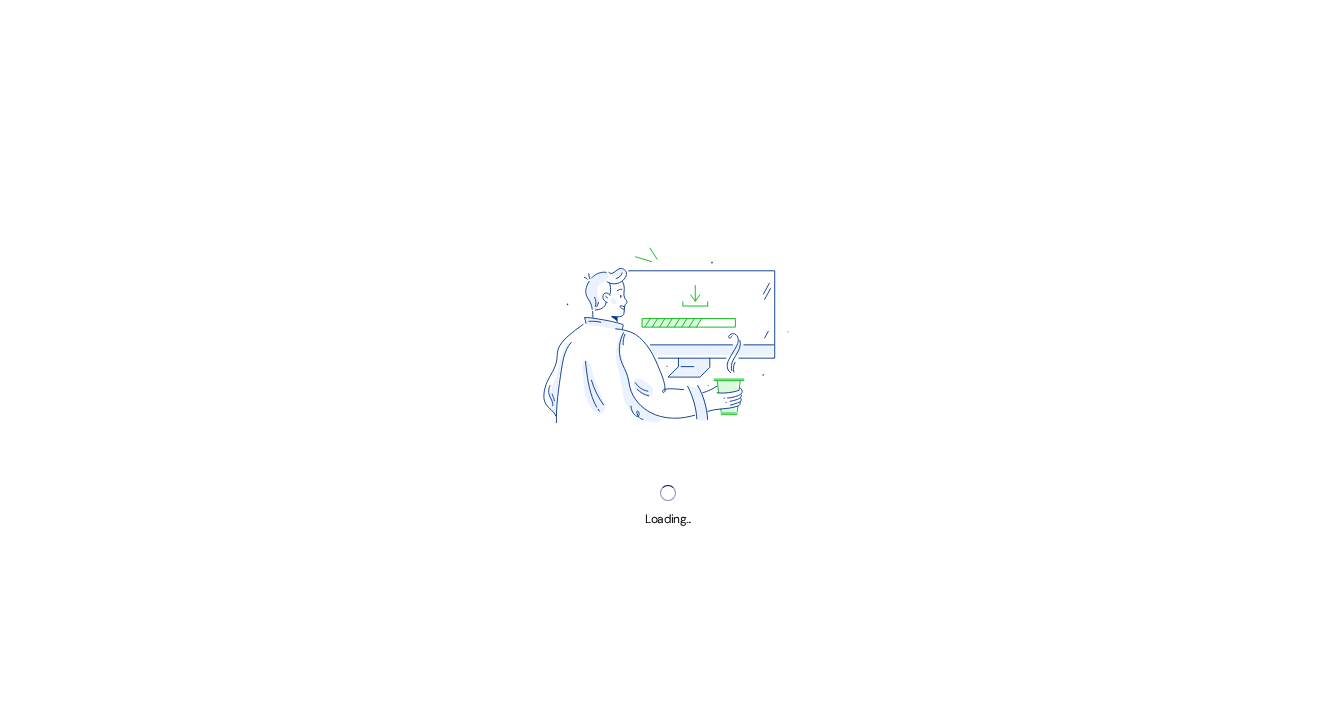 scroll, scrollTop: 0, scrollLeft: 0, axis: both 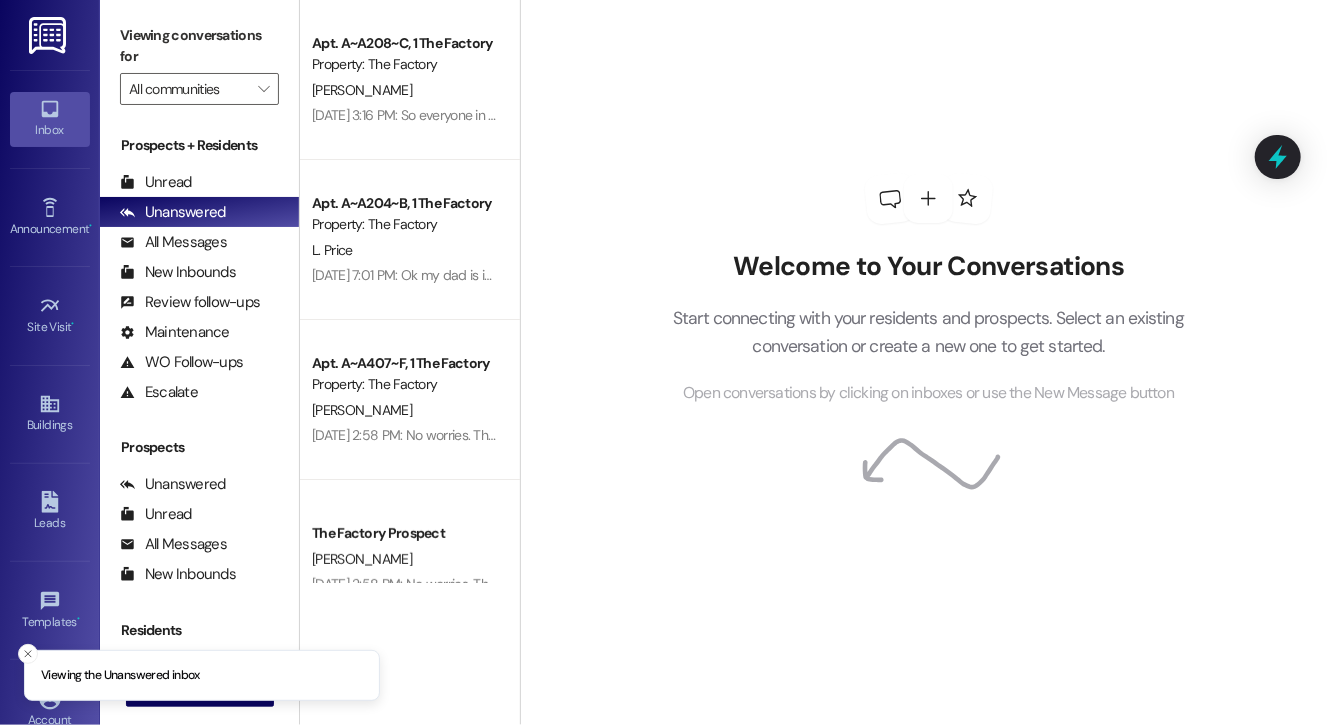 click on "Prospects + Residents" at bounding box center [199, 145] 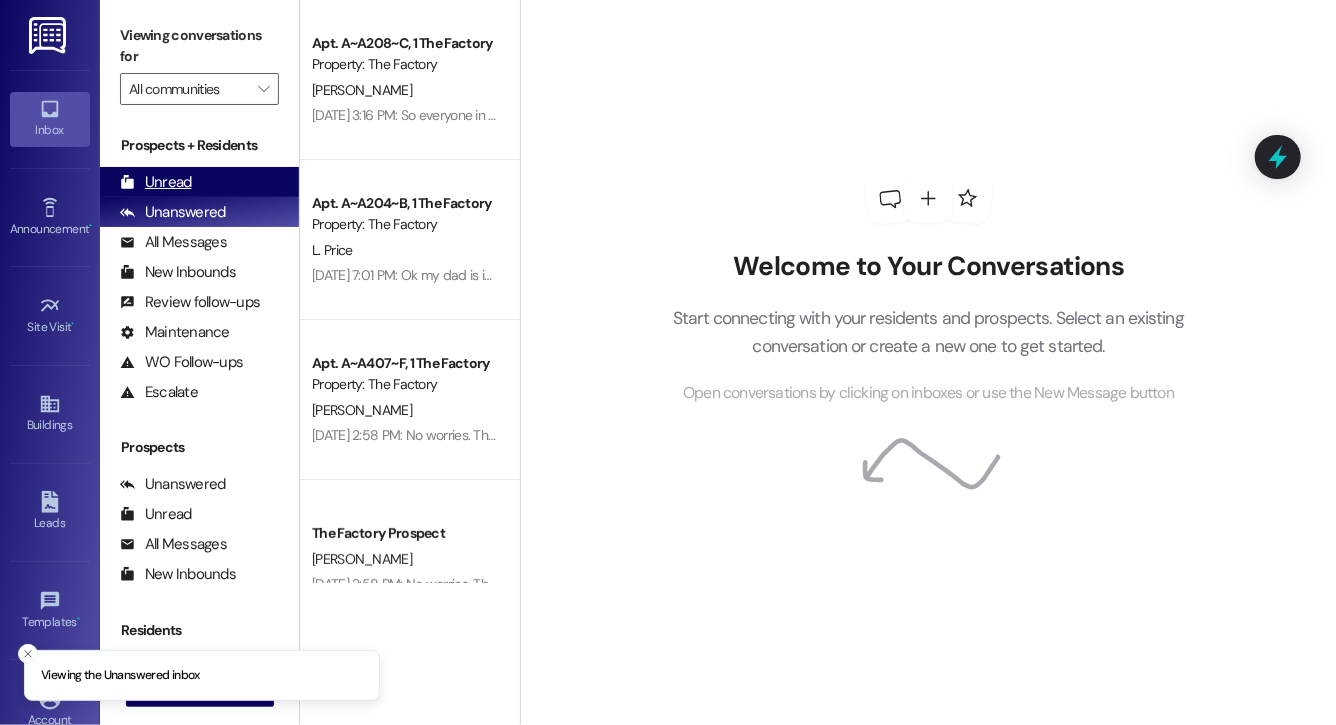 click on "Unread (0)" at bounding box center (199, 182) 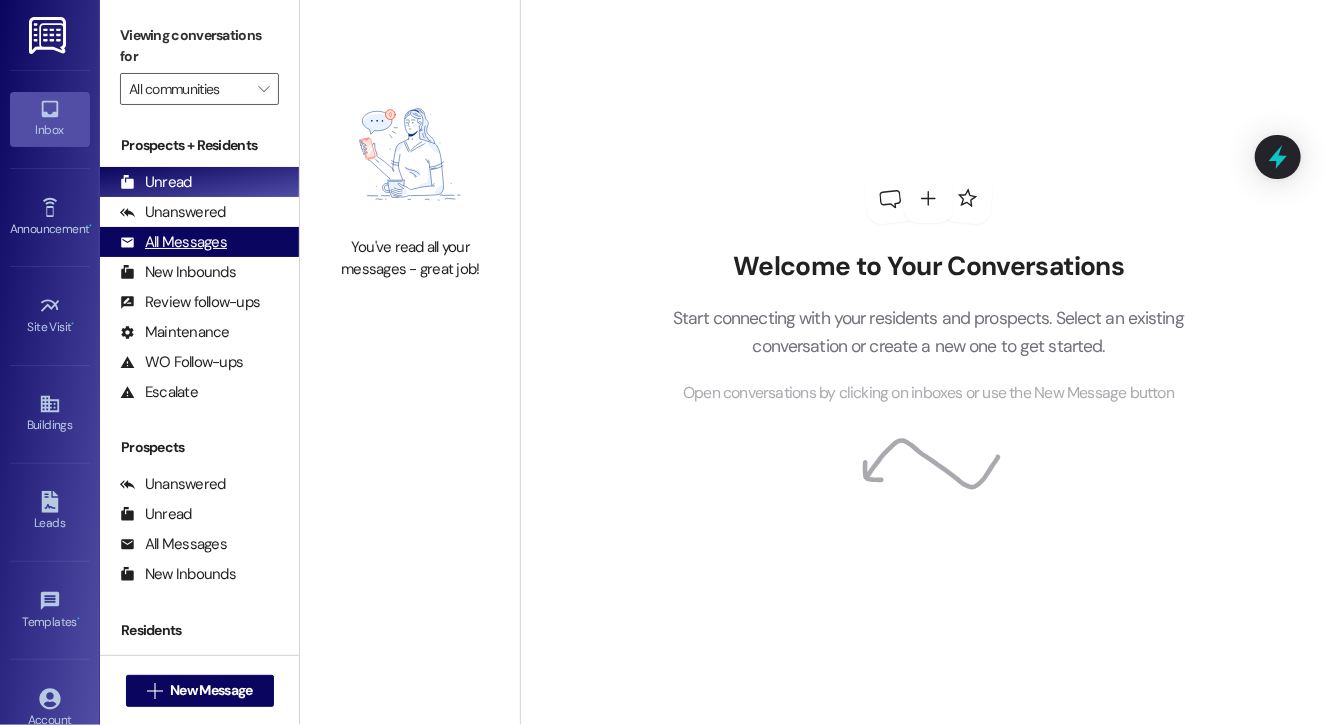 click on "All Messages" at bounding box center (173, 242) 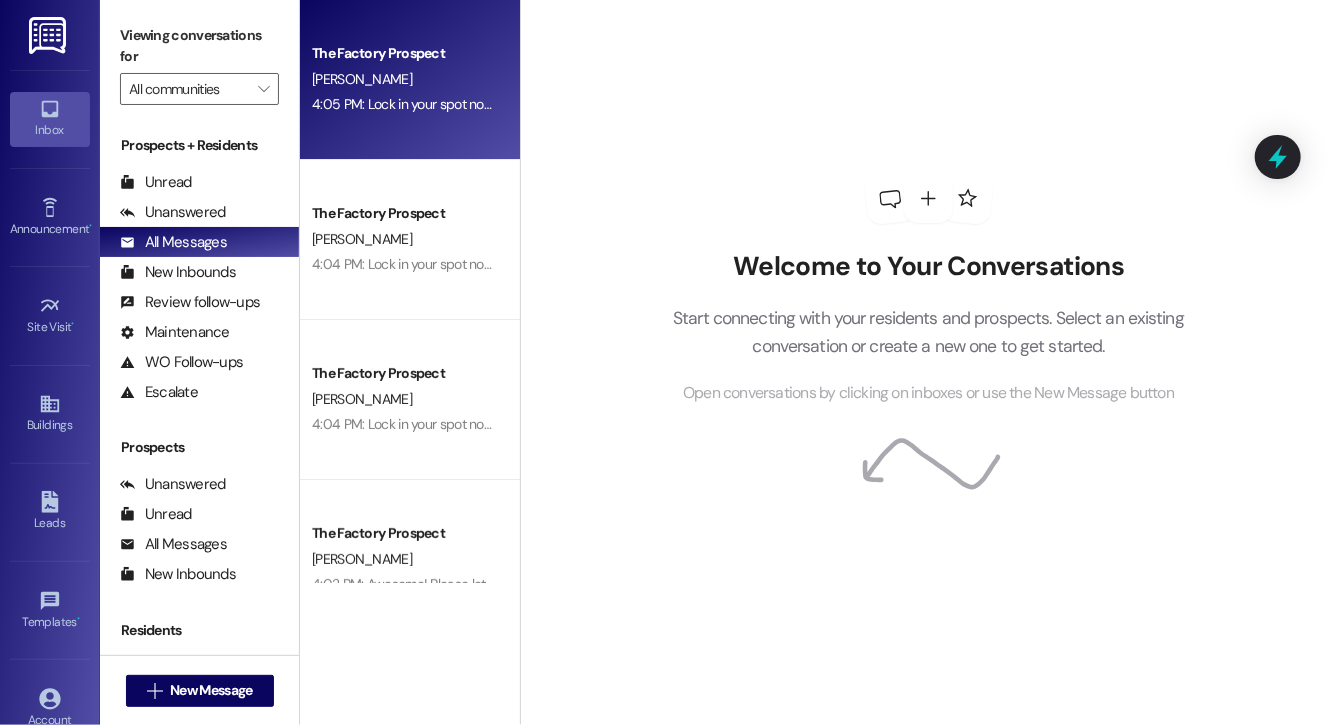 click on "4:05 PM: Lock in your spot now and get a FREE month of rent + choose your perk: $20 off rent for 6 months or 50% off parking for 6 months! This deal is perfect for student budgets 💸 but won’t last.. don’t miss out! Respond "LEASE" to get your lease today! 4:05 PM: Lock in your spot now and get a FREE month of rent + choose your perk: $20 off rent for 6 months or 50% off parking for 6 months! This deal is perfect for student budgets 💸 but won’t last.. don’t miss out! Respond "LEASE" to get your lease today!" at bounding box center [404, 104] 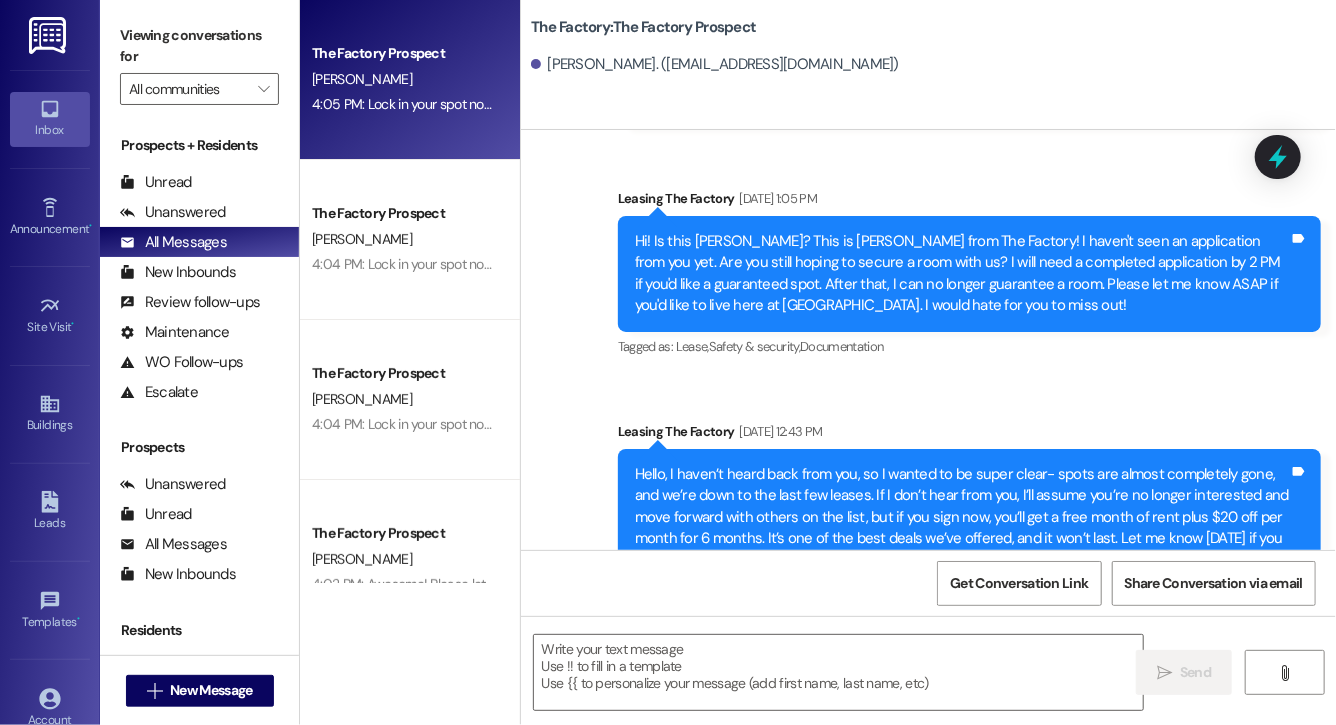 scroll, scrollTop: 11780, scrollLeft: 0, axis: vertical 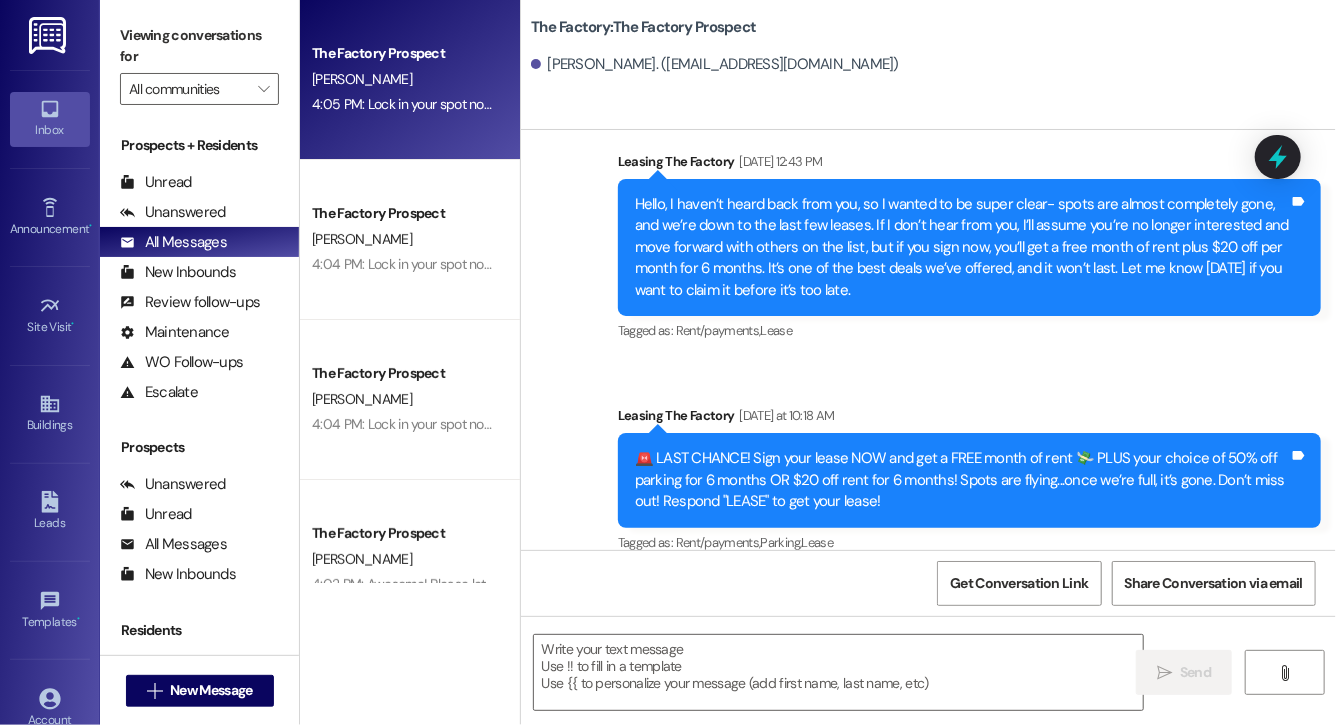 click on "Lock in your spot now and get a FREE month of rent + choose your perk: $20 off rent for 6 months or 50% off parking for 6 months! This deal is perfect for student budgets 💸 but won’t last.. don’t miss out! Respond "LEASE" to get your lease [DATE]!" at bounding box center [962, 692] 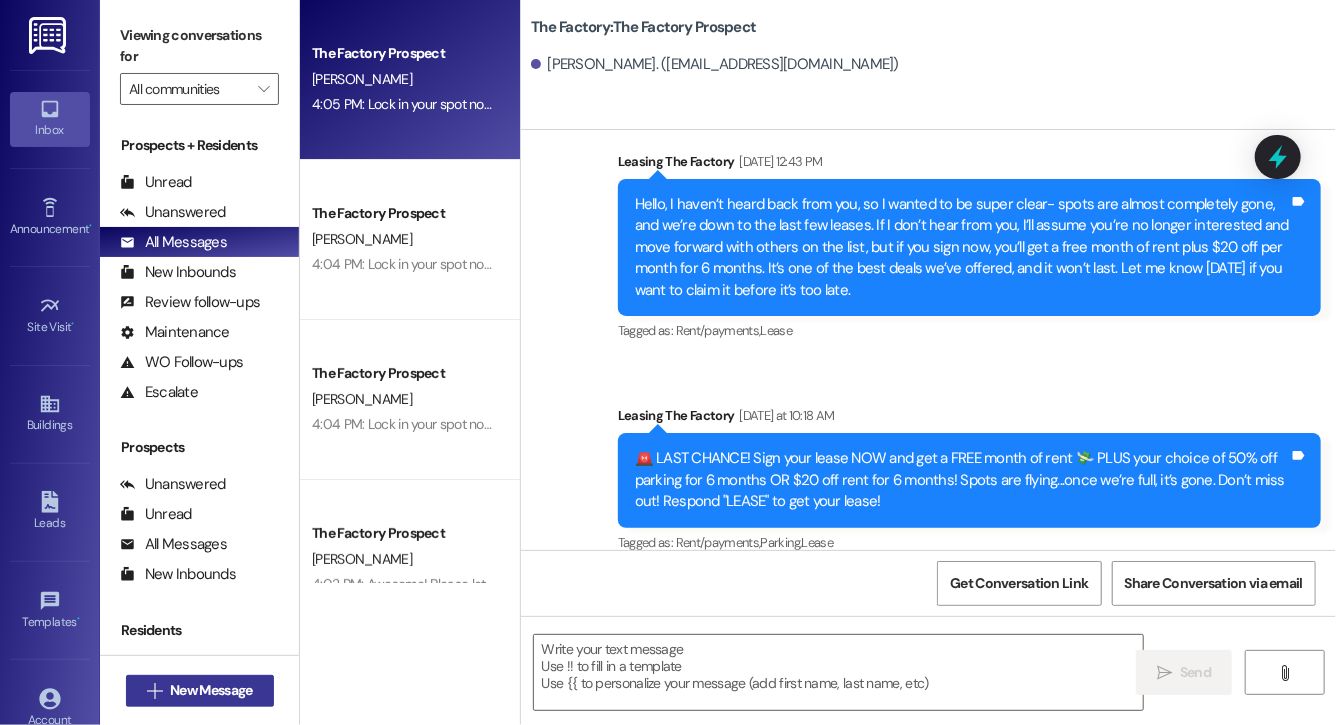 click on "New Message" at bounding box center [211, 690] 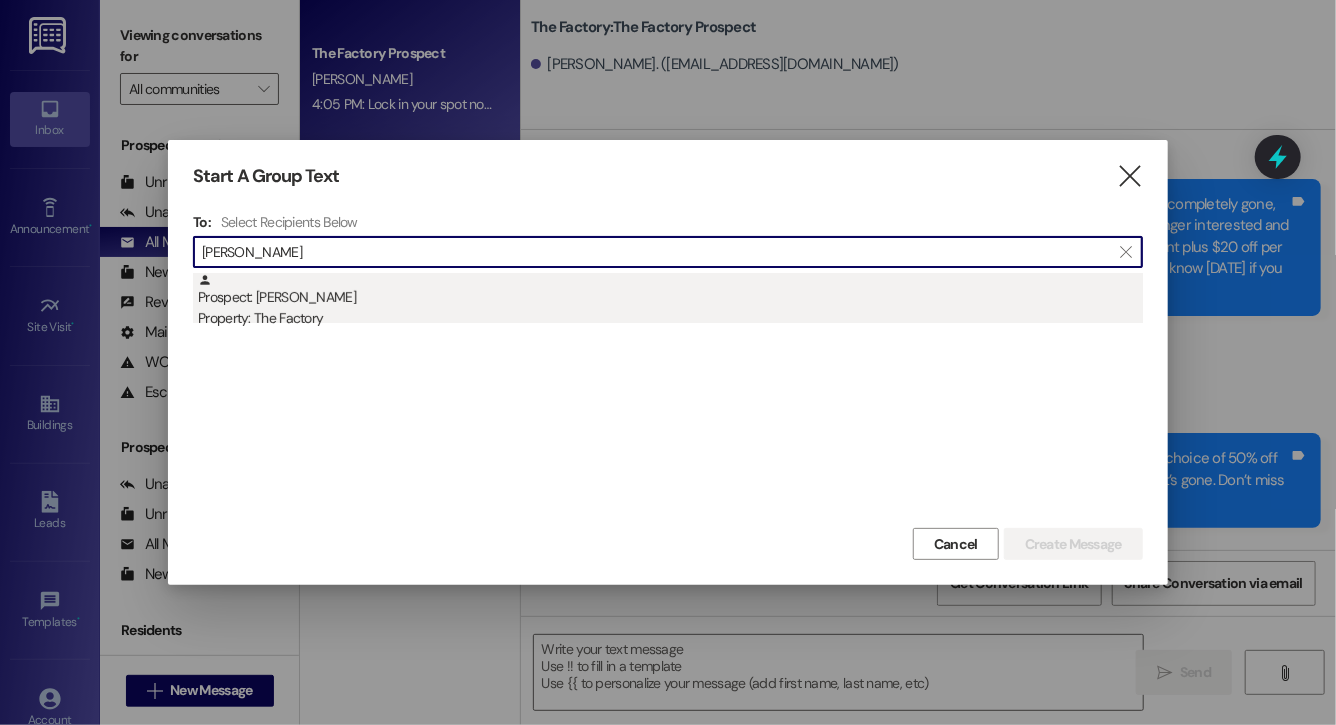 type on "sebastian brook" 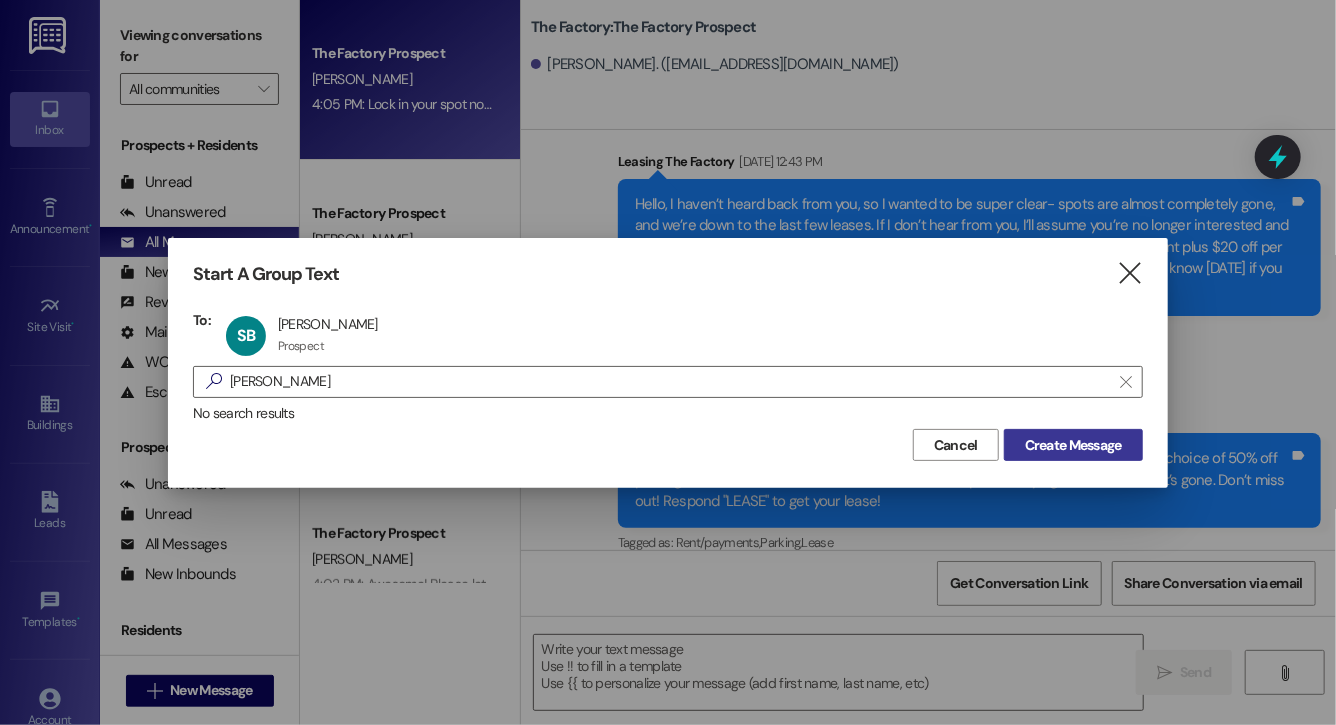 click on "Create Message" at bounding box center (1073, 445) 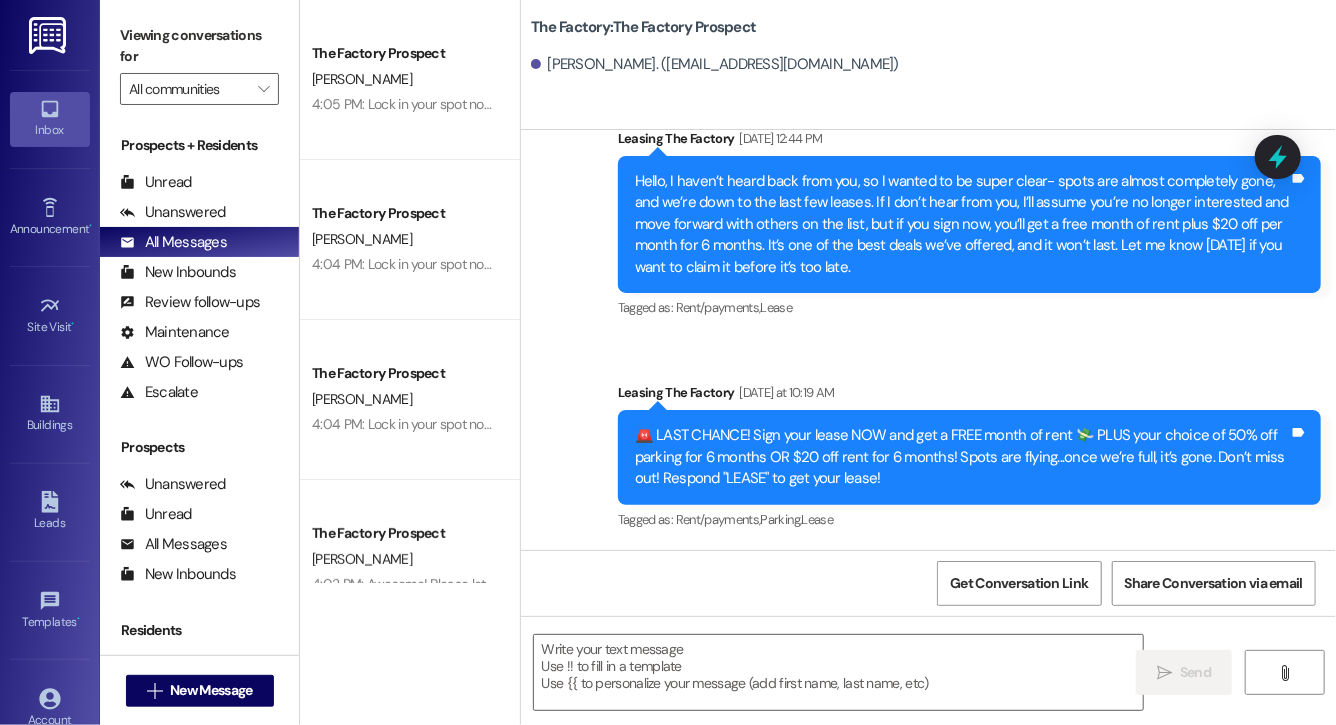 scroll, scrollTop: 10465, scrollLeft: 0, axis: vertical 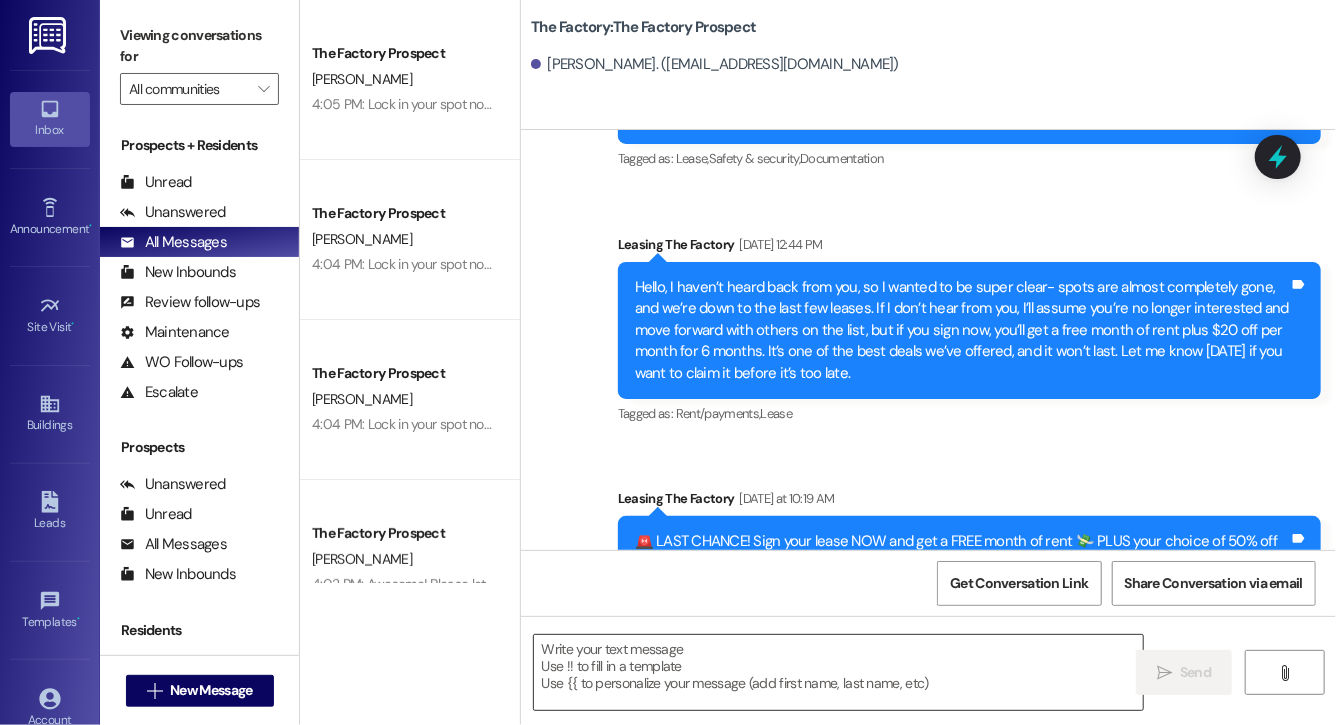 click at bounding box center [838, 672] 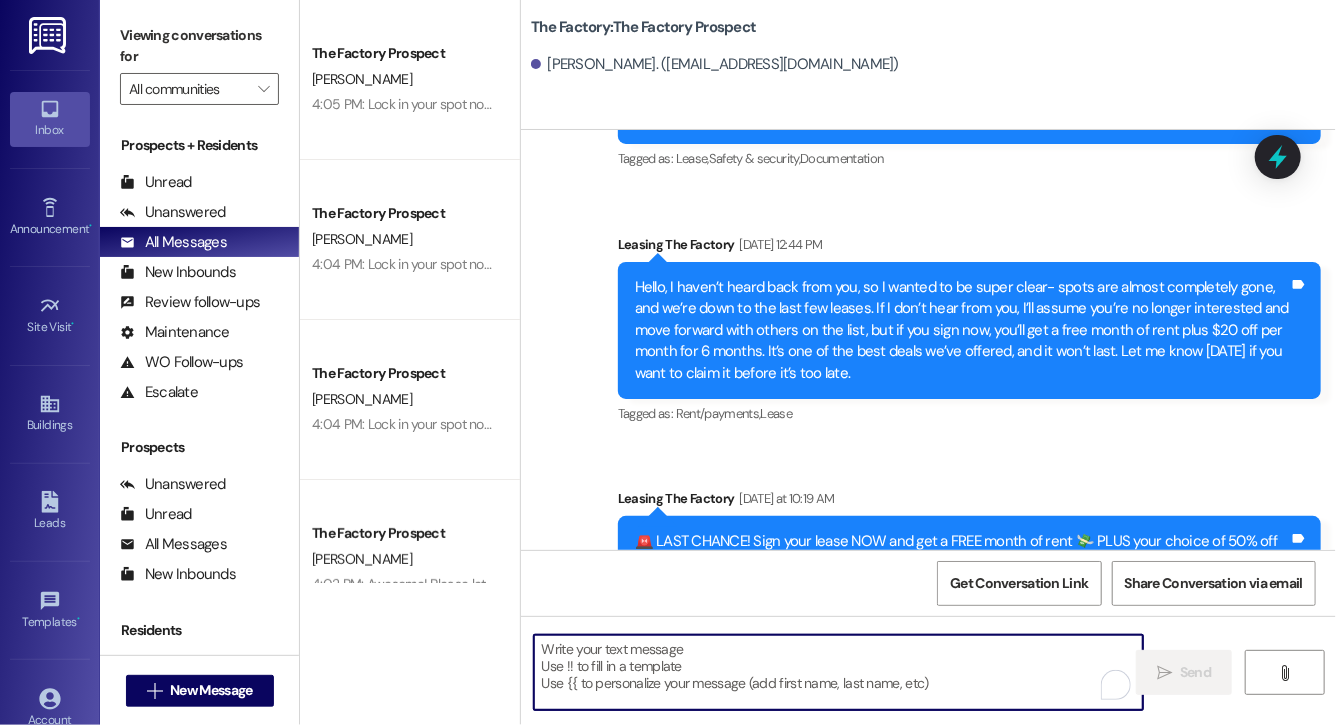 paste on "Lock in your spot now and get a FREE month of rent + choose your perk: $20 off rent for 6 months or 50% off parking for 6 months! This deal is perfect for student budgets 💸 but won’t last.. don’t miss out! Respond "LEASE" to get your lease [DATE]!" 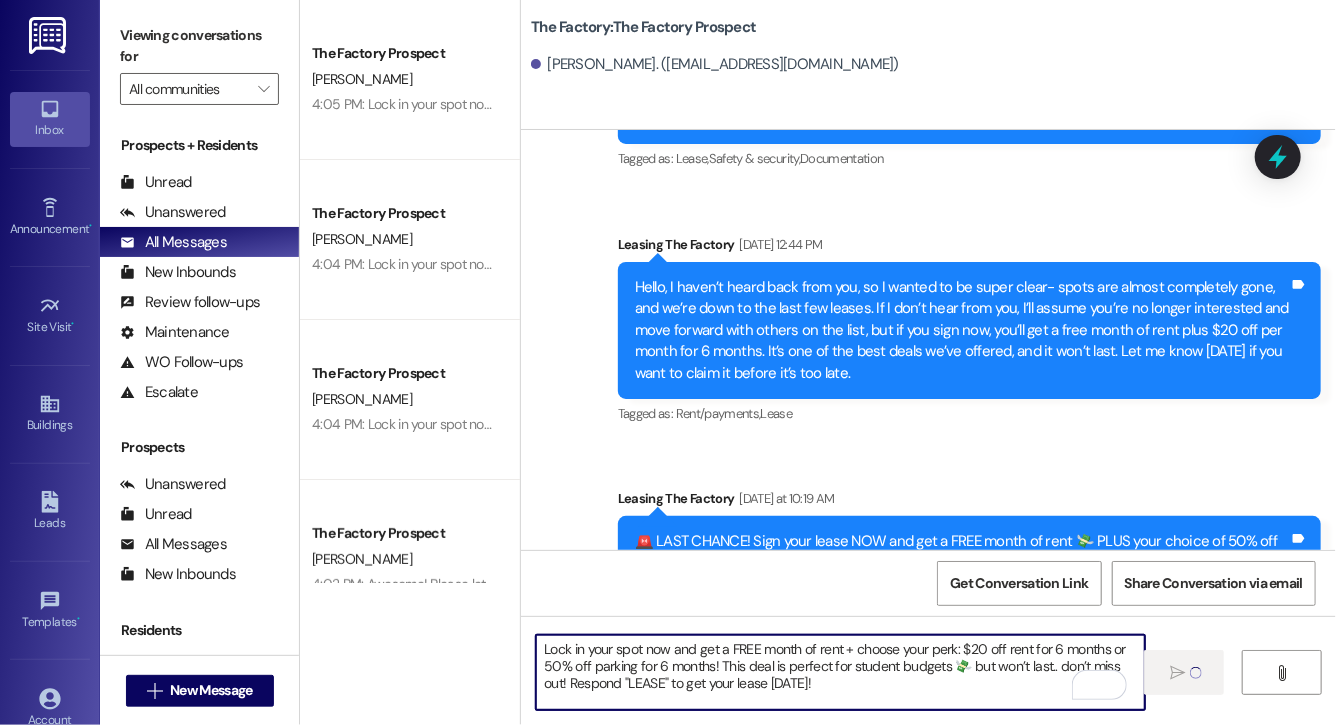 type 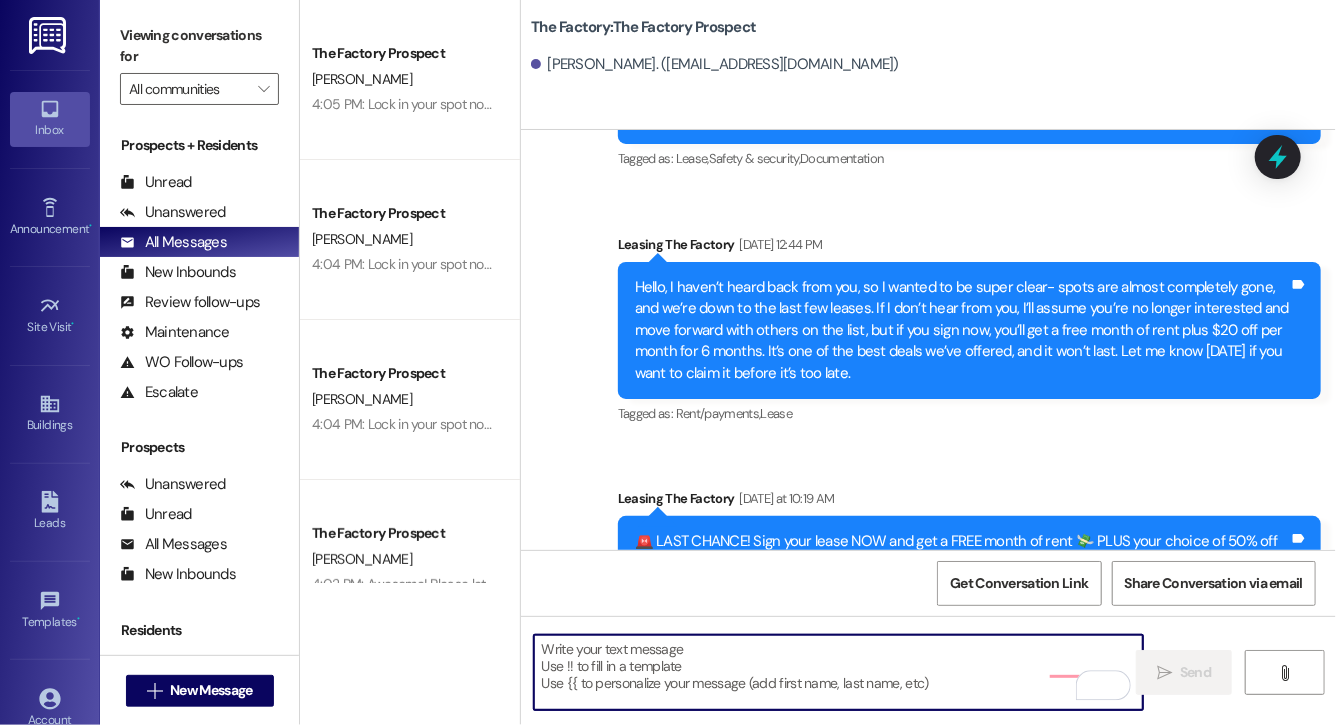 scroll, scrollTop: 10647, scrollLeft: 0, axis: vertical 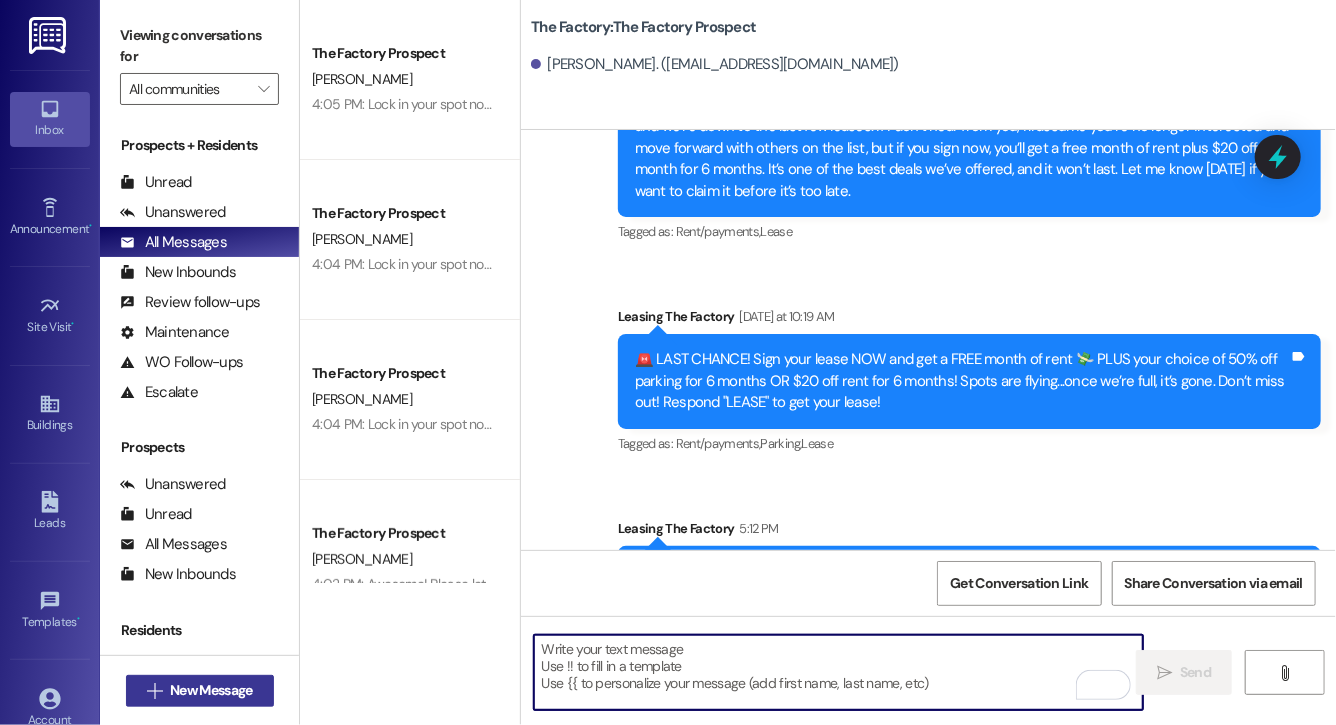 click on "New Message" at bounding box center (211, 690) 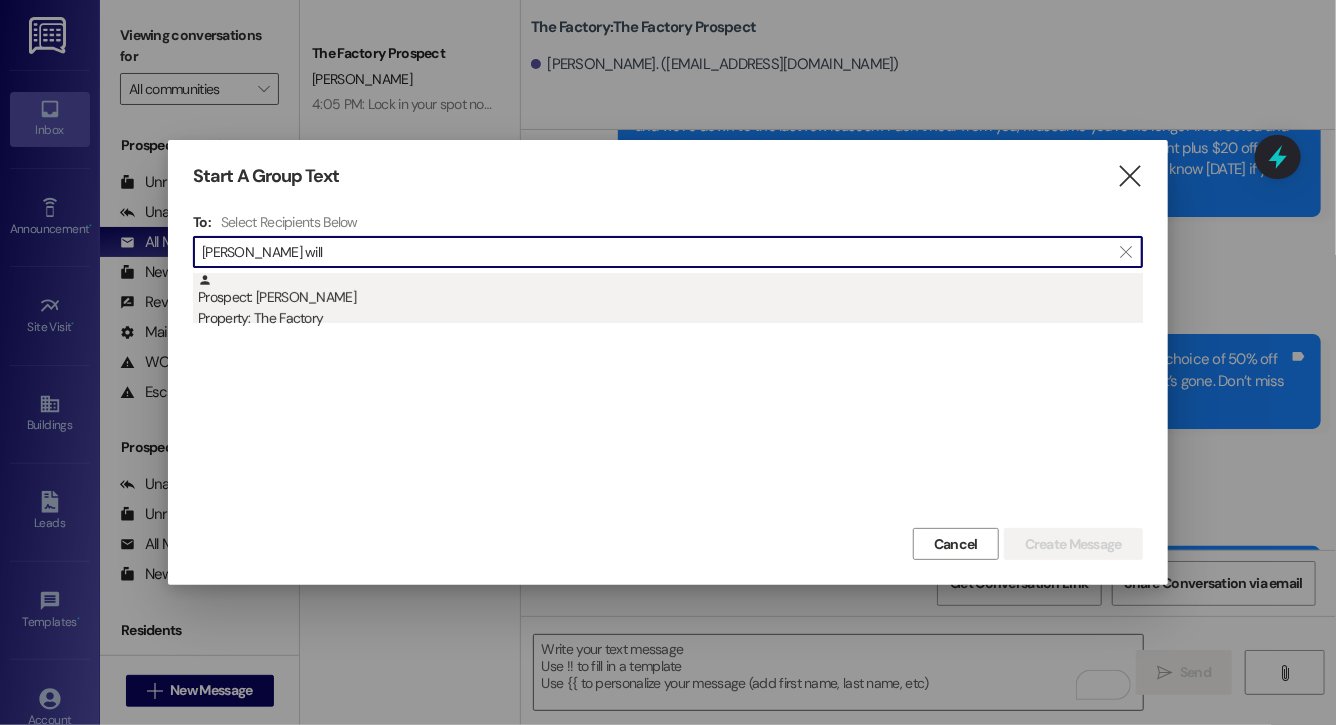 type on "parker will" 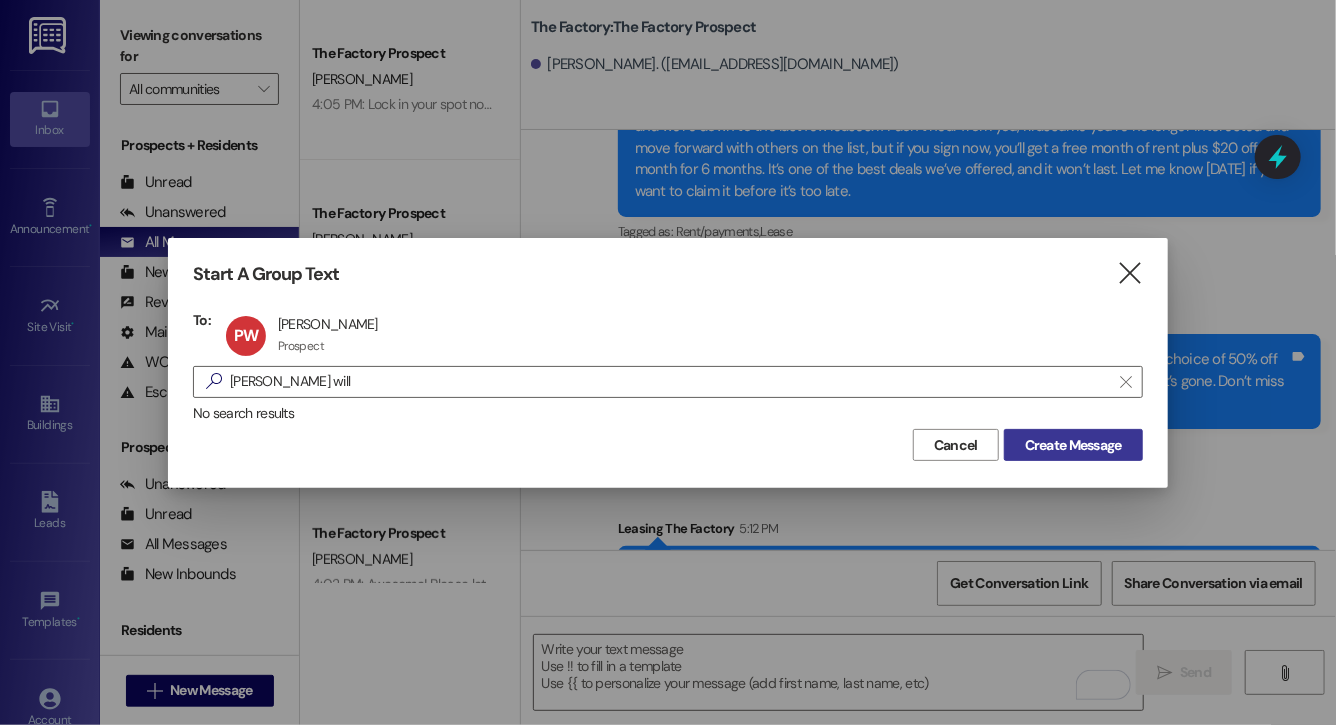 click on "Create Message" at bounding box center (1073, 445) 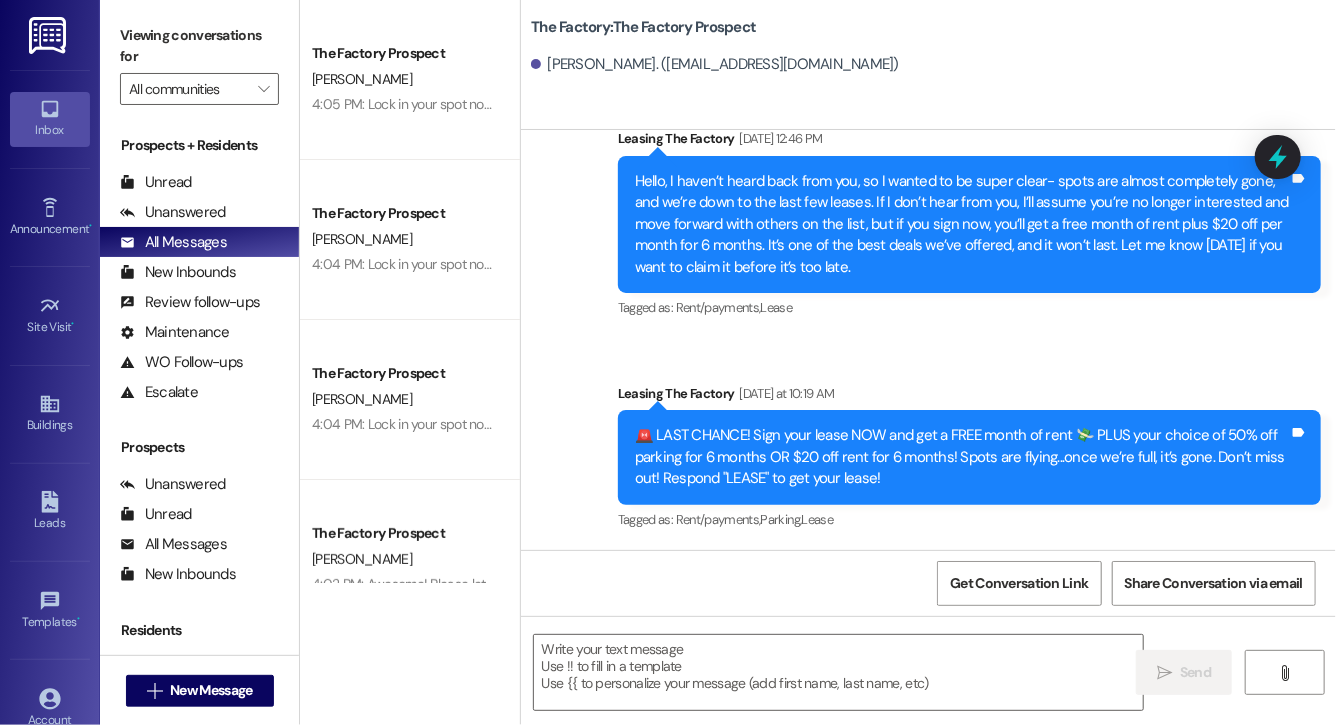 scroll, scrollTop: 10392, scrollLeft: 0, axis: vertical 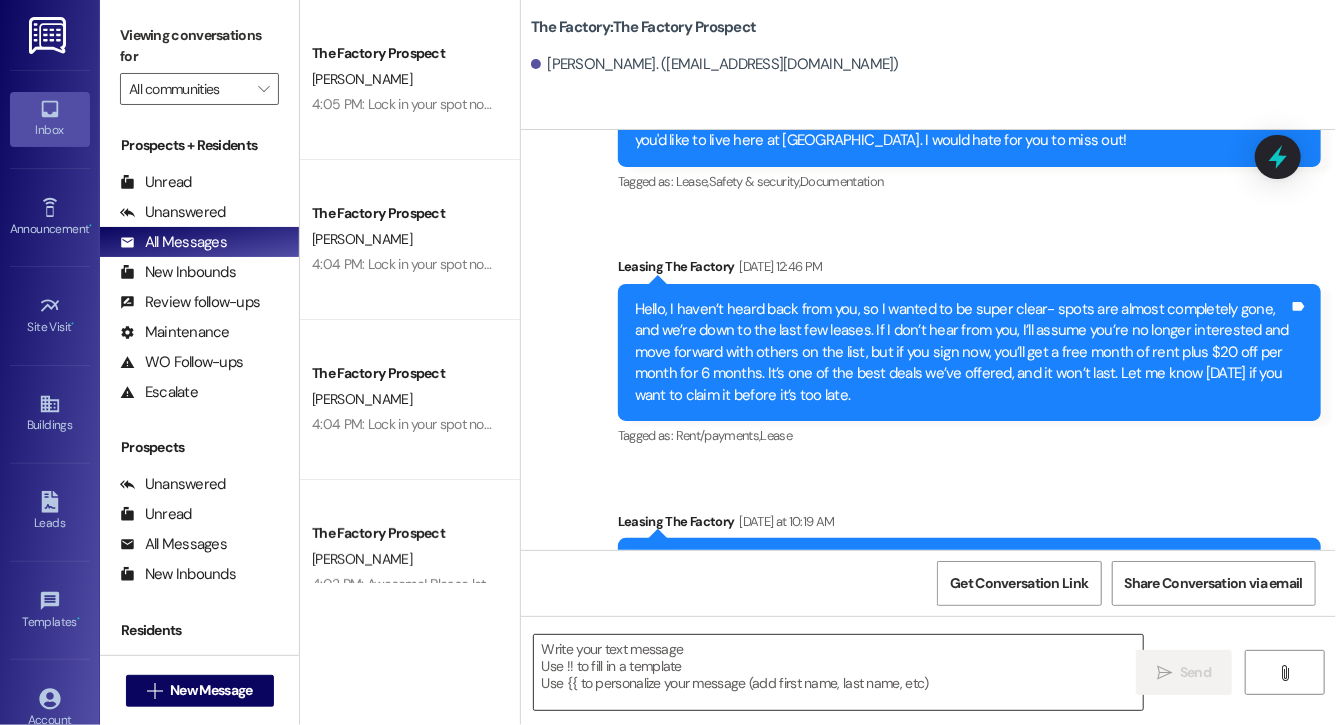 click at bounding box center [838, 672] 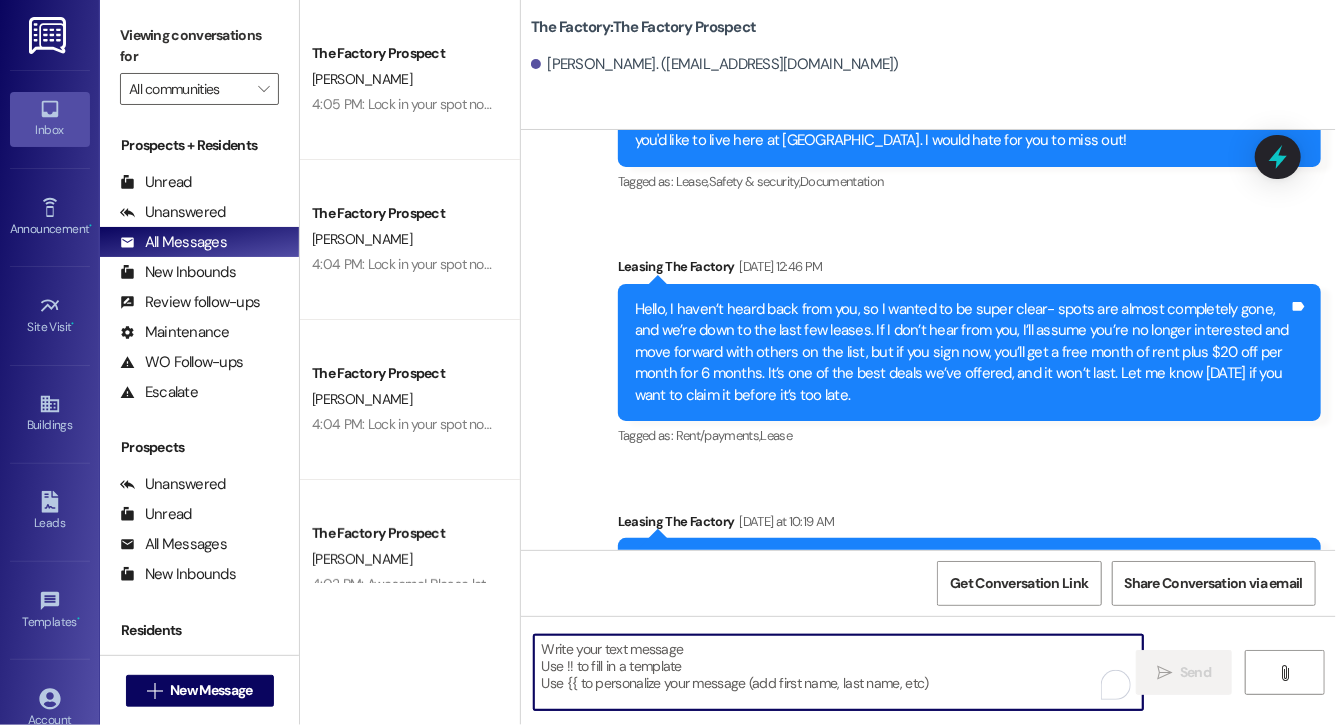 paste on "Lock in your spot now and get a FREE month of rent + choose your perk: $20 off rent for 6 months or 50% off parking for 6 months! This deal is perfect for student budgets 💸 but won’t last.. don’t miss out! Respond "LEASE" to get your lease [DATE]!" 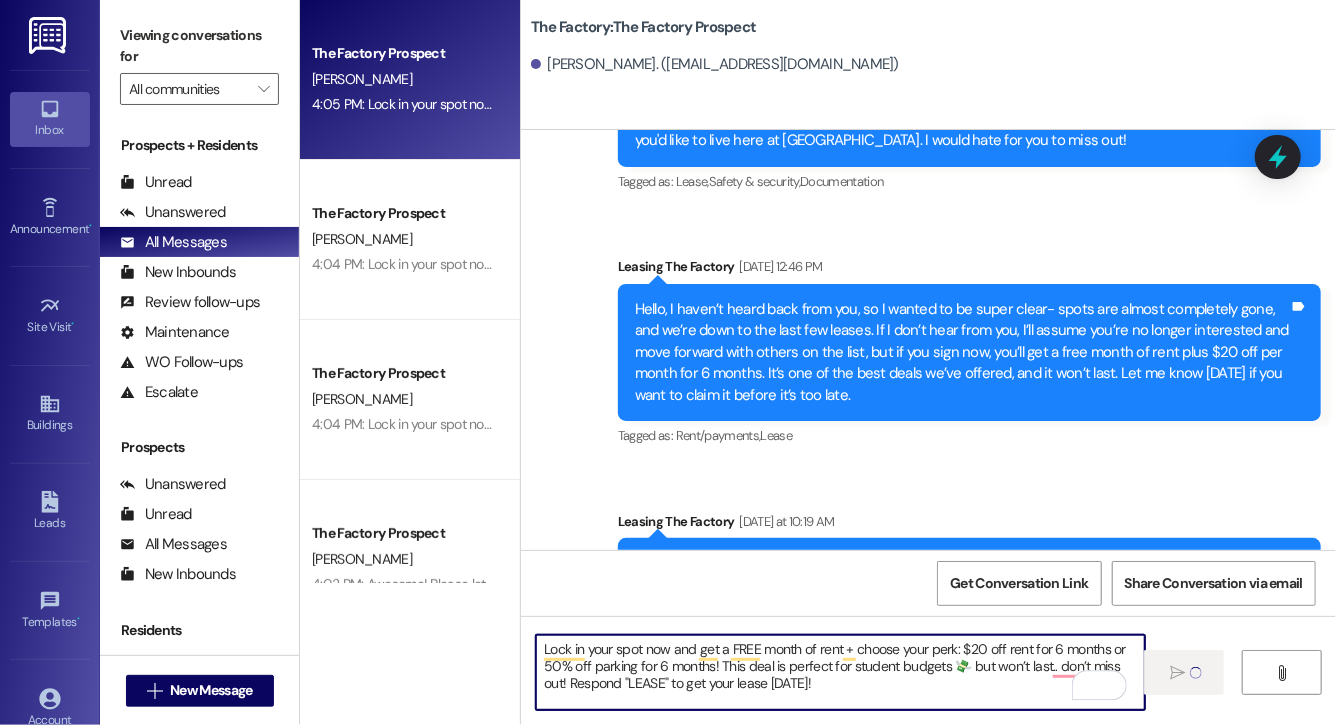 type 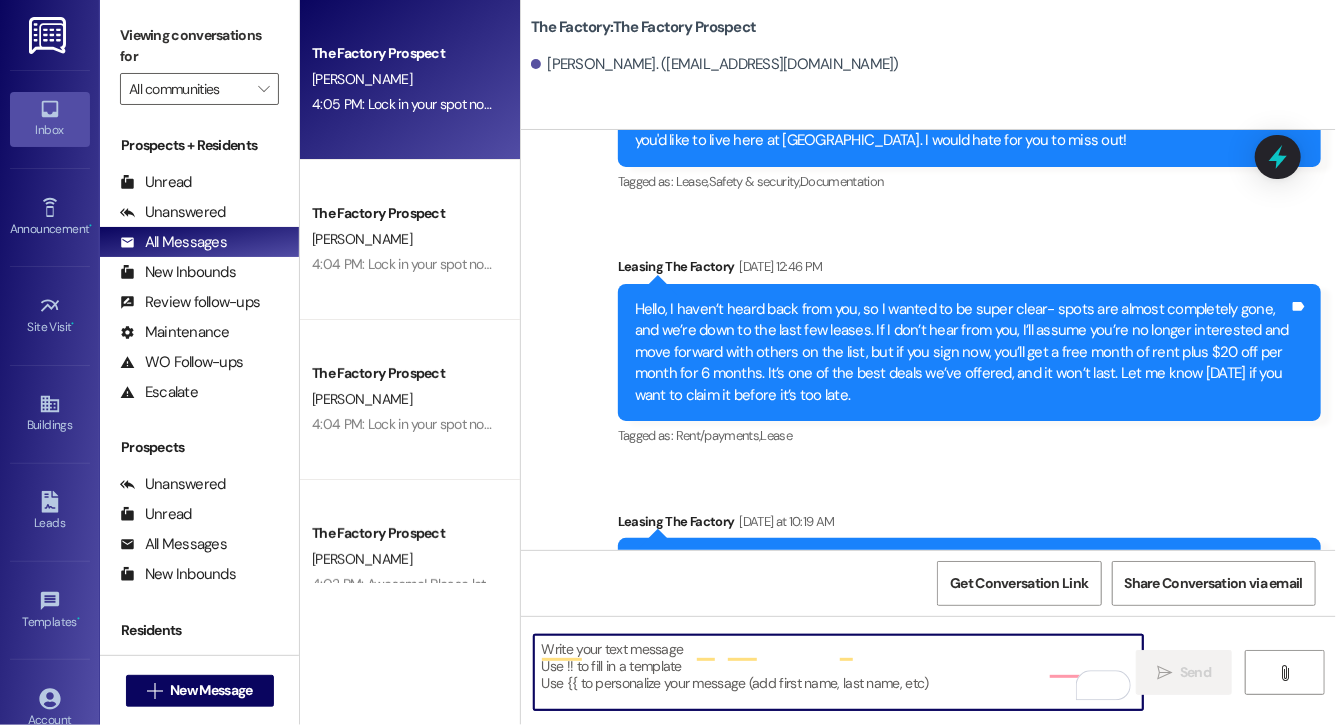 scroll, scrollTop: 10575, scrollLeft: 0, axis: vertical 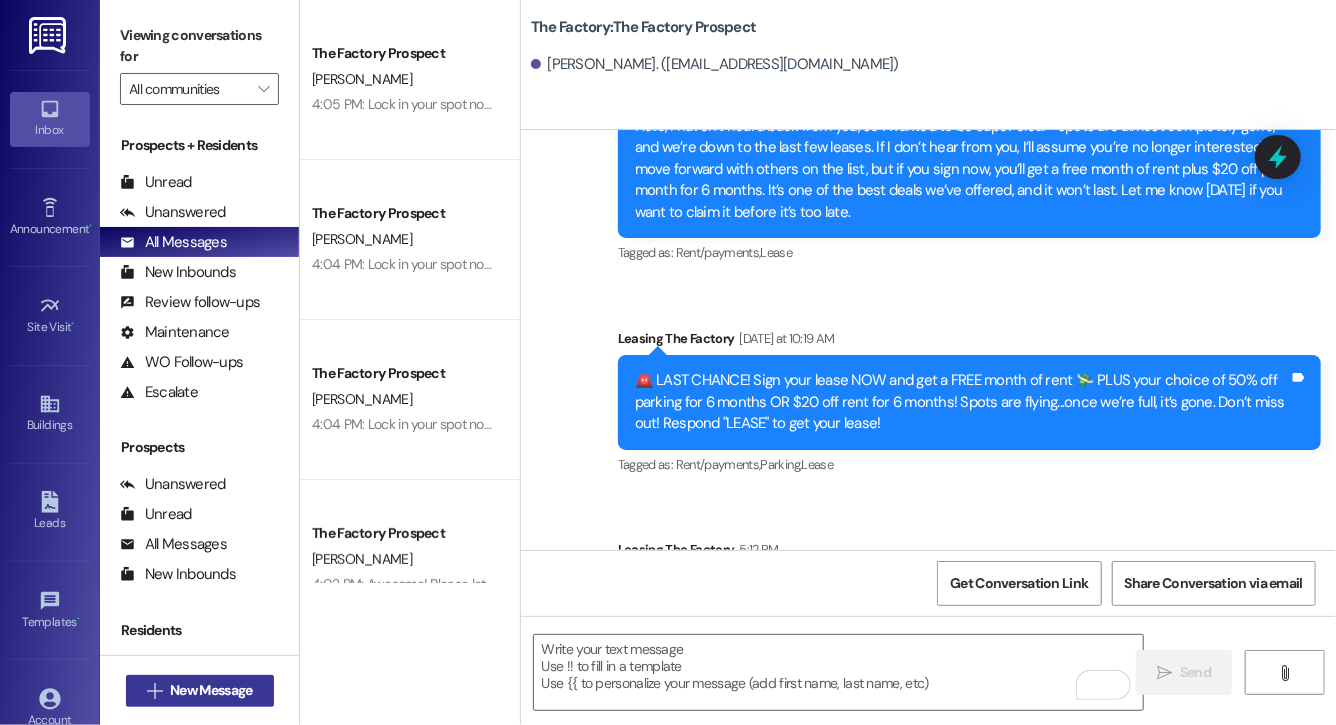 click on " New Message" at bounding box center (200, 691) 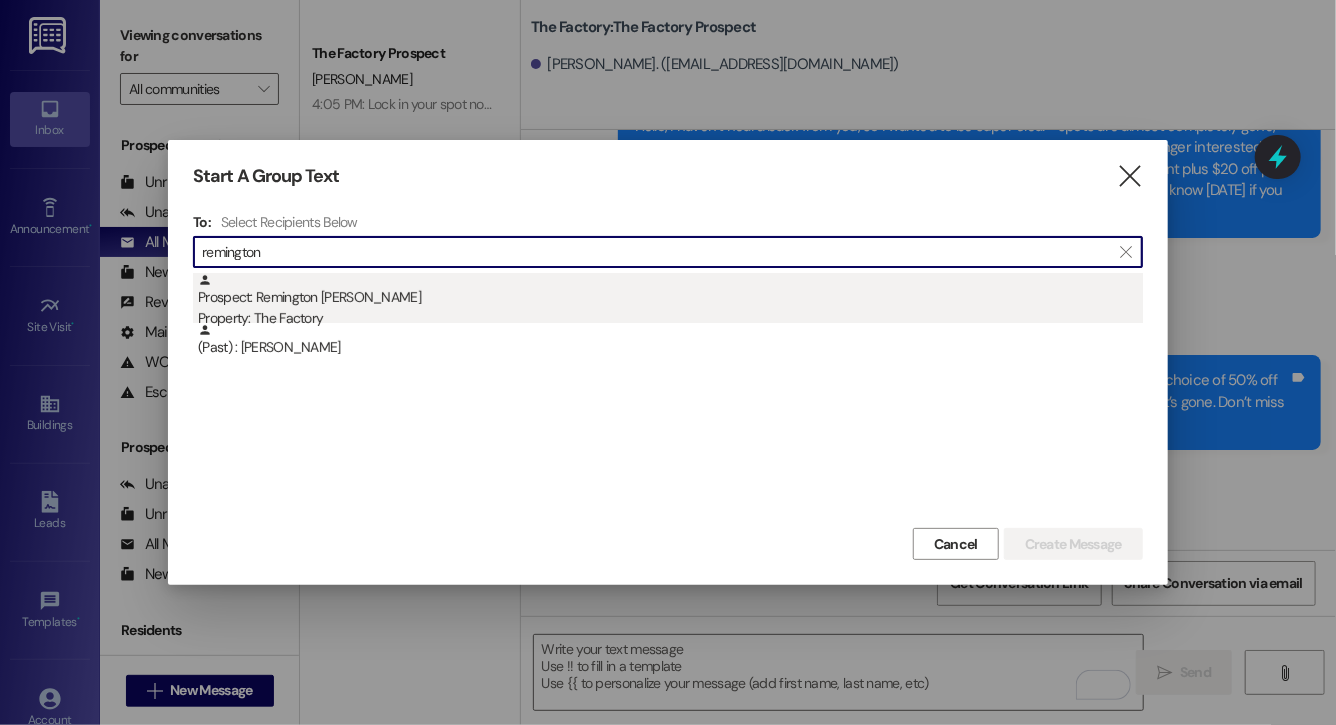 type on "remington" 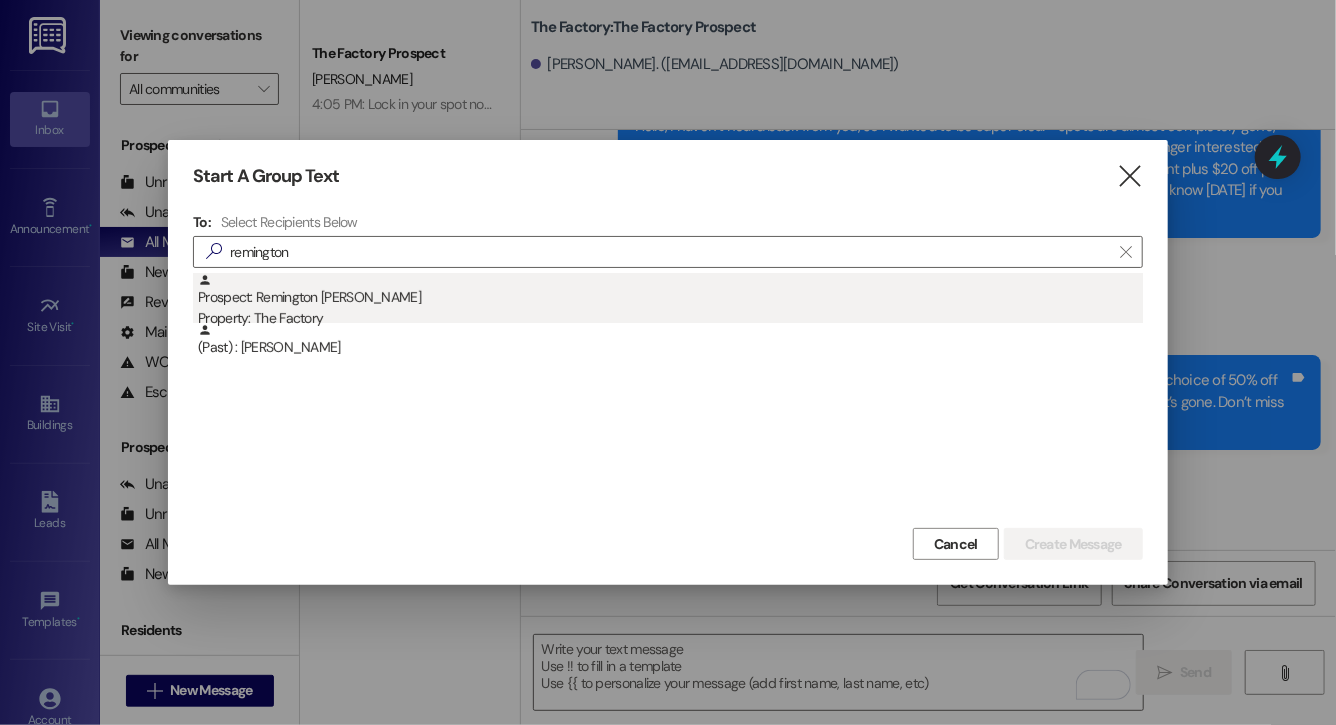 click on "Prospect: Remington Hamblin Property: The Factory" at bounding box center (670, 301) 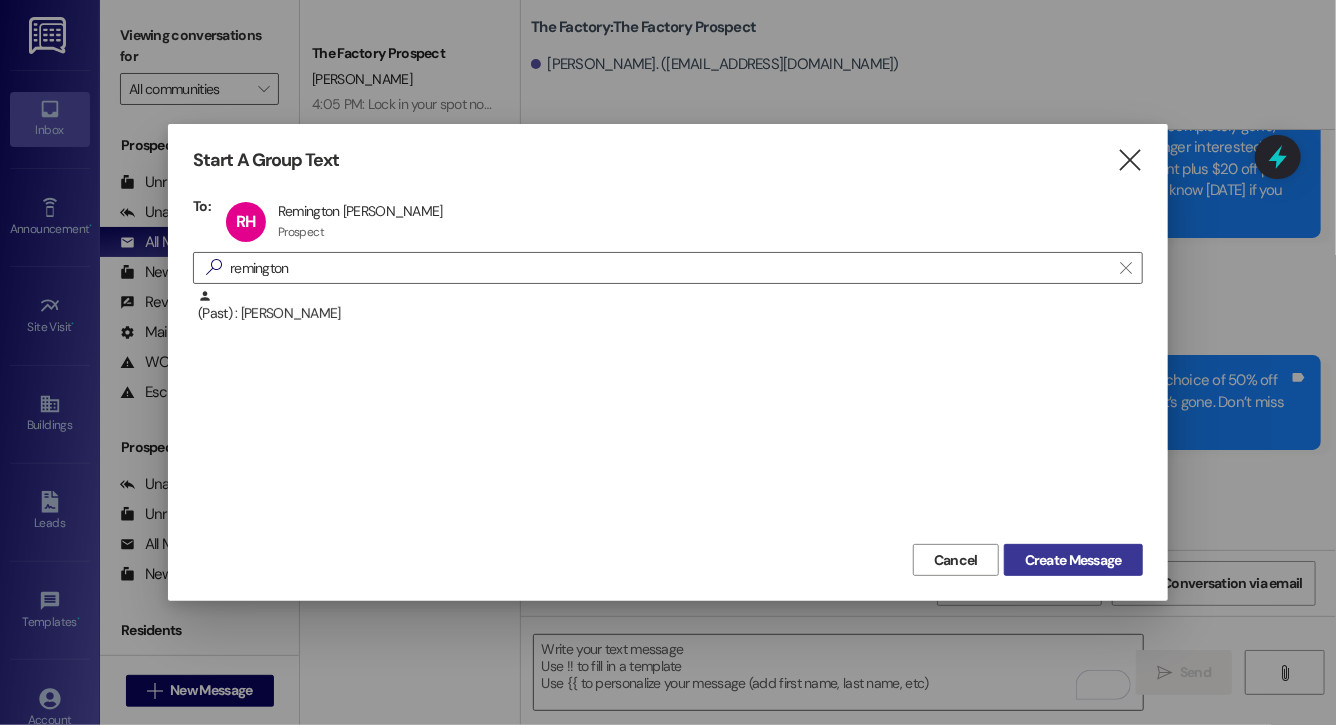 click on "Create Message" at bounding box center (1073, 560) 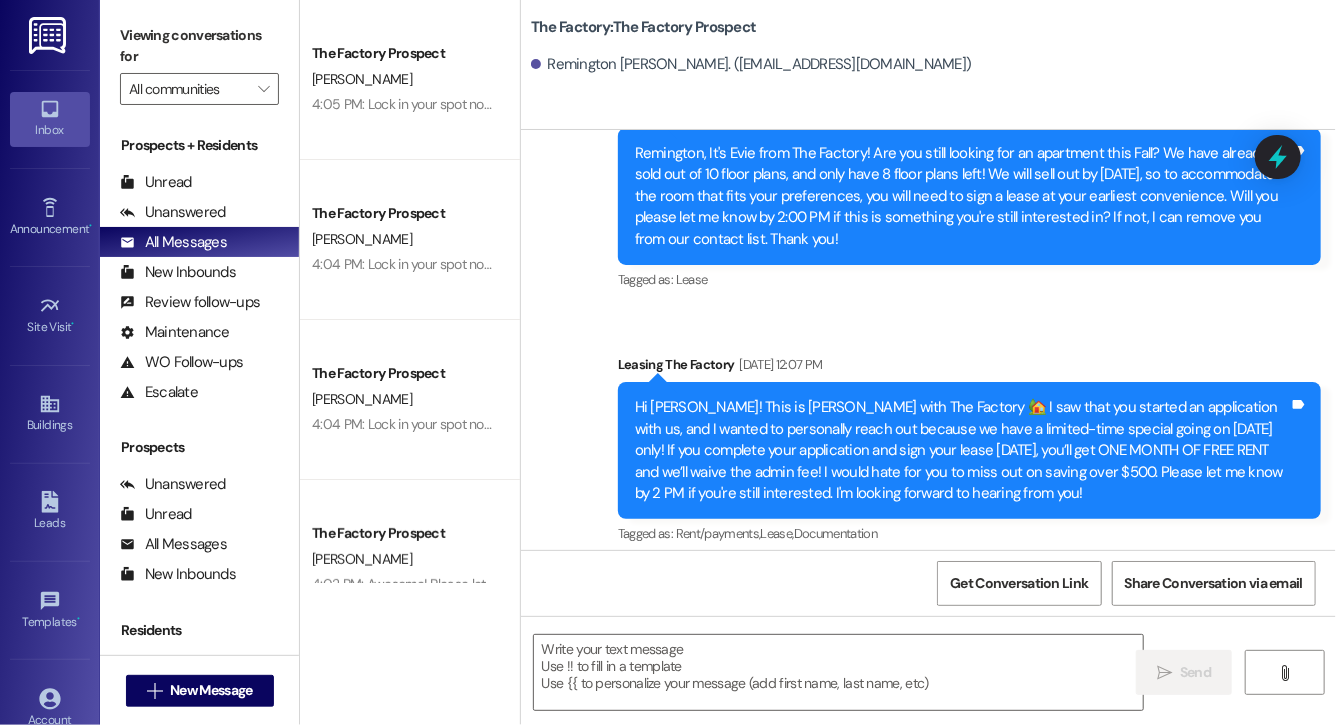 scroll, scrollTop: 11075, scrollLeft: 0, axis: vertical 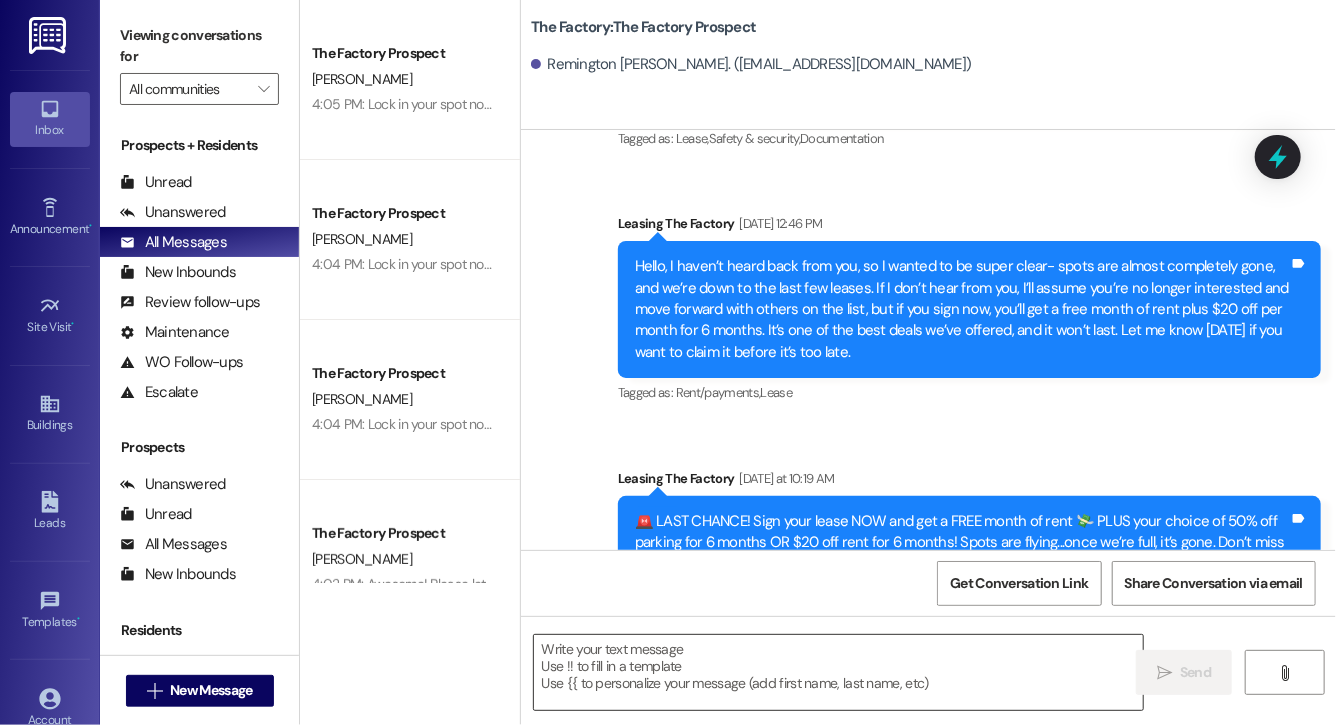 click at bounding box center (838, 672) 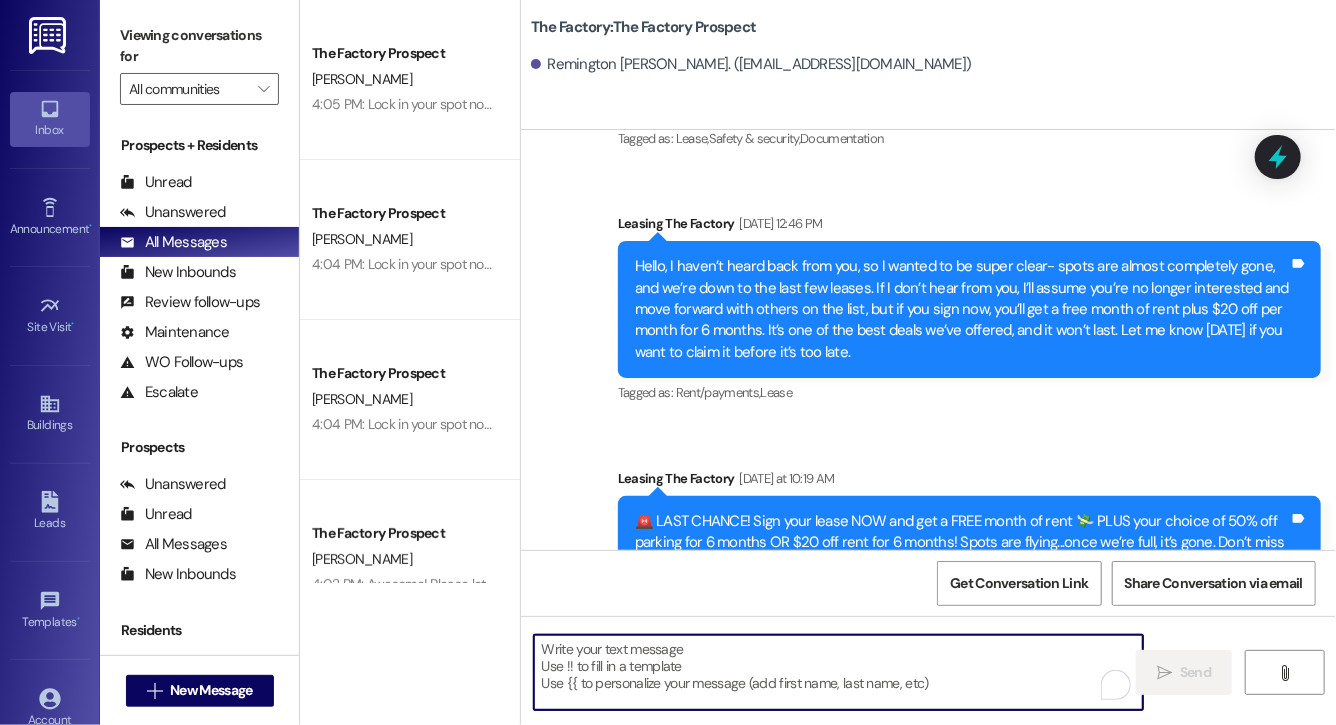 paste on "Lock in your spot now and get a FREE month of rent + choose your perk: $20 off rent for 6 months or 50% off parking for 6 months! This deal is perfect for student budgets 💸 but won’t last.. don’t miss out! Respond "LEASE" to get your lease [DATE]!" 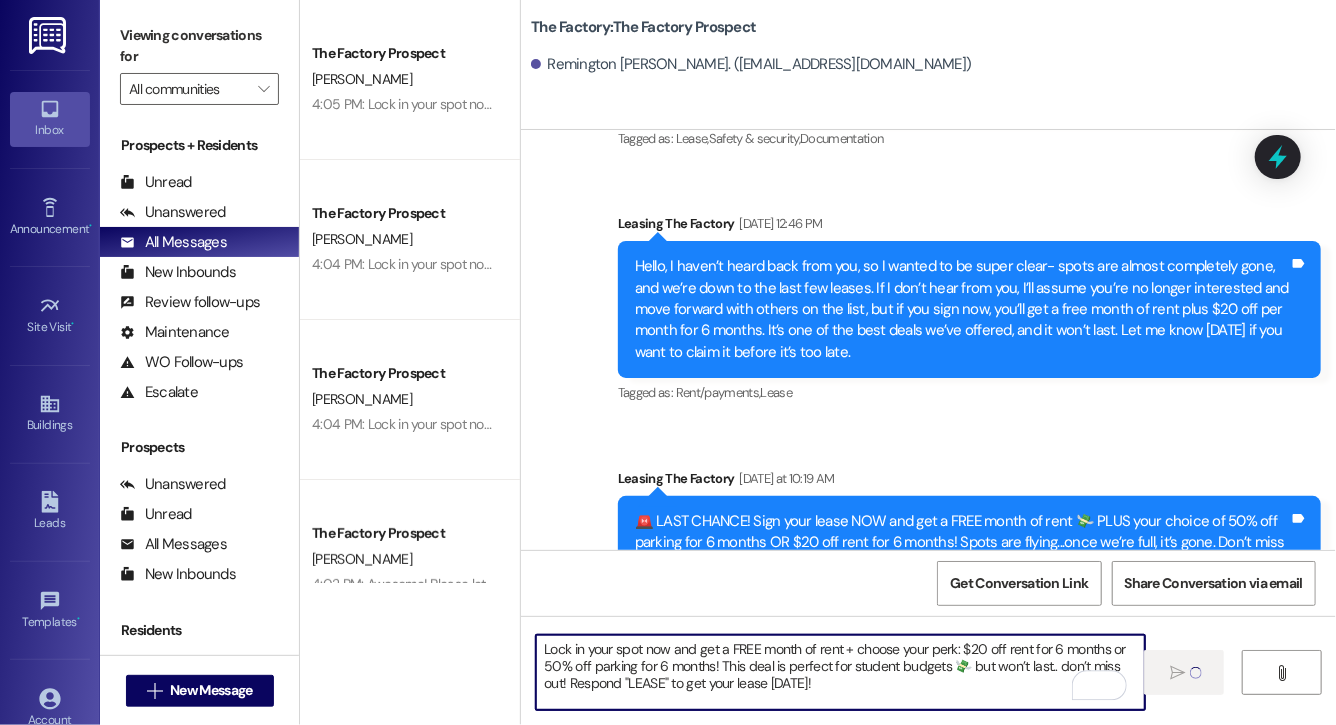 type 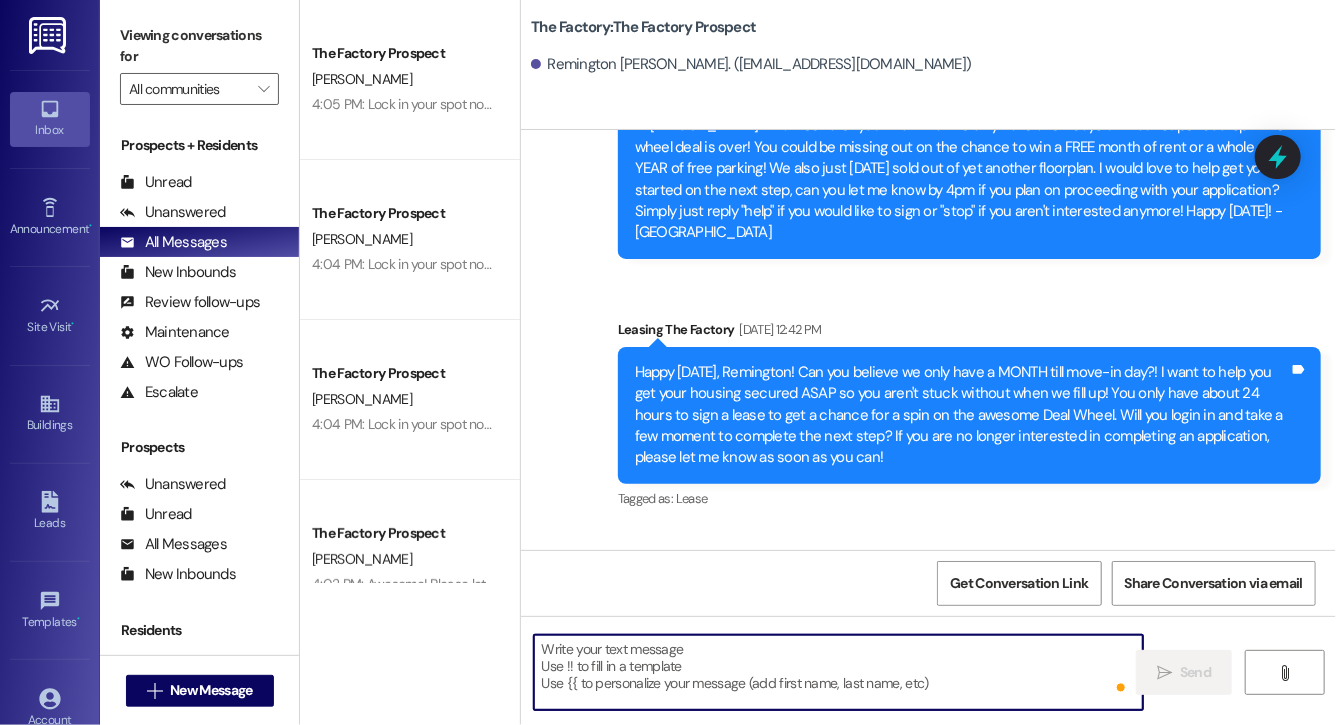 scroll, scrollTop: 8937, scrollLeft: 0, axis: vertical 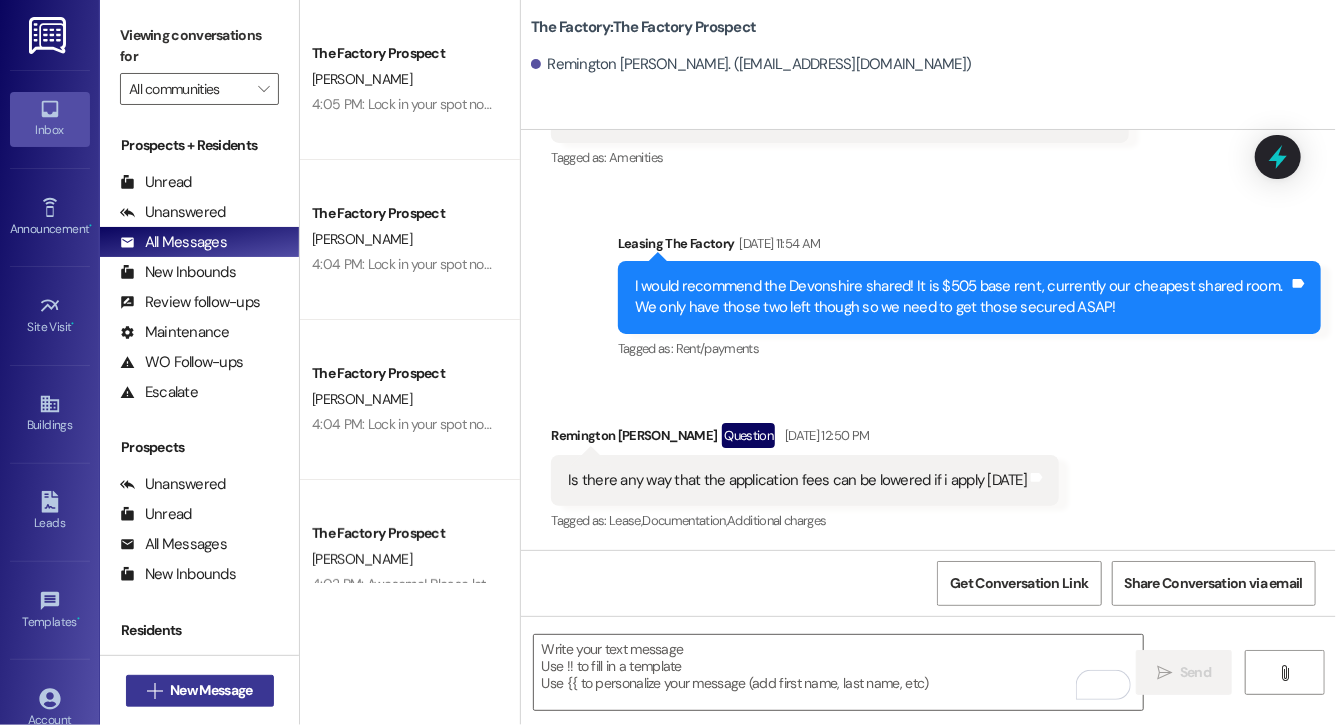 click on "New Message" at bounding box center [211, 690] 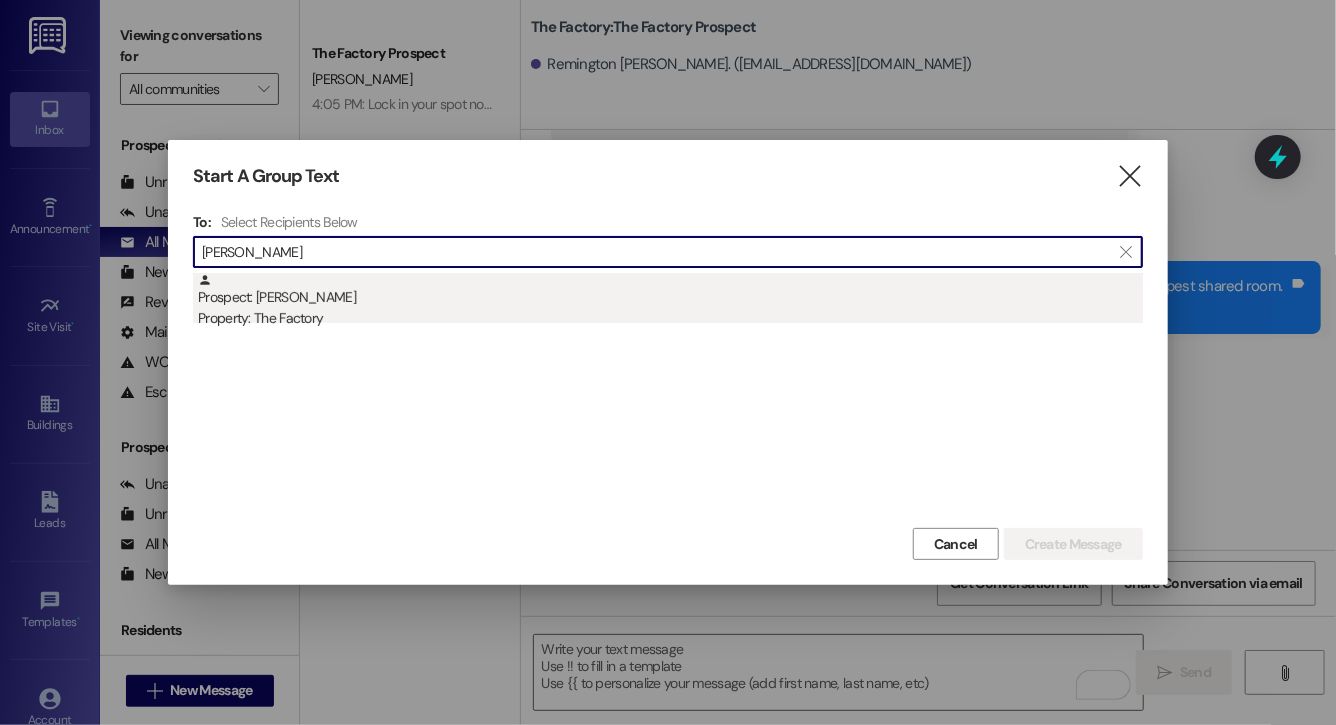 type on "logan barr" 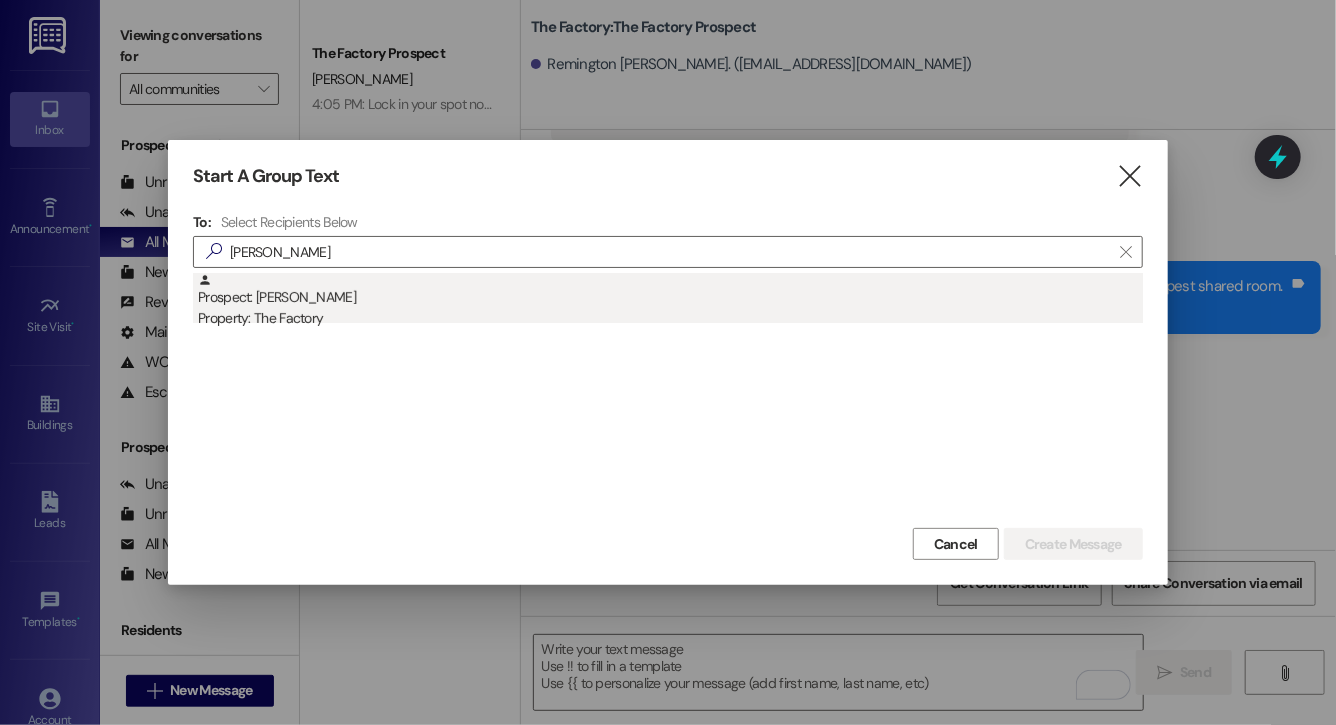 click on "Prospect: Logan Barr Property: The Factory" at bounding box center [670, 301] 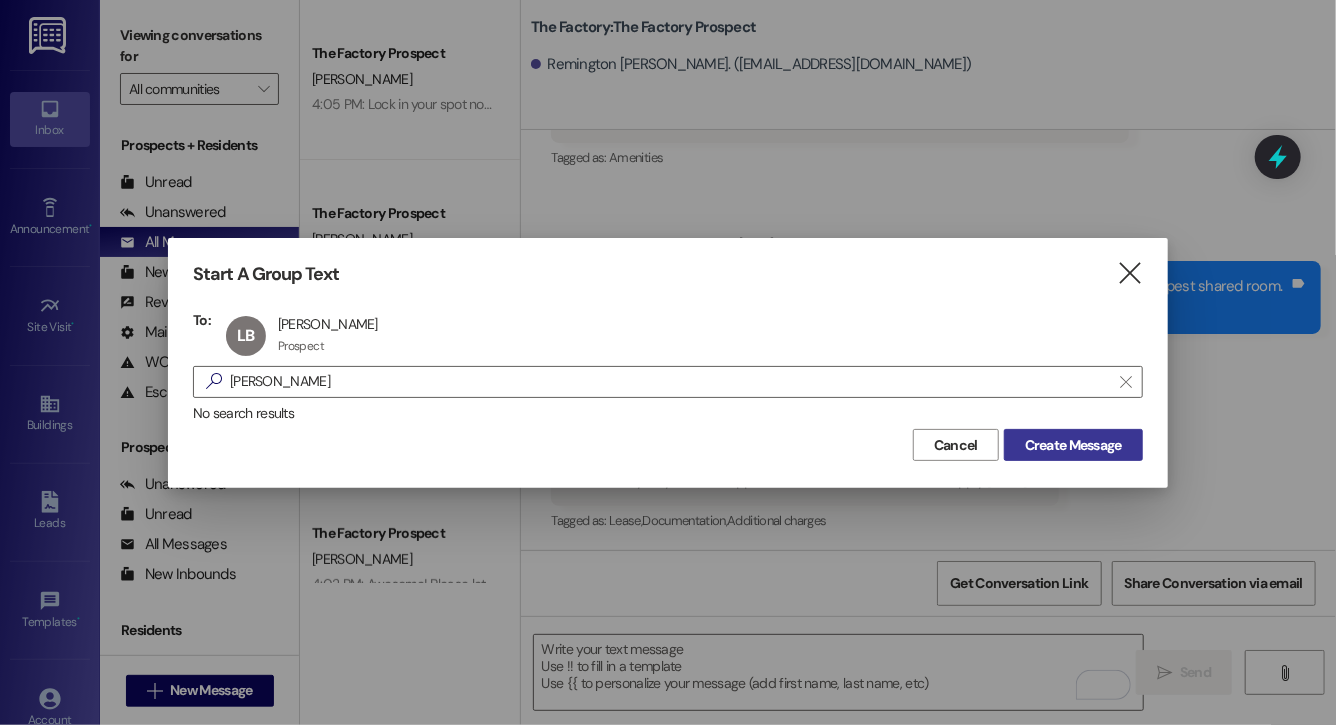 click on "Create Message" at bounding box center (1073, 445) 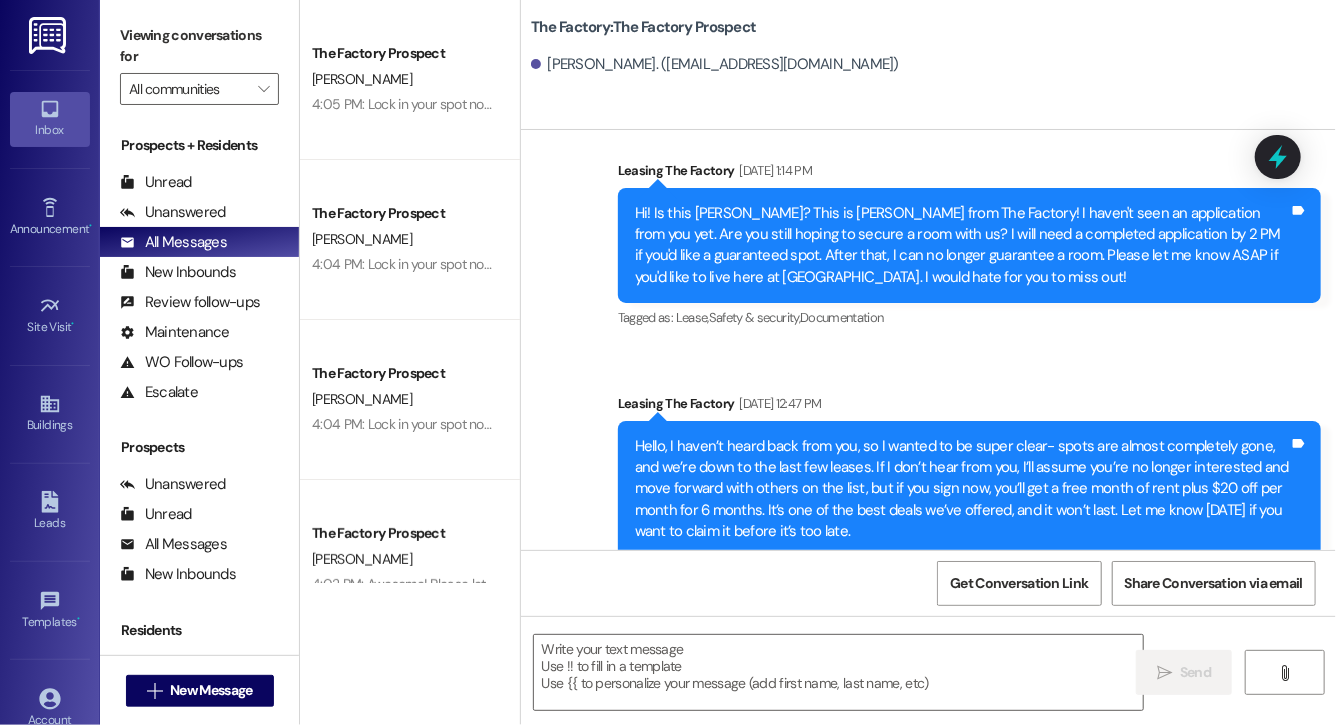 scroll, scrollTop: 9787, scrollLeft: 0, axis: vertical 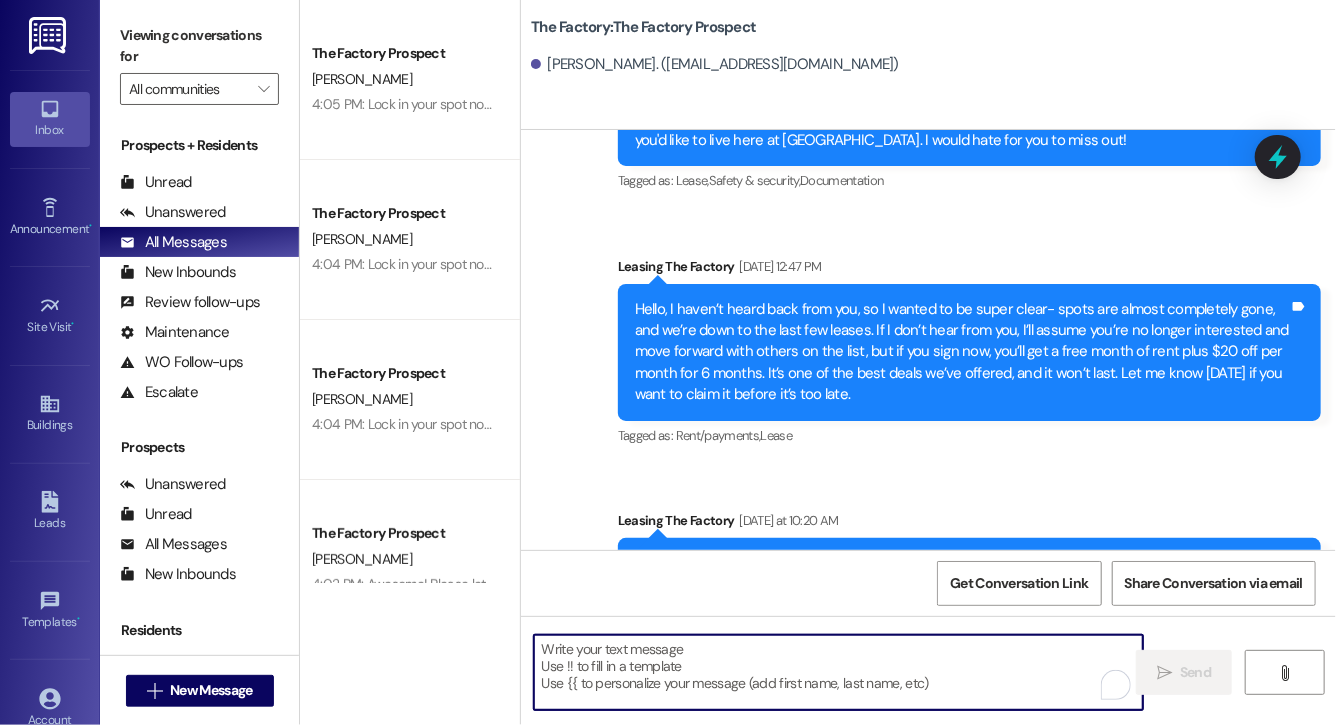 click at bounding box center (838, 672) 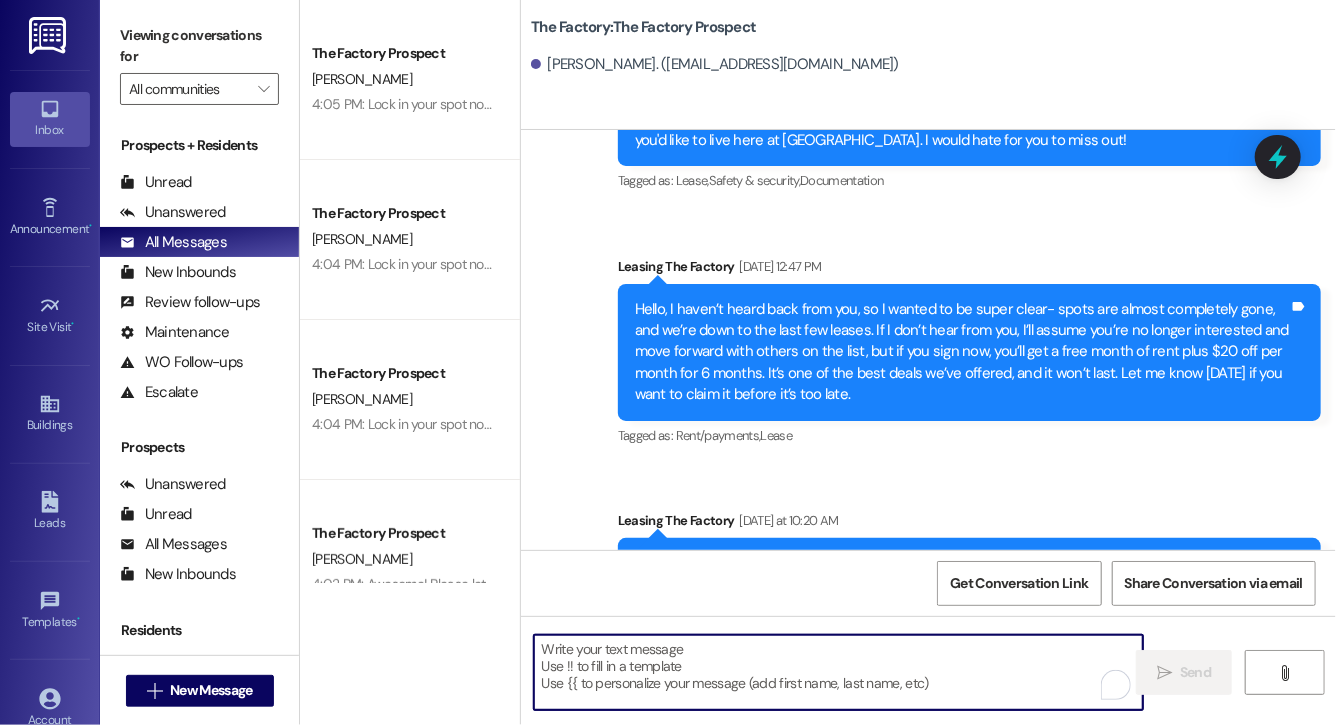 paste on "Lock in your spot now and get a FREE month of rent + choose your perk: $20 off rent for 6 months or 50% off parking for 6 months! This deal is perfect for student budgets 💸 but won’t last.. don’t miss out! Respond "LEASE" to get your lease [DATE]!" 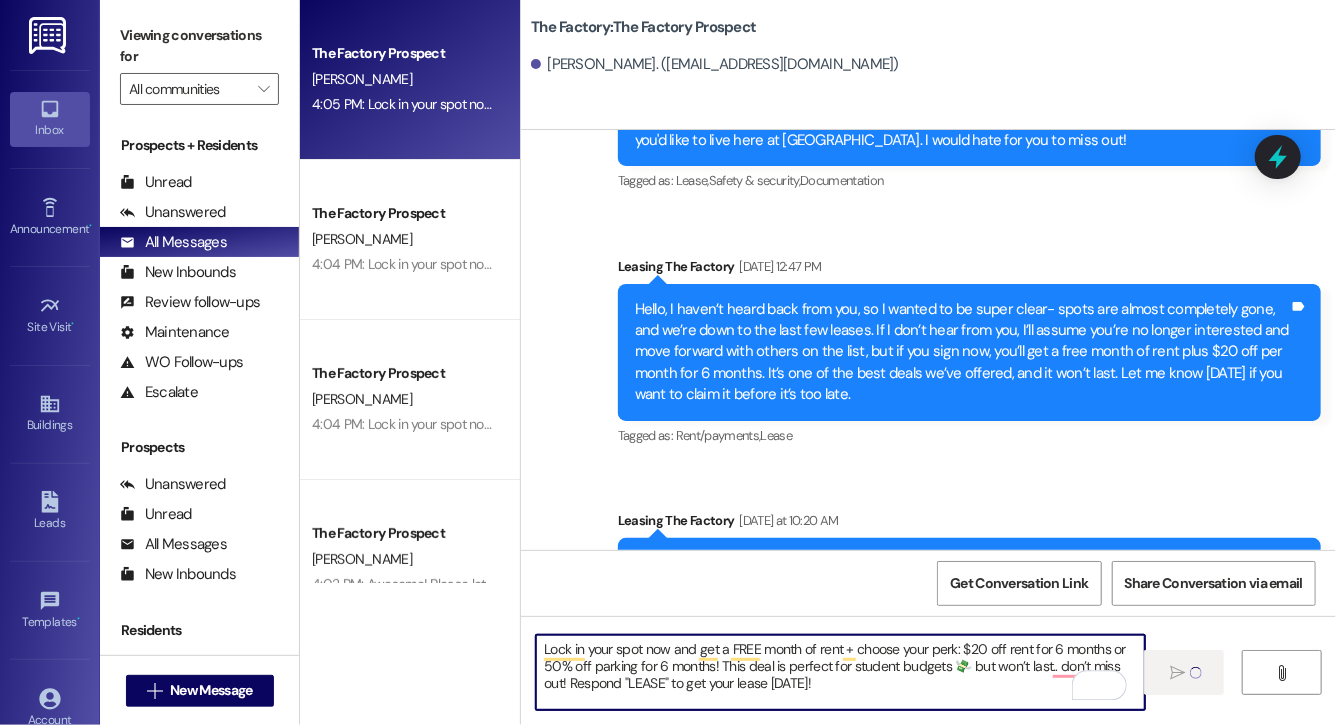 type 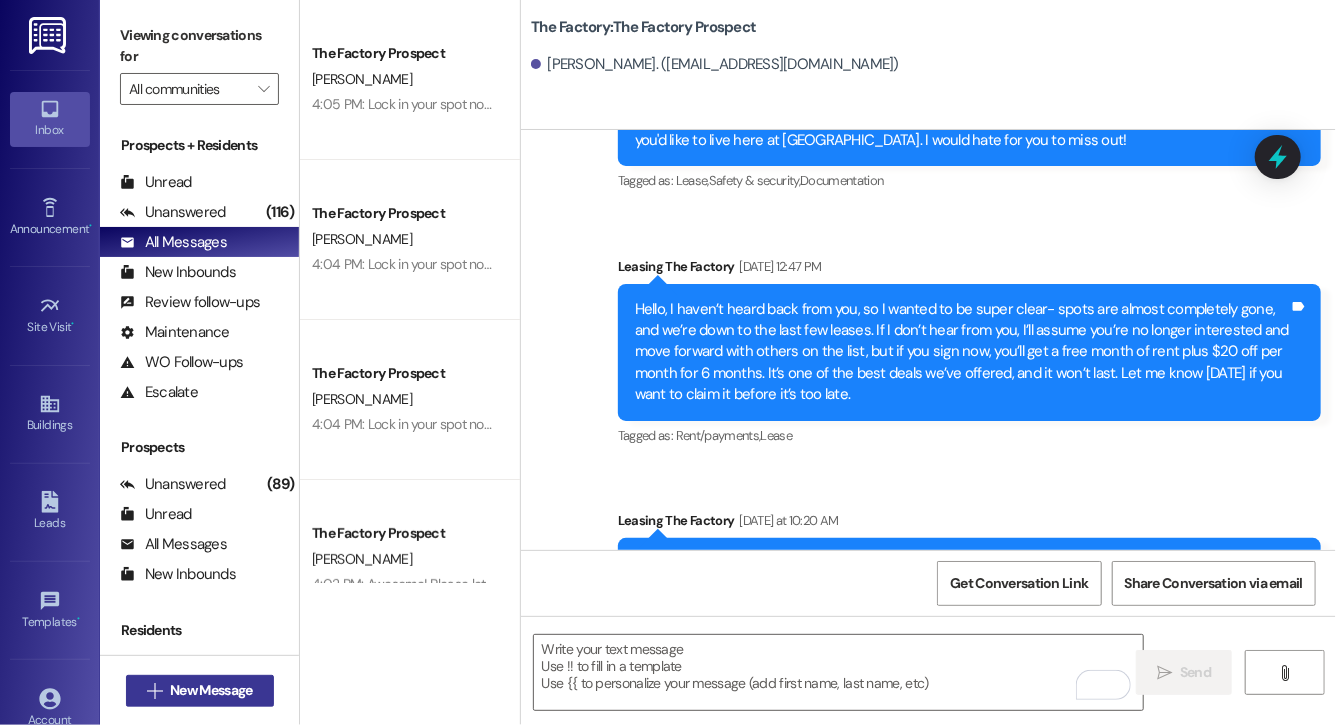 click on "New Message" at bounding box center [211, 690] 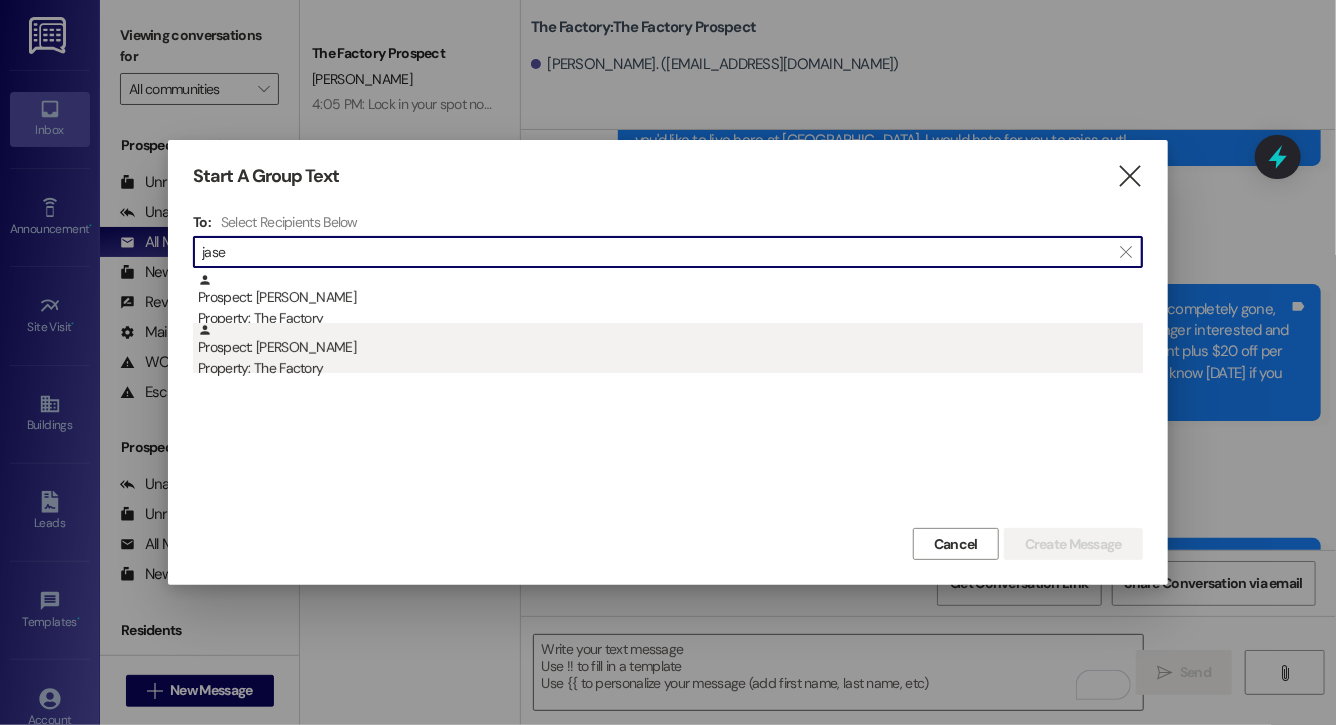 type on "jase" 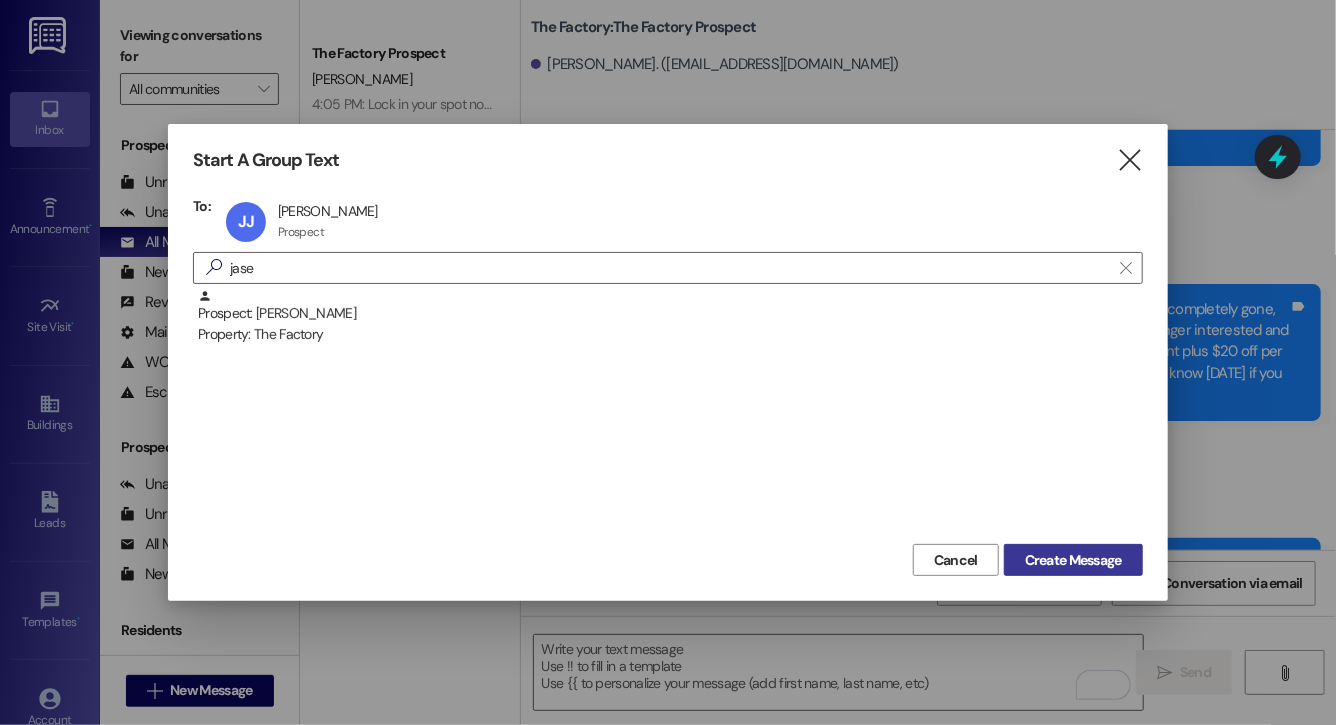 click on "Create Message" at bounding box center (1073, 560) 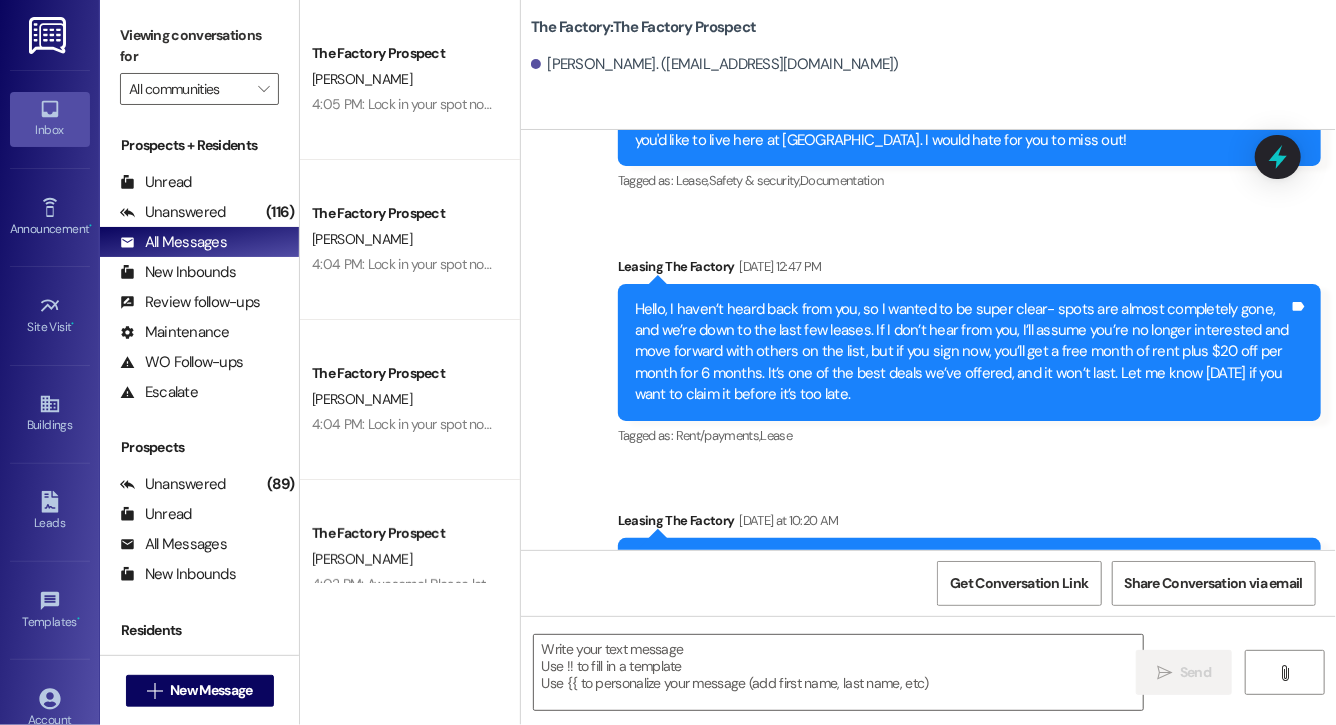 scroll, scrollTop: 9382, scrollLeft: 0, axis: vertical 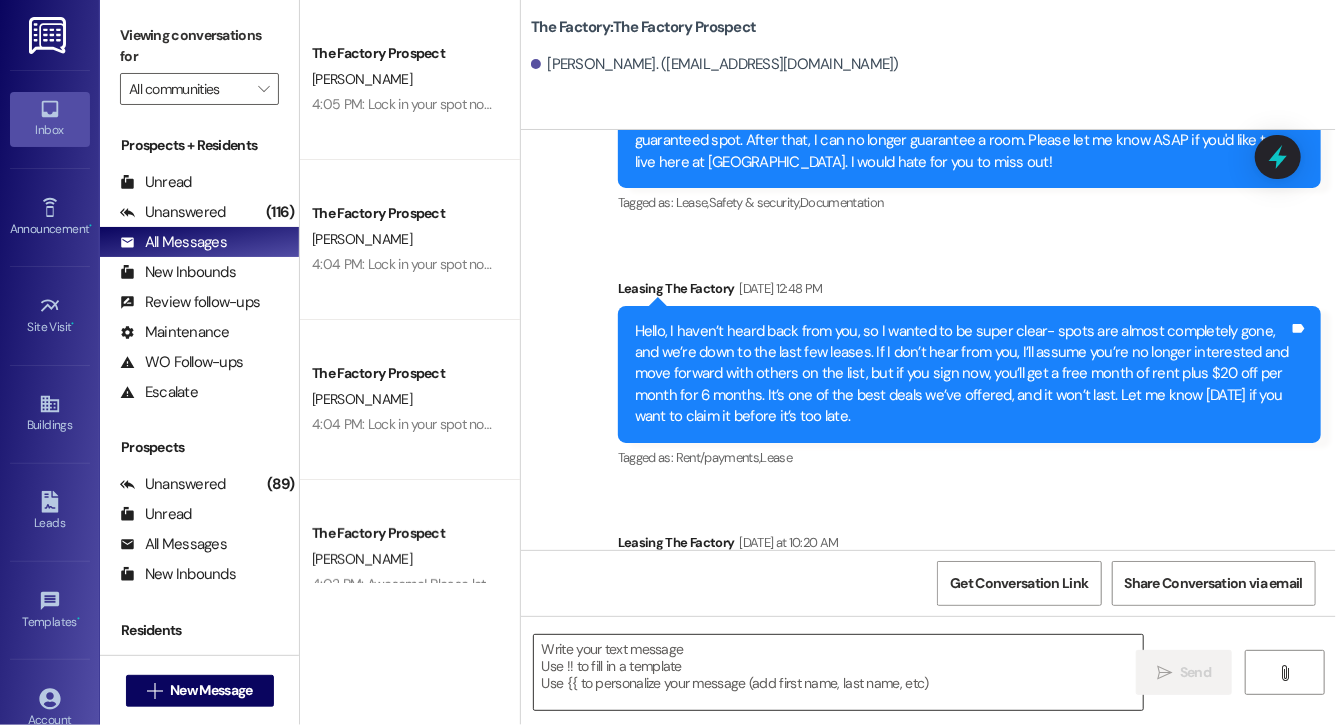 click at bounding box center (838, 672) 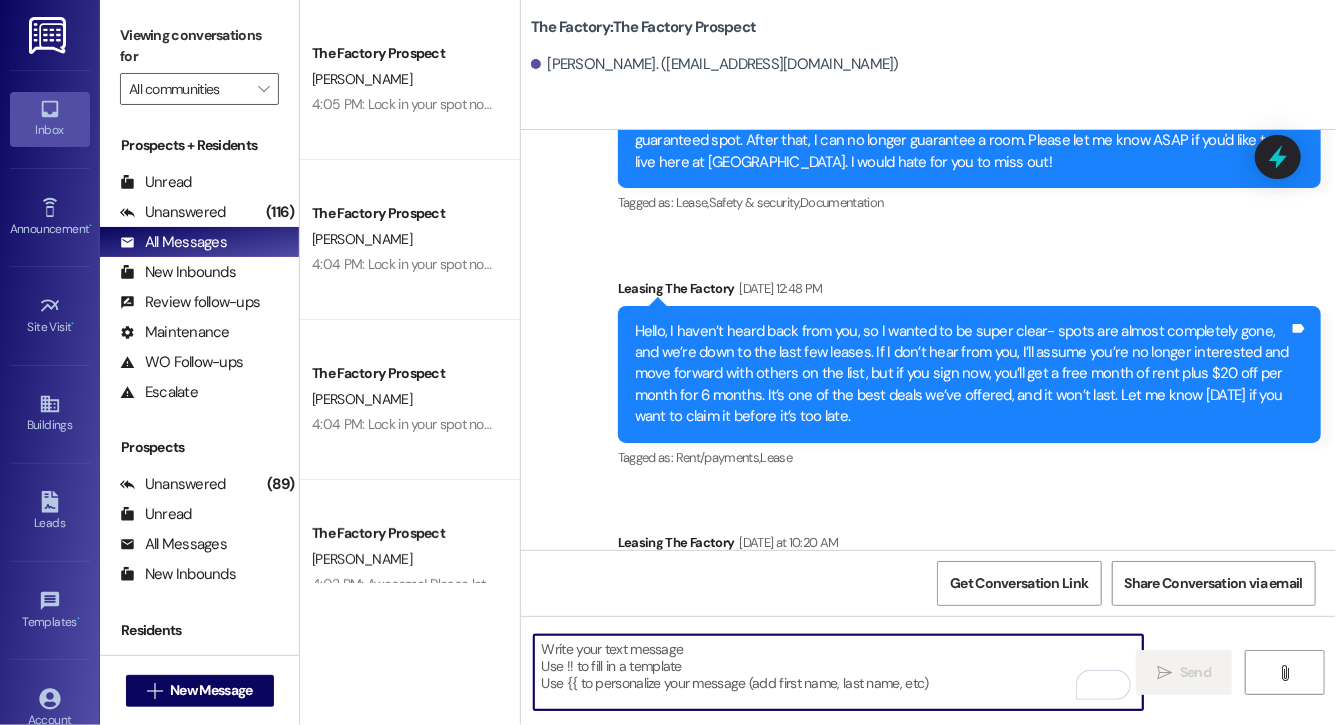 paste on "Lock in your spot now and get a FREE month of rent + choose your perk: $20 off rent for 6 months or 50% off parking for 6 months! This deal is perfect for student budgets 💸 but won’t last.. don’t miss out! Respond "LEASE" to get your lease [DATE]!" 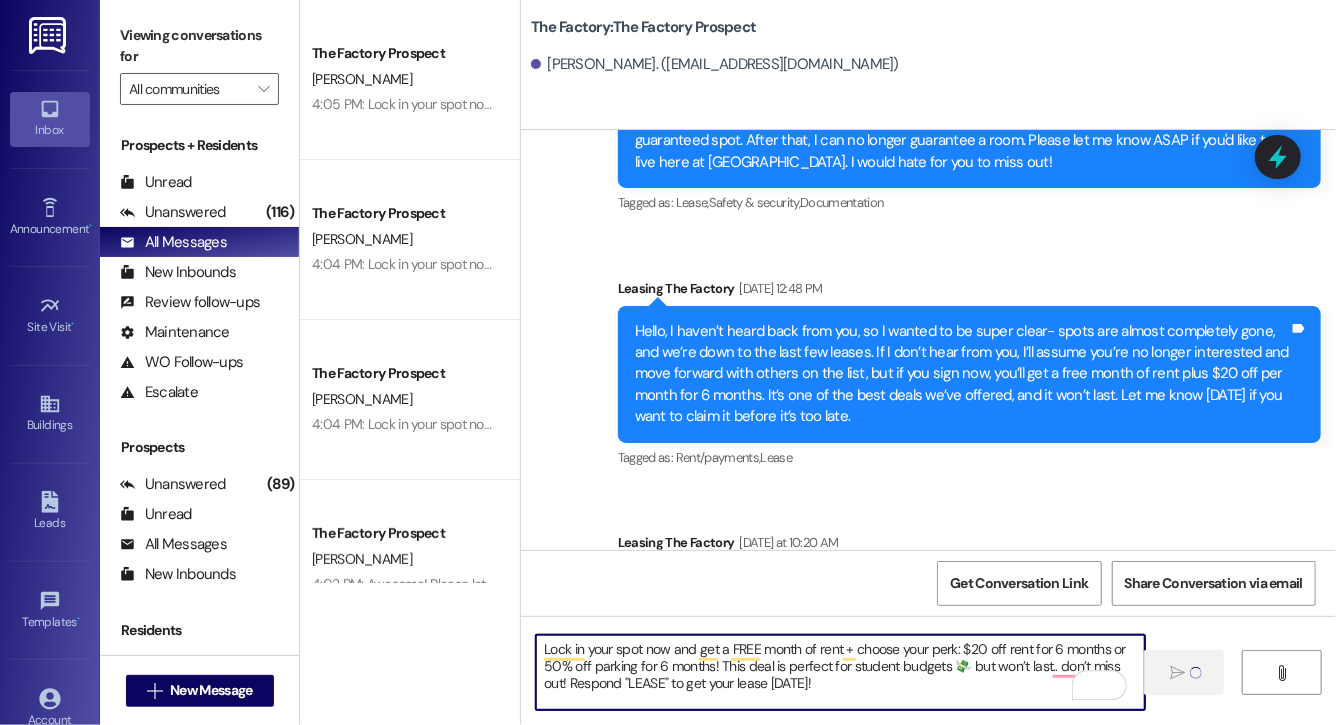 type 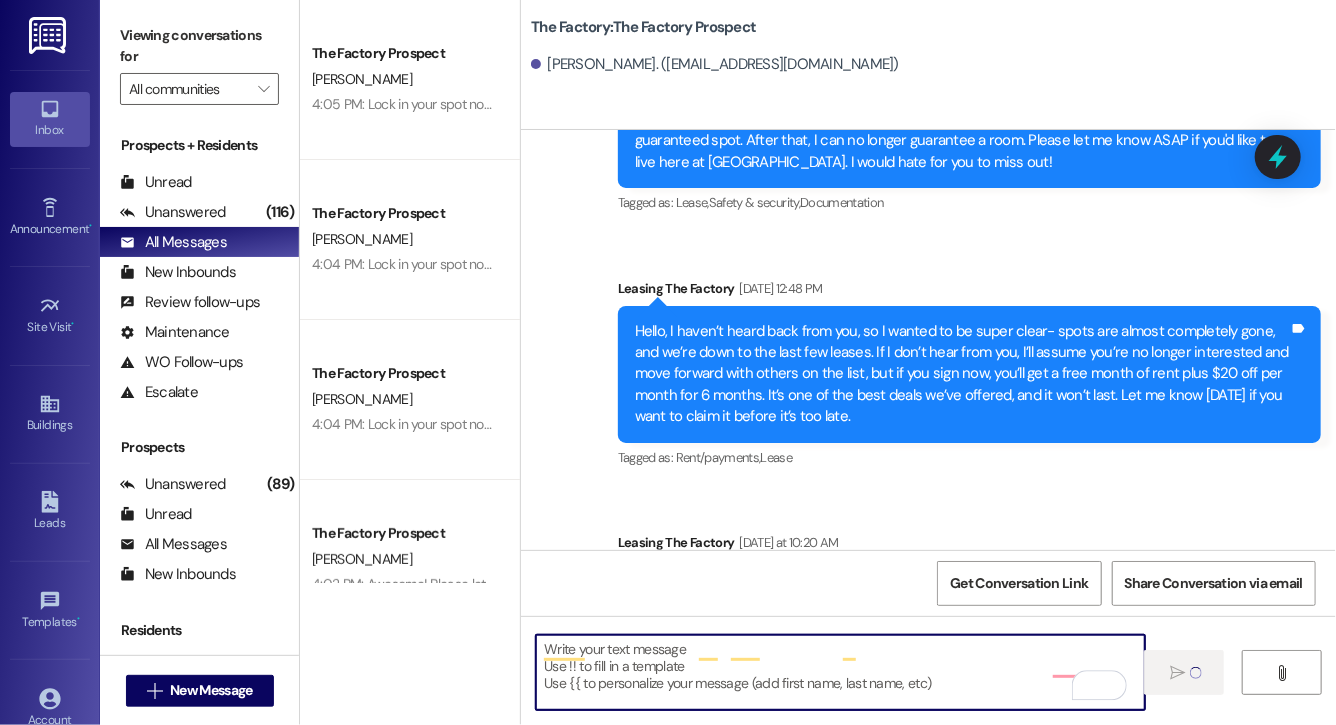 scroll, scrollTop: 9565, scrollLeft: 0, axis: vertical 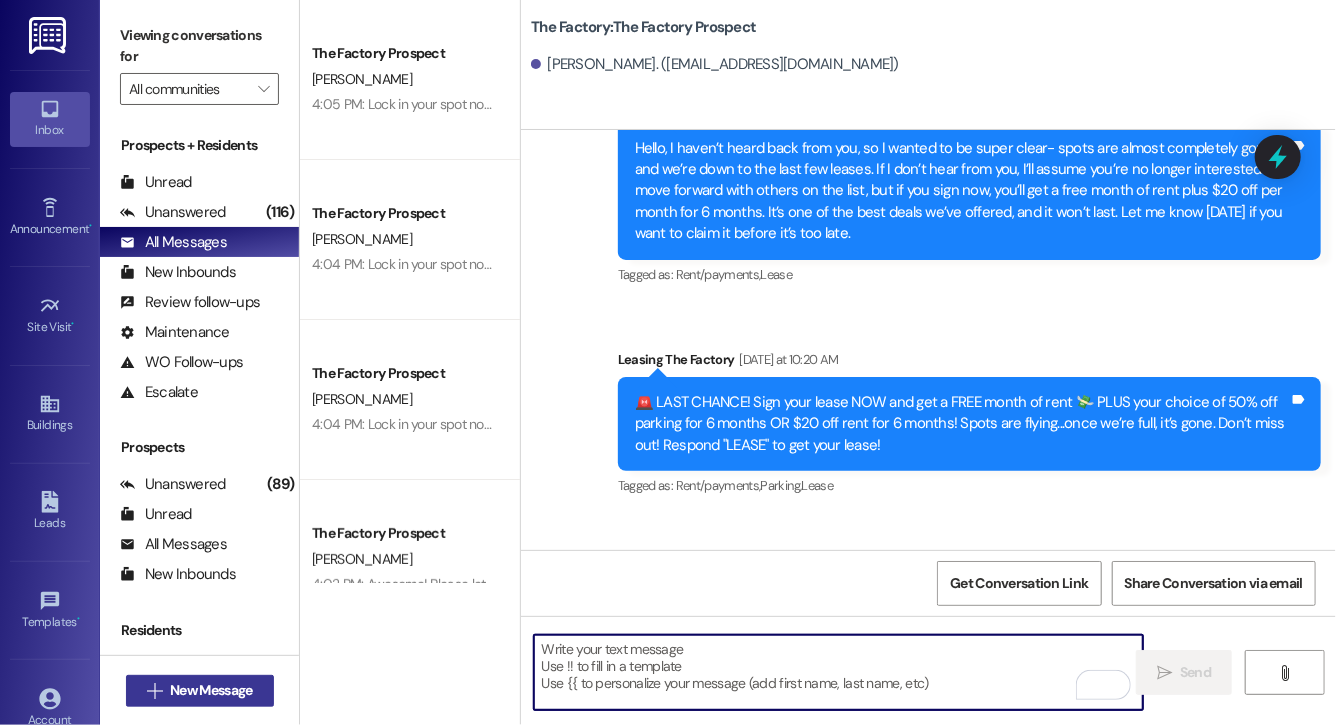 click on "New Message" at bounding box center [211, 690] 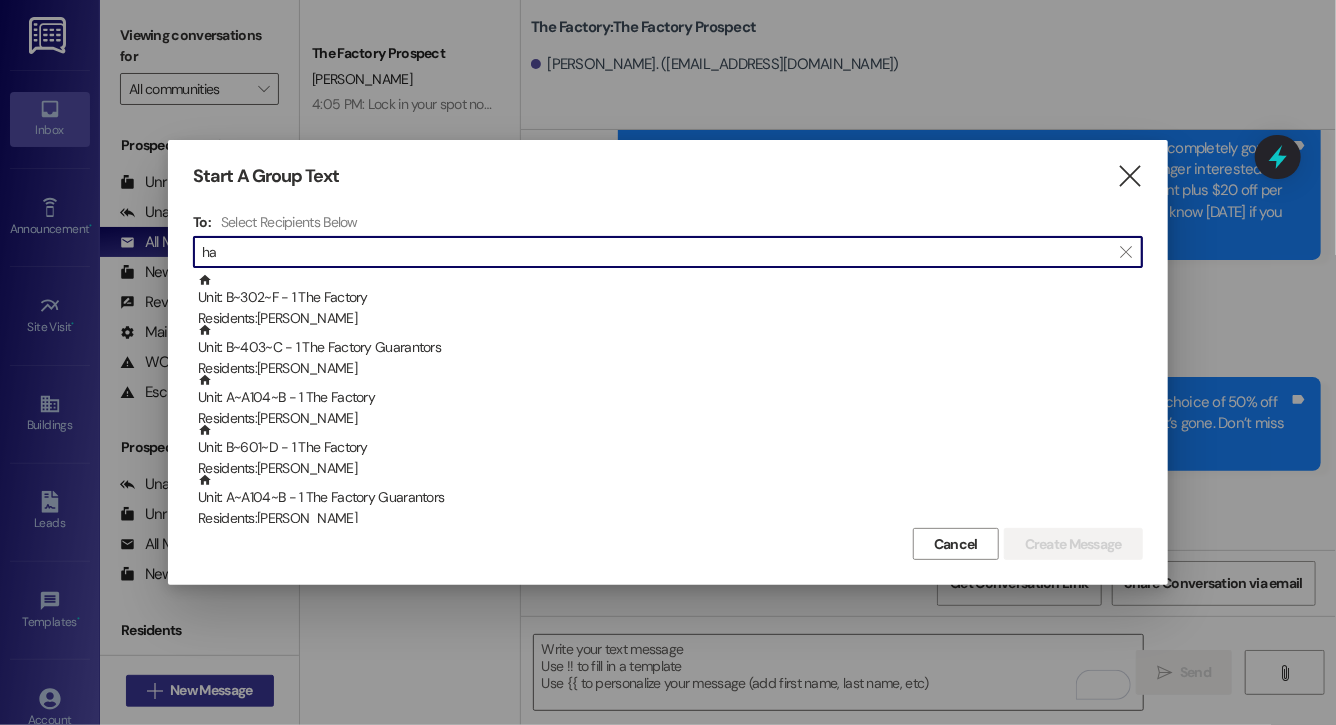 type on "h" 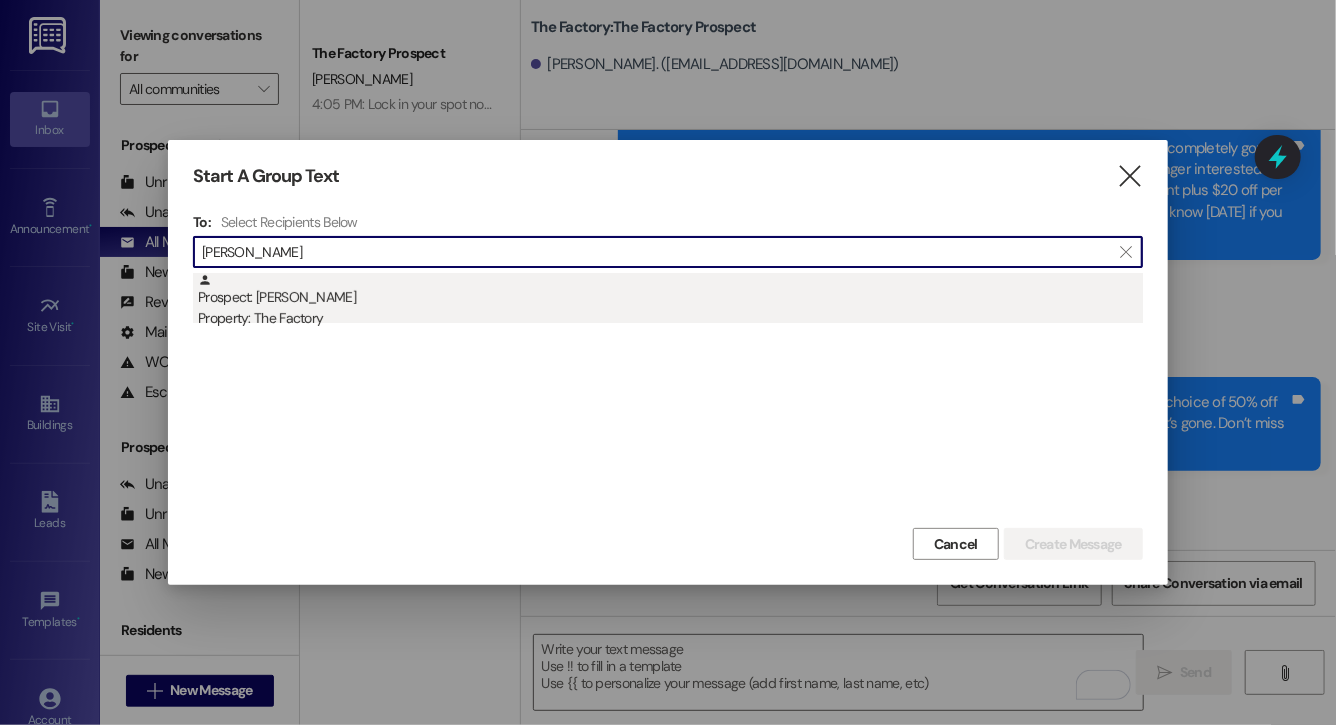 type on "hailey hol" 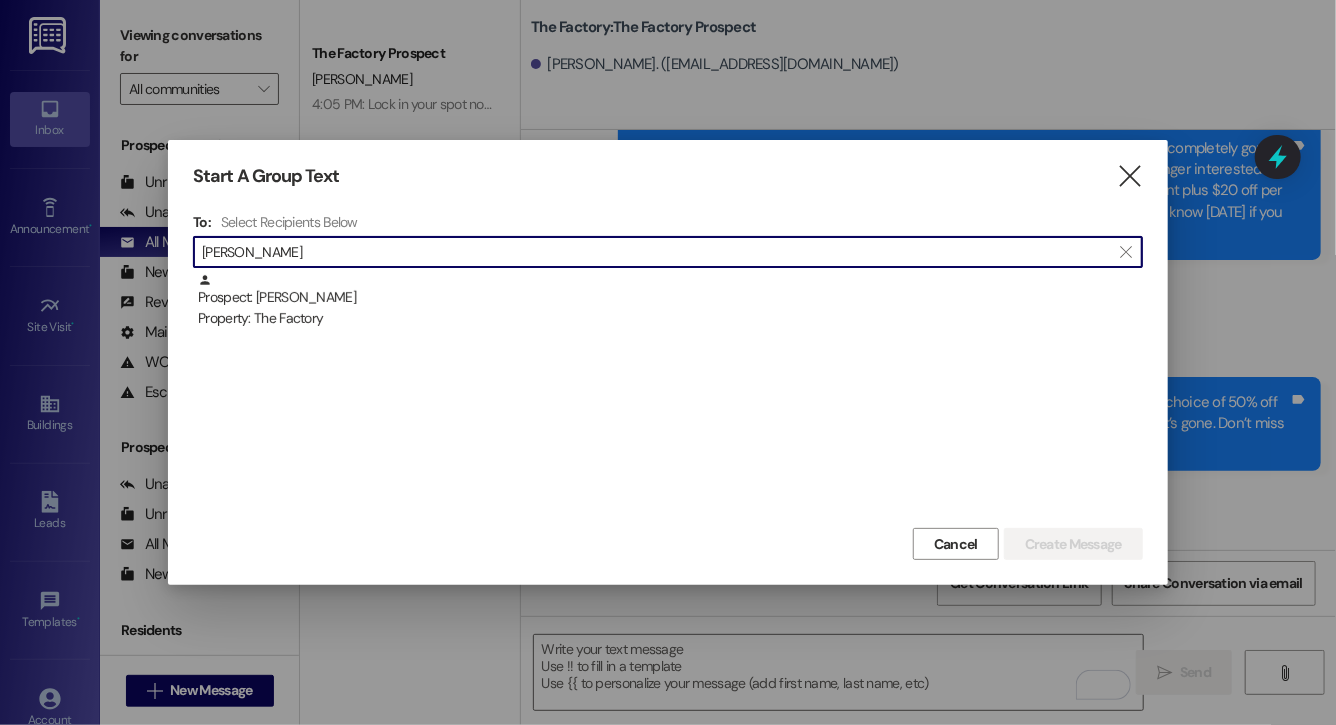 drag, startPoint x: 469, startPoint y: 303, endPoint x: 455, endPoint y: 300, distance: 14.3178215 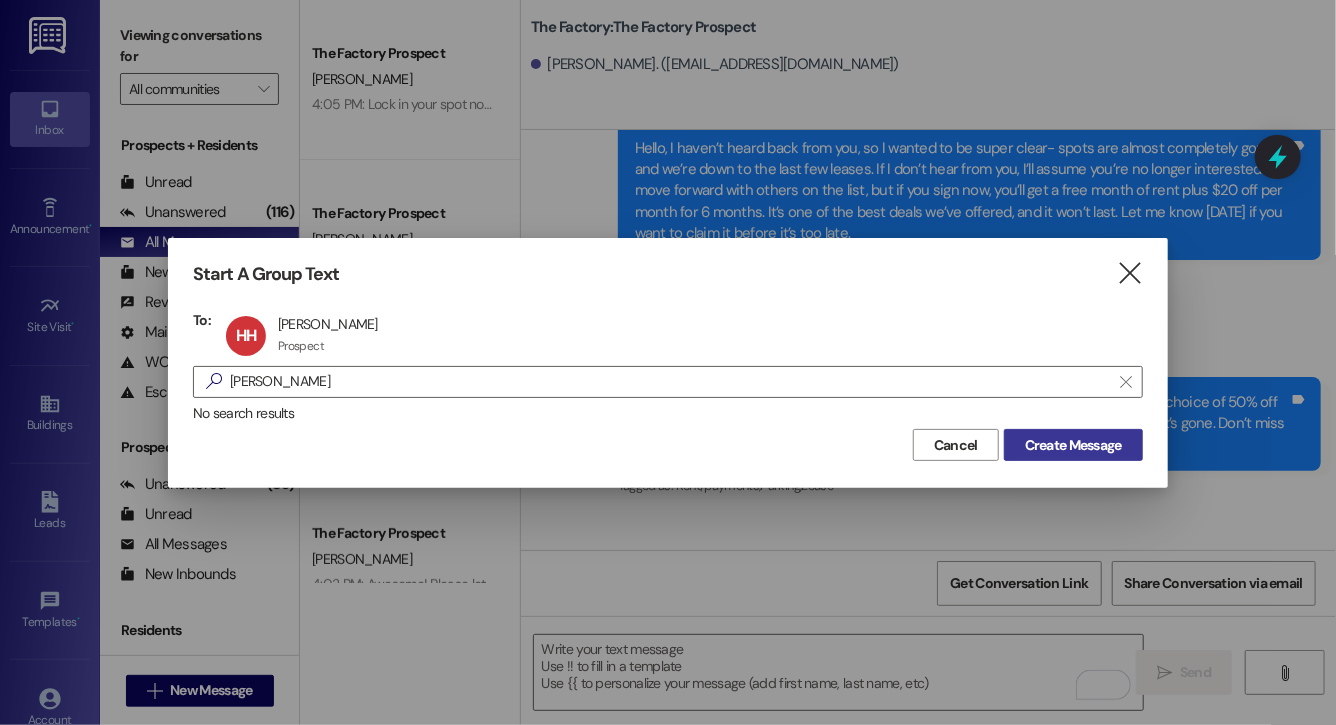 click on "Create Message" at bounding box center [1073, 445] 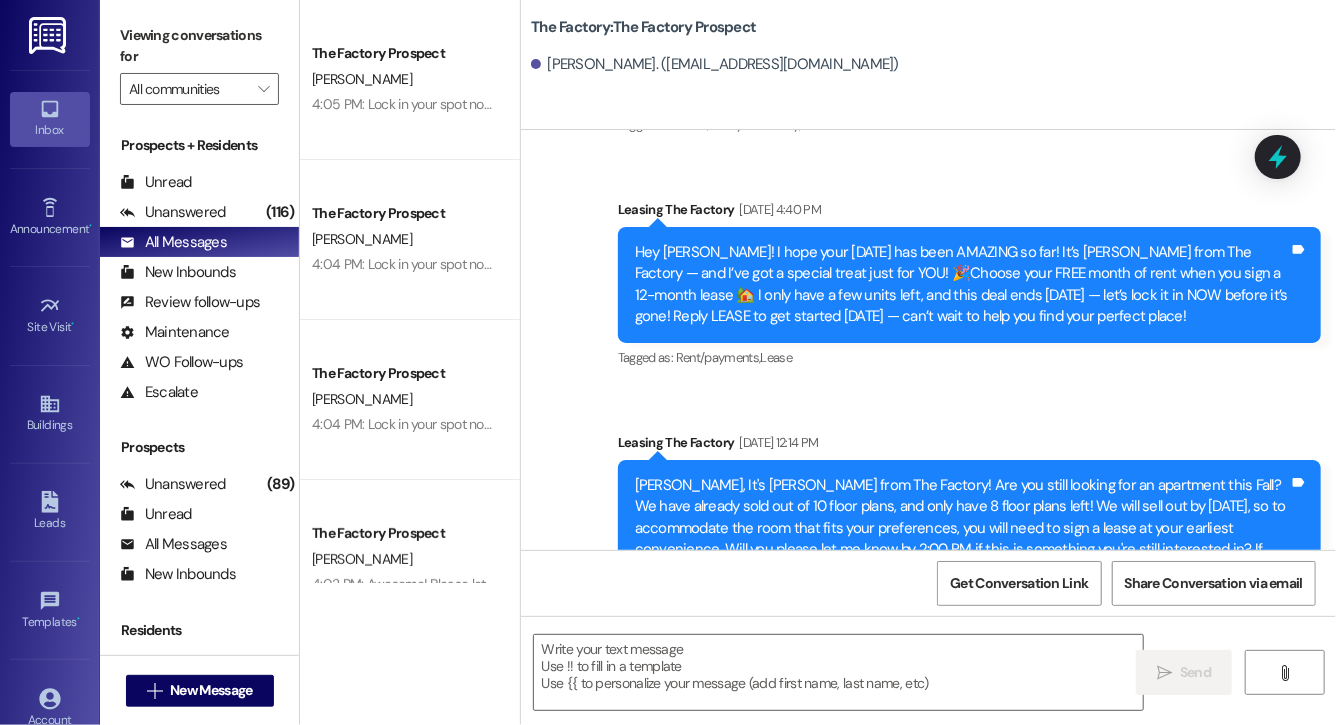 scroll, scrollTop: 9899, scrollLeft: 0, axis: vertical 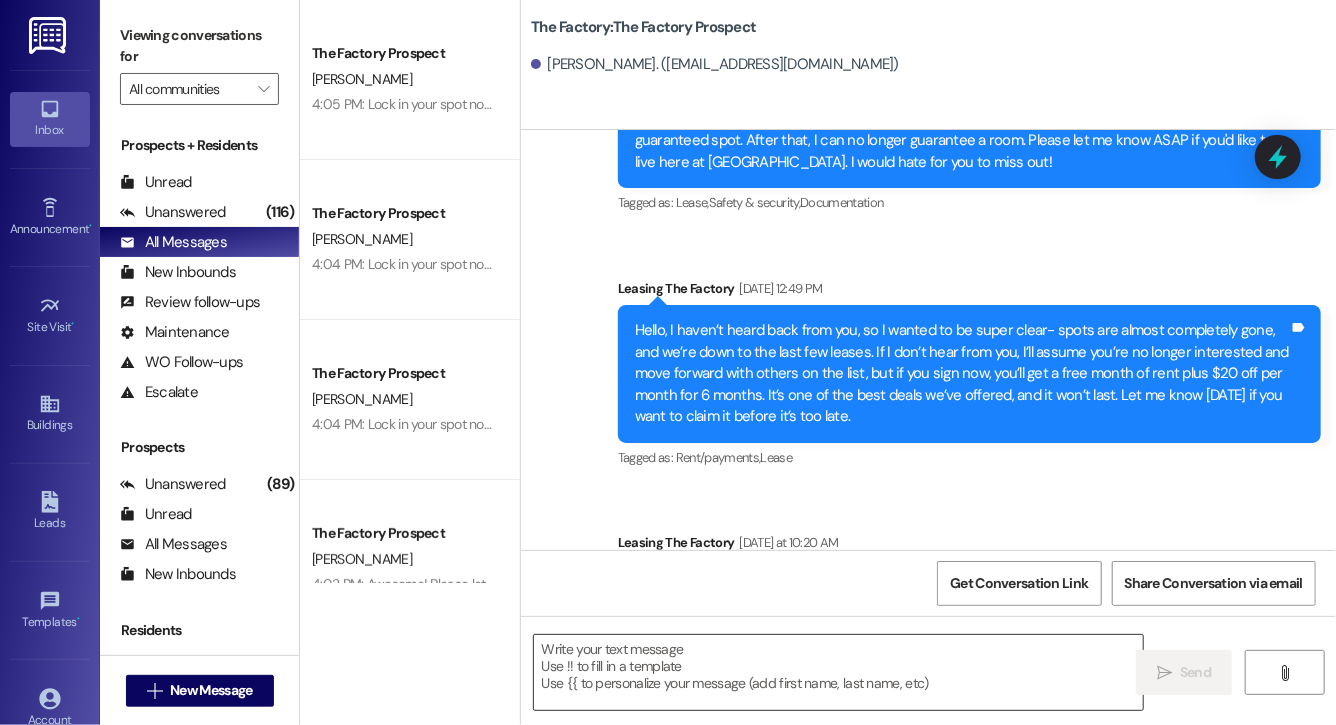 click at bounding box center [838, 672] 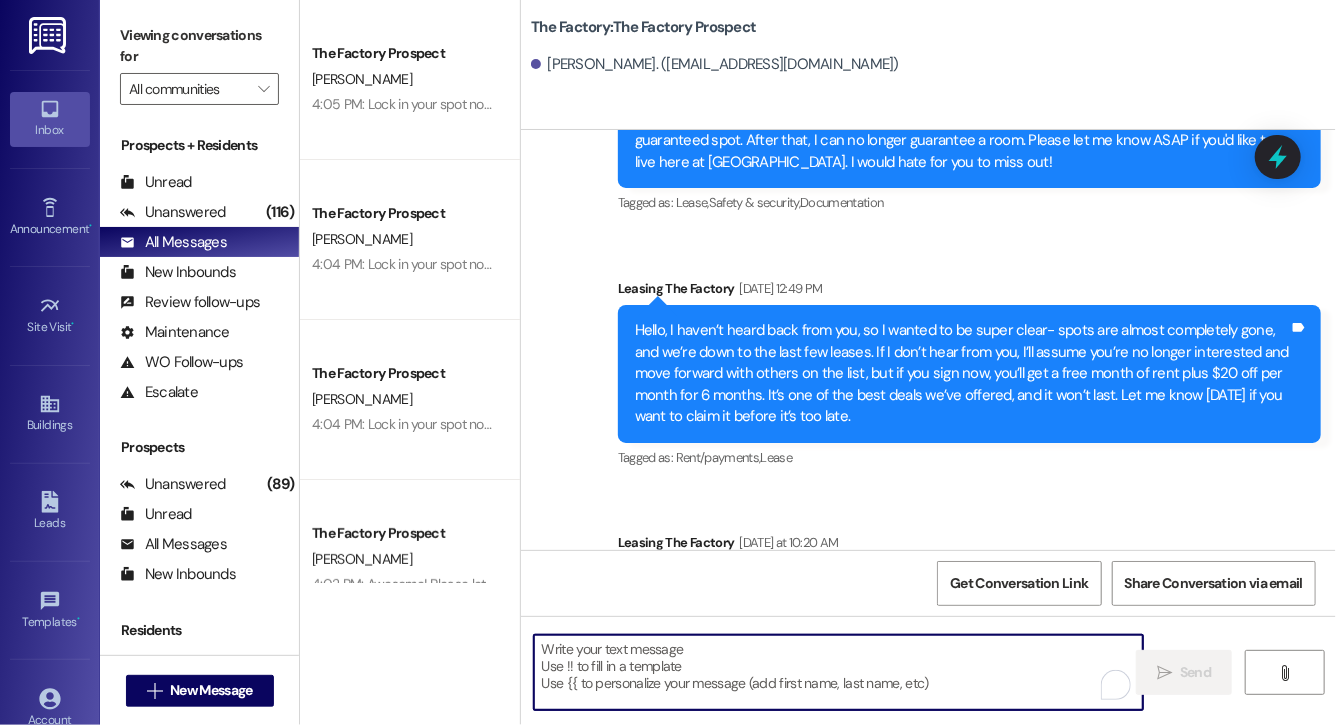 paste on "Lock in your spot now and get a FREE month of rent + choose your perk: $20 off rent for 6 months or 50% off parking for 6 months! This deal is perfect for student budgets 💸 but won’t last.. don’t miss out! Respond "LEASE" to get your lease [DATE]!" 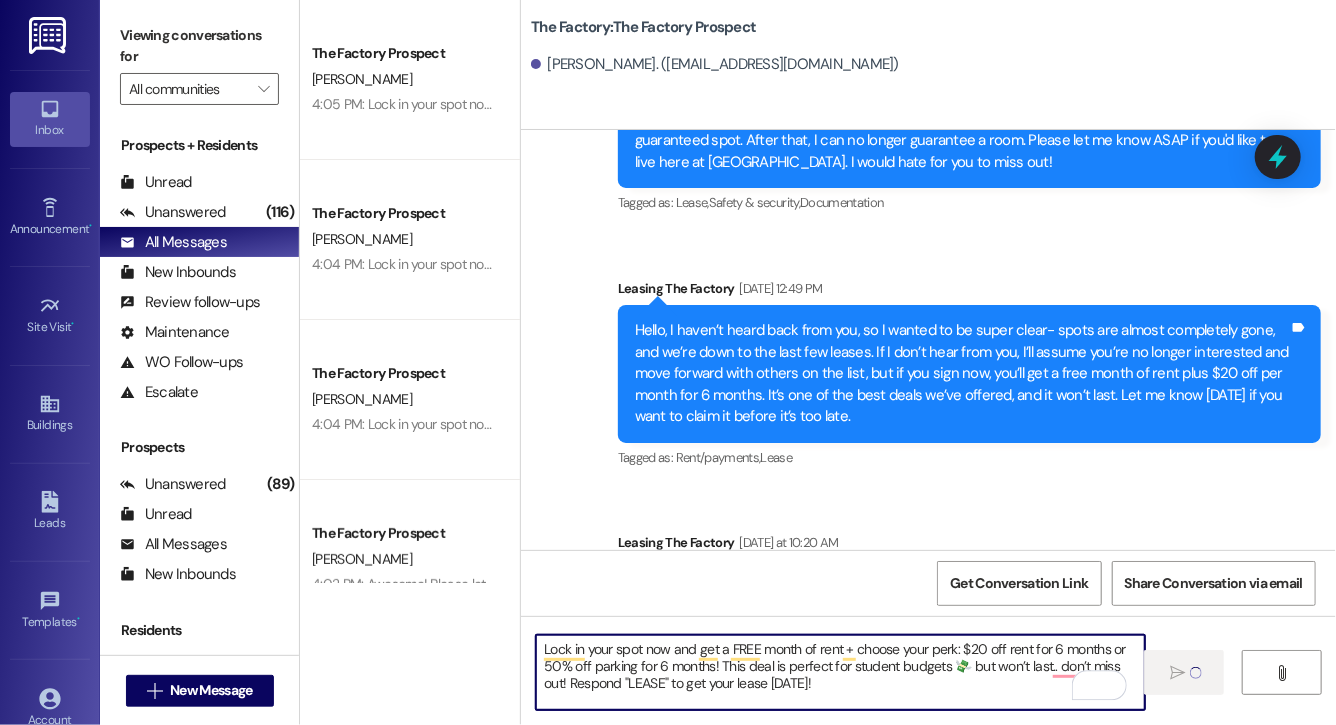 type 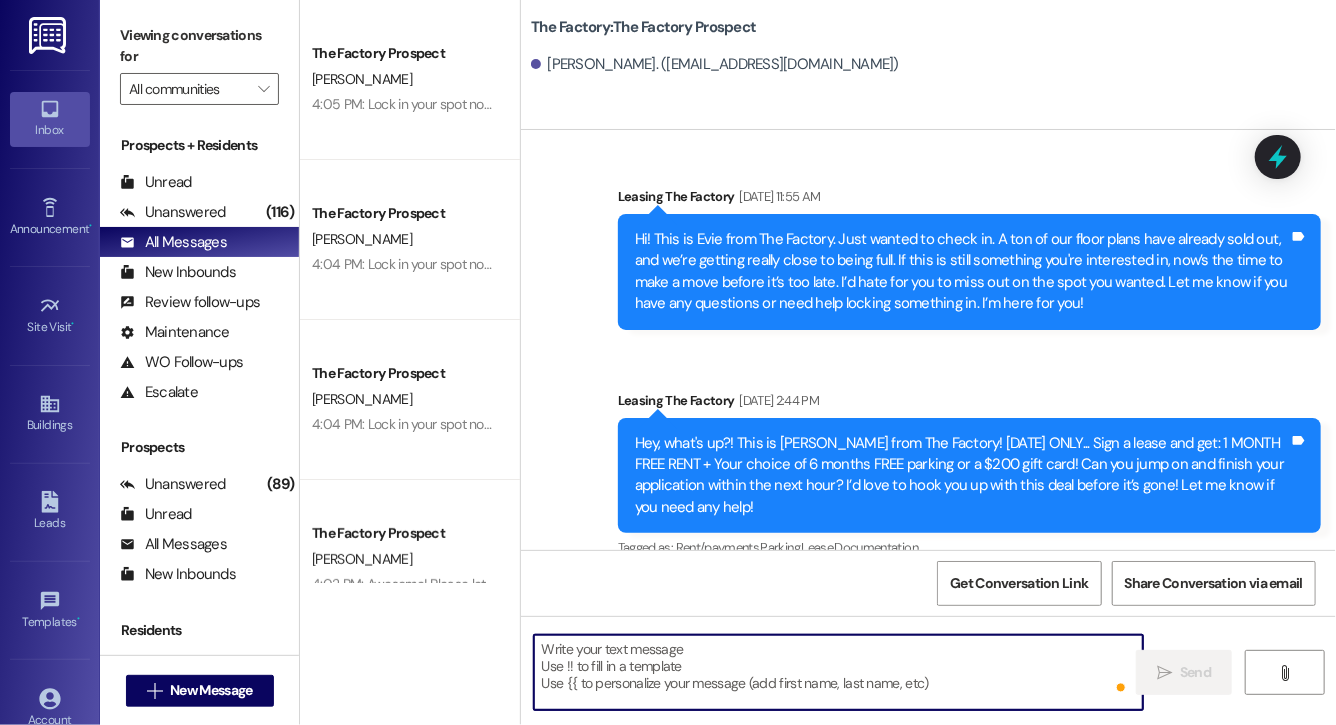 scroll, scrollTop: 7240, scrollLeft: 0, axis: vertical 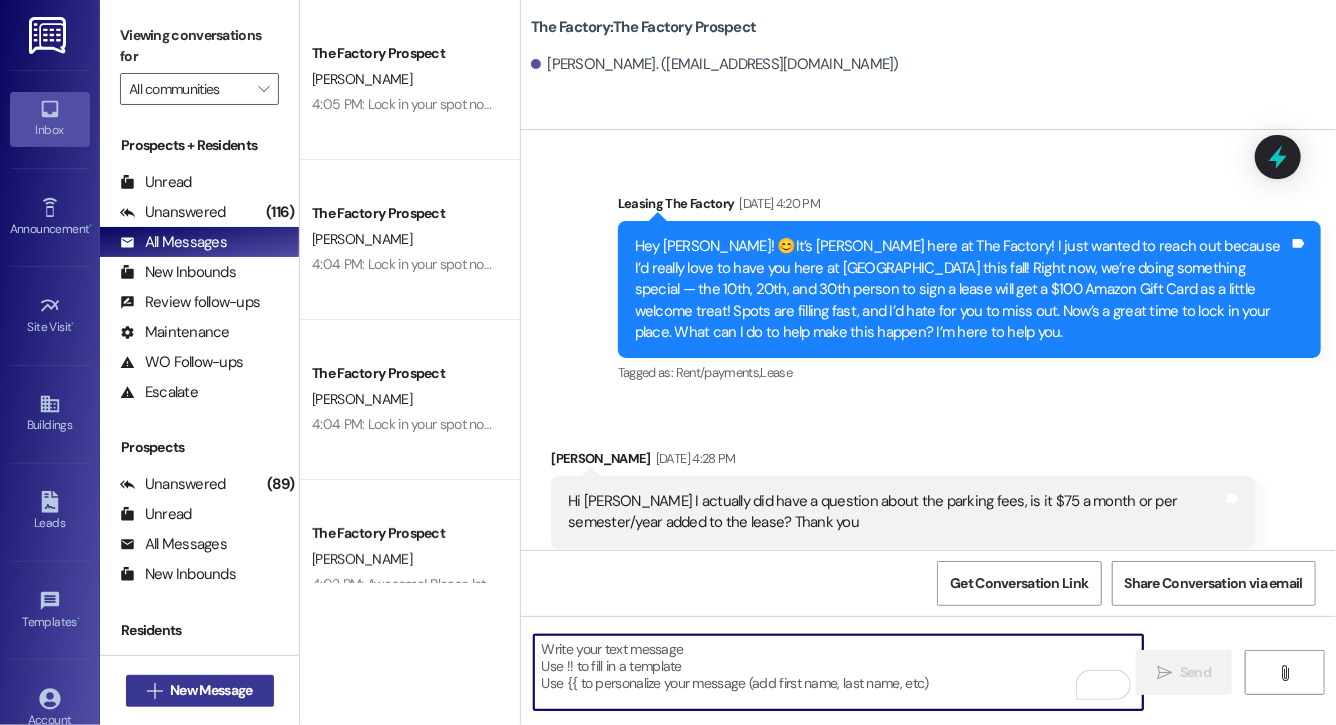 click on "New Message" at bounding box center [211, 690] 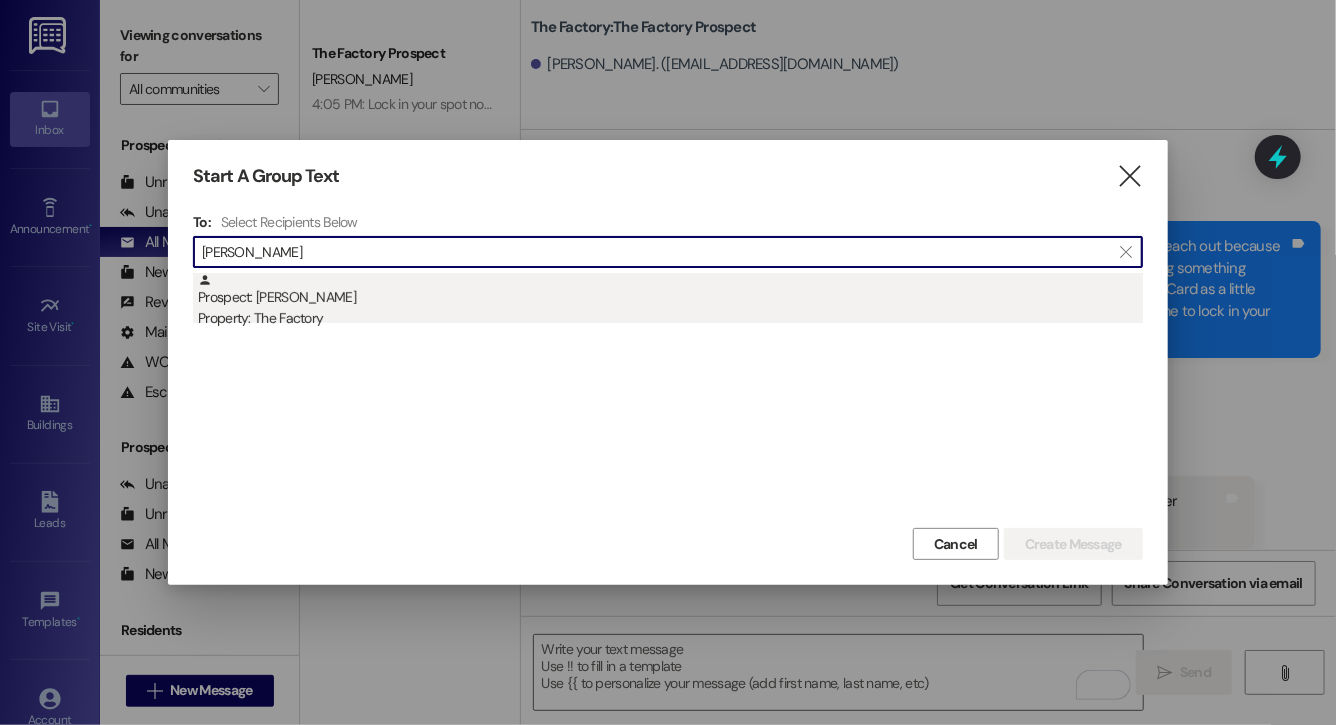 type on "nicole mou" 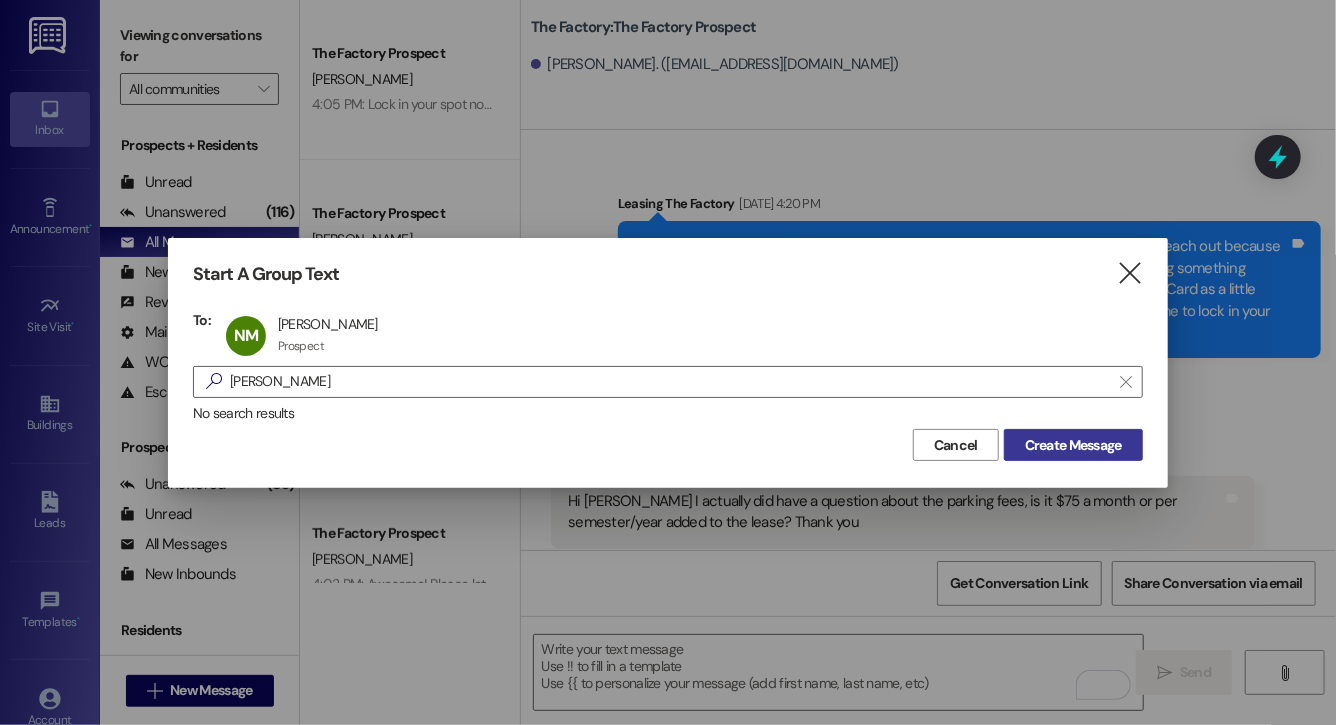 click on "Create Message" at bounding box center [1073, 445] 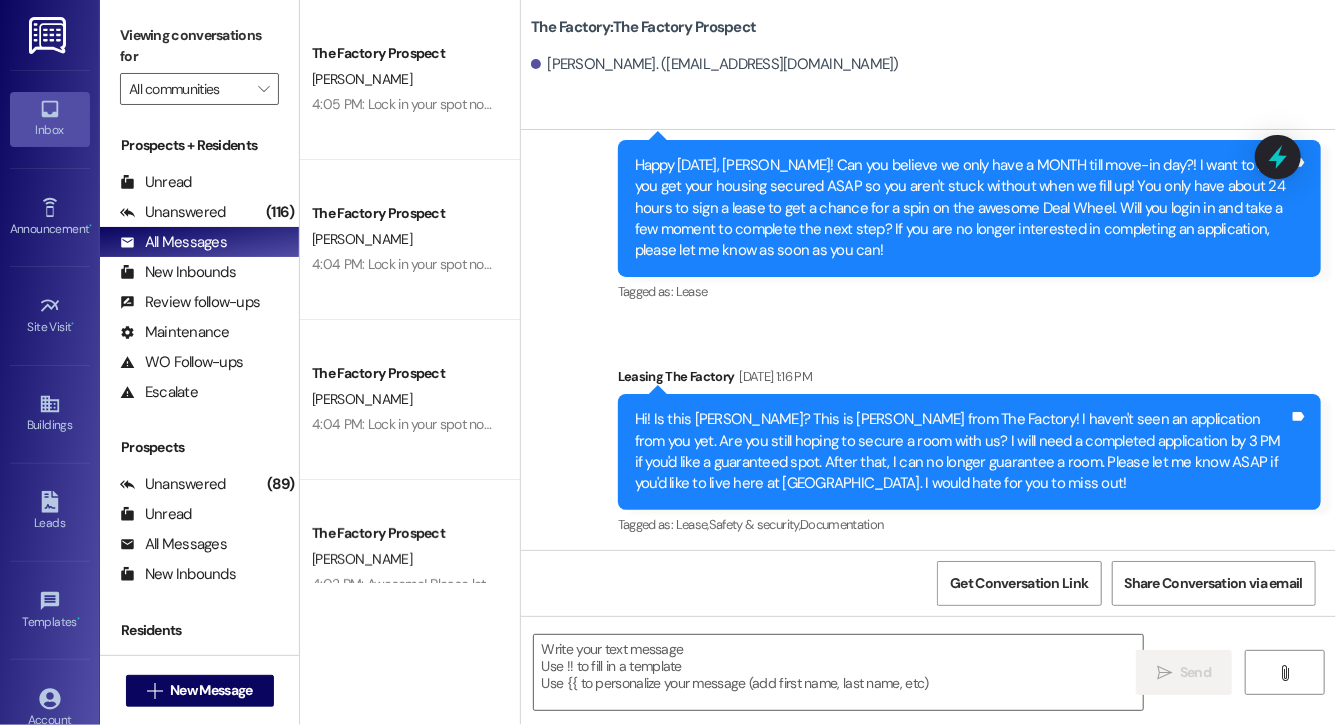 scroll, scrollTop: 9679, scrollLeft: 0, axis: vertical 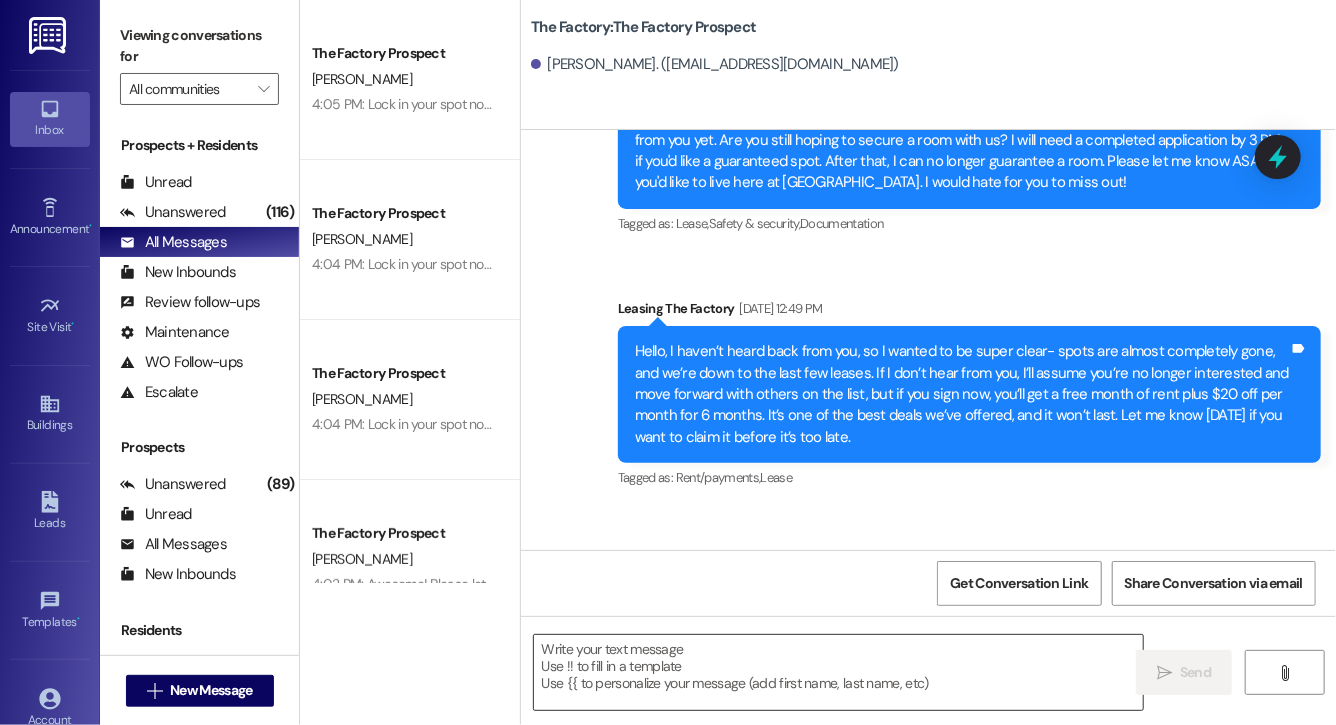 click at bounding box center (838, 672) 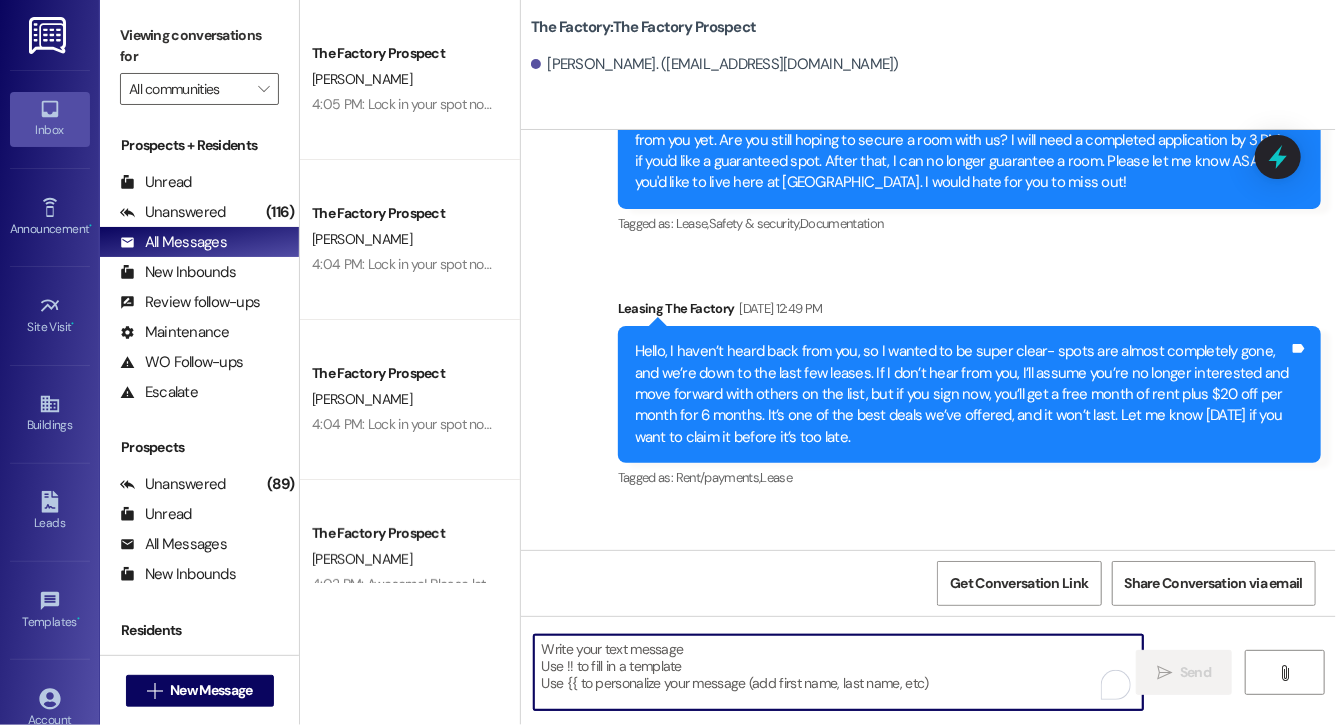 paste on "Lock in your spot now and get a FREE month of rent + choose your perk: $20 off rent for 6 months or 50% off parking for 6 months! This deal is perfect for student budgets 💸 but won’t last.. don’t miss out! Respond "LEASE" to get your lease [DATE]!" 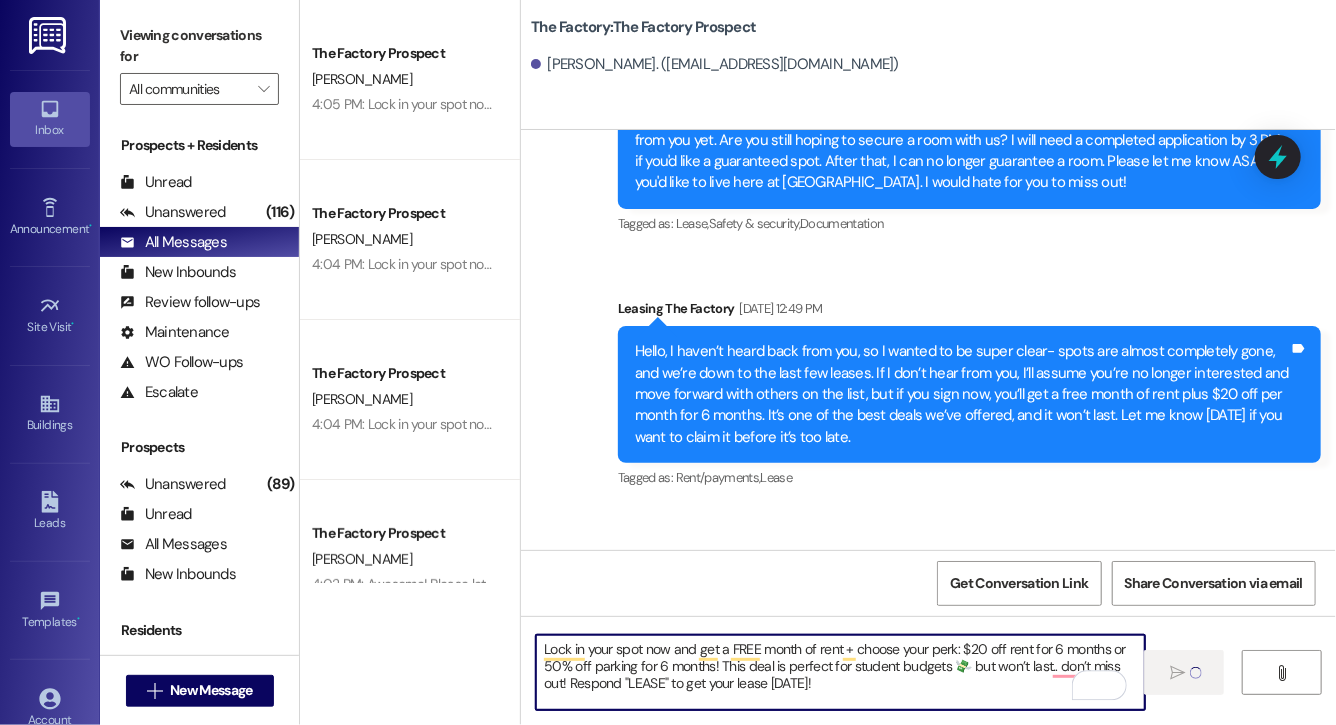 type 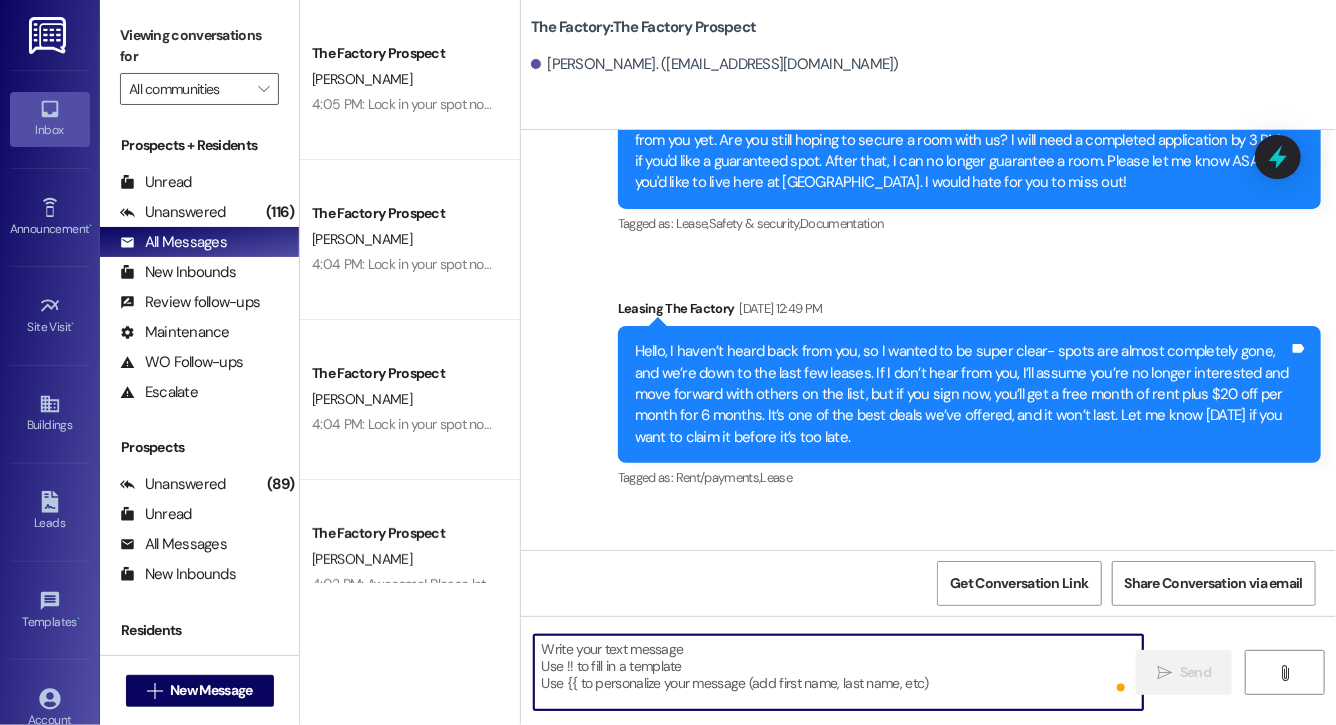 scroll, scrollTop: 9860, scrollLeft: 0, axis: vertical 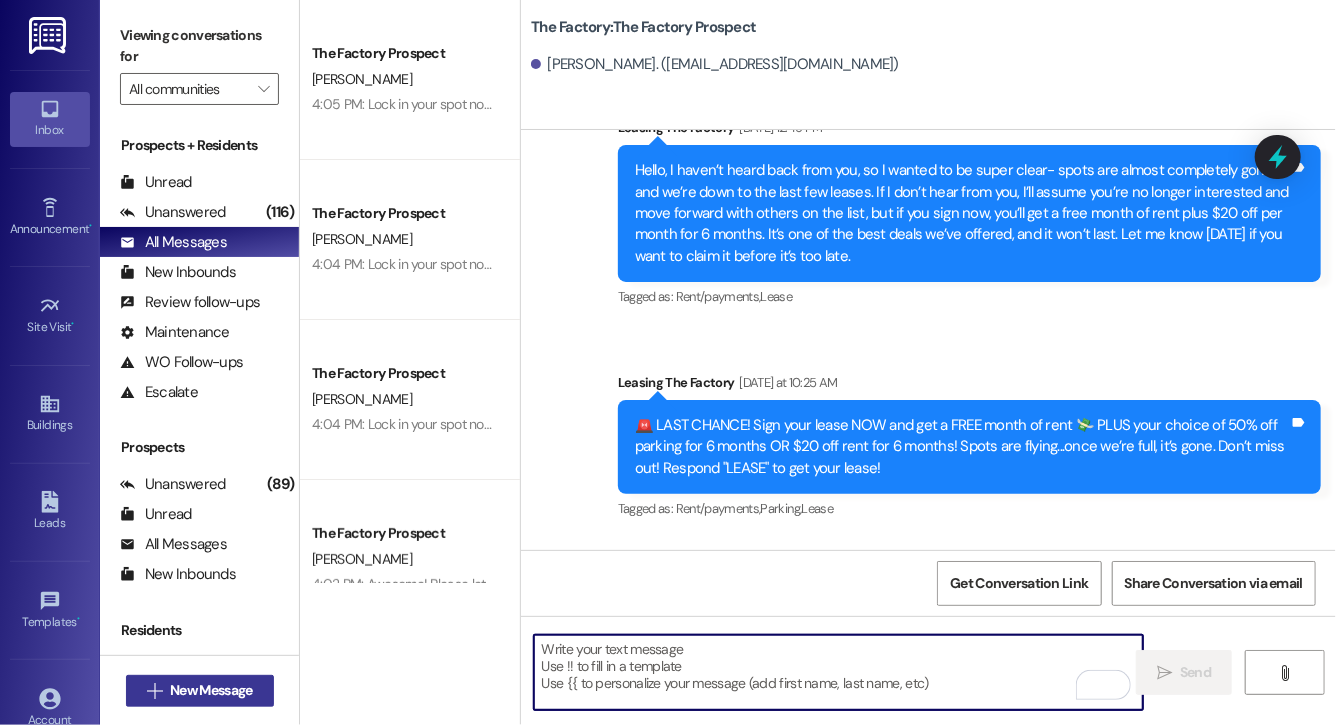 click on "New Message" at bounding box center [211, 690] 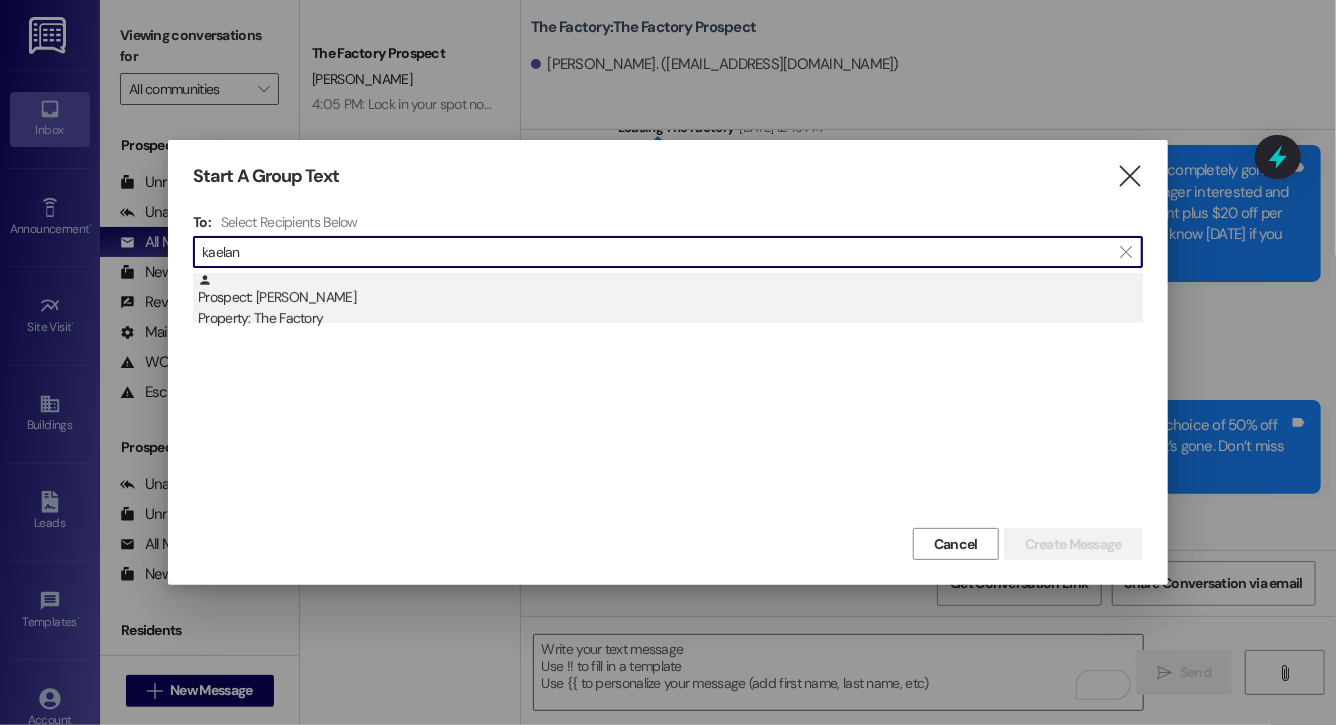 type on "kaelan" 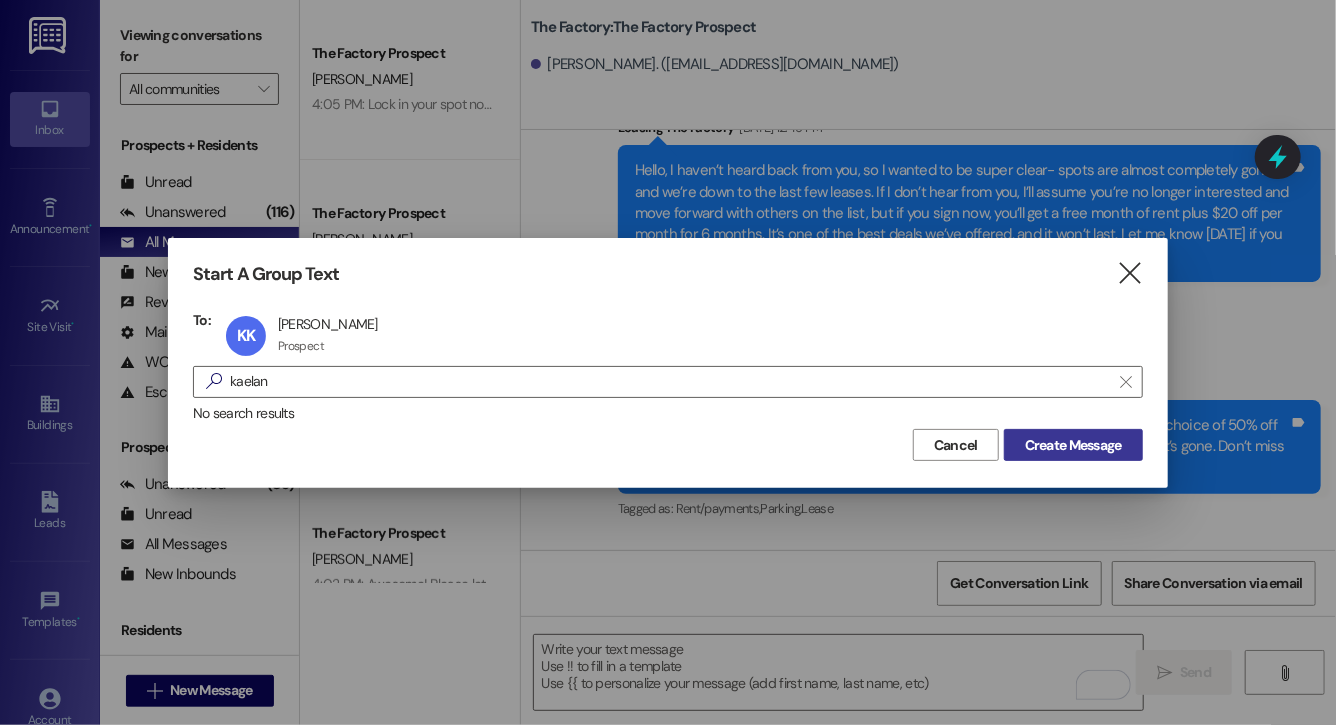click on "Create Message" at bounding box center (1073, 445) 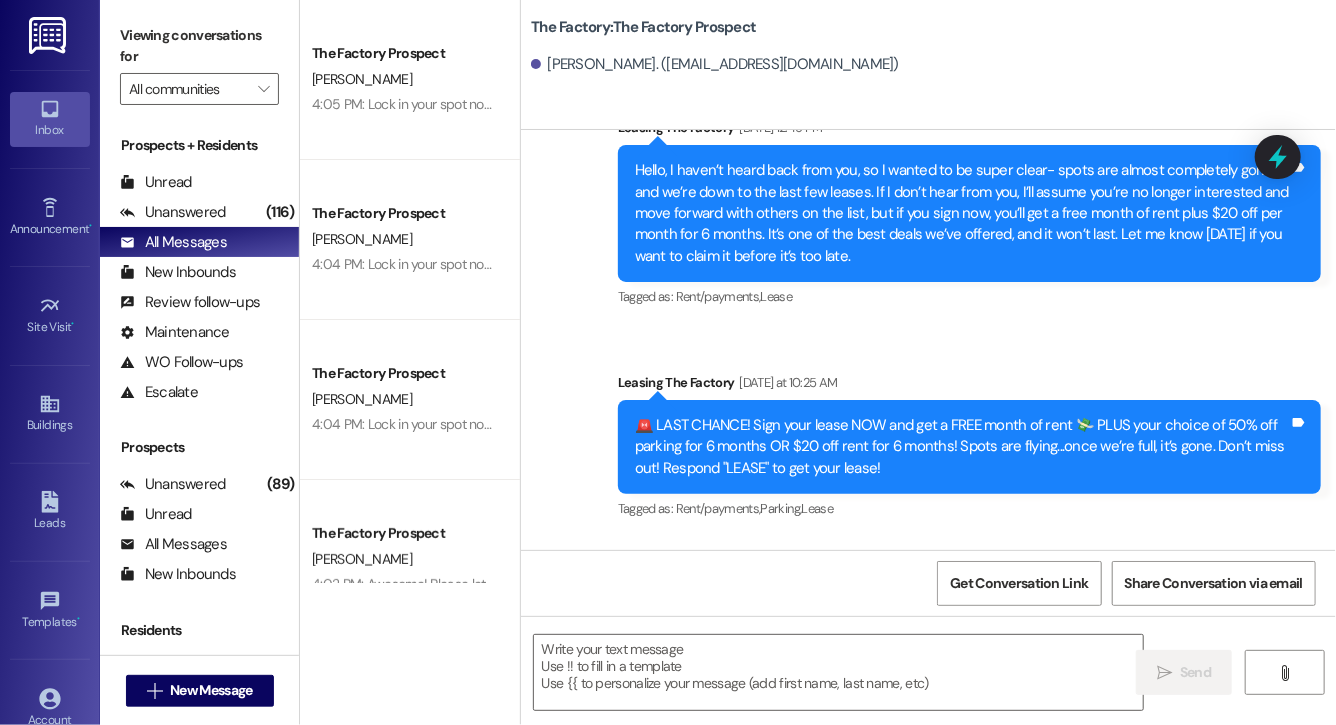 scroll, scrollTop: 8844, scrollLeft: 0, axis: vertical 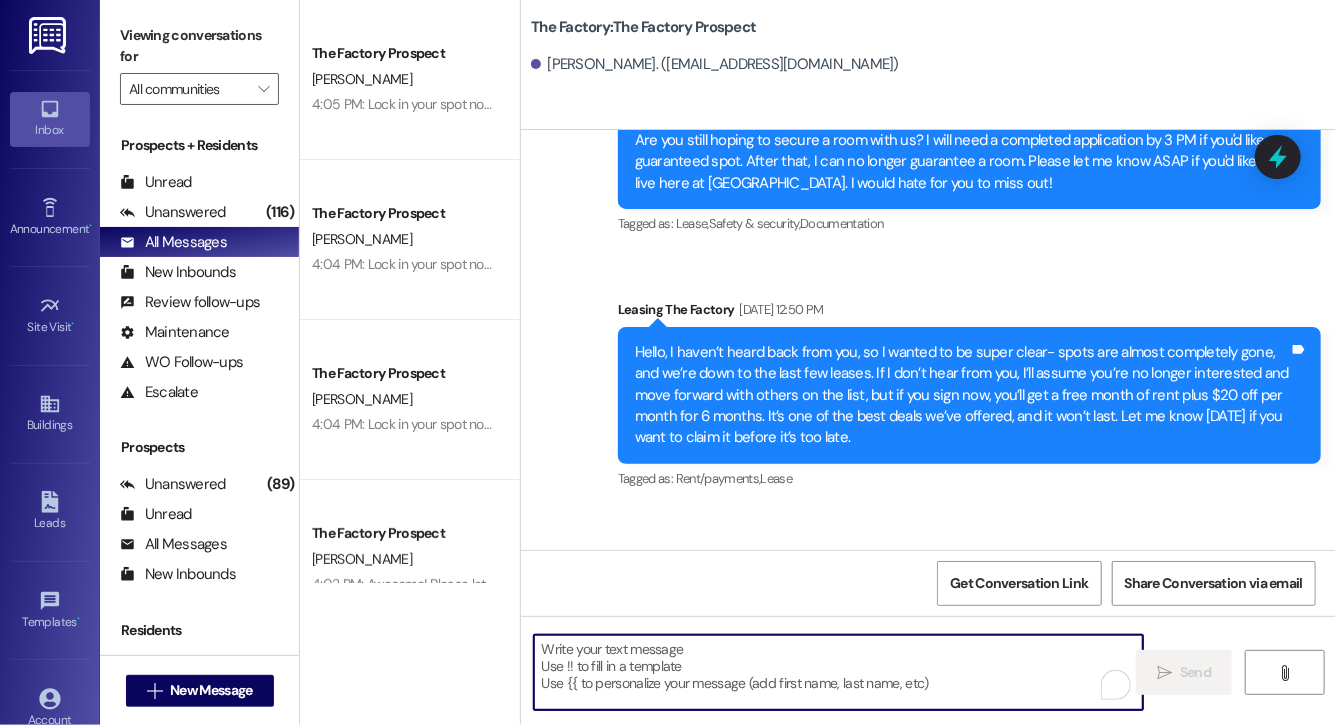 click at bounding box center [838, 672] 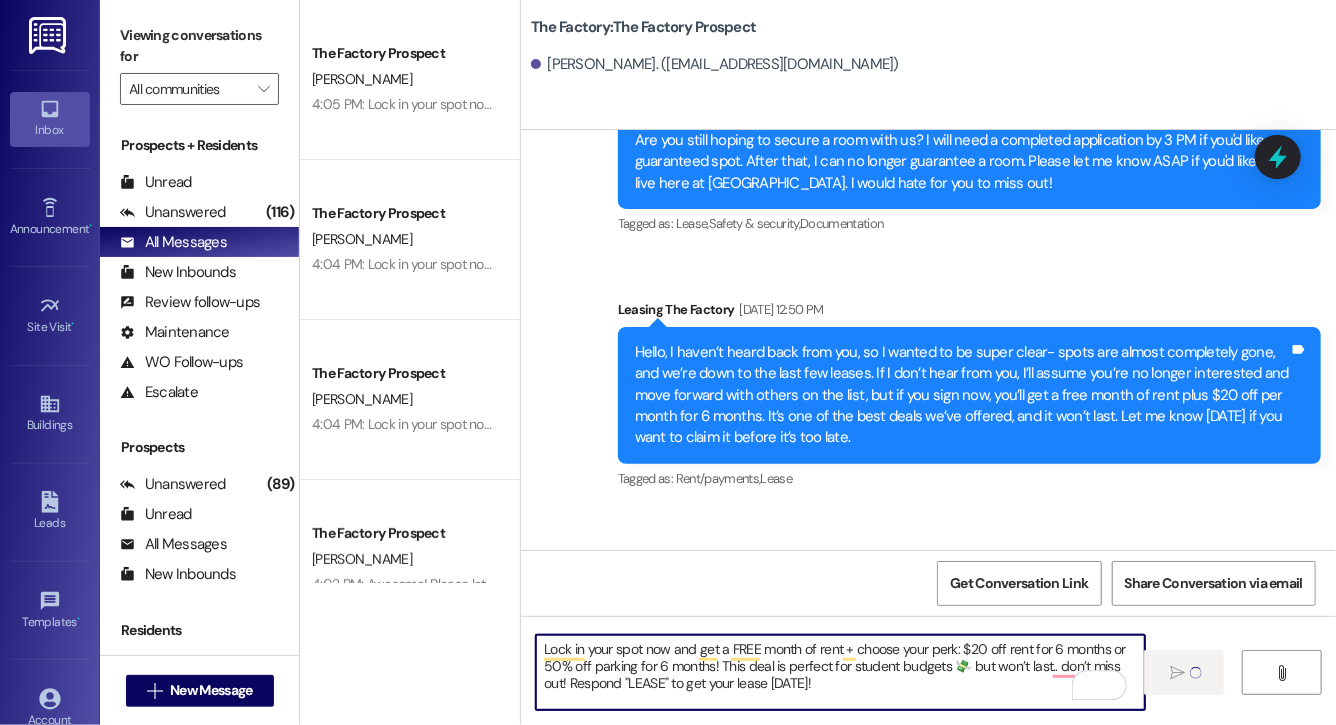 type 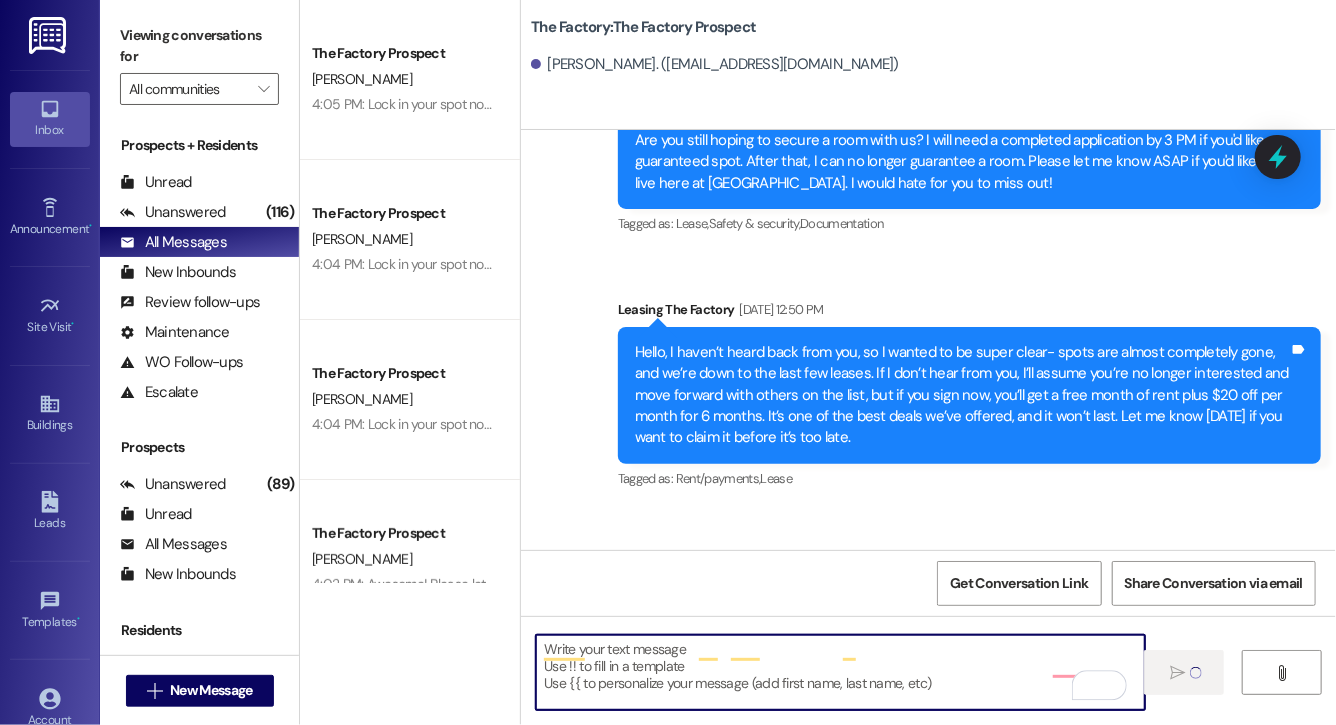 scroll, scrollTop: 9026, scrollLeft: 0, axis: vertical 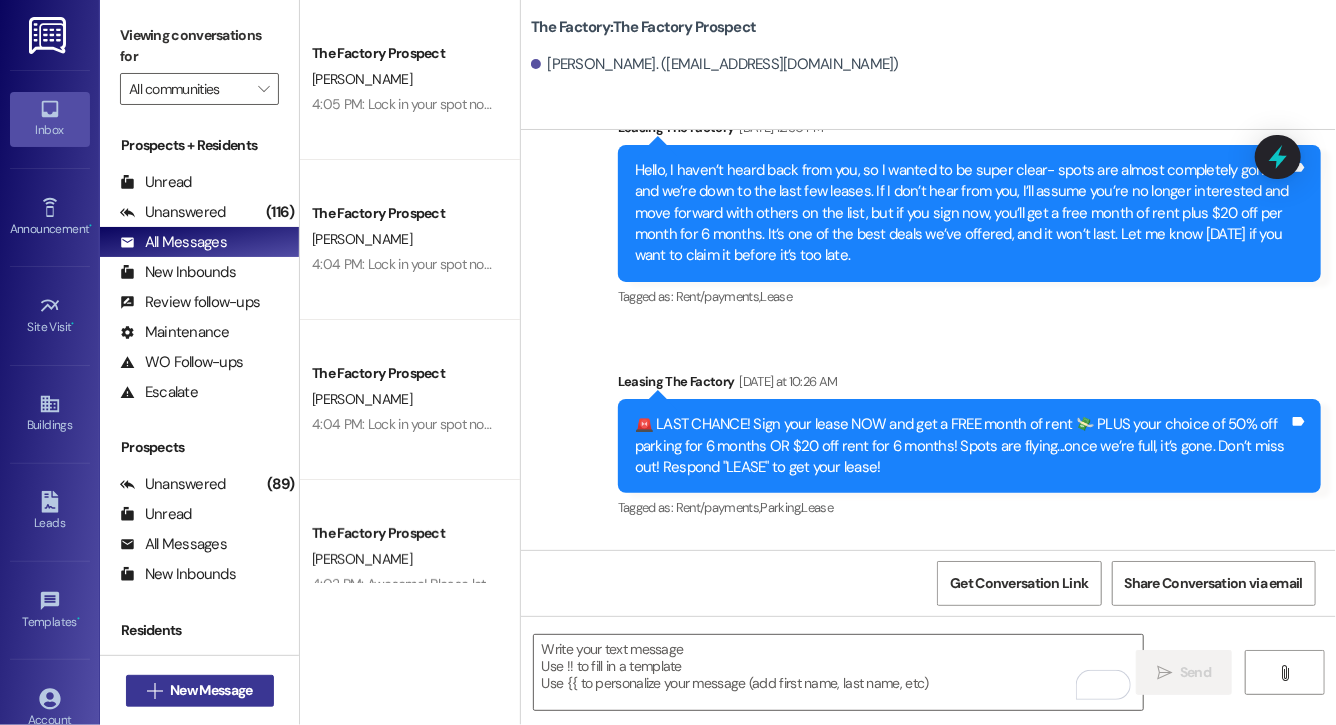 click on "New Message" at bounding box center (211, 690) 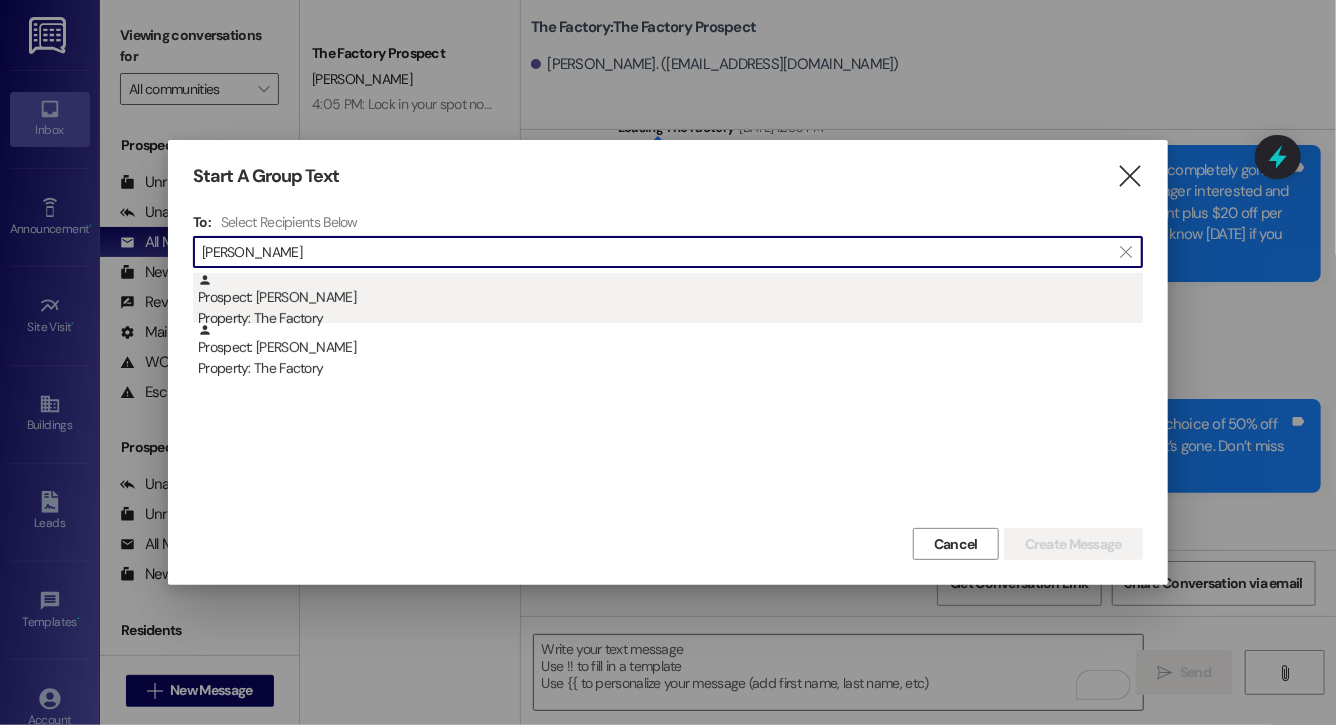 type on "christian sadl" 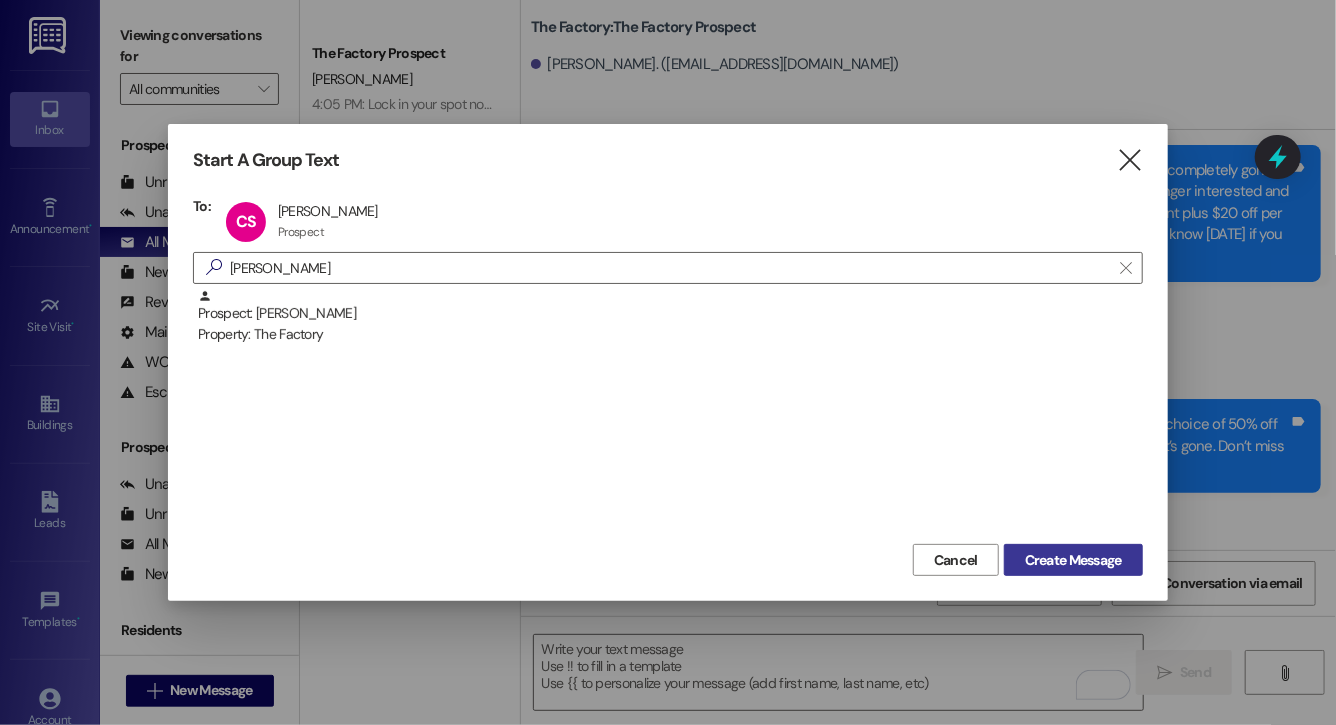 click on "Create Message" at bounding box center [1073, 560] 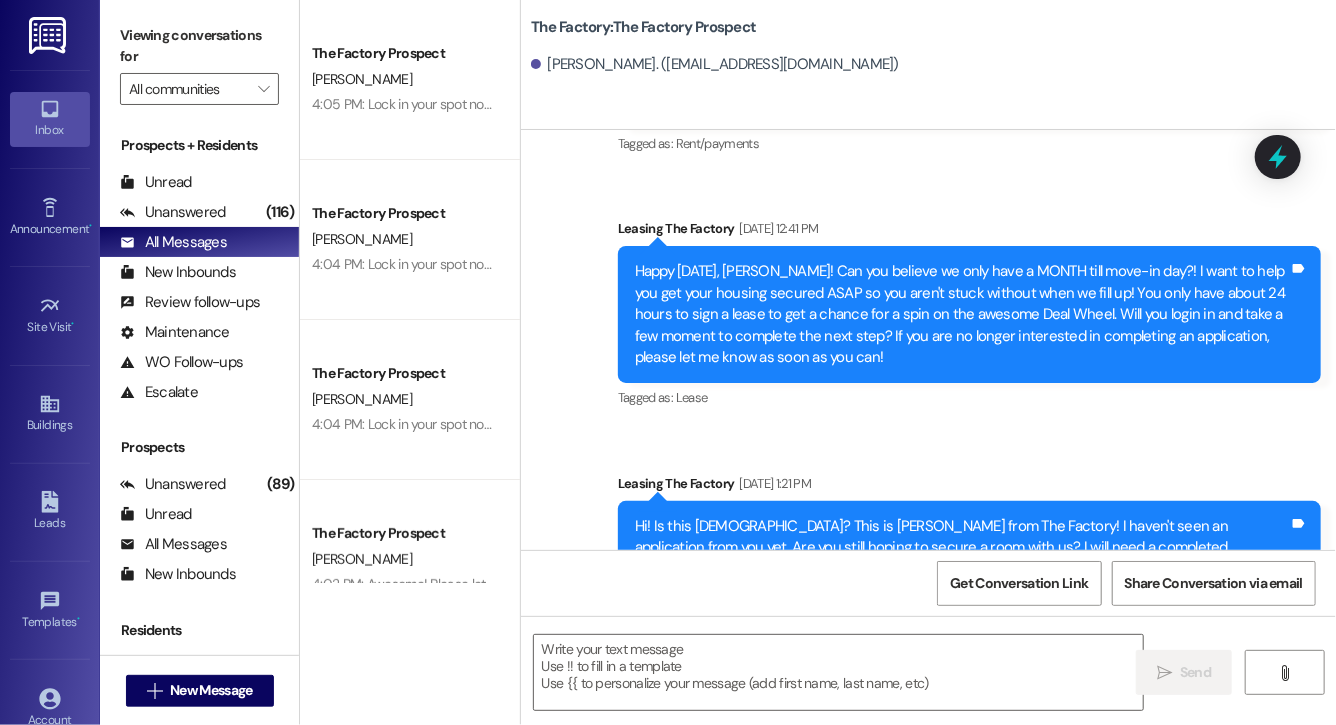scroll, scrollTop: 9455, scrollLeft: 0, axis: vertical 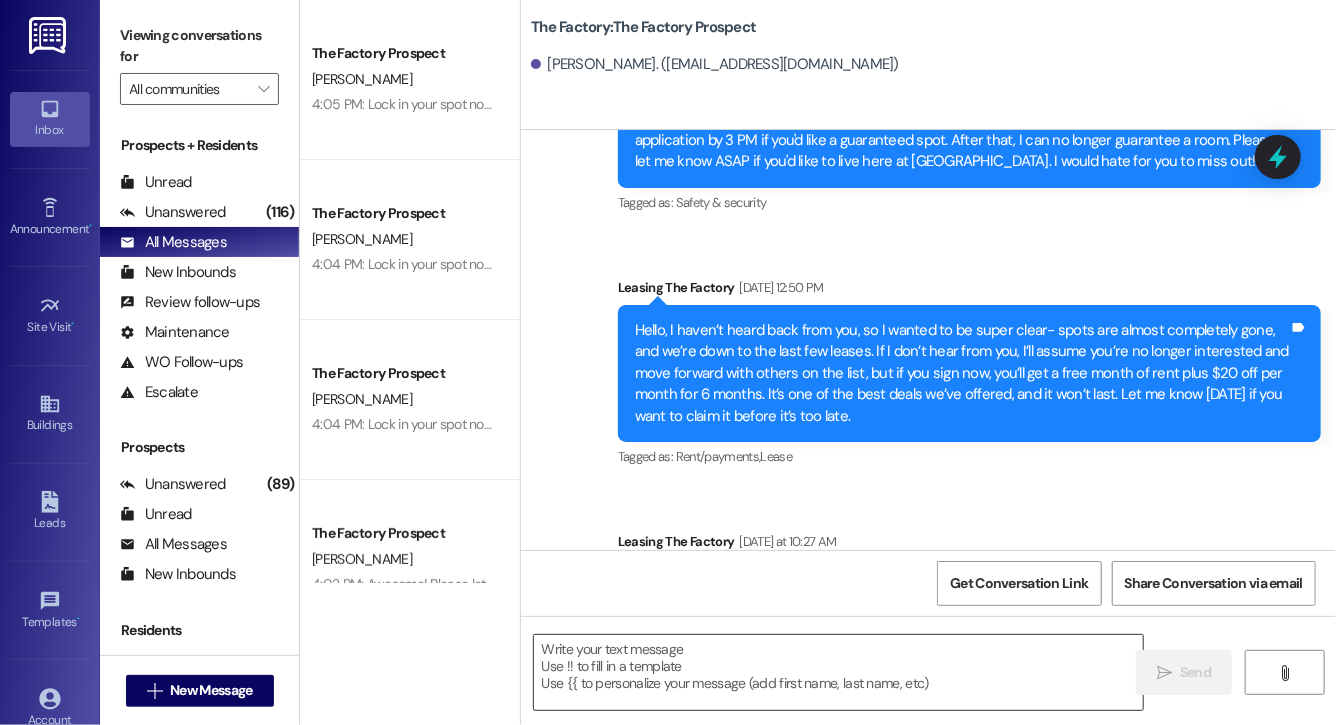 click at bounding box center (838, 672) 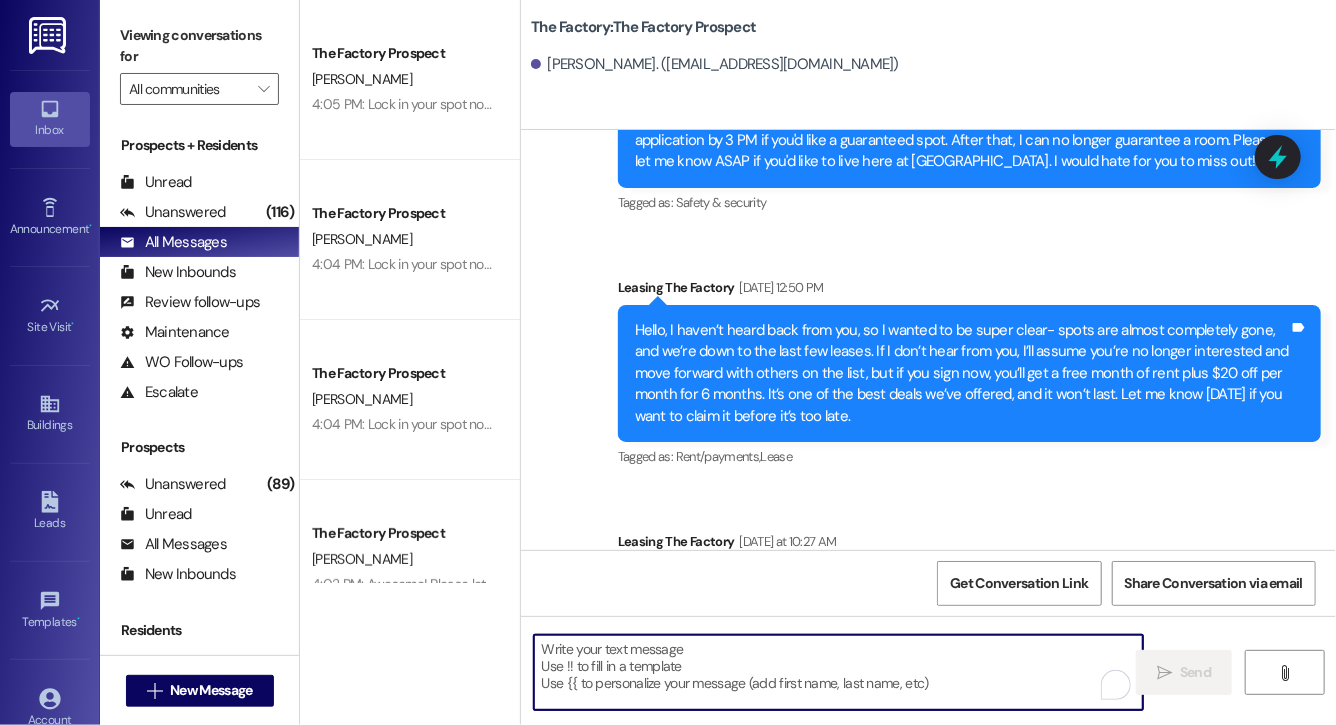 paste on "Lock in your spot now and get a FREE month of rent + choose your perk: $20 off rent for 6 months or 50% off parking for 6 months! This deal is perfect for student budgets 💸 but won’t last.. don’t miss out! Respond "LEASE" to get your lease [DATE]!" 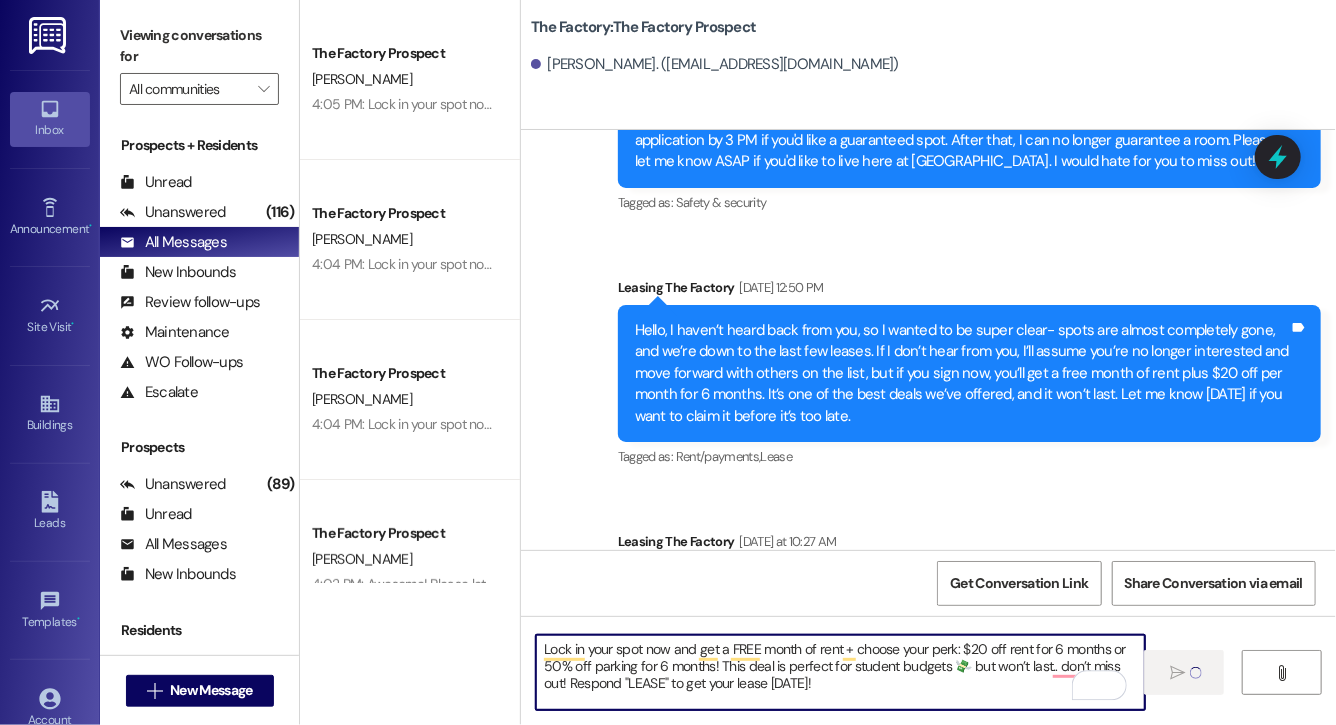 type 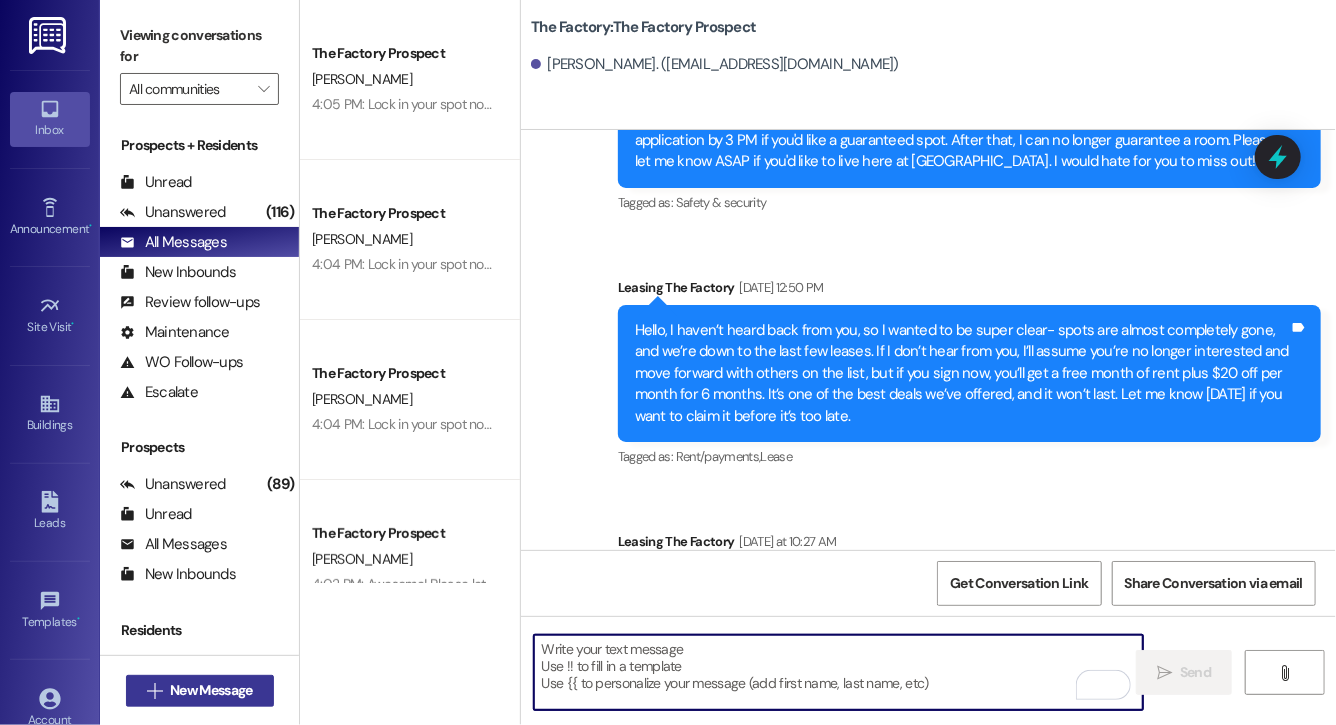 click on "New Message" at bounding box center [211, 690] 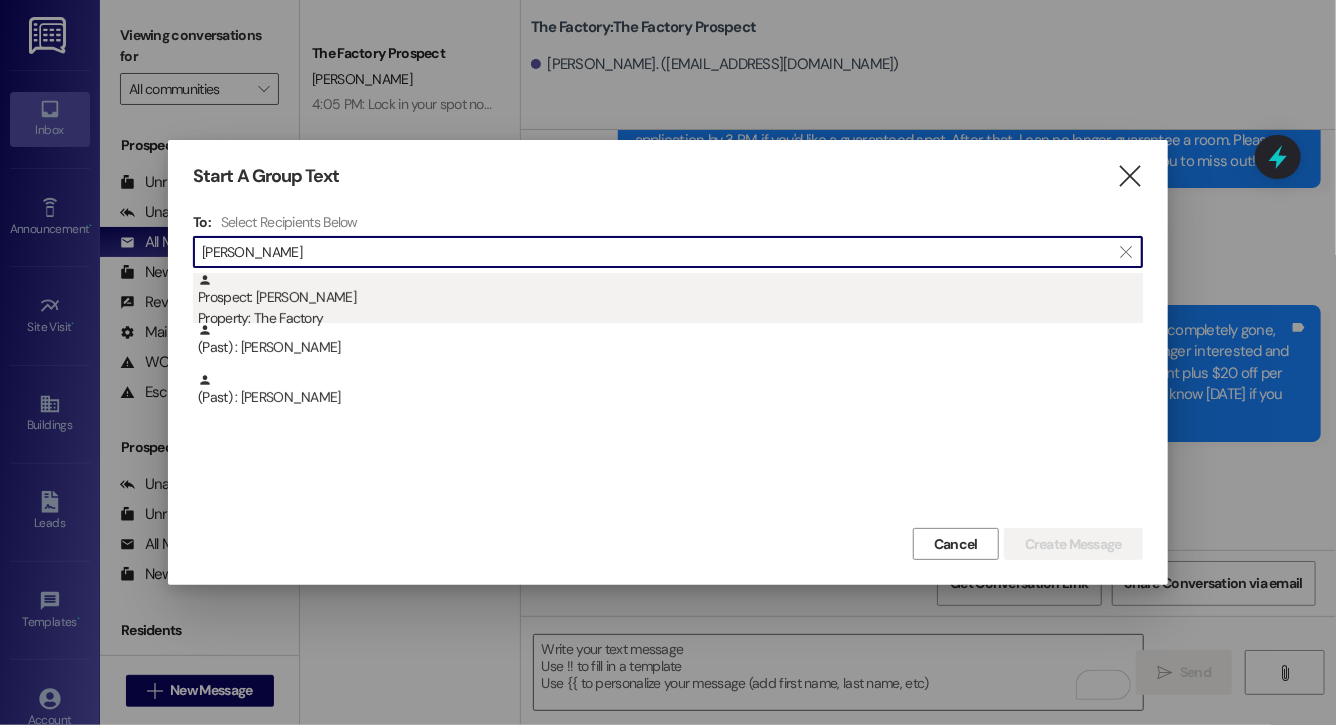 type on "fernando" 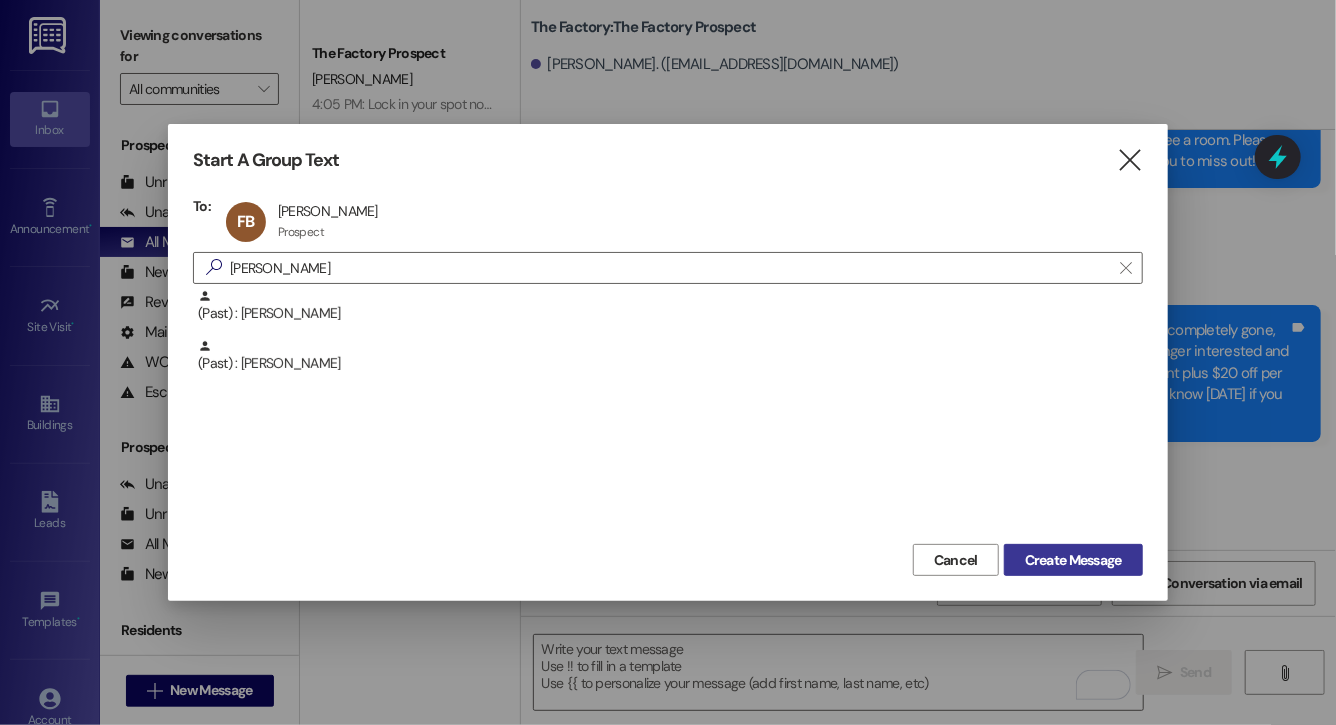 click on "Create Message" at bounding box center [1073, 560] 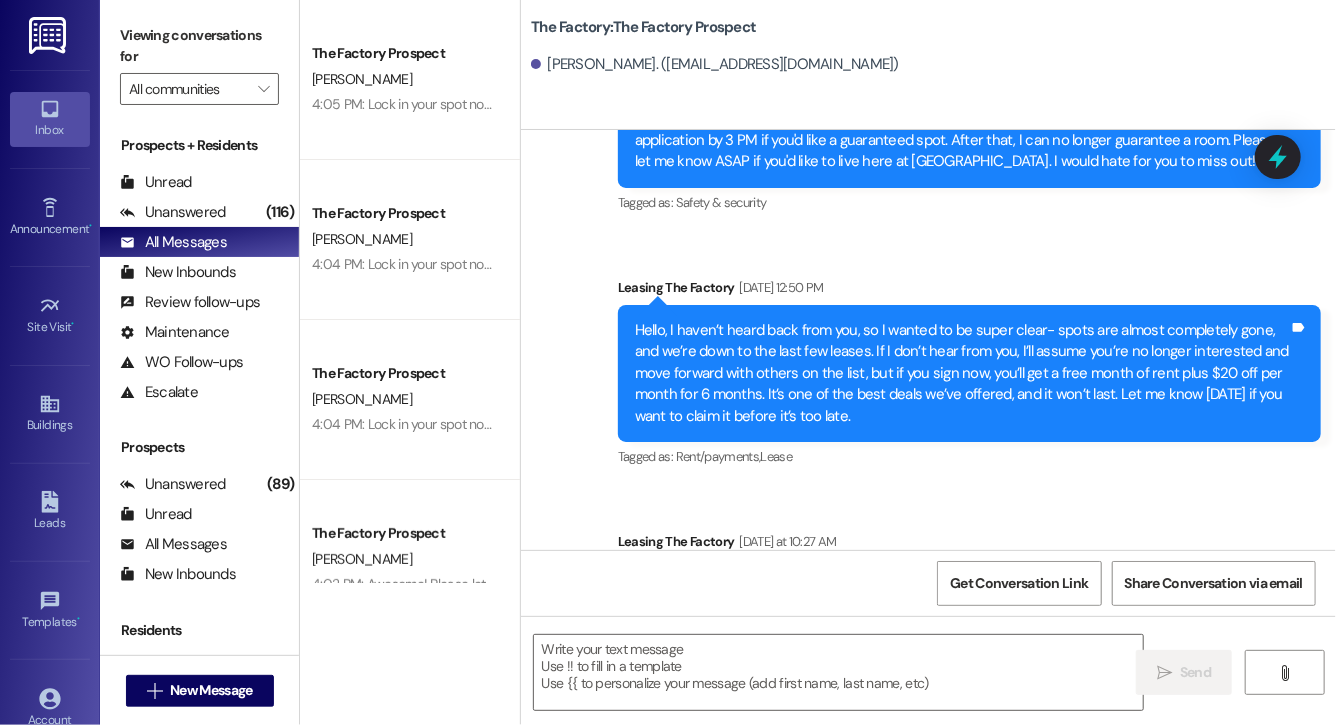scroll, scrollTop: 9519, scrollLeft: 0, axis: vertical 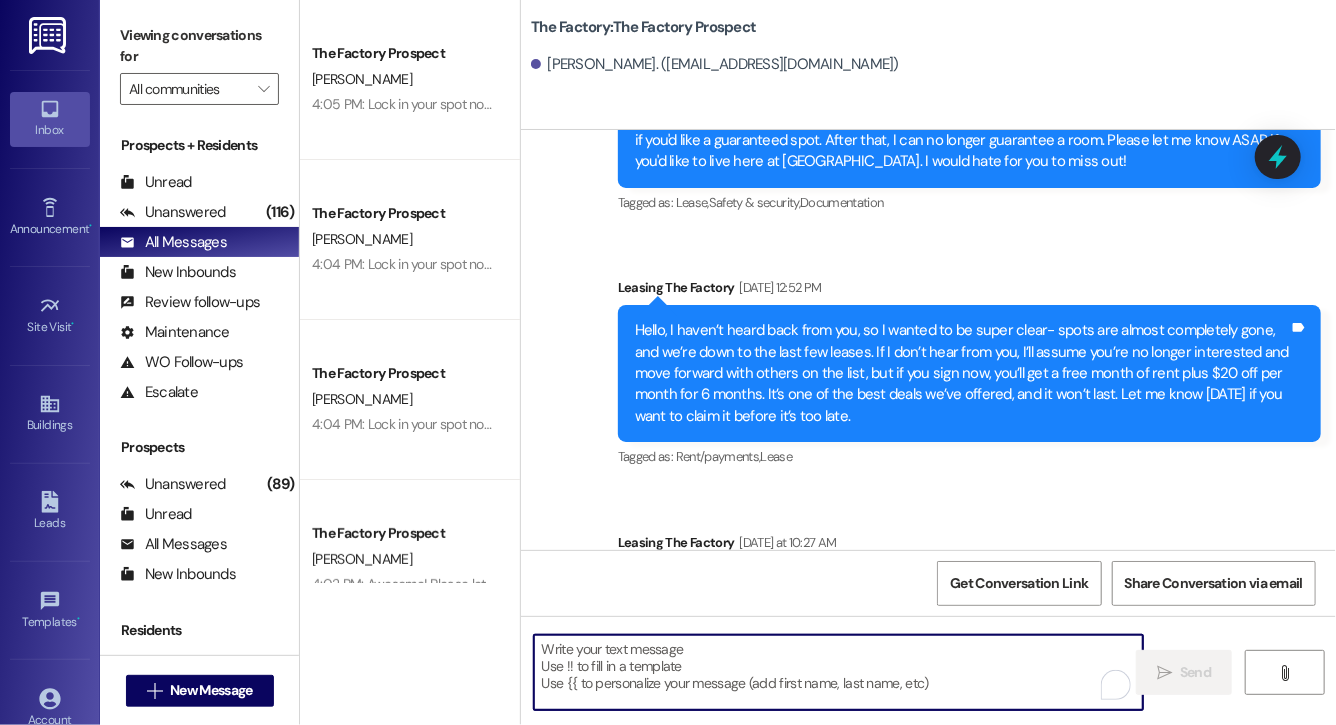 click at bounding box center [838, 672] 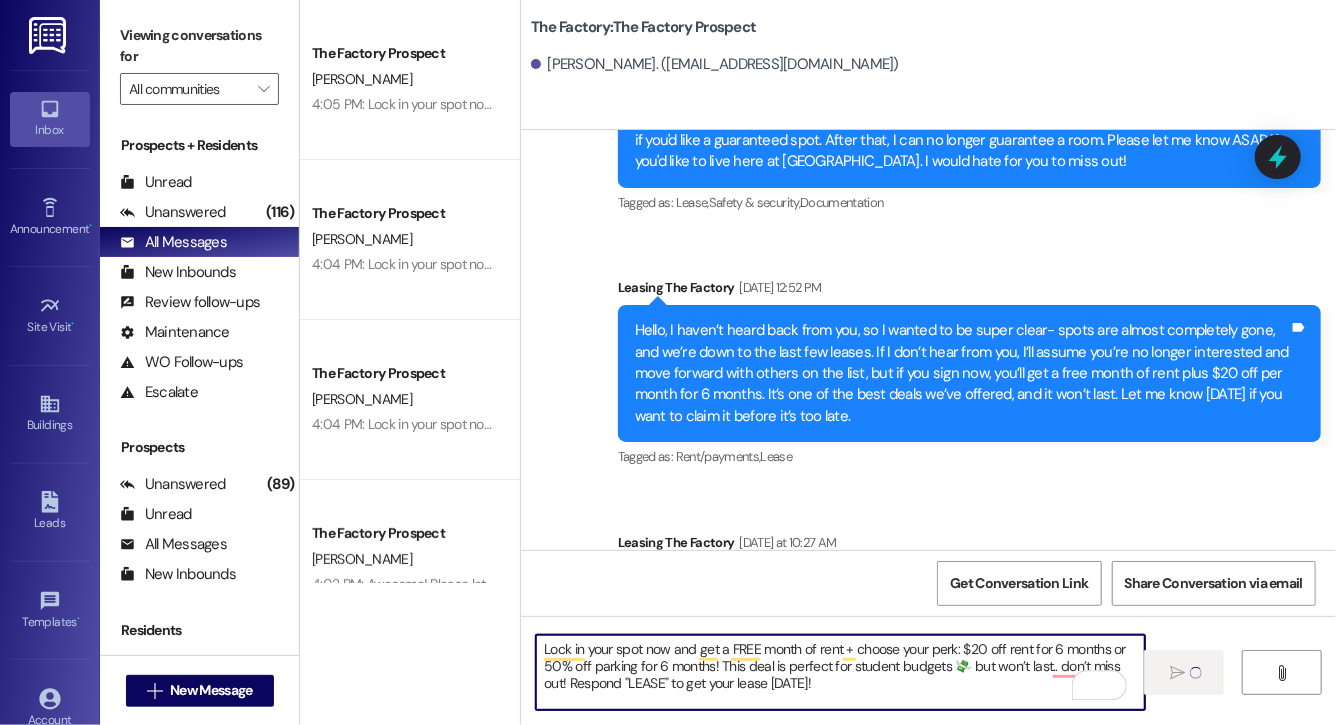 type 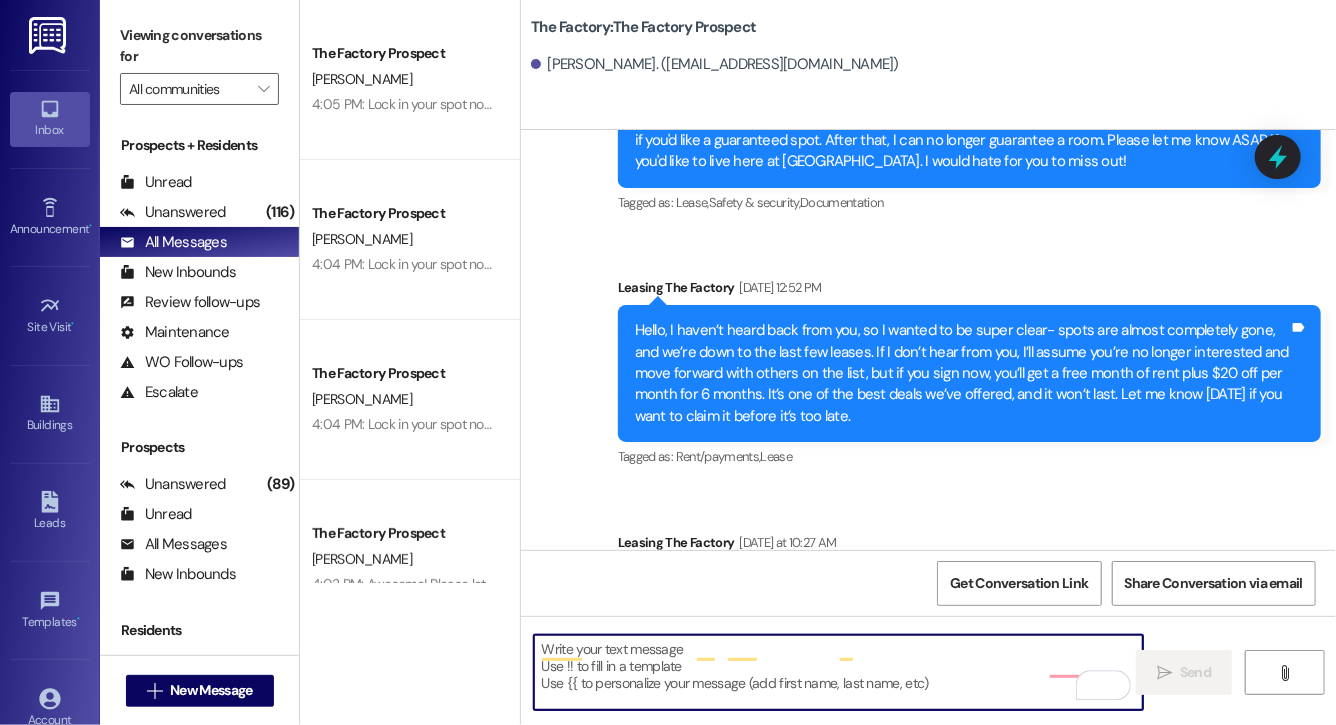 scroll, scrollTop: 9519, scrollLeft: 0, axis: vertical 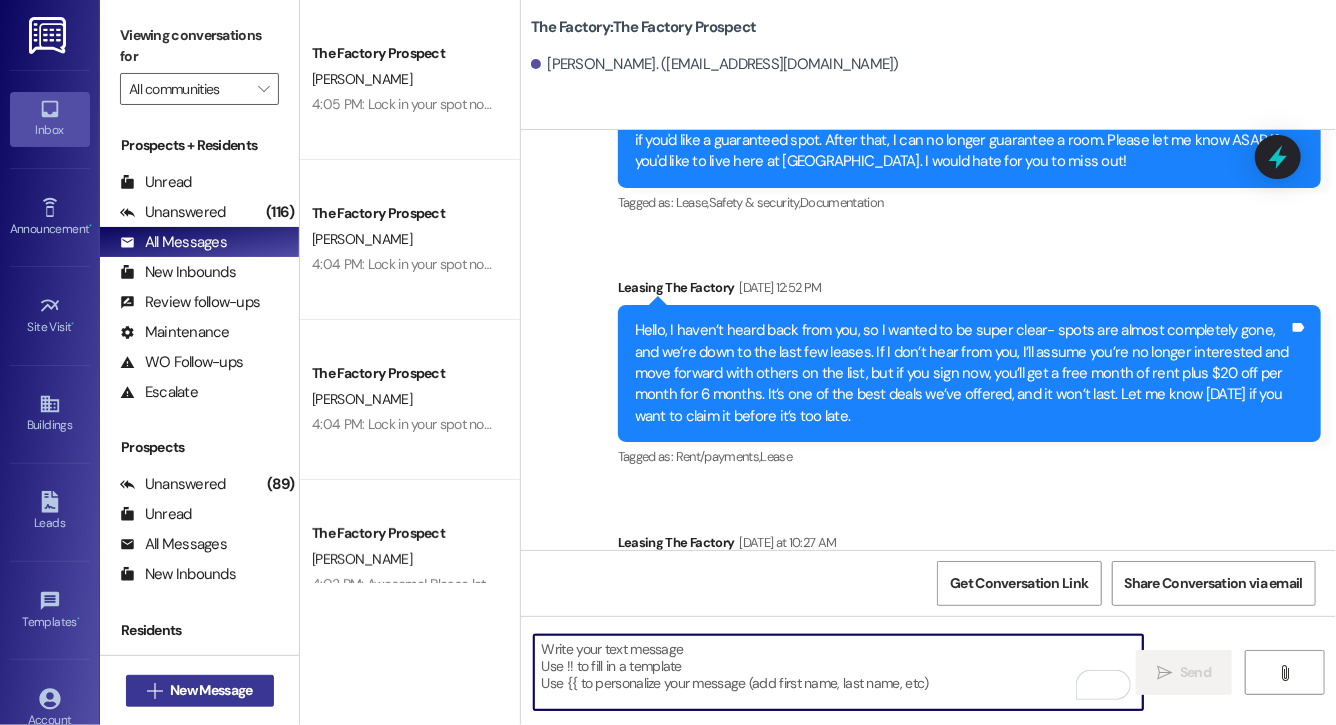 click on "New Message" at bounding box center (211, 690) 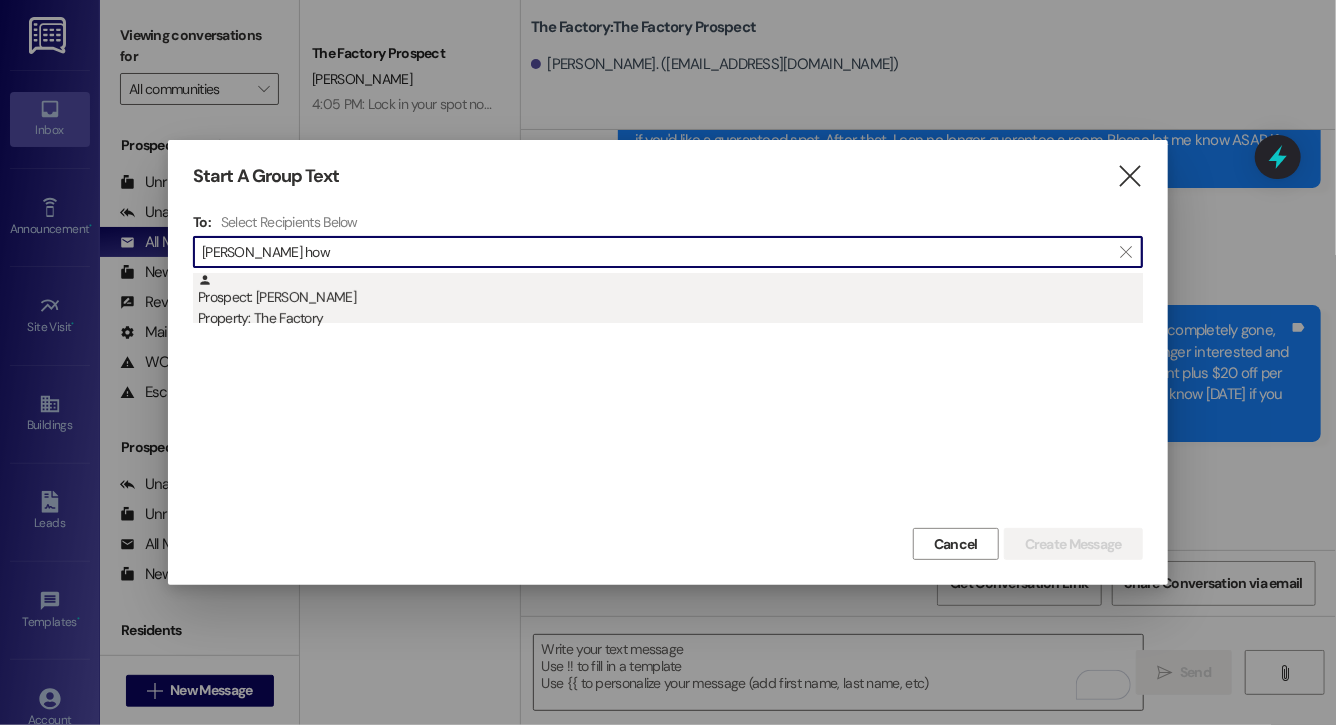 type on "liam how" 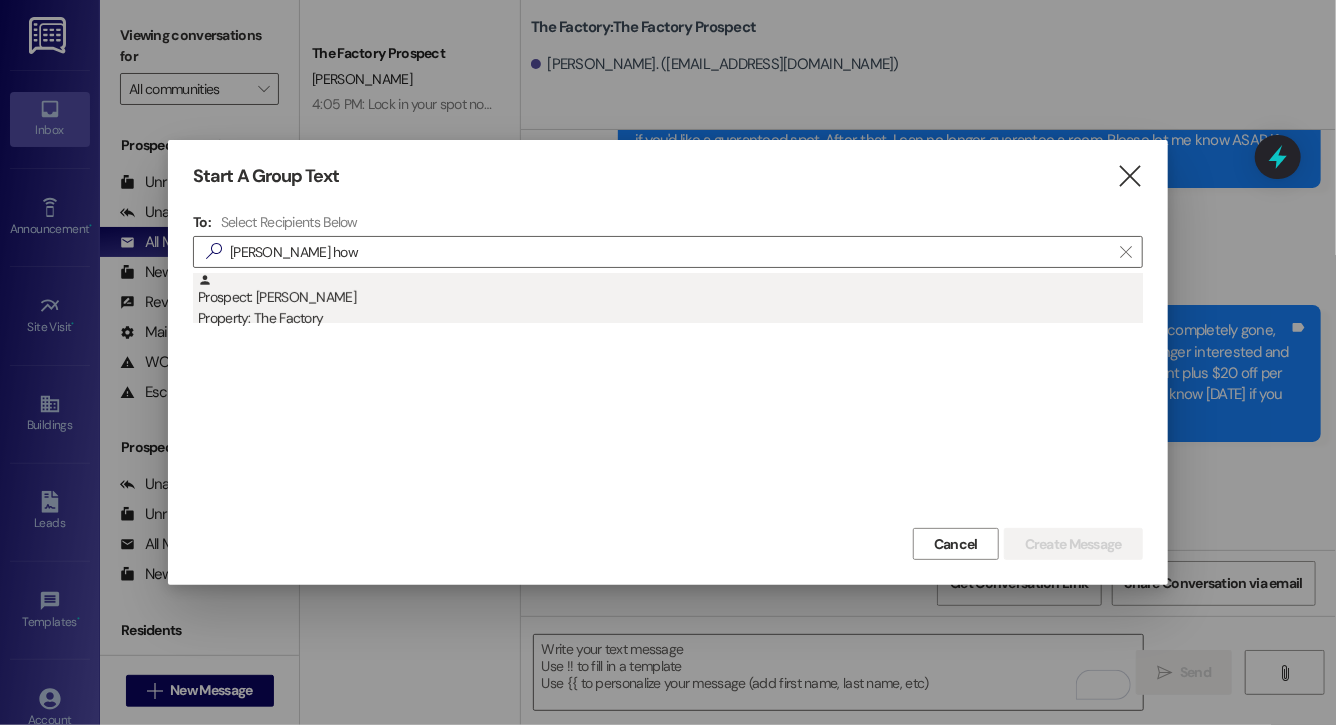 click on "Property: The Factory" at bounding box center [670, 318] 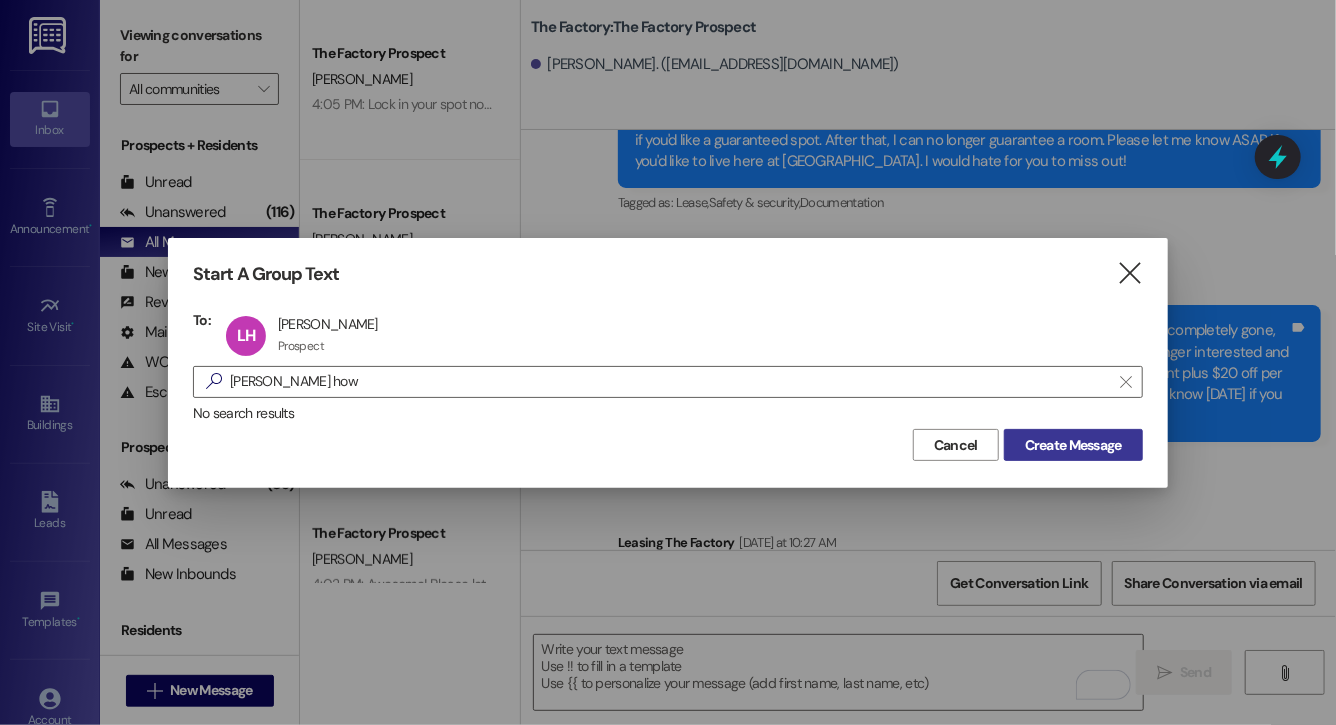 click on "Create Message" at bounding box center [1073, 445] 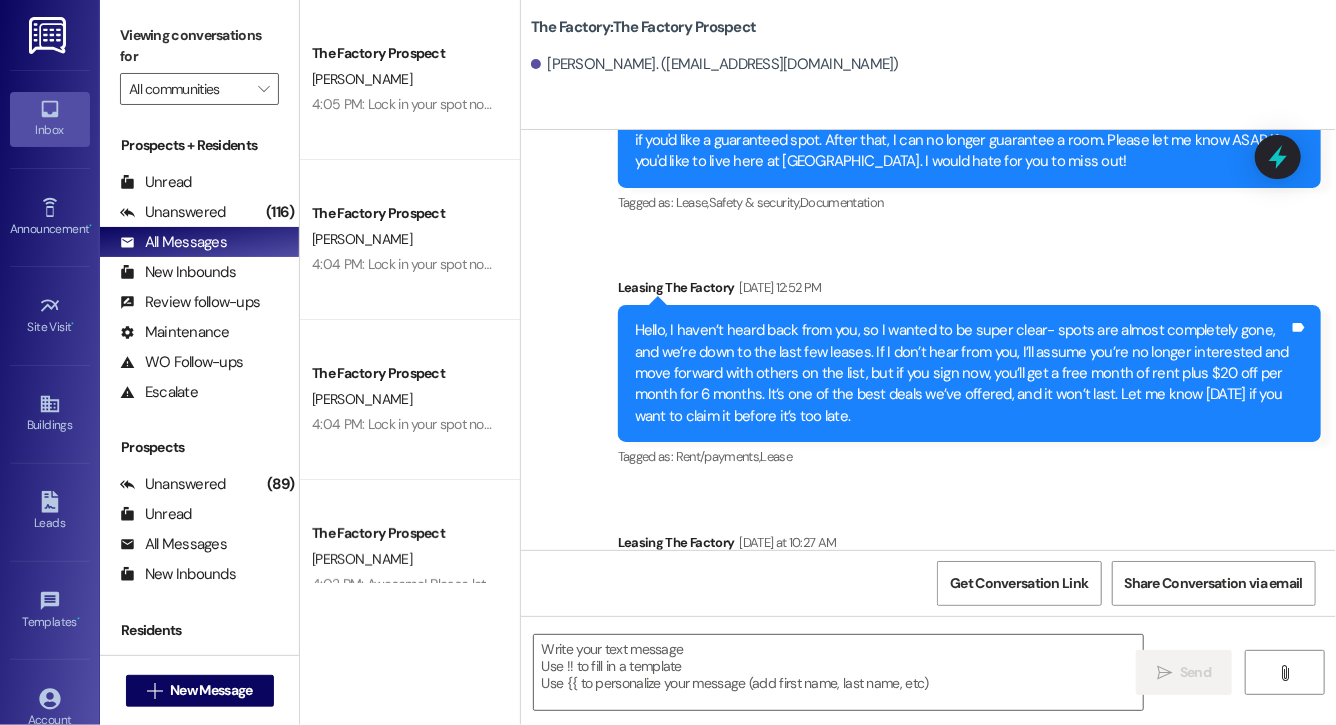 scroll, scrollTop: 9141, scrollLeft: 0, axis: vertical 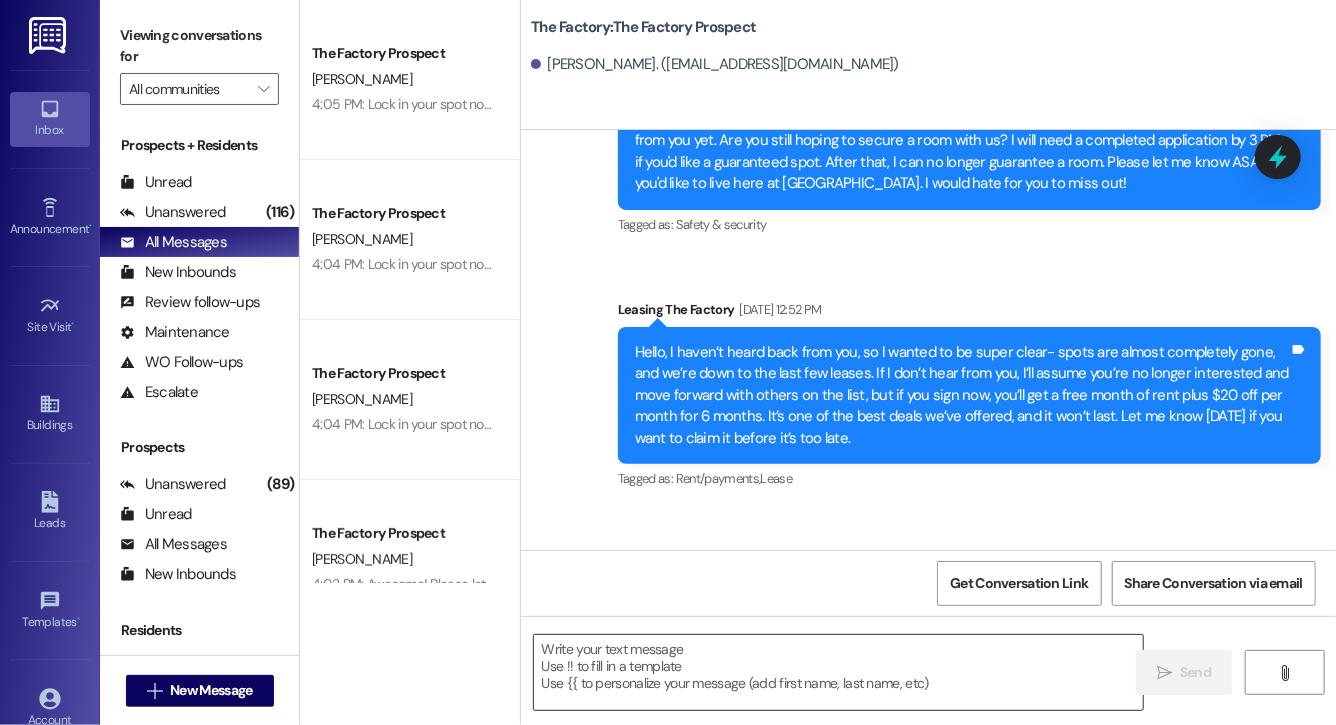 click at bounding box center [838, 672] 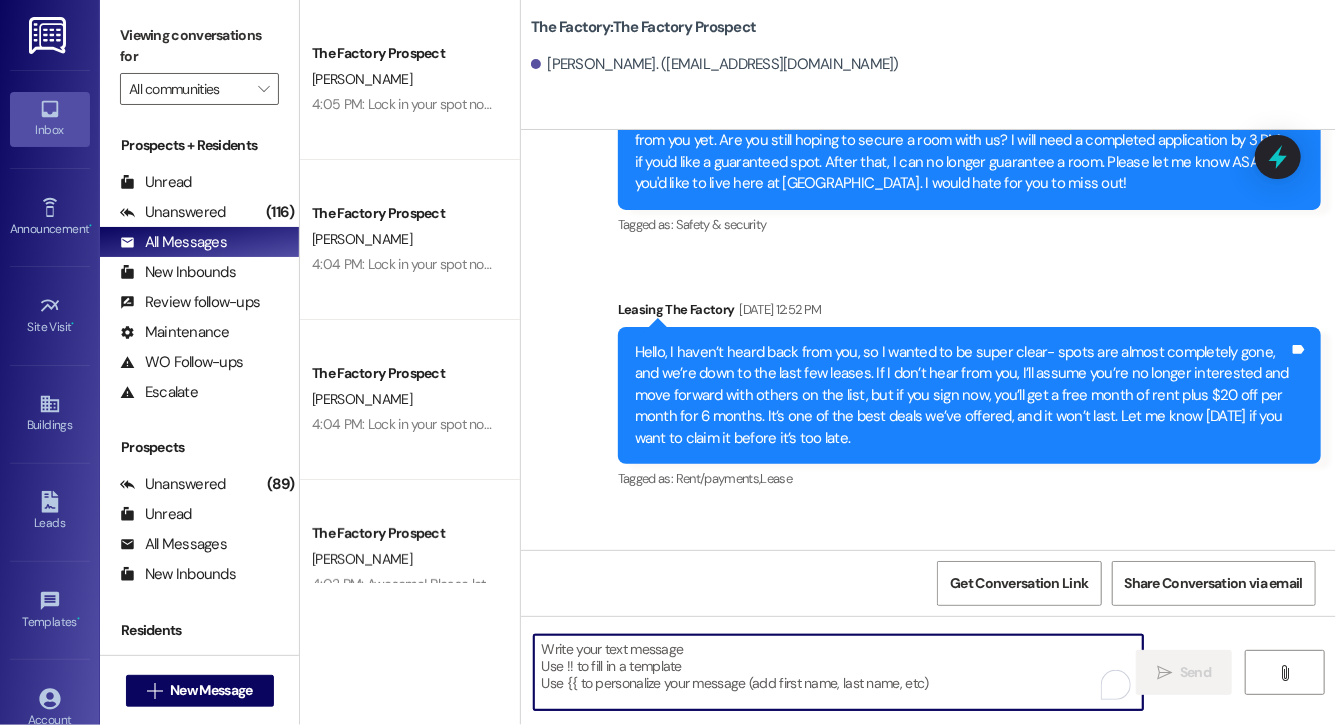 paste on "Lock in your spot now and get a FREE month of rent + choose your perk: $20 off rent for 6 months or 50% off parking for 6 months! This deal is perfect for student budgets 💸 but won’t last.. don’t miss out! Respond "LEASE" to get your lease [DATE]!" 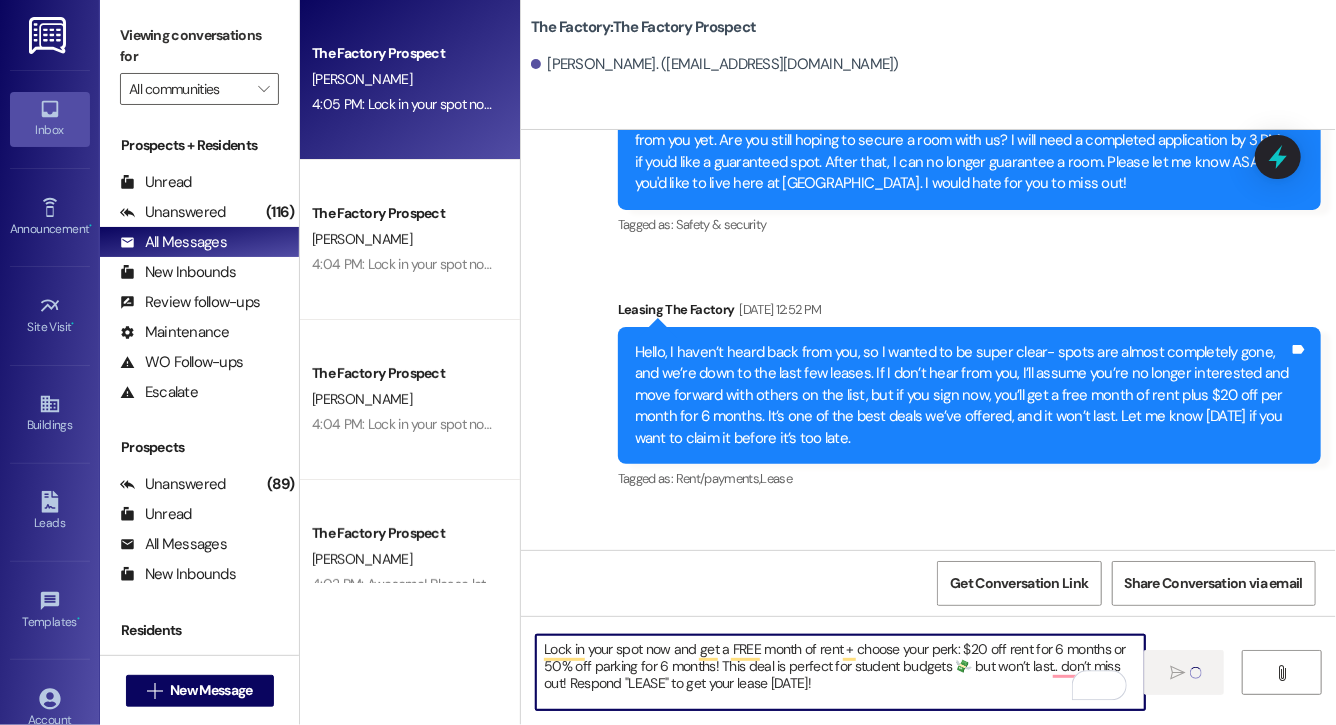 type 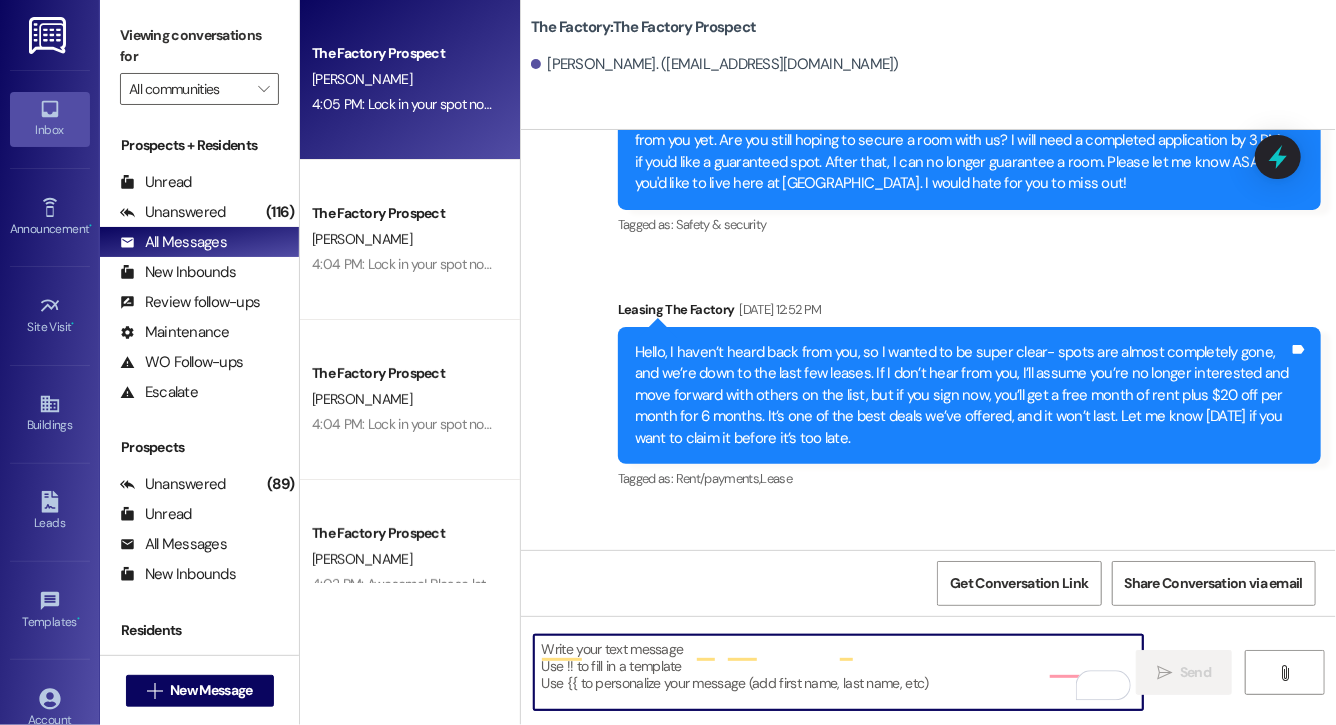 scroll, scrollTop: 9323, scrollLeft: 0, axis: vertical 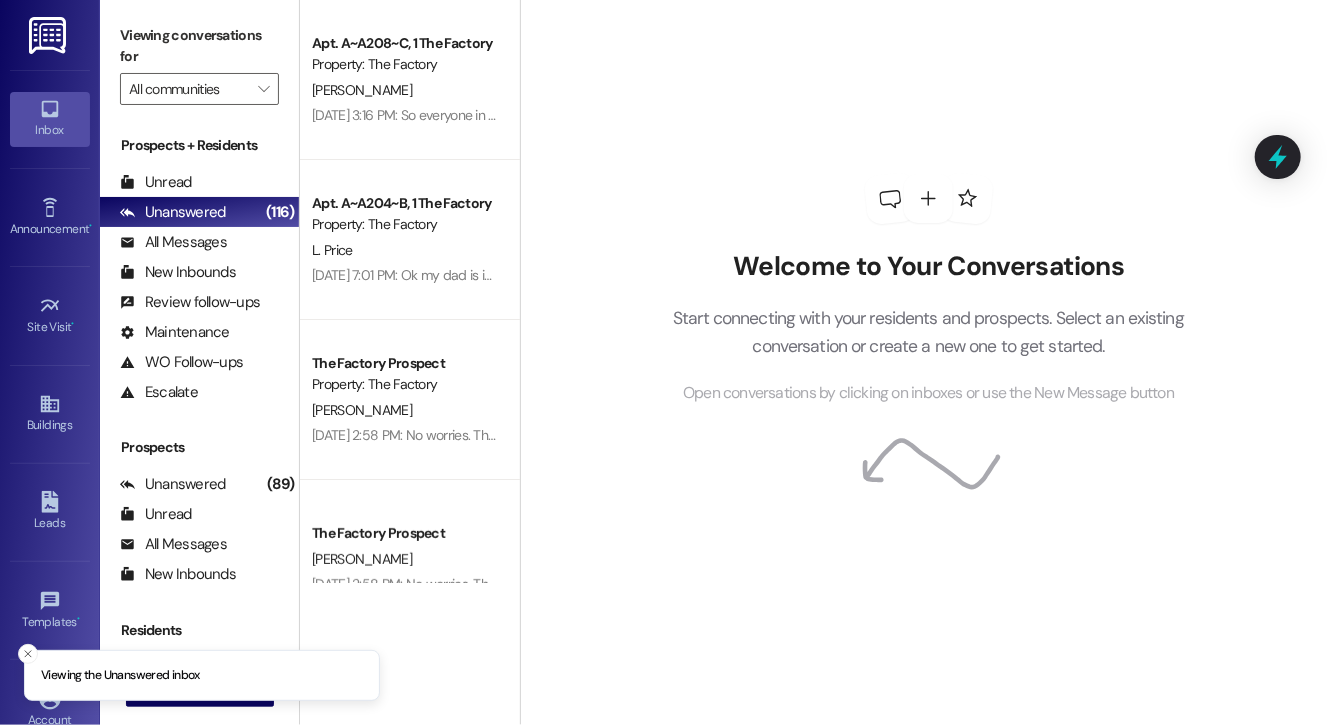 click on "Viewing the Unanswered inbox" at bounding box center [202, 676] 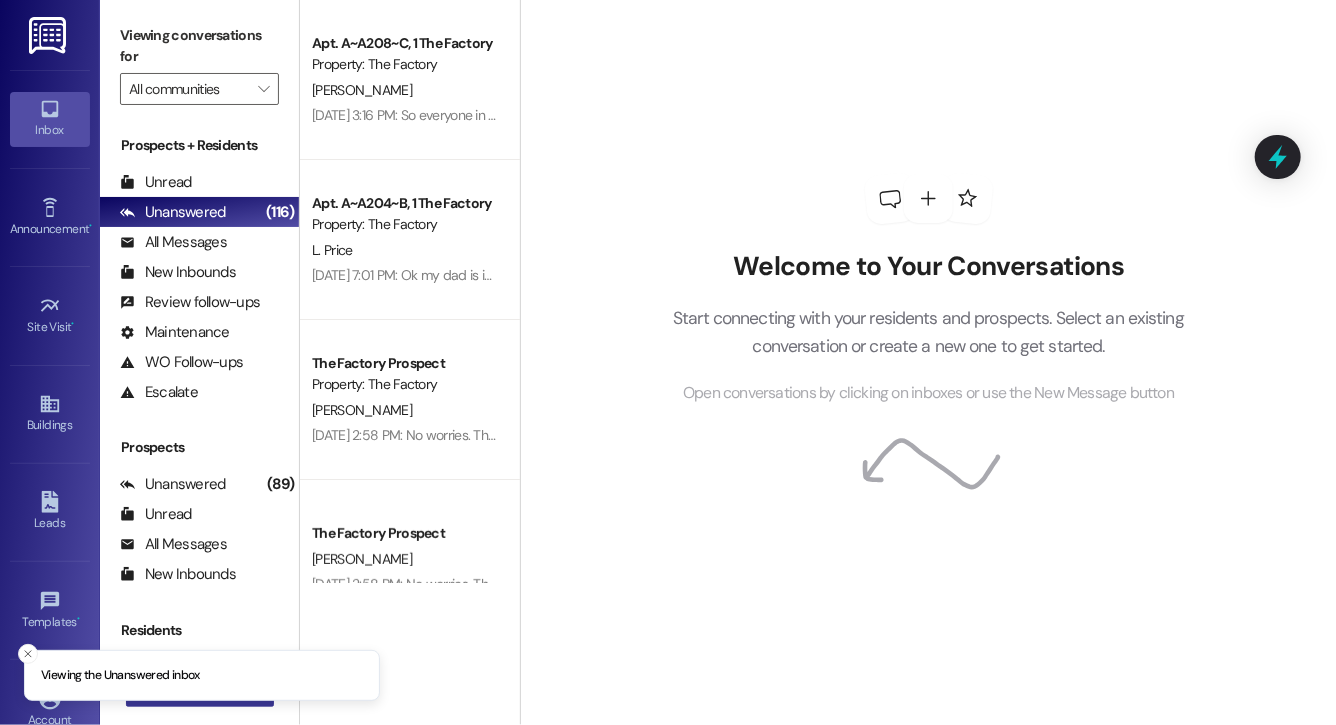 click on " New Message" at bounding box center (200, 691) 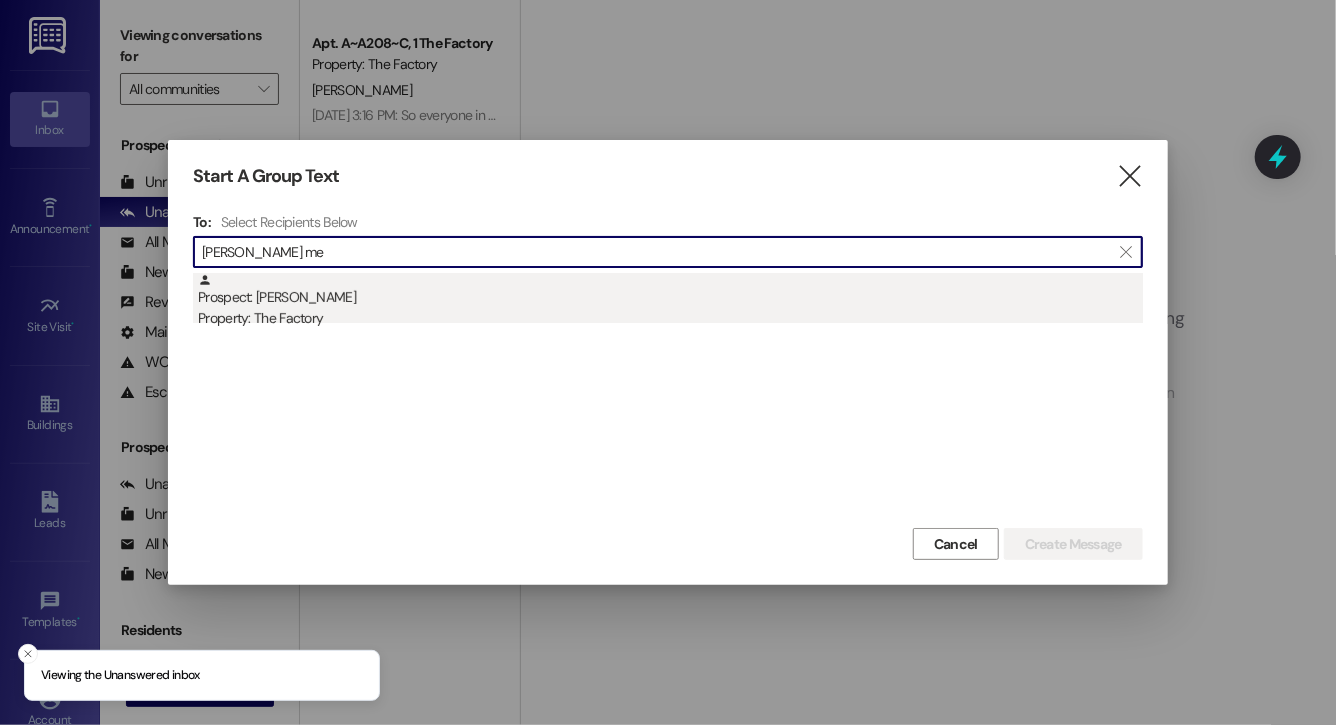type on "[PERSON_NAME] me" 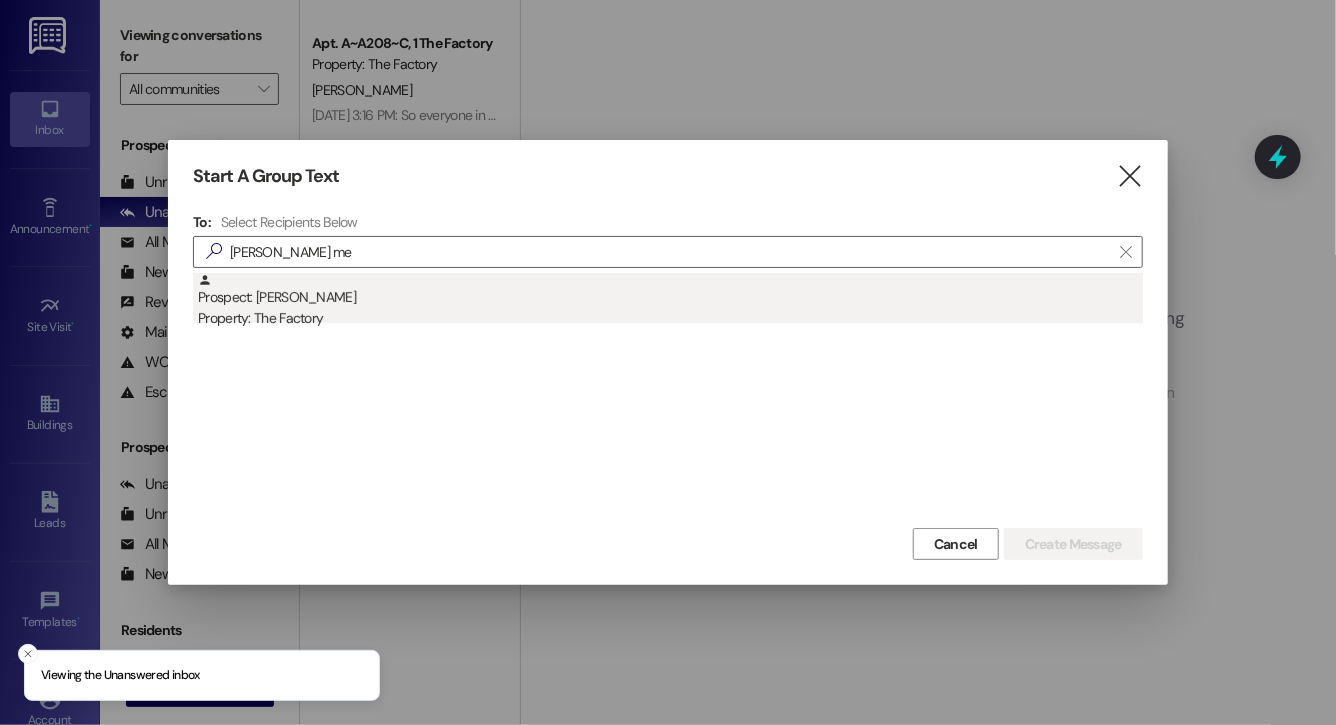 click on "Prospect: [PERSON_NAME] Property: The Factory" at bounding box center [670, 301] 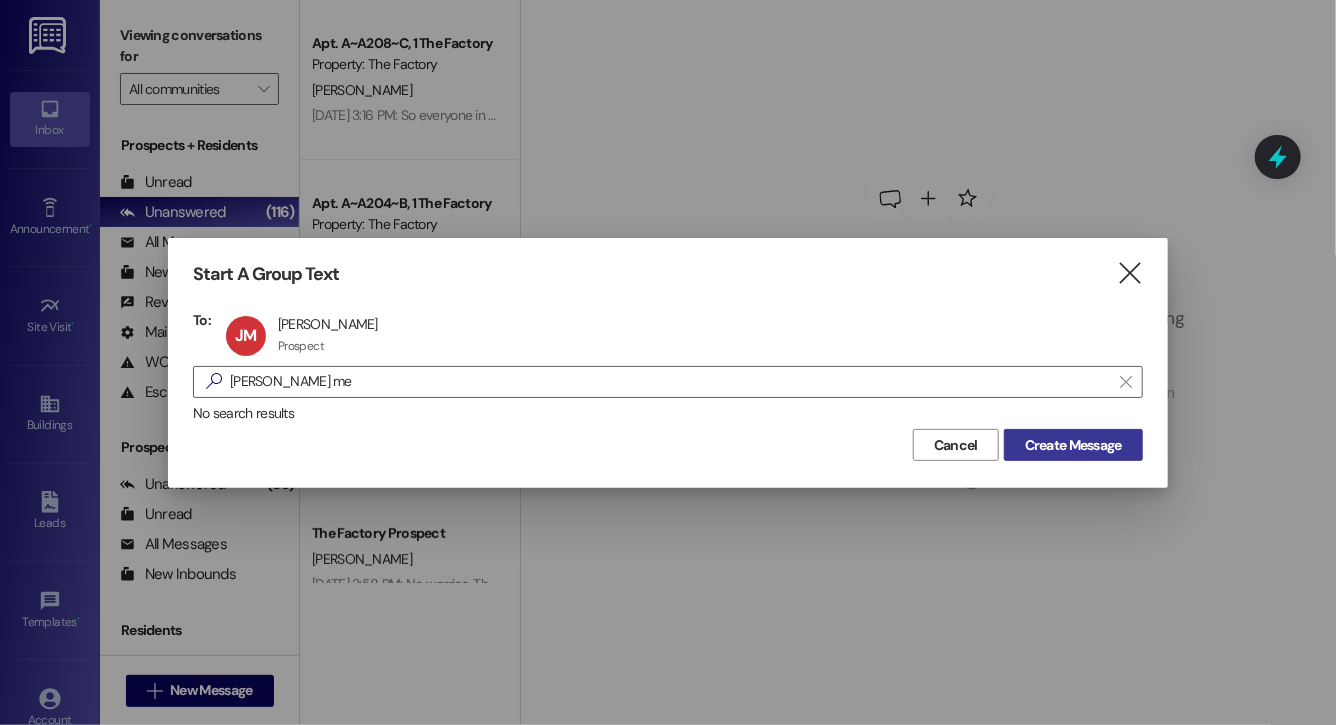 click on "Create Message" at bounding box center [1073, 445] 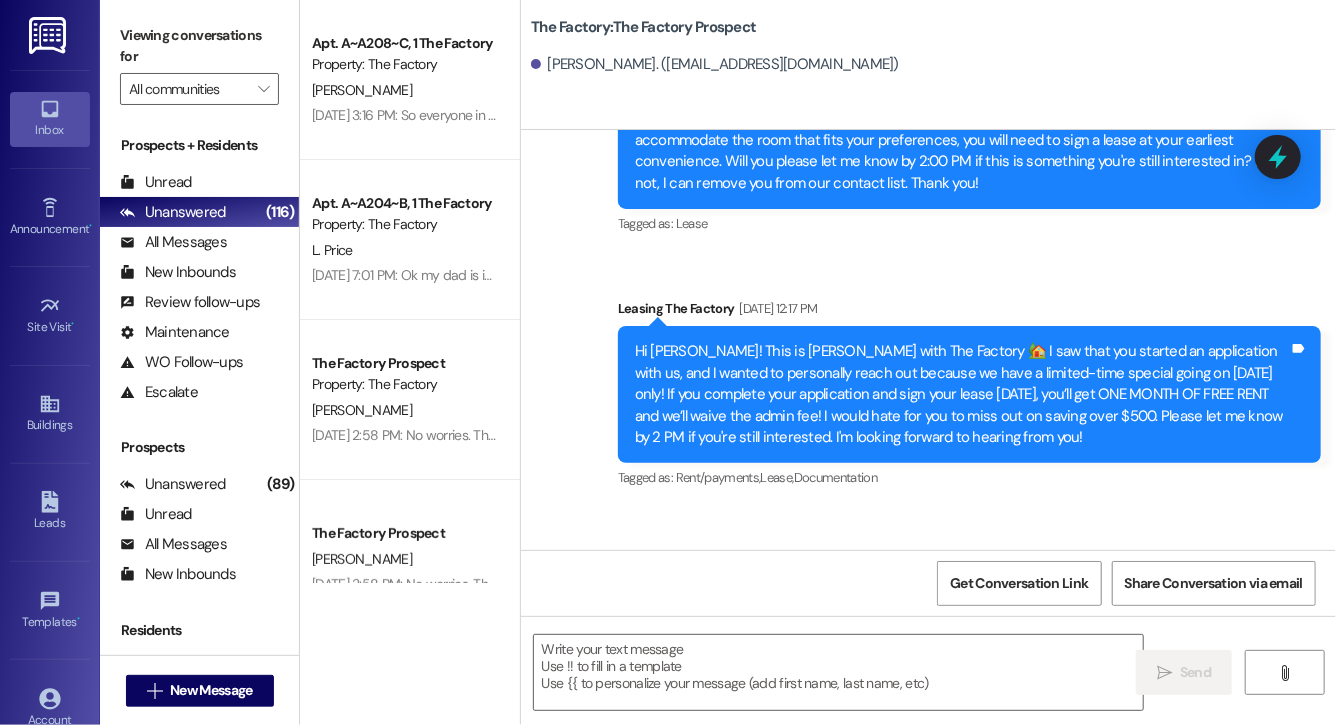 scroll, scrollTop: 8552, scrollLeft: 0, axis: vertical 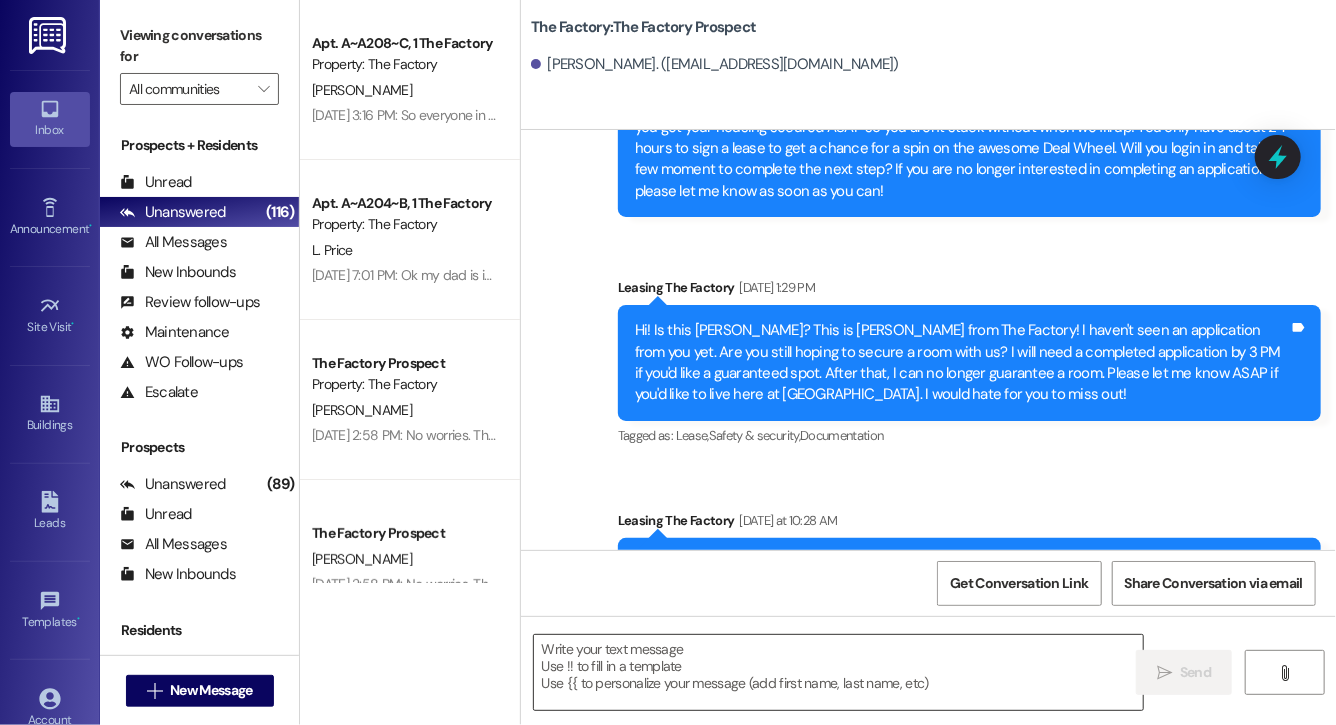 click at bounding box center [838, 672] 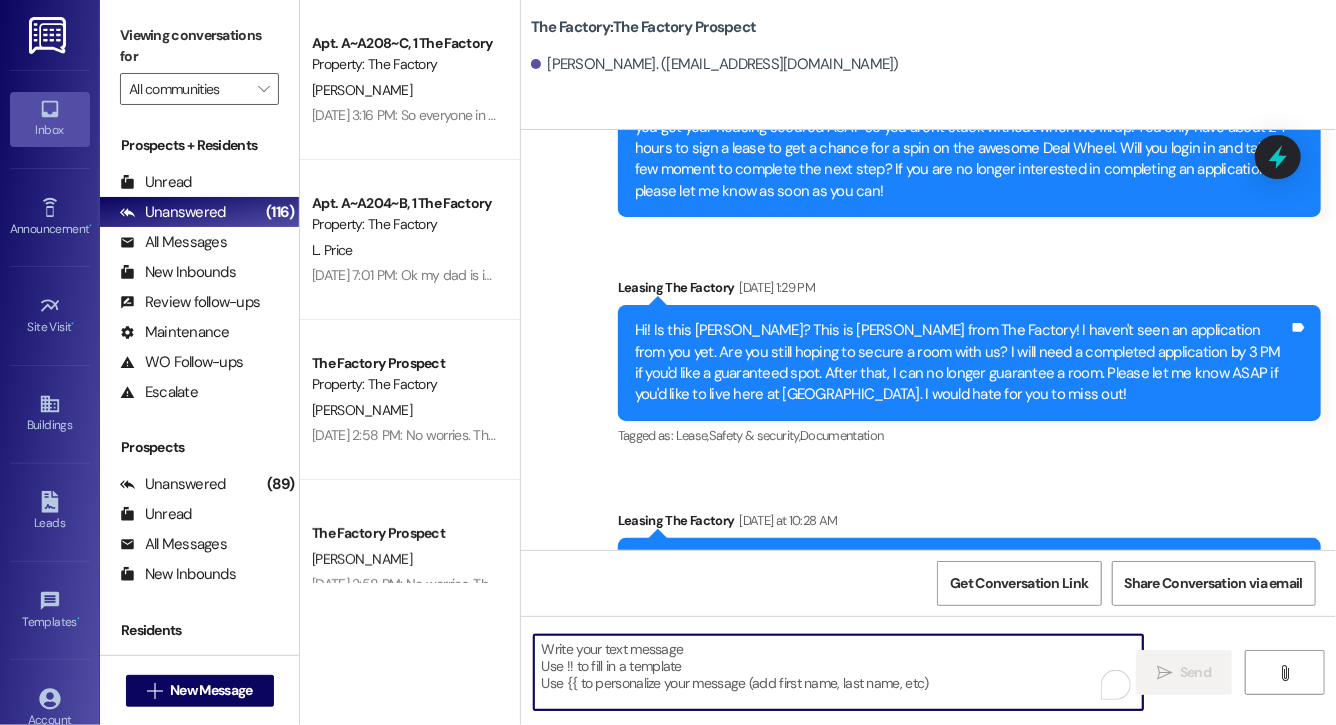 paste on "Lock in your spot now and get a FREE month of rent + choose your perk: $20 off rent for 6 months or 50% off parking for 6 months! This deal is perfect for student budgets 💸 but won’t last.. don’t miss out! Respond "LEASE" to get your lease [DATE]!" 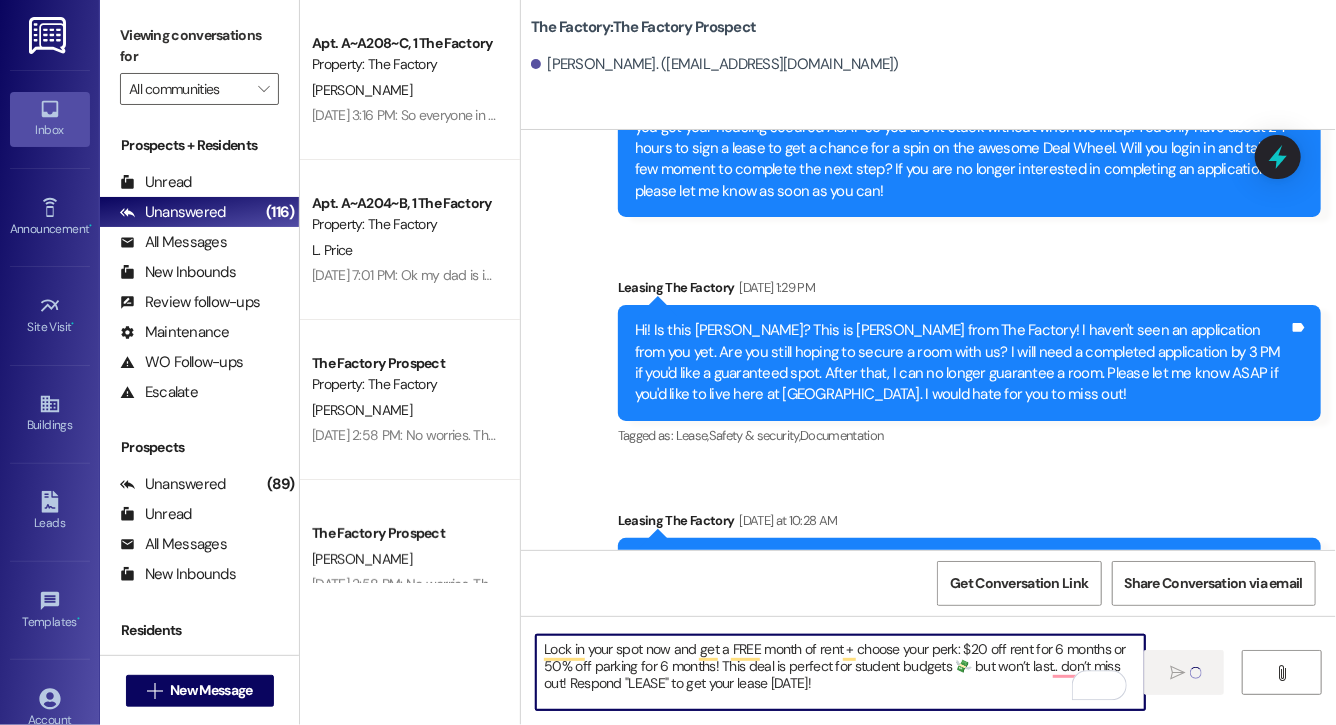 type 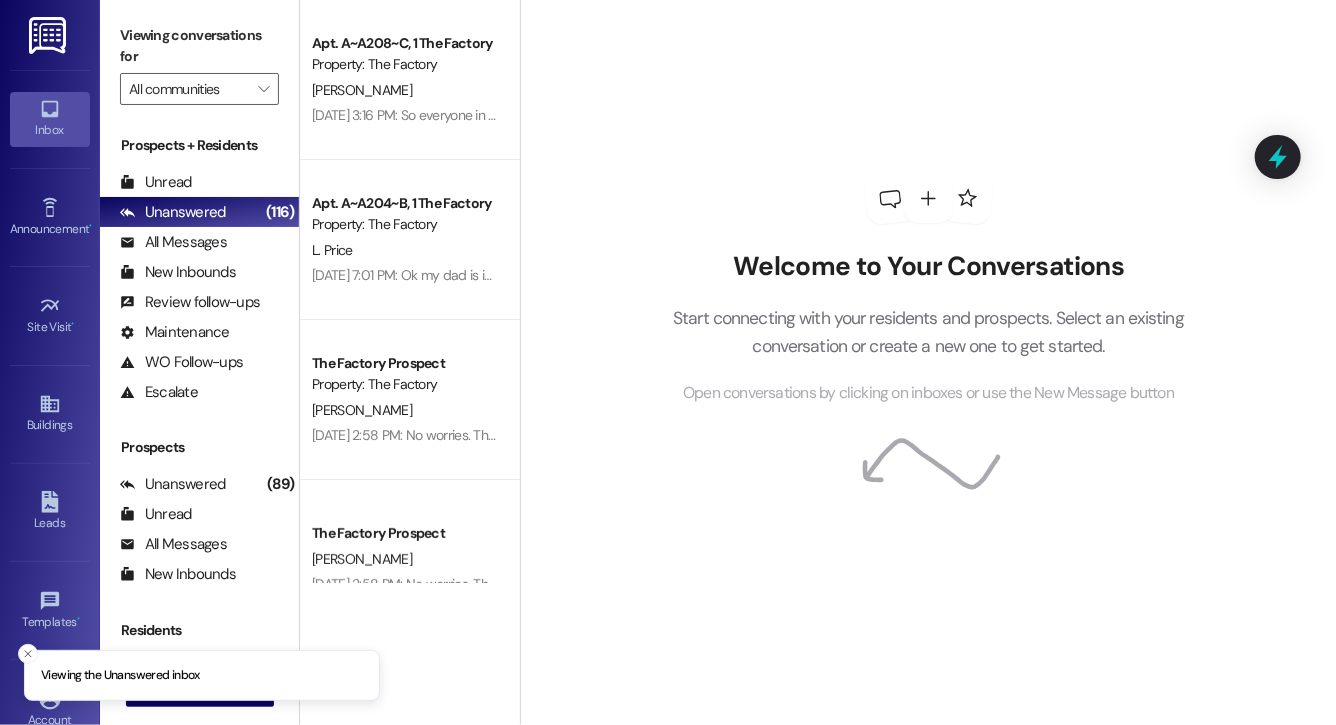 click on " New Message" at bounding box center [200, 691] 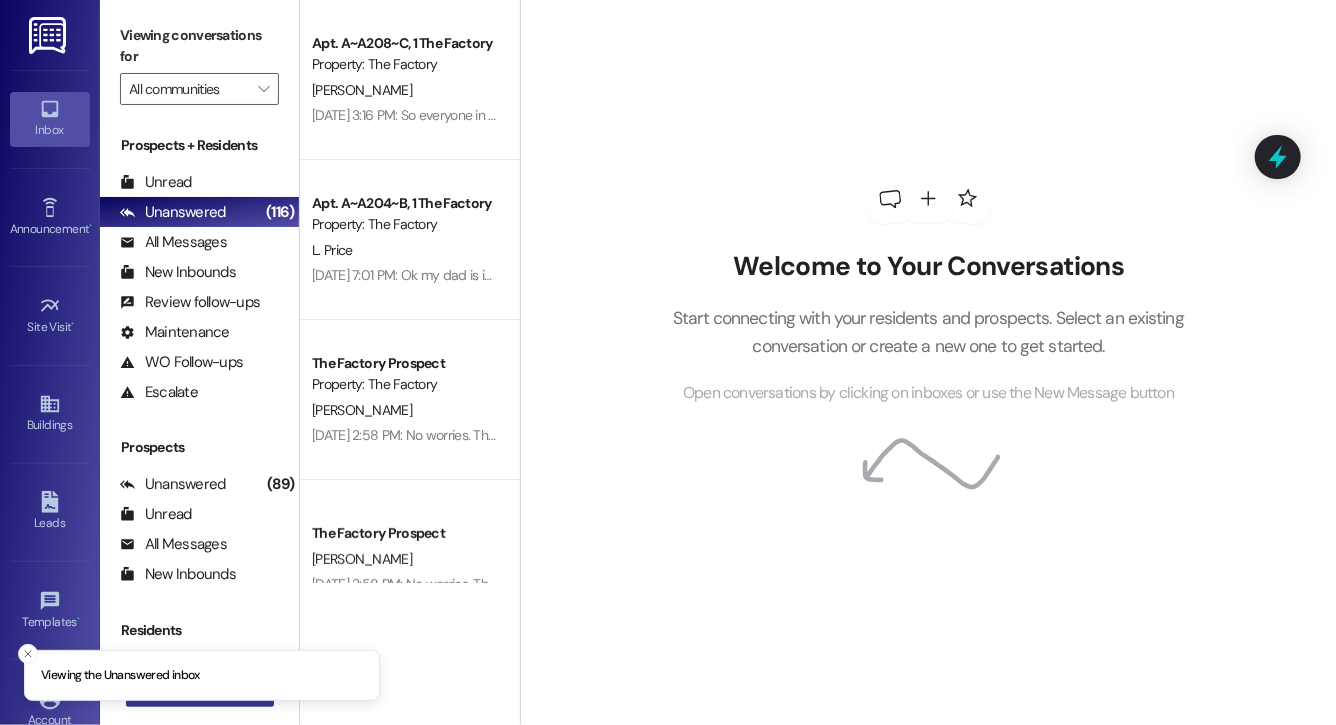 click on " New Message" at bounding box center (200, 691) 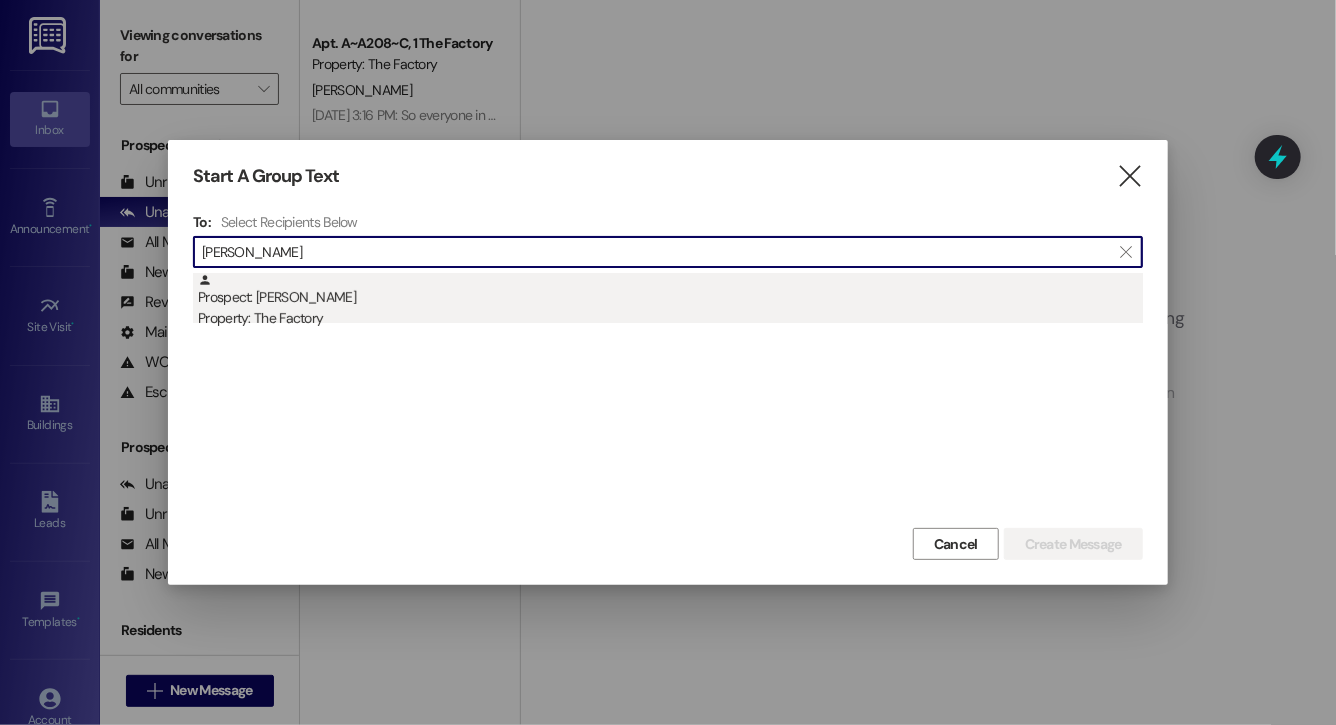 type on "[PERSON_NAME]" 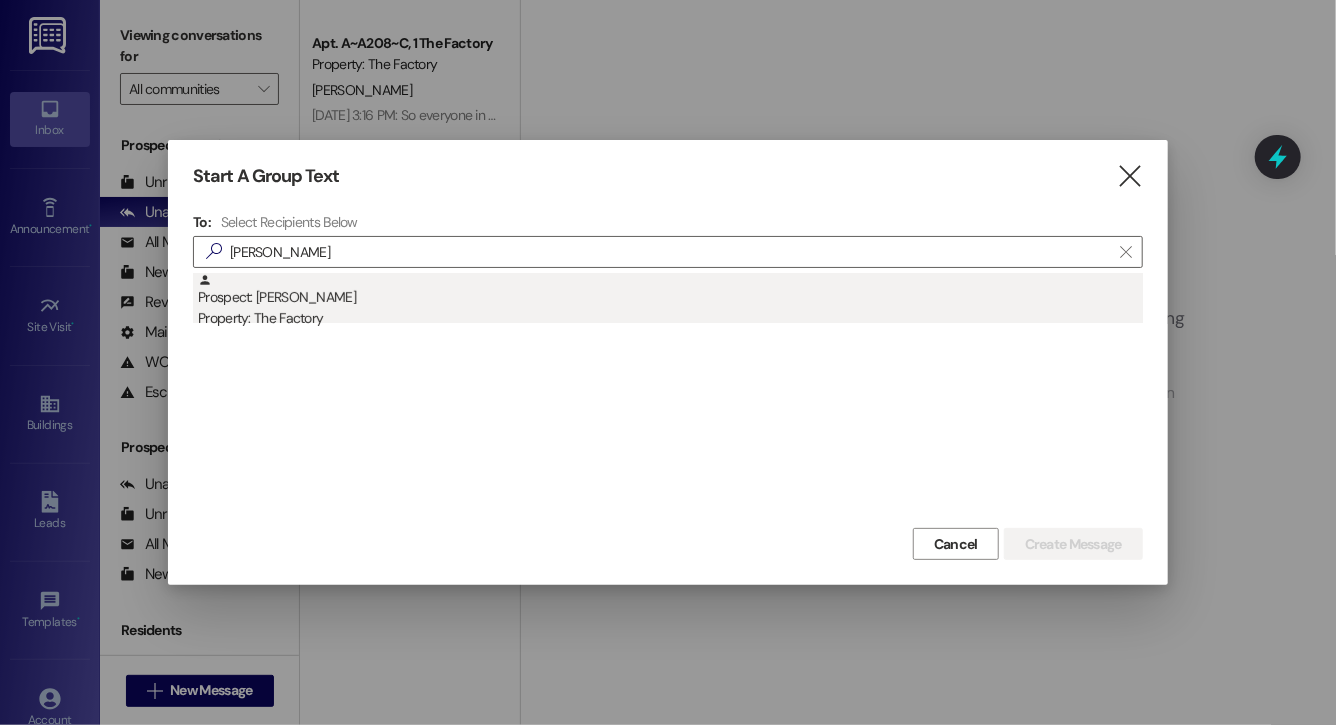 click on "Property: The Factory" at bounding box center [670, 318] 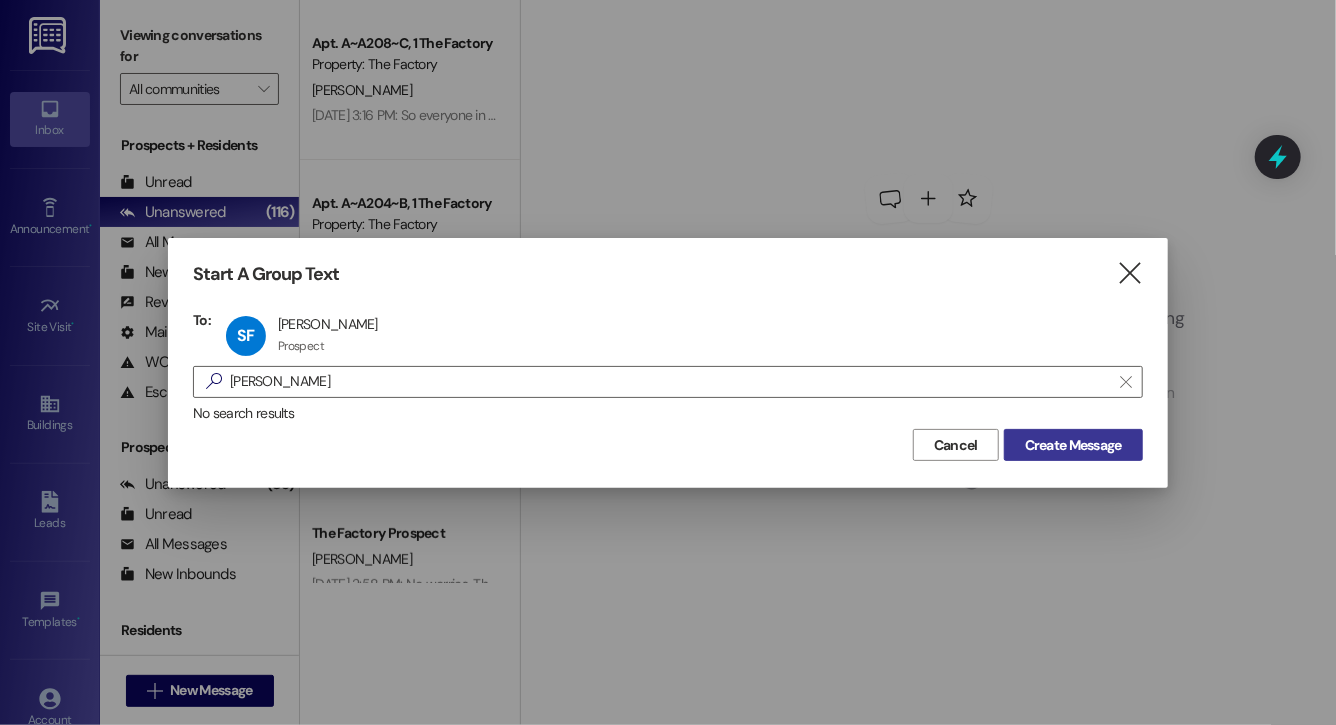 click on "Create Message" at bounding box center [1073, 445] 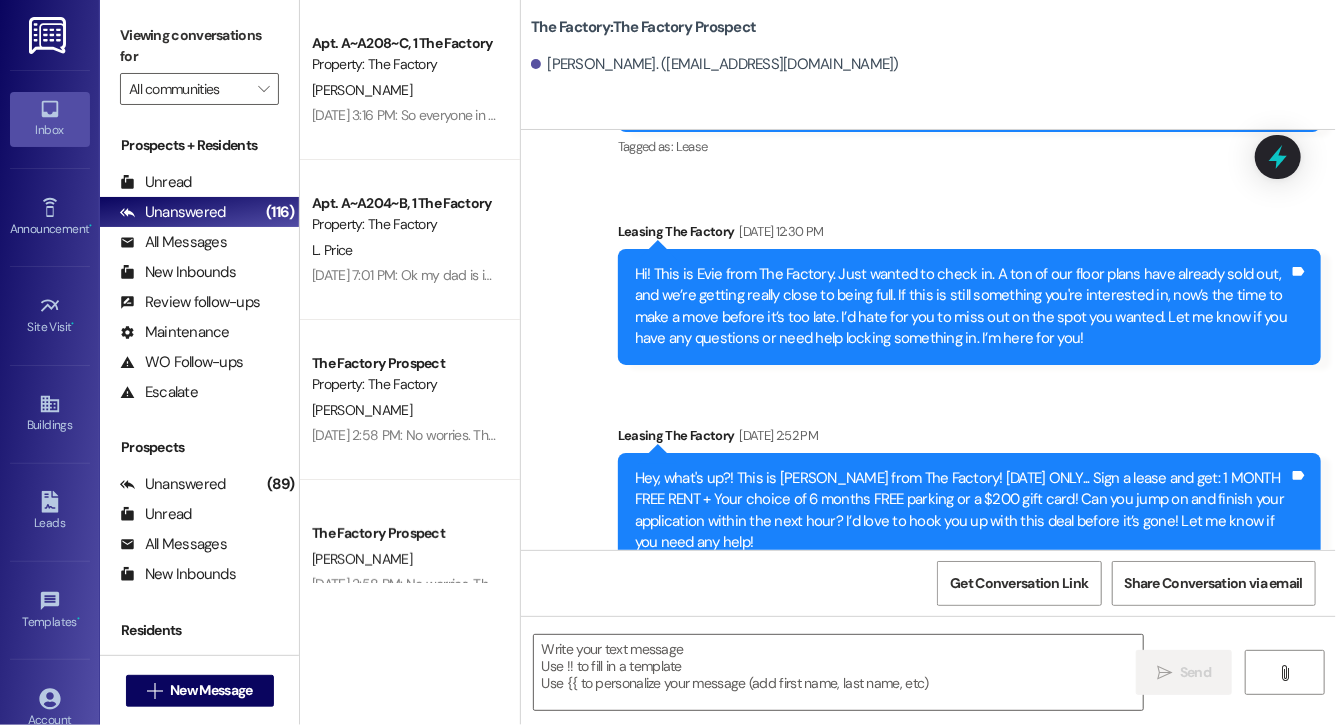scroll, scrollTop: 9018, scrollLeft: 0, axis: vertical 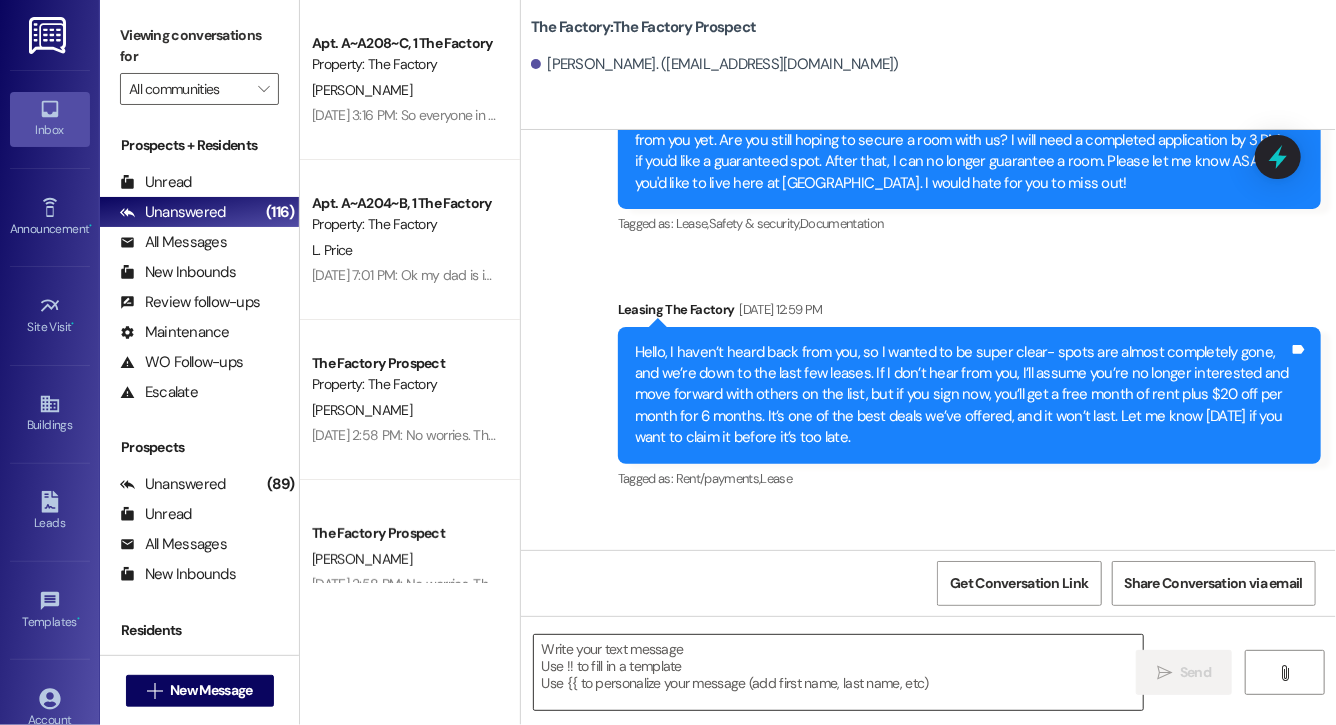click at bounding box center [838, 672] 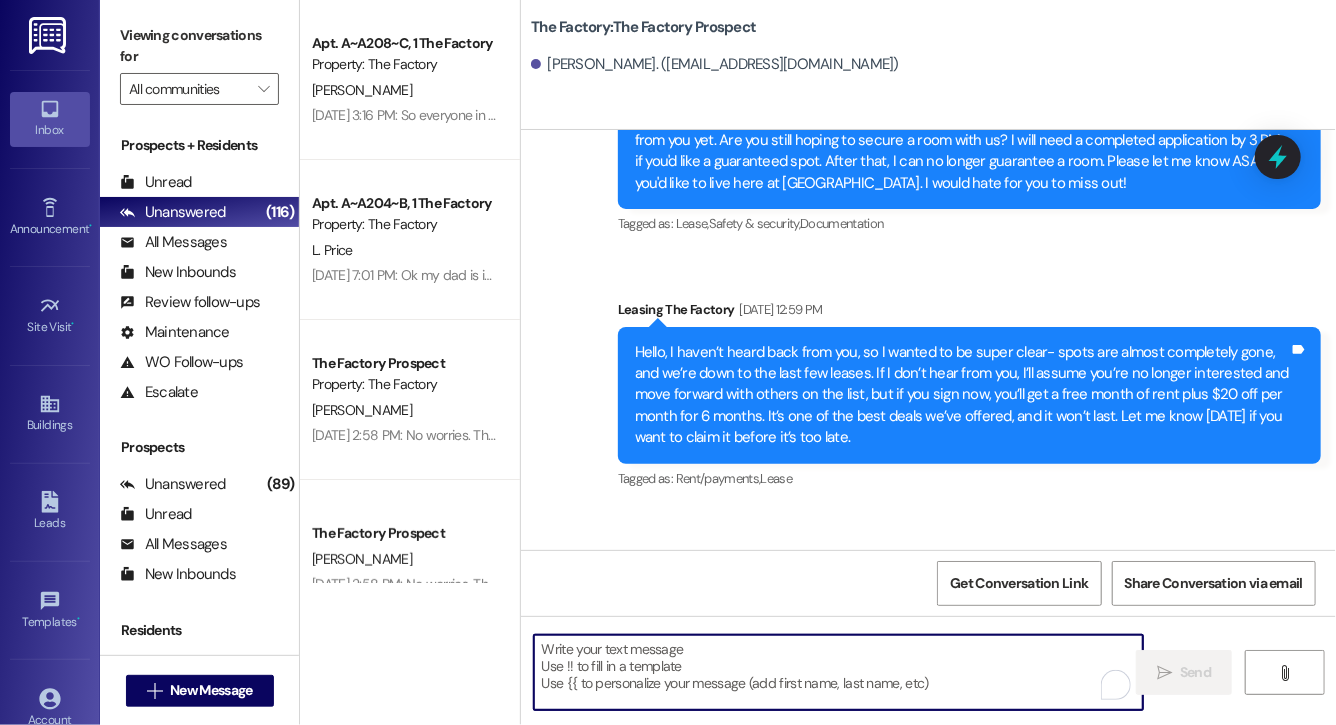 paste on "Lock in your spot now and get a FREE month of rent + choose your perk: $20 off rent for 6 months or 50% off parking for 6 months! This deal is perfect for student budgets 💸 but won’t last.. don’t miss out! Respond "LEASE" to get your lease [DATE]!" 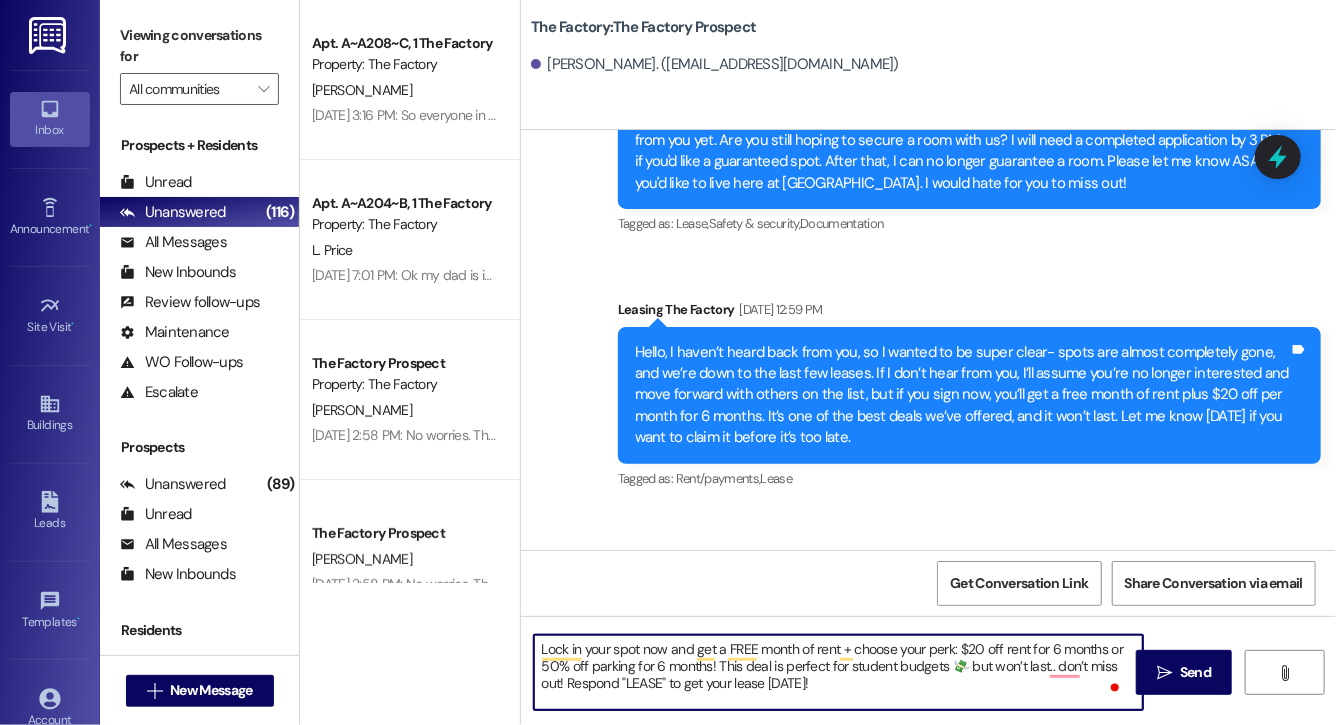 scroll, scrollTop: 17, scrollLeft: 0, axis: vertical 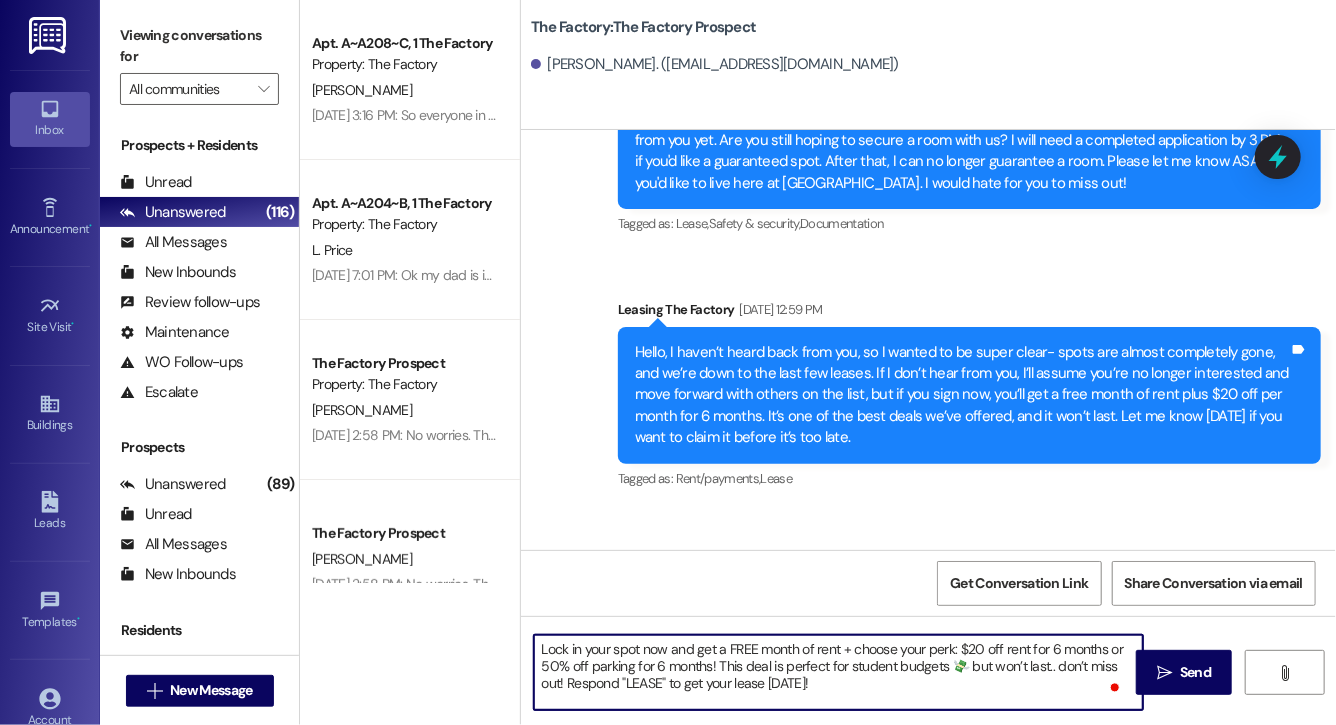 type on "Lock in your spot now and get a FREE month of rent + choose your perk: $20 off rent for 6 months or 50% off parking for 6 months! This deal is perfect for student budgets 💸 but won’t last.. don’t miss out! Respond "LEASE" to get your lease [DATE]!" 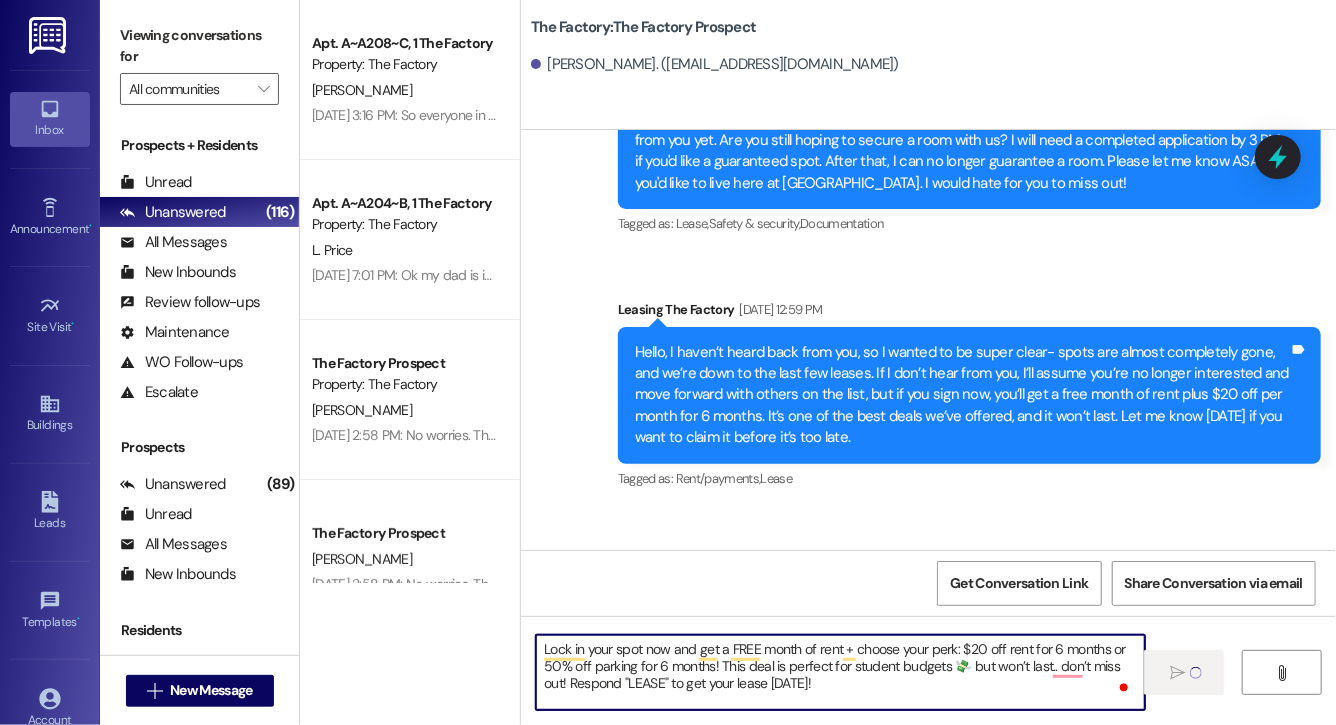 type 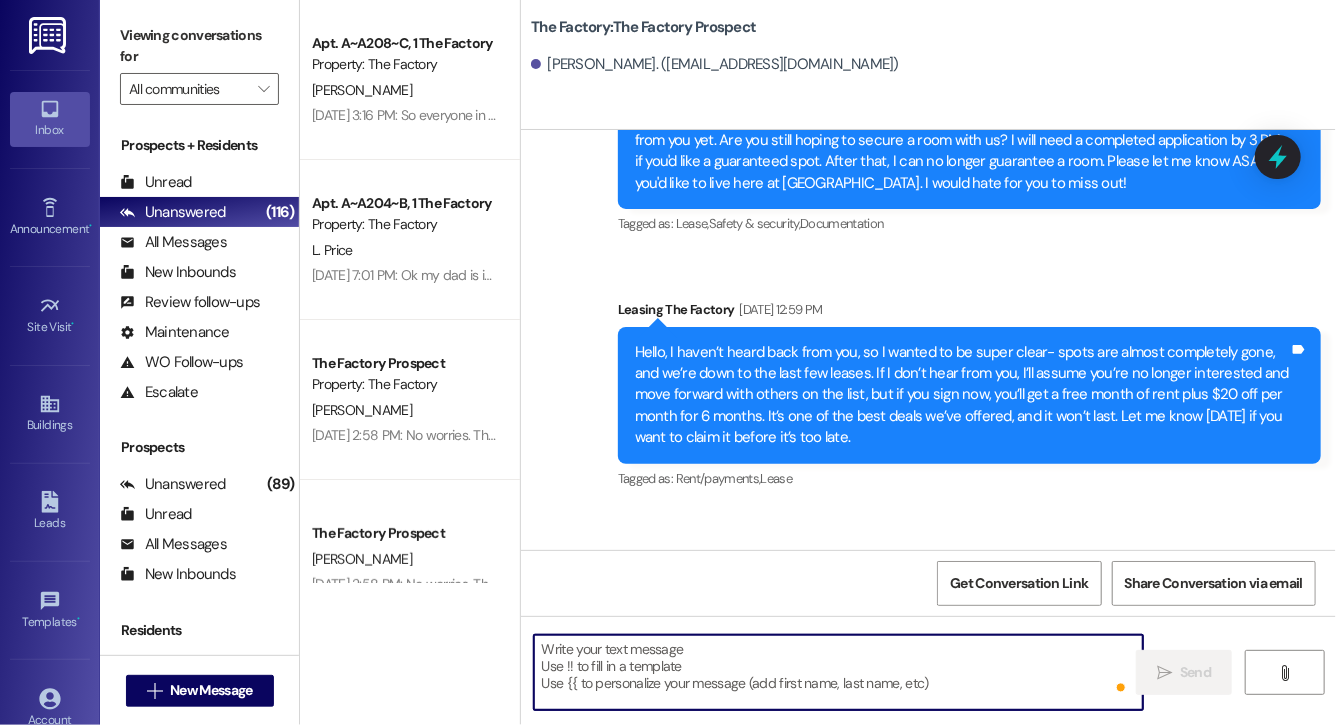 scroll, scrollTop: 9200, scrollLeft: 0, axis: vertical 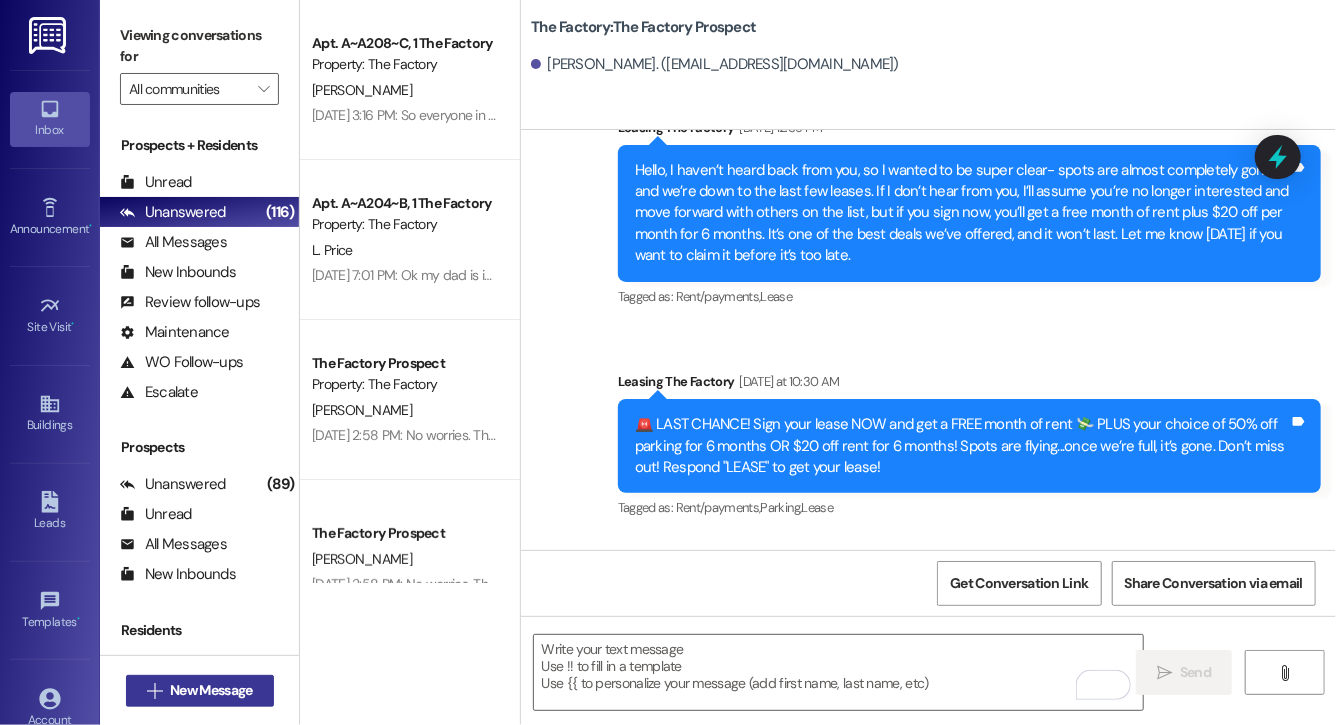 click on "New Message" at bounding box center [211, 690] 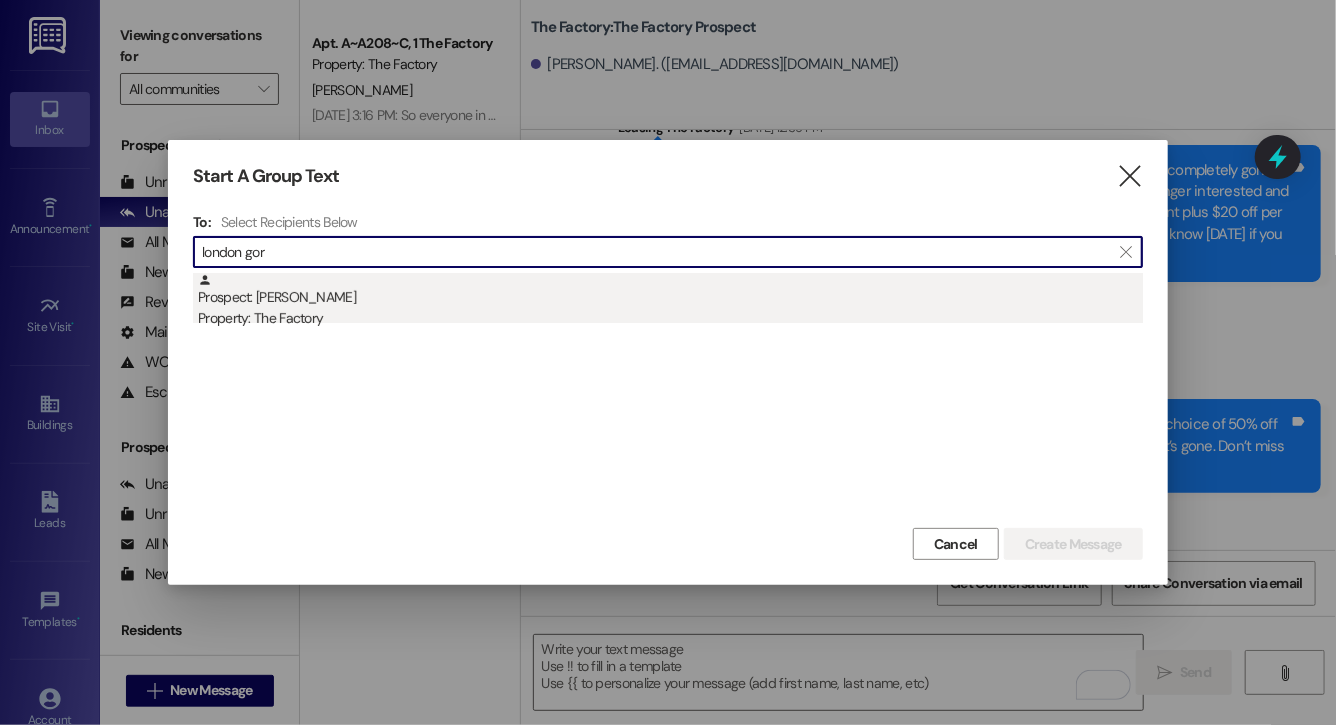 type on "london gor" 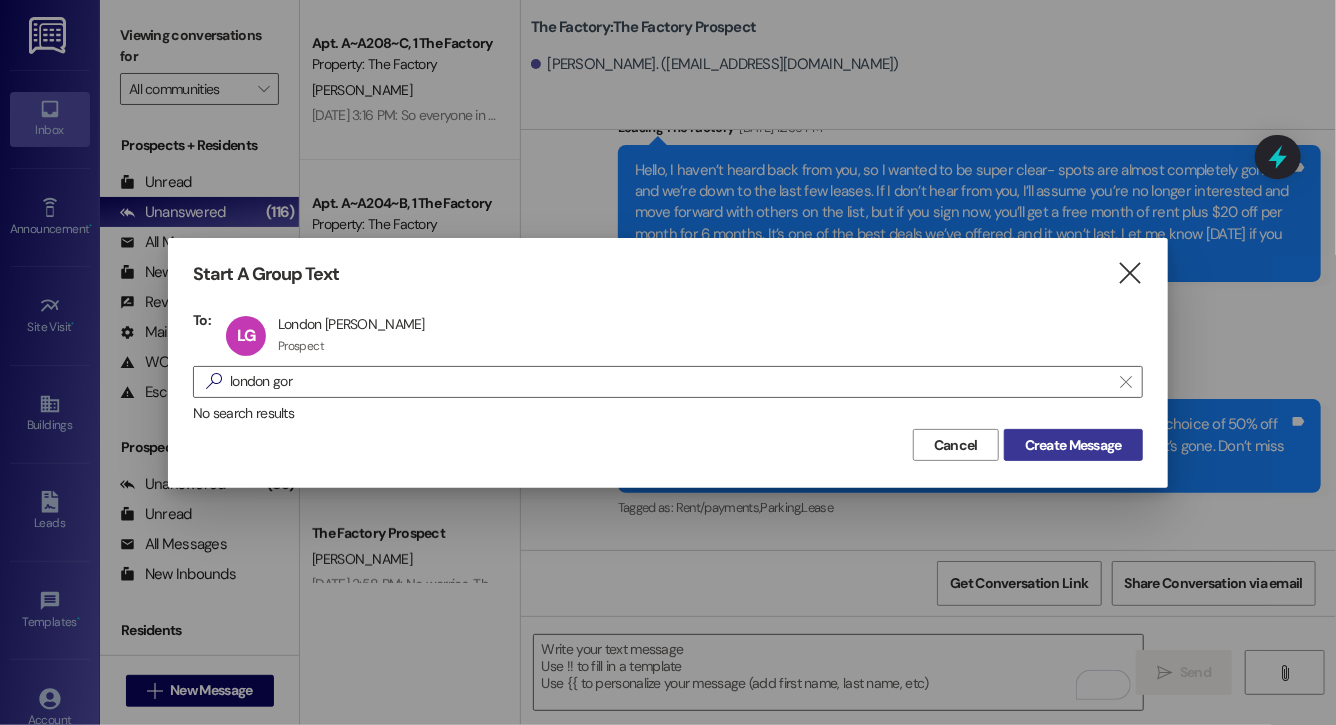 click on "Create Message" at bounding box center [1073, 445] 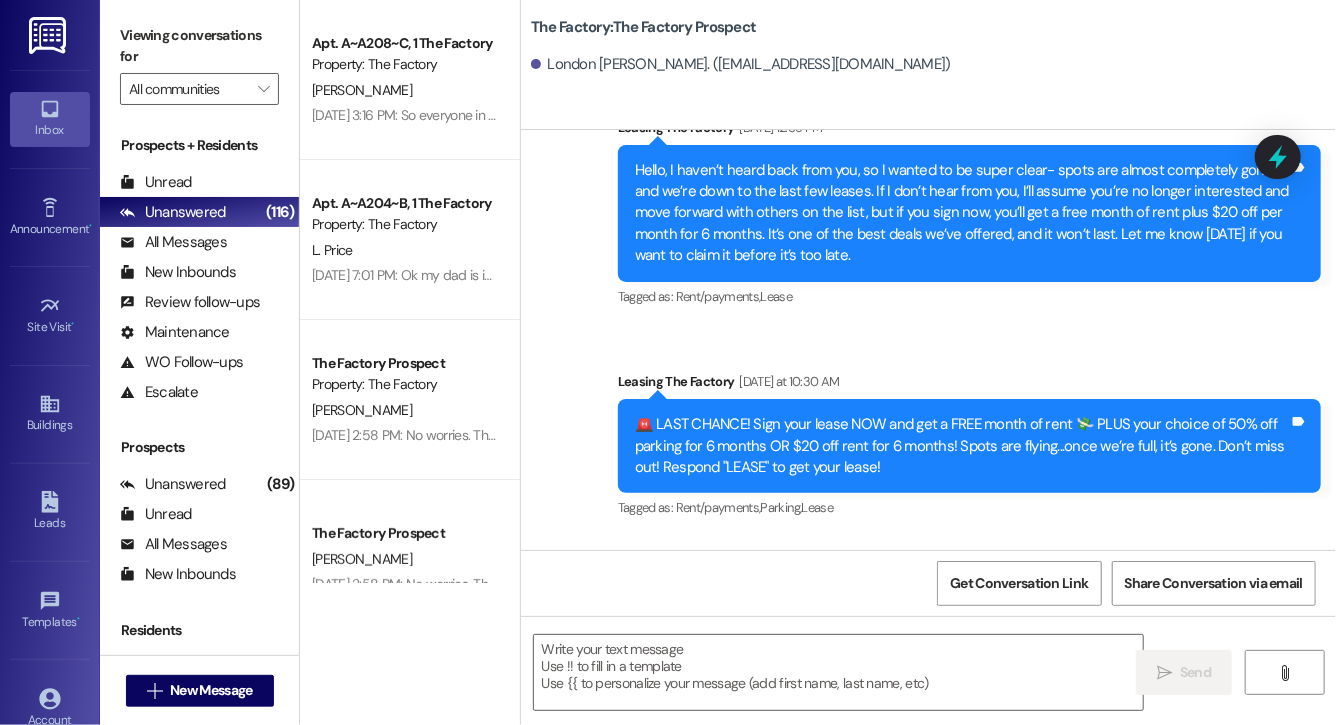 scroll, scrollTop: 8806, scrollLeft: 0, axis: vertical 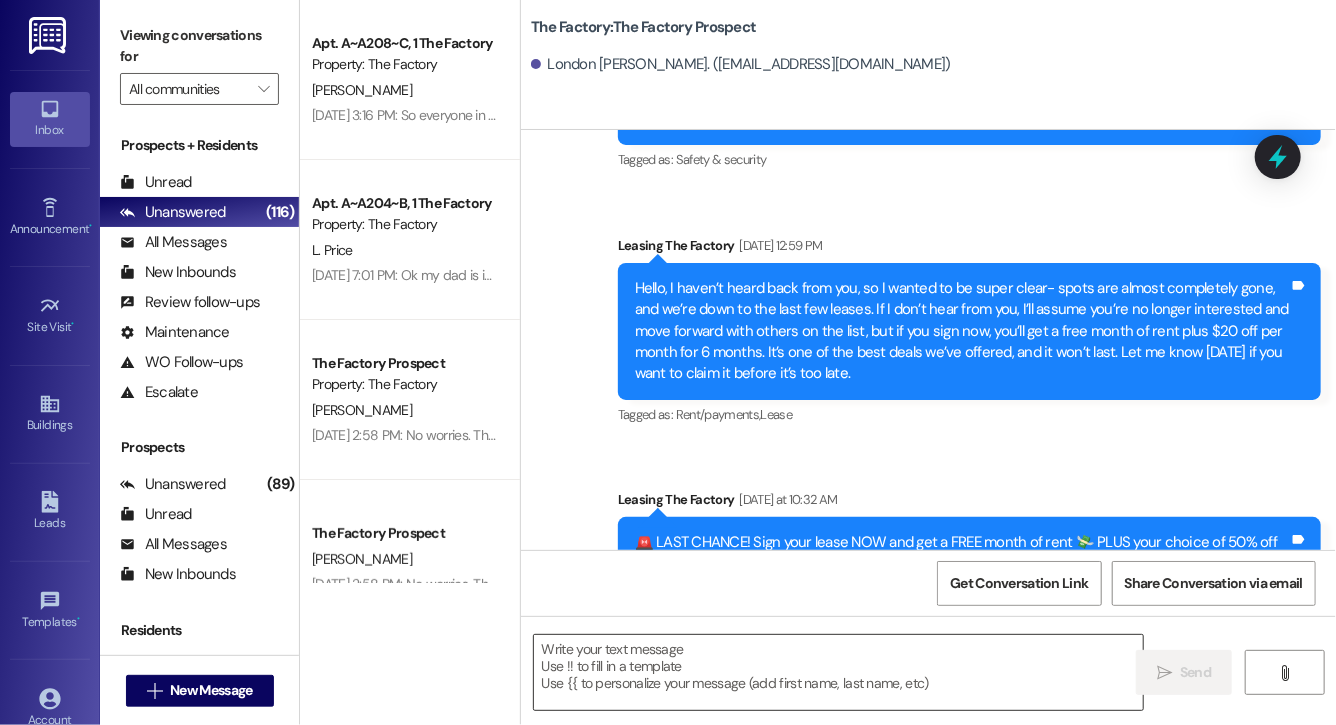 click at bounding box center (838, 672) 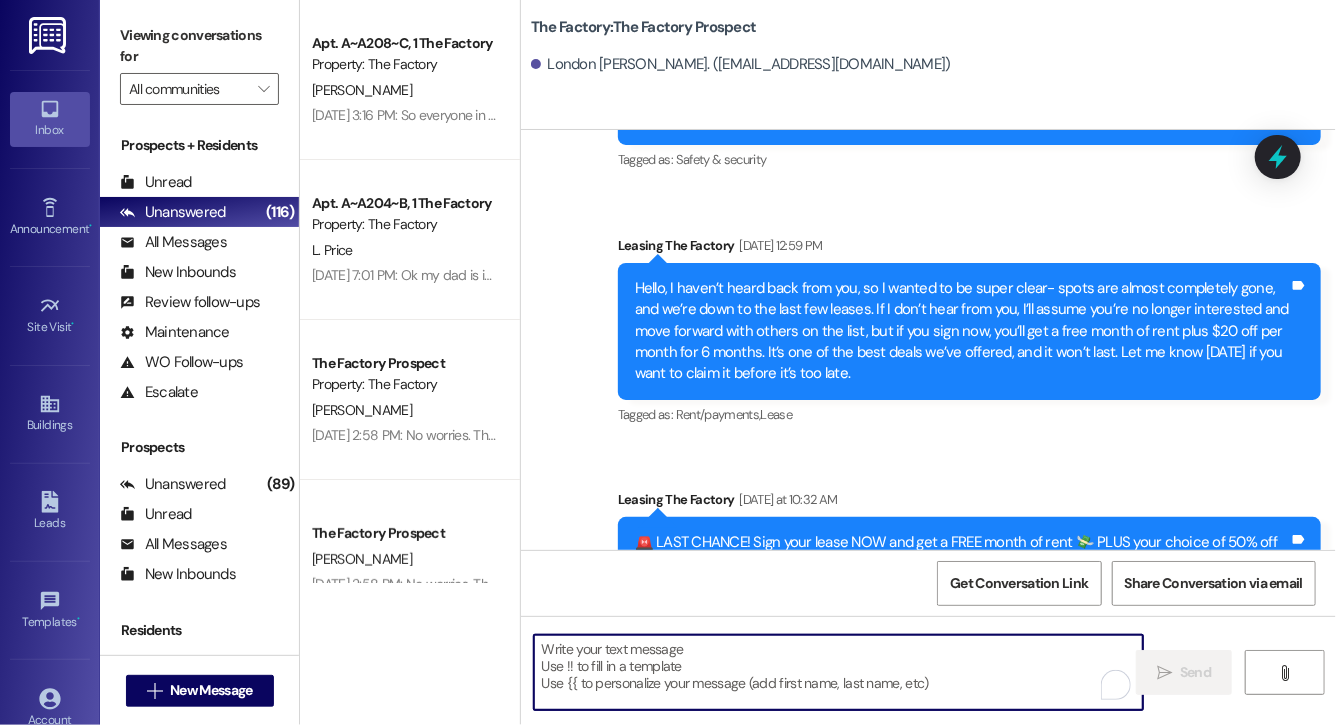 paste on "Lock in your spot now and get a FREE month of rent + choose your perk: $20 off rent for 6 months or 50% off parking for 6 months! This deal is perfect for student budgets 💸 but won’t last.. don’t miss out! Respond "LEASE" to get your lease [DATE]!" 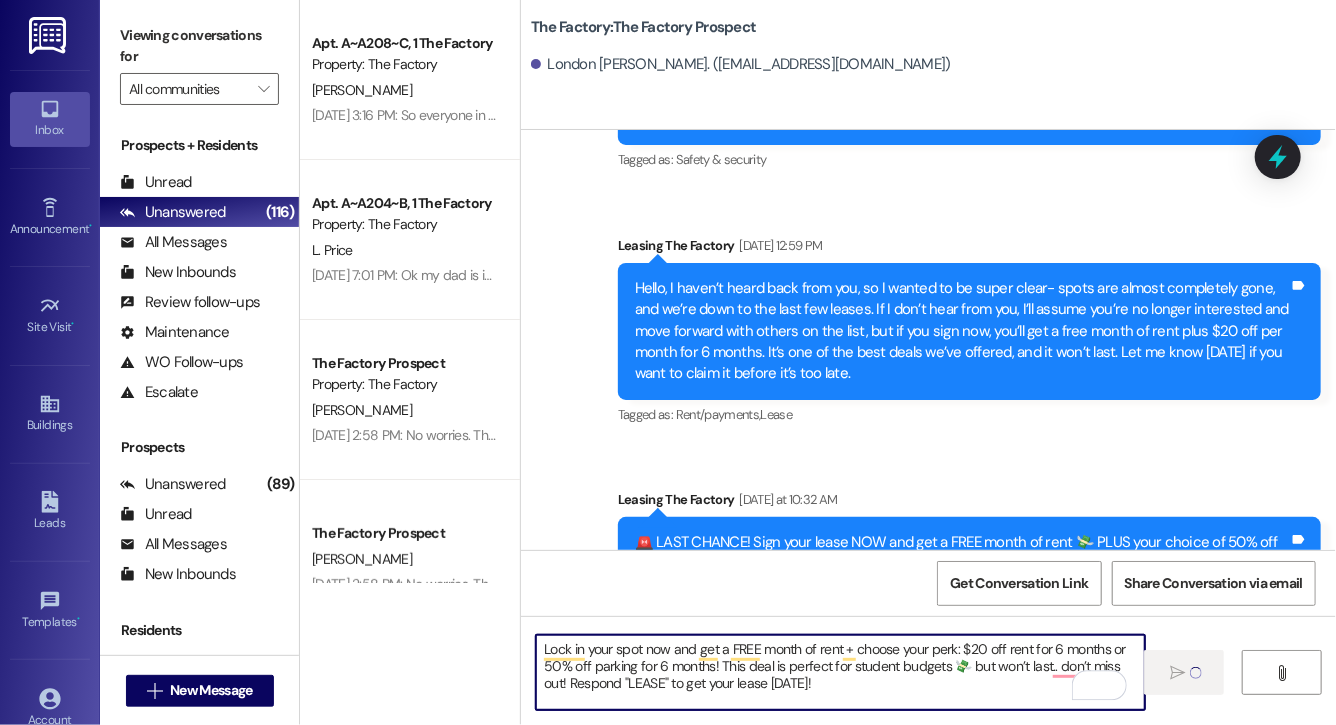 type 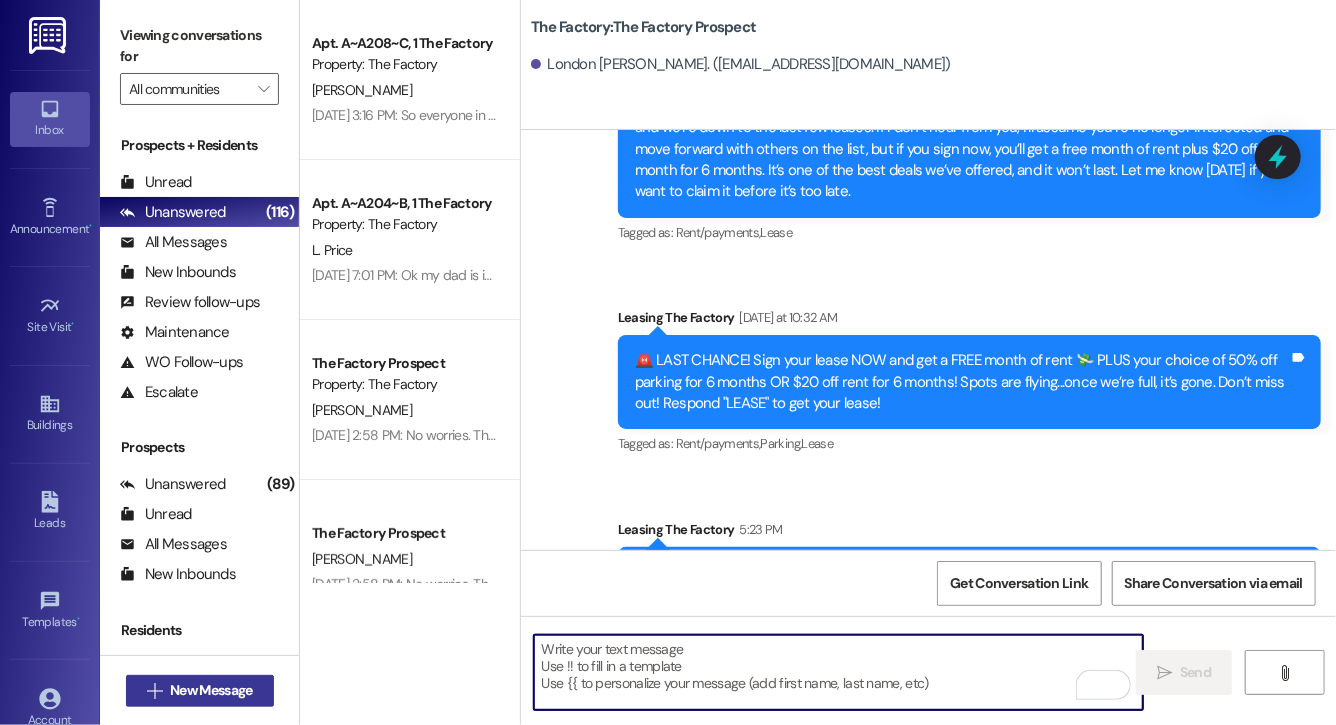 click on " New Message" at bounding box center (200, 691) 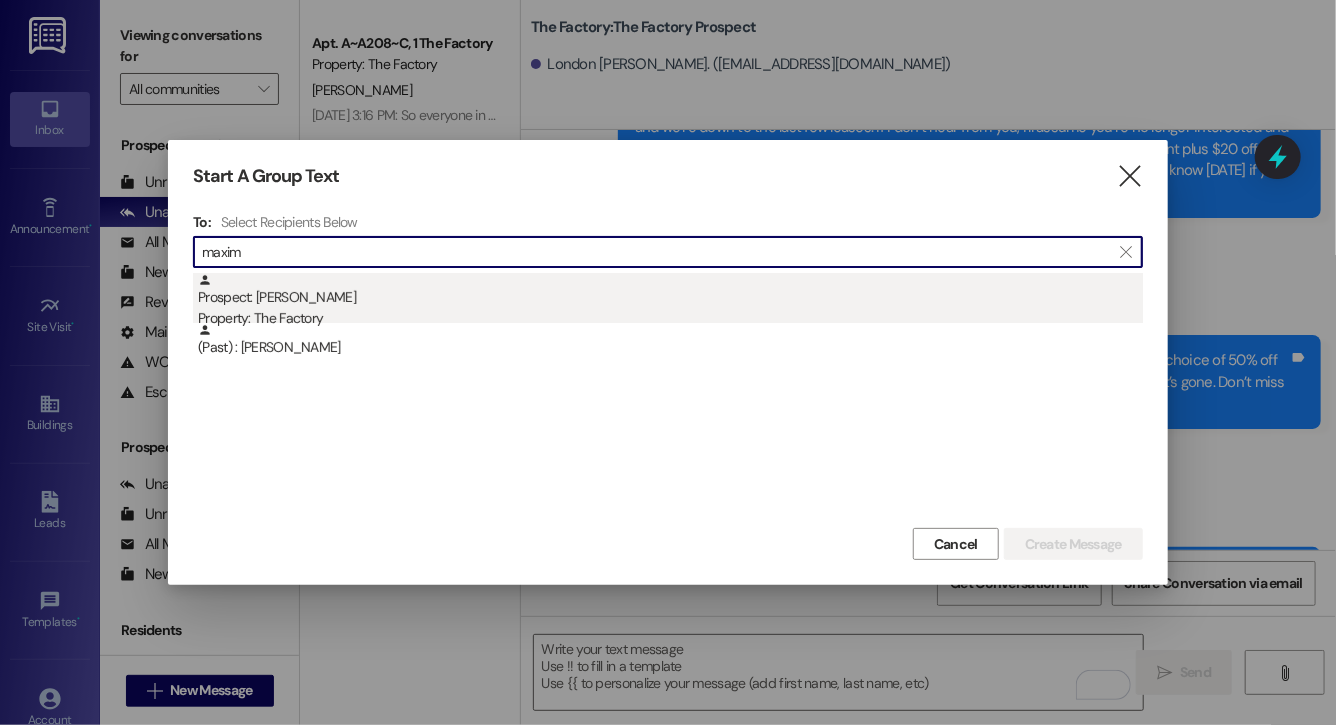 type on "maxim" 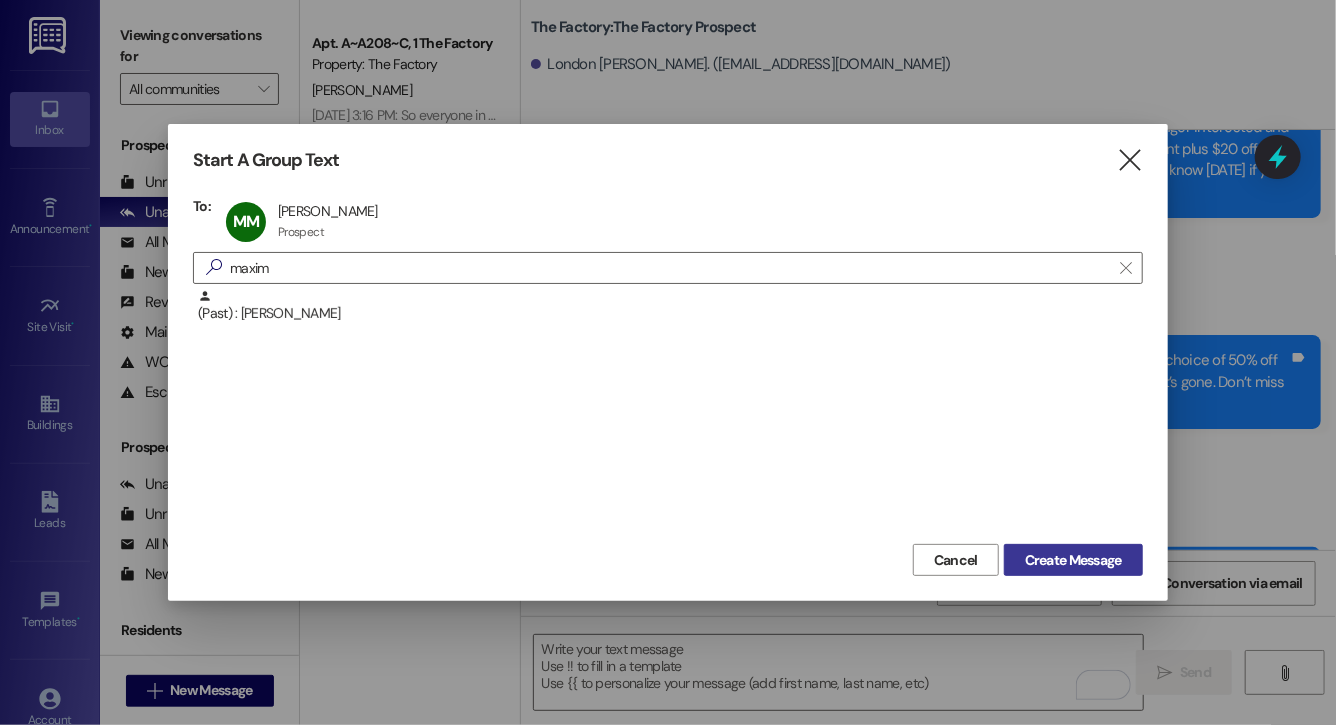 click on "Create Message" at bounding box center [1073, 560] 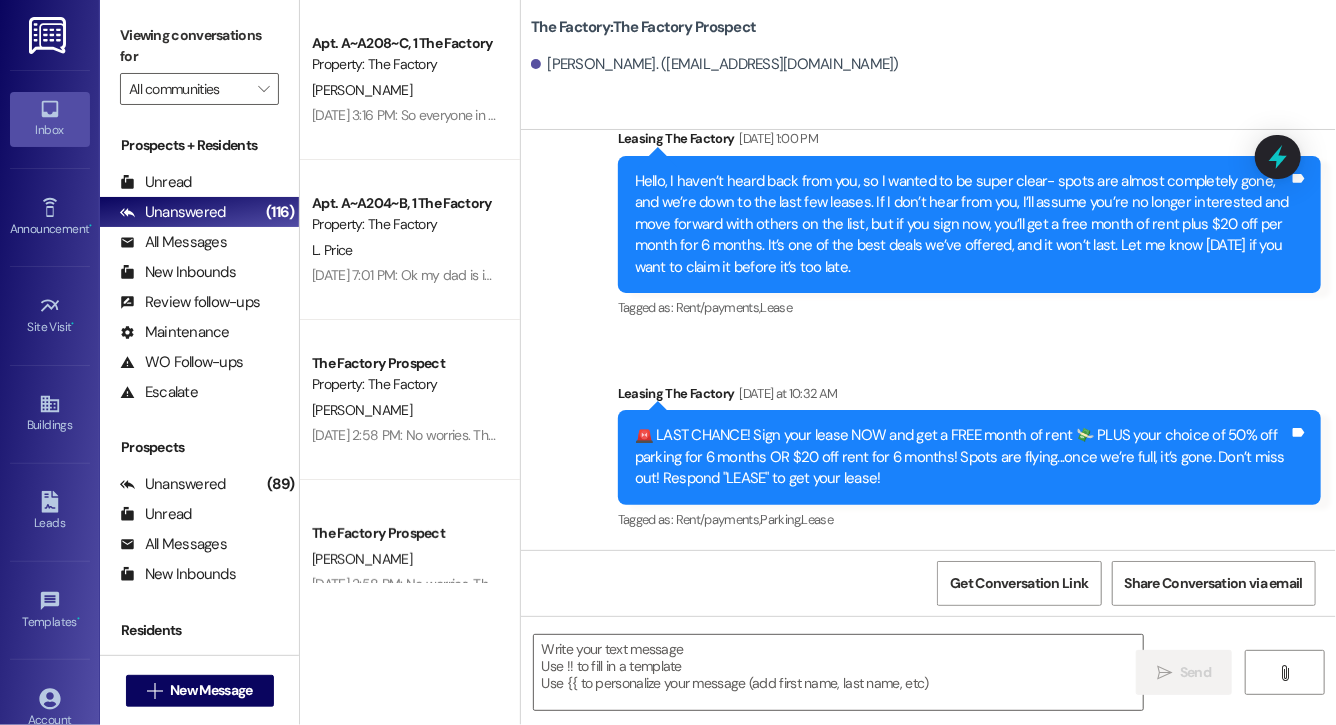 scroll, scrollTop: 7408, scrollLeft: 0, axis: vertical 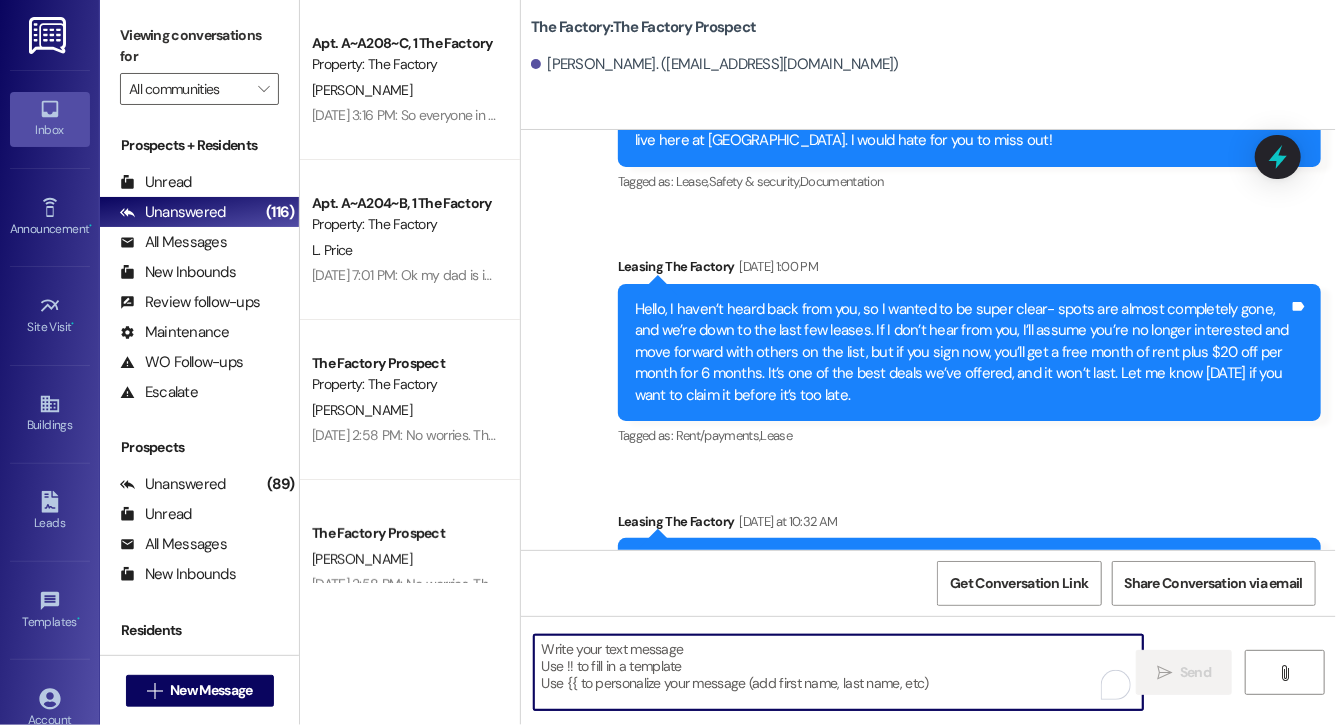 click at bounding box center [838, 672] 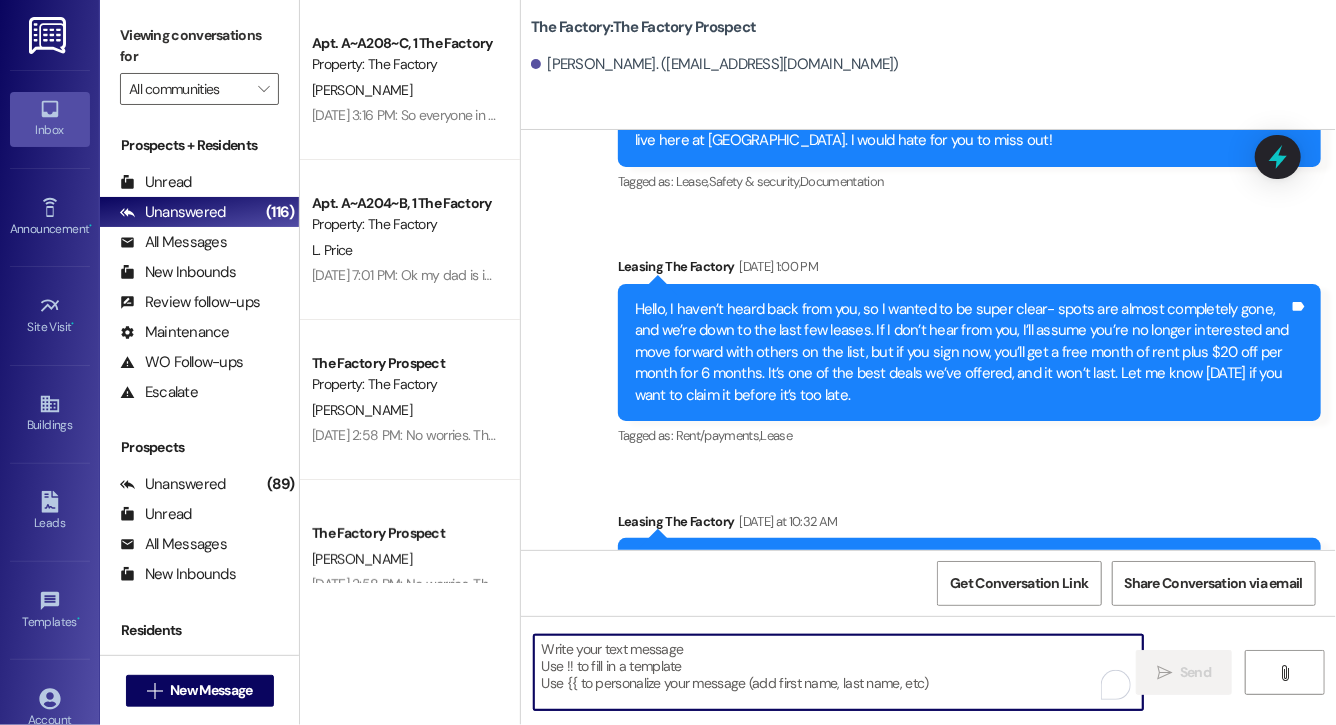 paste on "Lock in your spot now and get a FREE month of rent + choose your perk: $20 off rent for 6 months or 50% off parking for 6 months! This deal is perfect for student budgets 💸 but won’t last.. don’t miss out! Respond "LEASE" to get your lease [DATE]!" 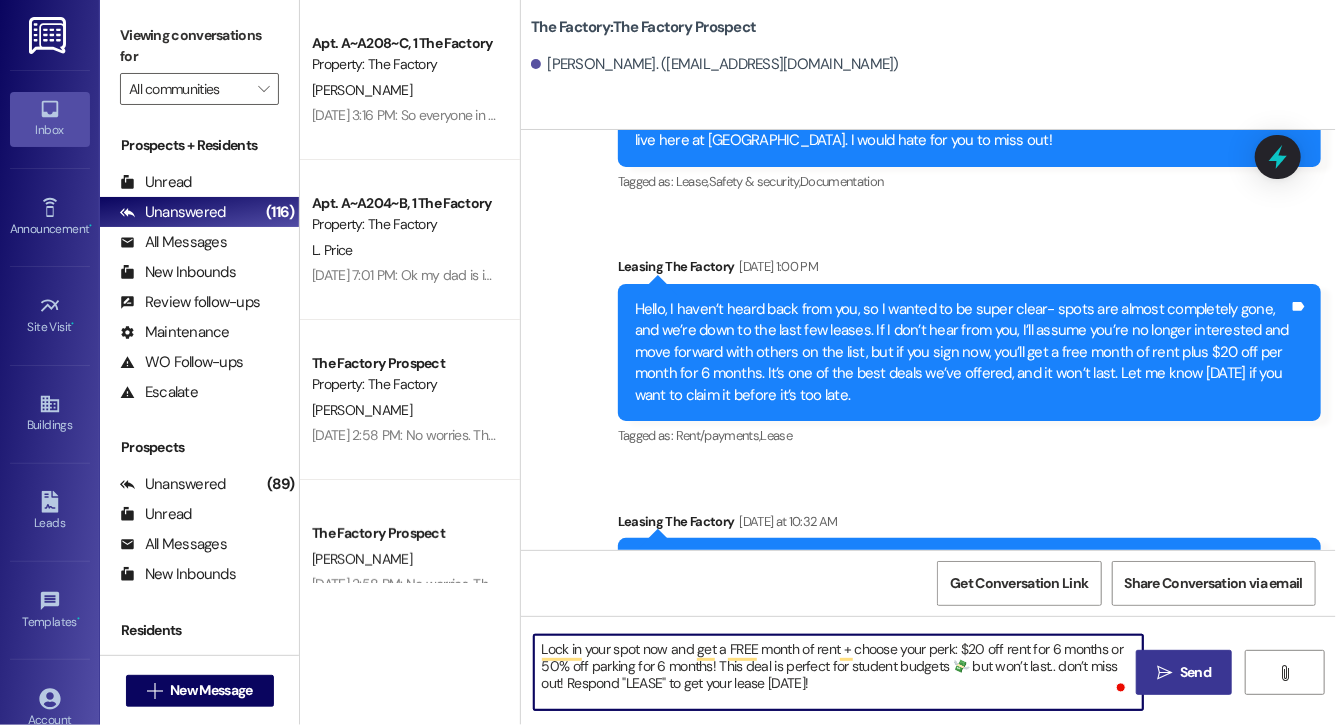 type on "Lock in your spot now and get a FREE month of rent + choose your perk: $20 off rent for 6 months or 50% off parking for 6 months! This deal is perfect for student budgets 💸 but won’t last.. don’t miss out! Respond "LEASE" to get your lease [DATE]!" 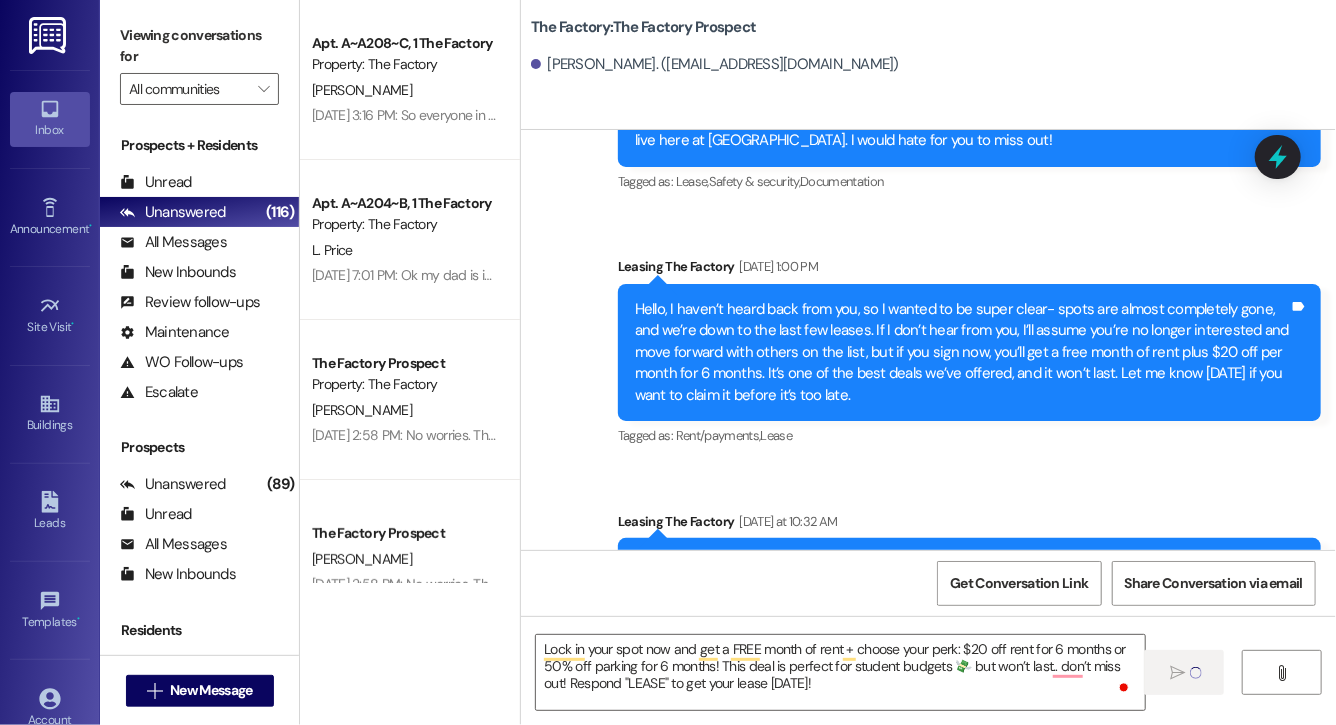 type 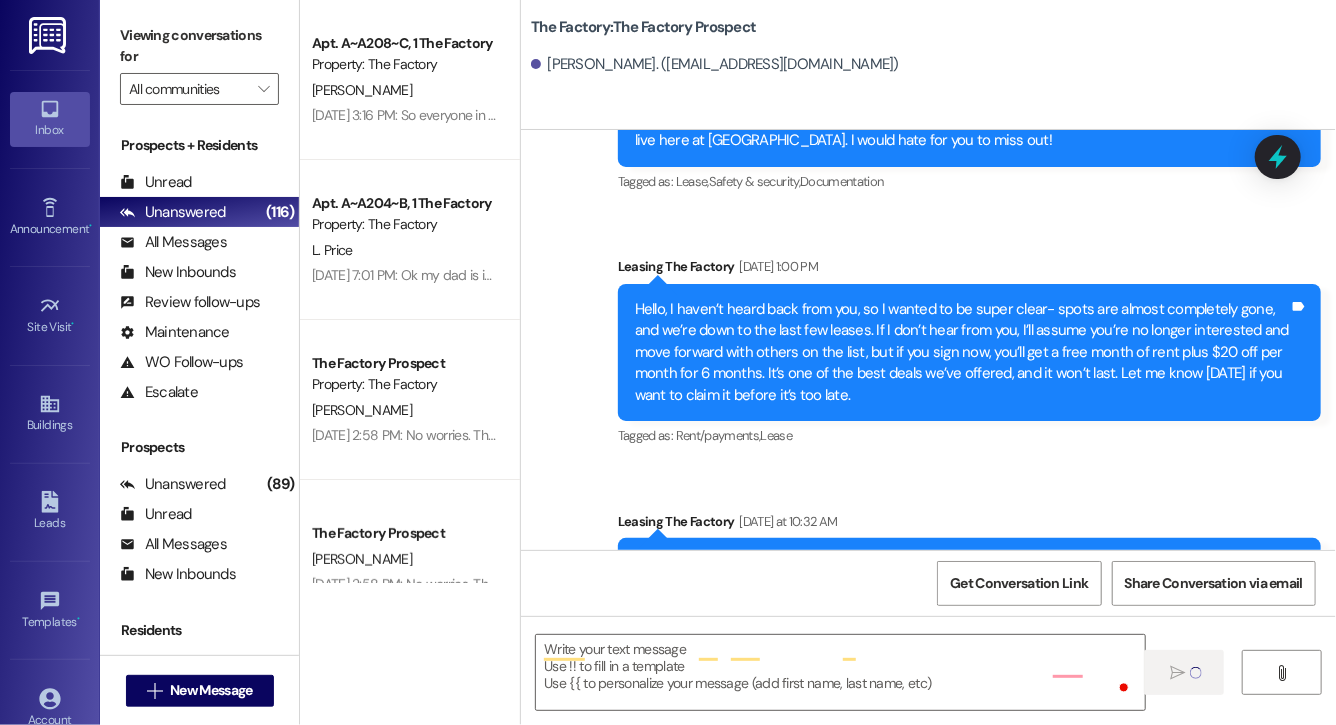 scroll, scrollTop: 7590, scrollLeft: 0, axis: vertical 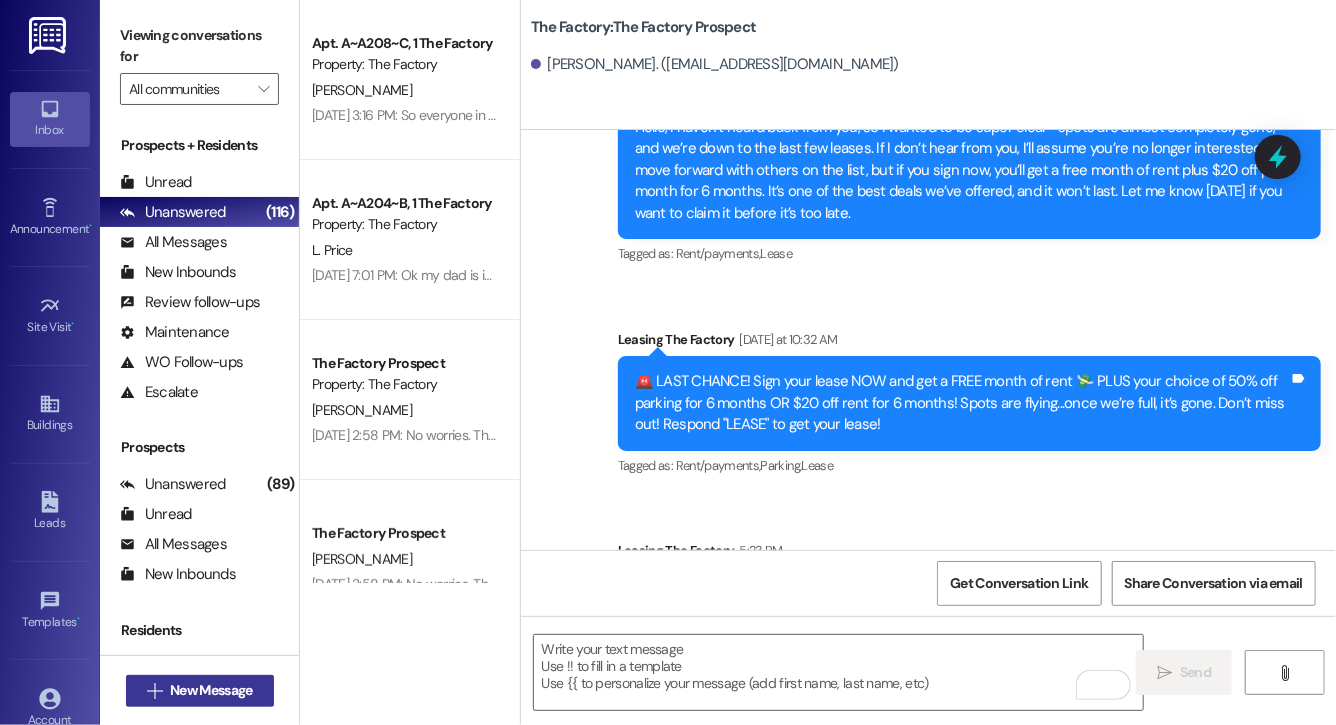 click on "New Message" at bounding box center [211, 690] 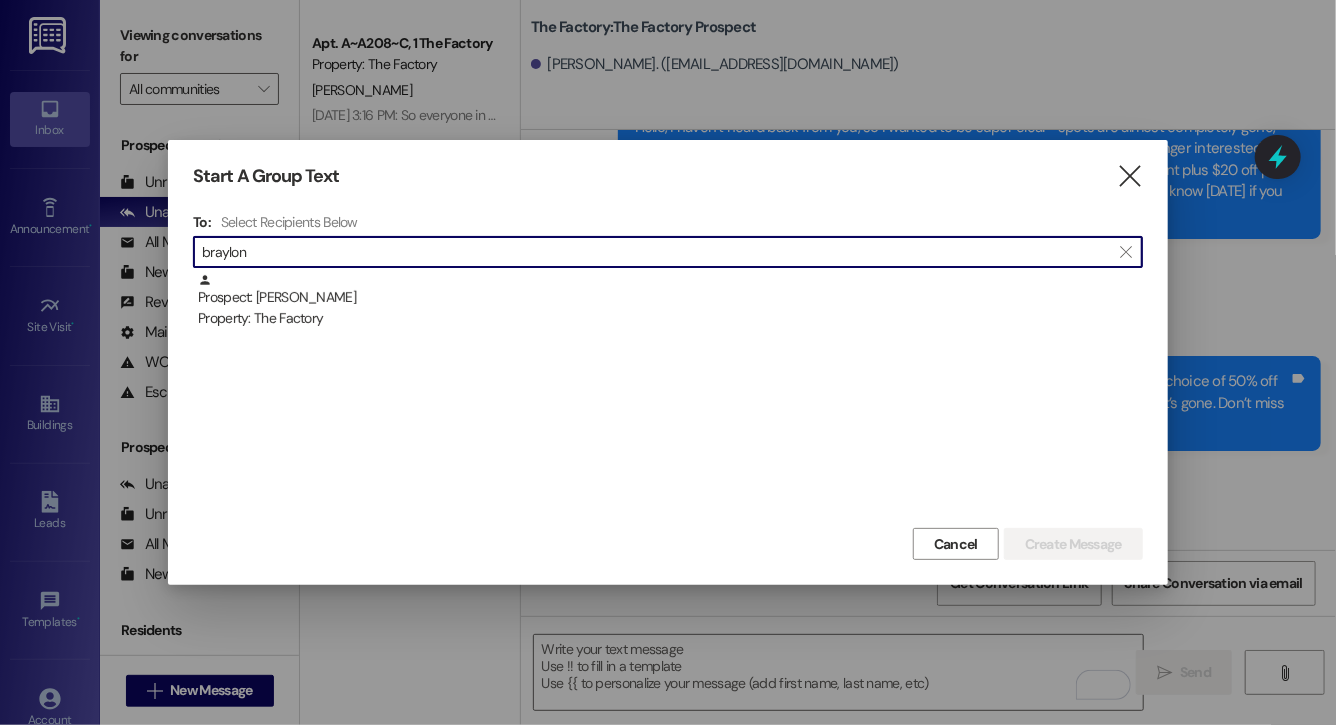 type on "braylon" 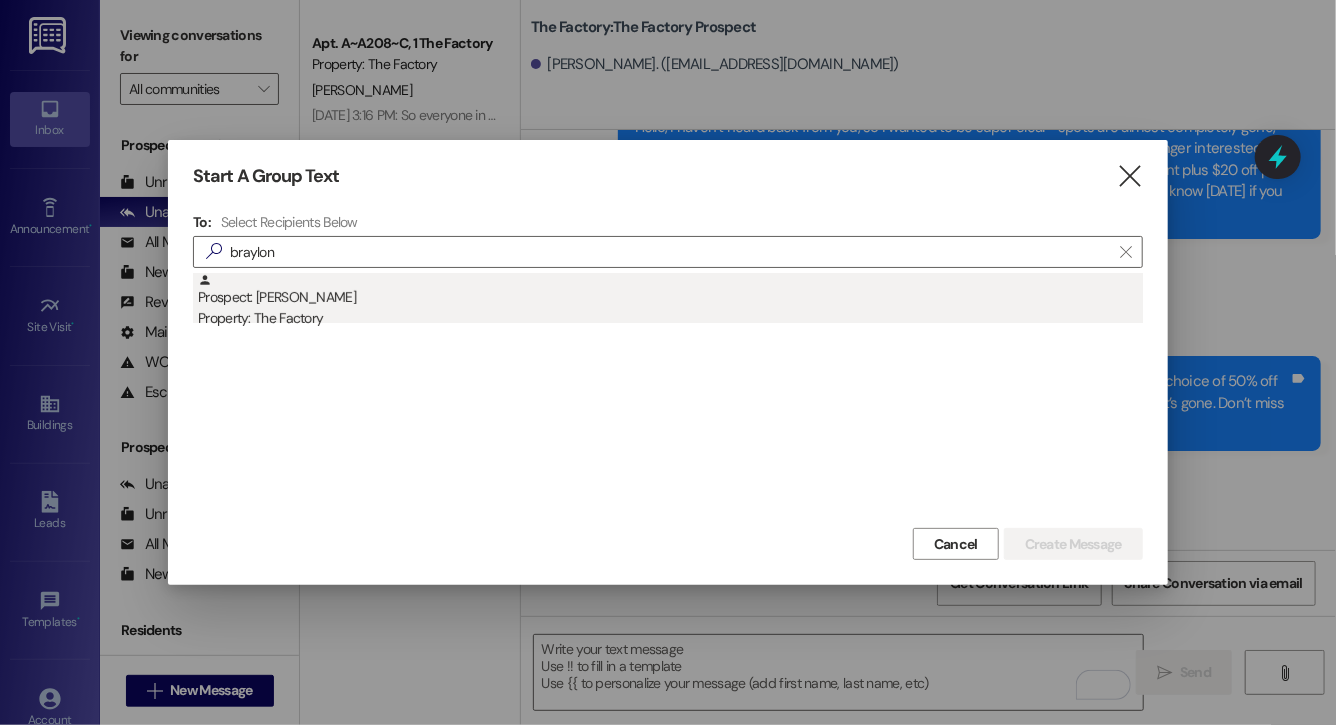 click on "Property: The Factory" at bounding box center [670, 318] 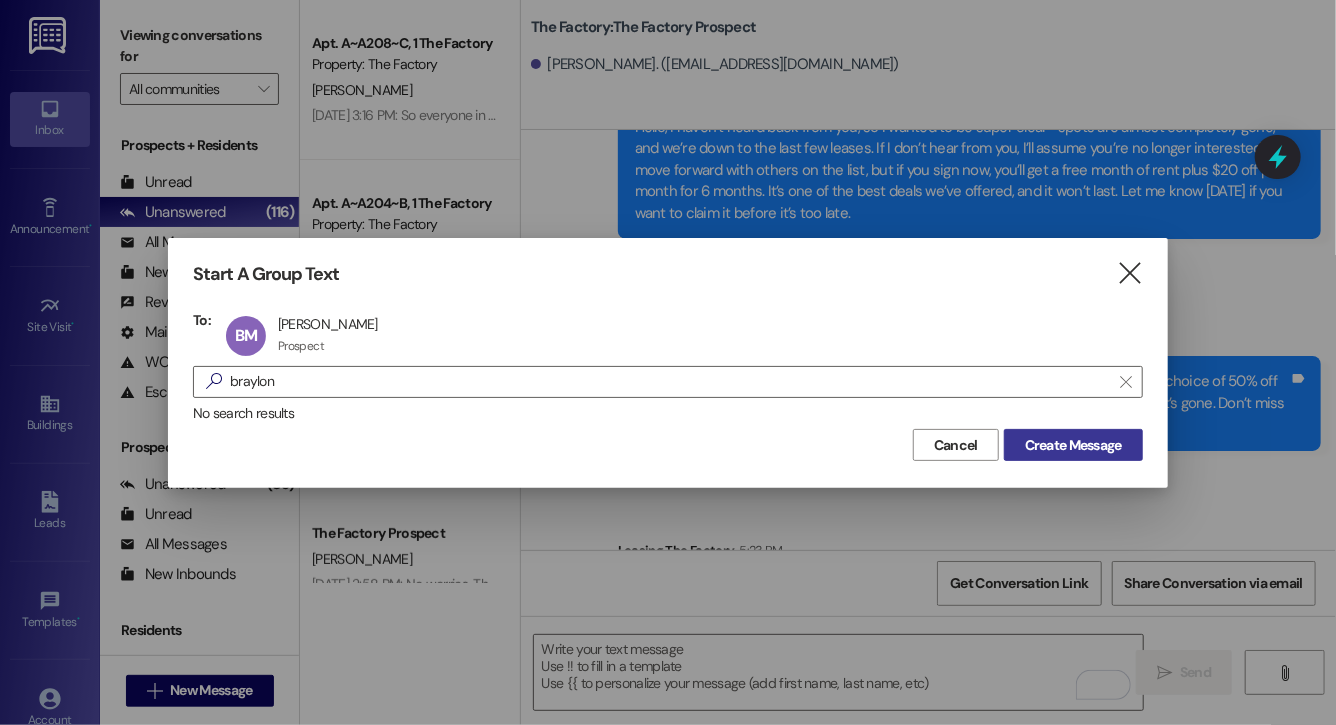 click on "Create Message" at bounding box center [1073, 445] 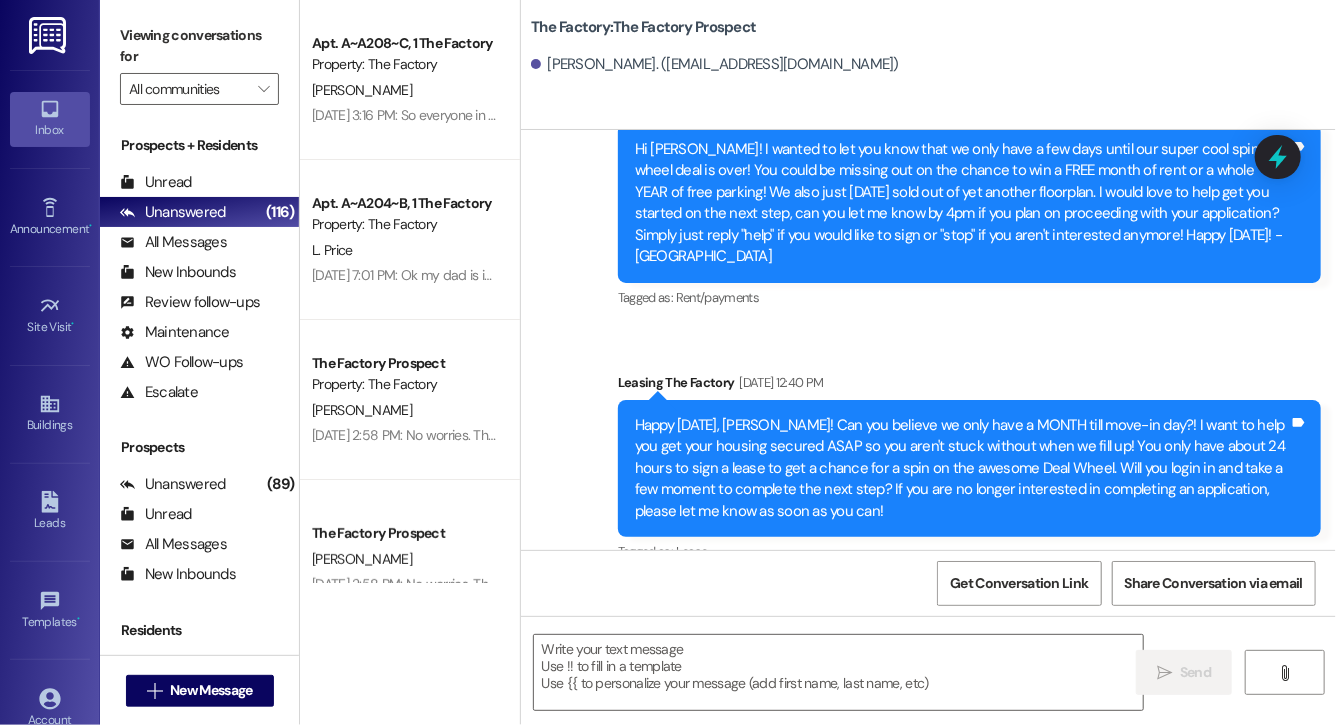 scroll, scrollTop: 9604, scrollLeft: 0, axis: vertical 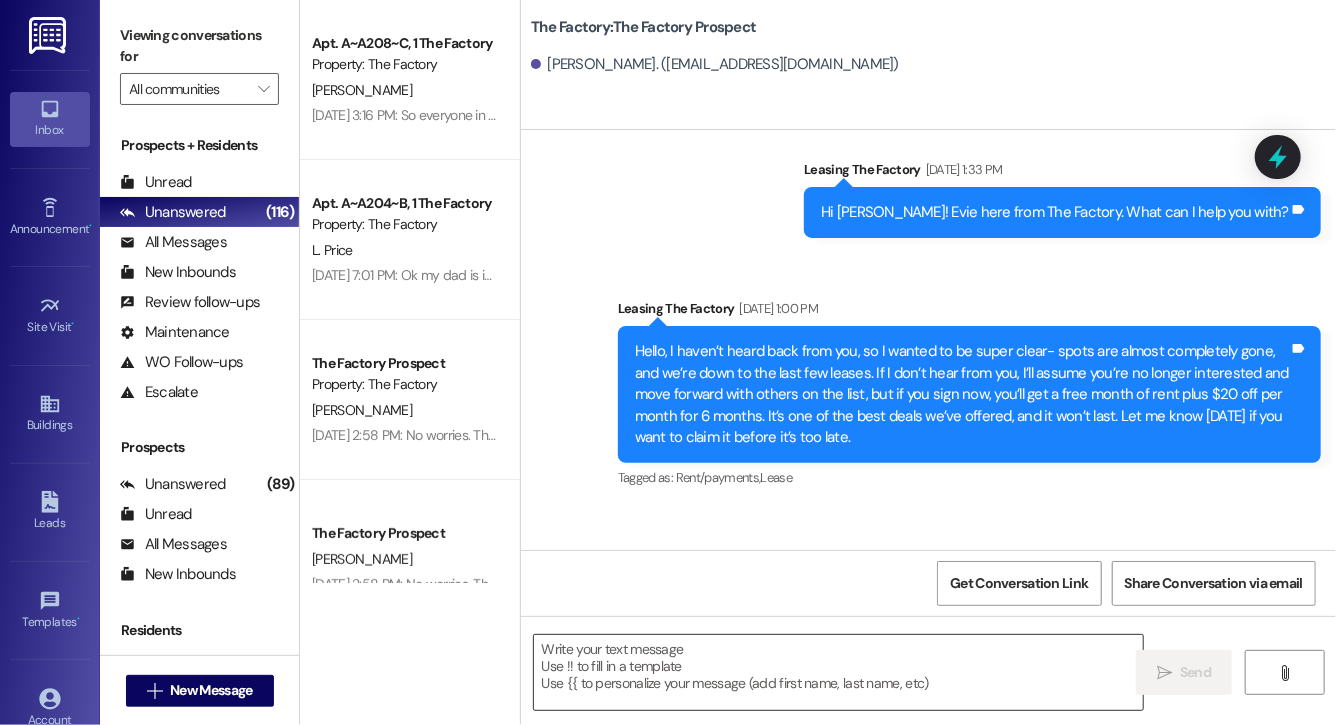 click at bounding box center [838, 672] 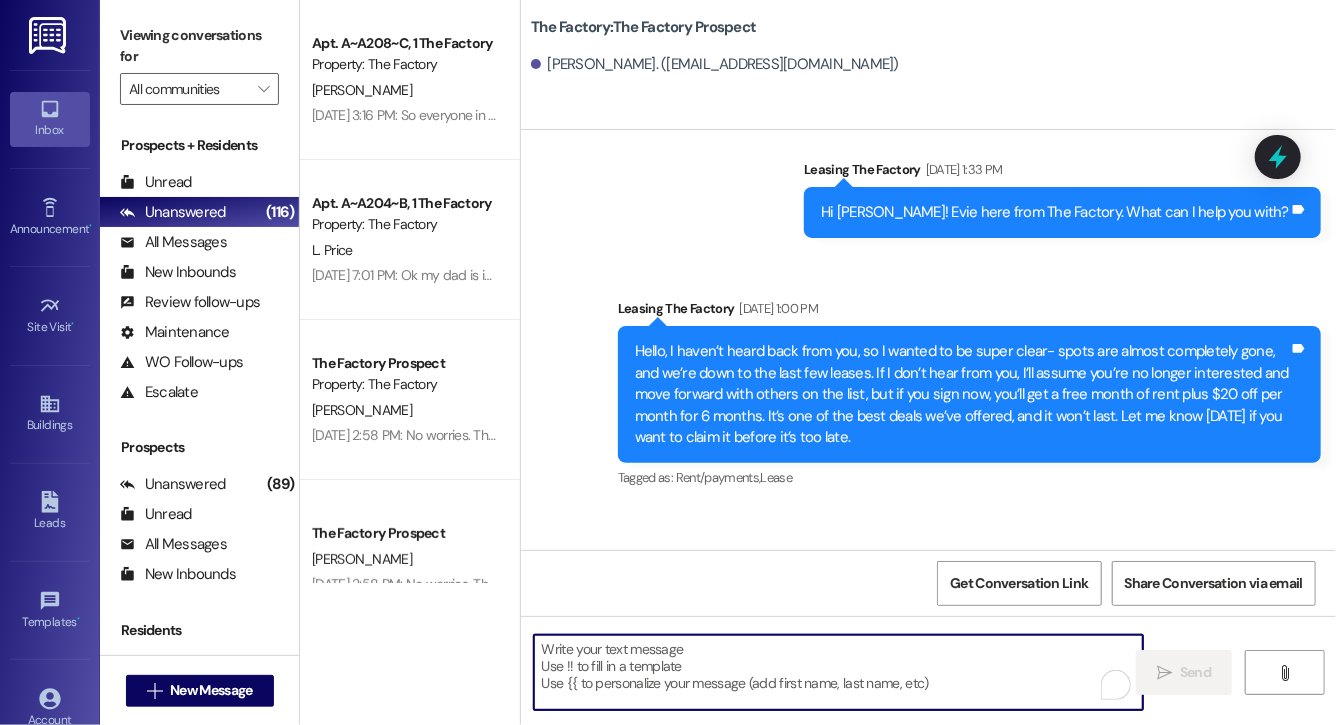 paste on "Lock in your spot now and get a FREE month of rent + choose your perk: $20 off rent for 6 months or 50% off parking for 6 months! This deal is perfect for student budgets 💸 but won’t last.. don’t miss out! Respond "LEASE" to get your lease [DATE]!" 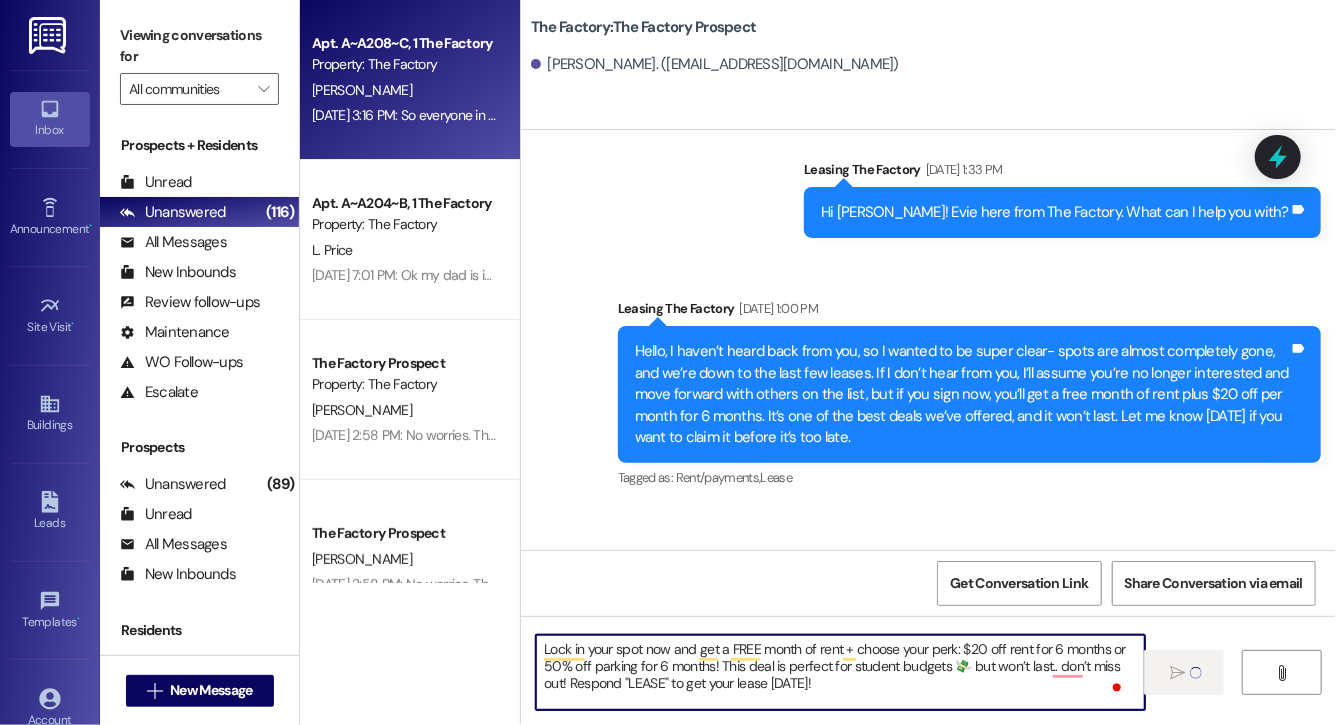 type 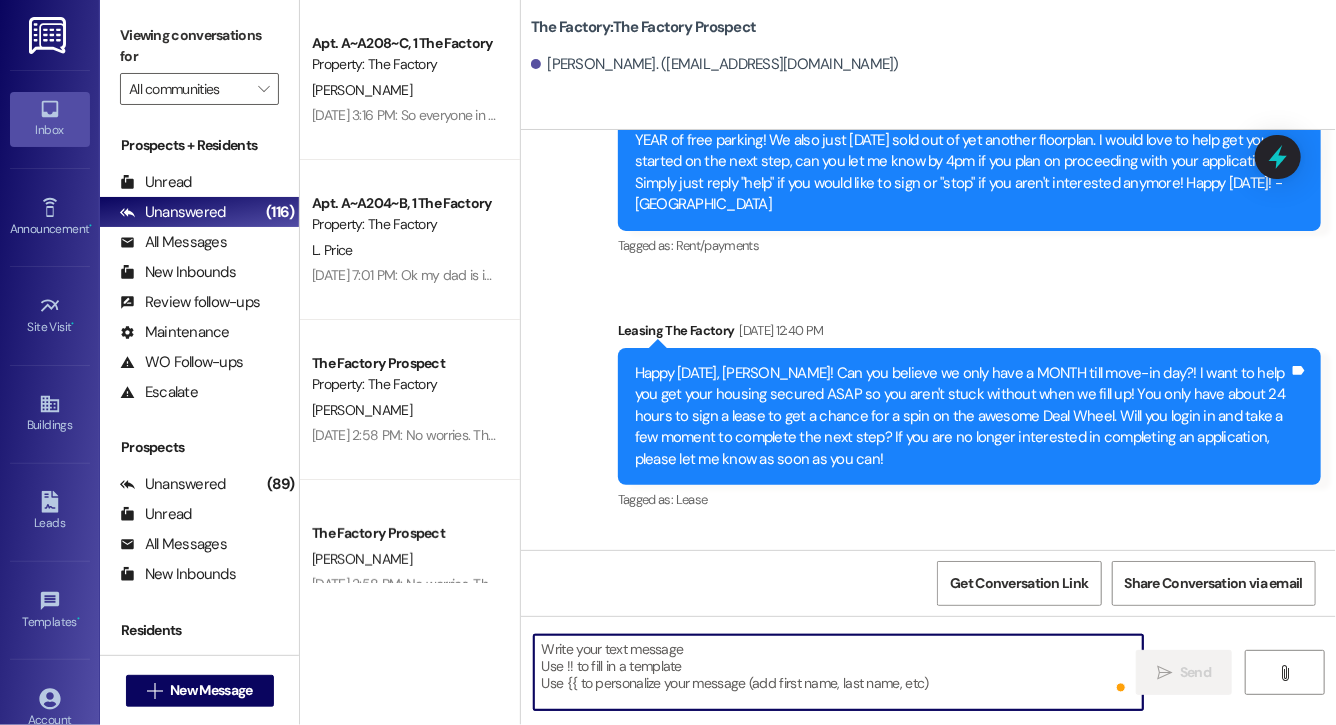 scroll, scrollTop: 8858, scrollLeft: 0, axis: vertical 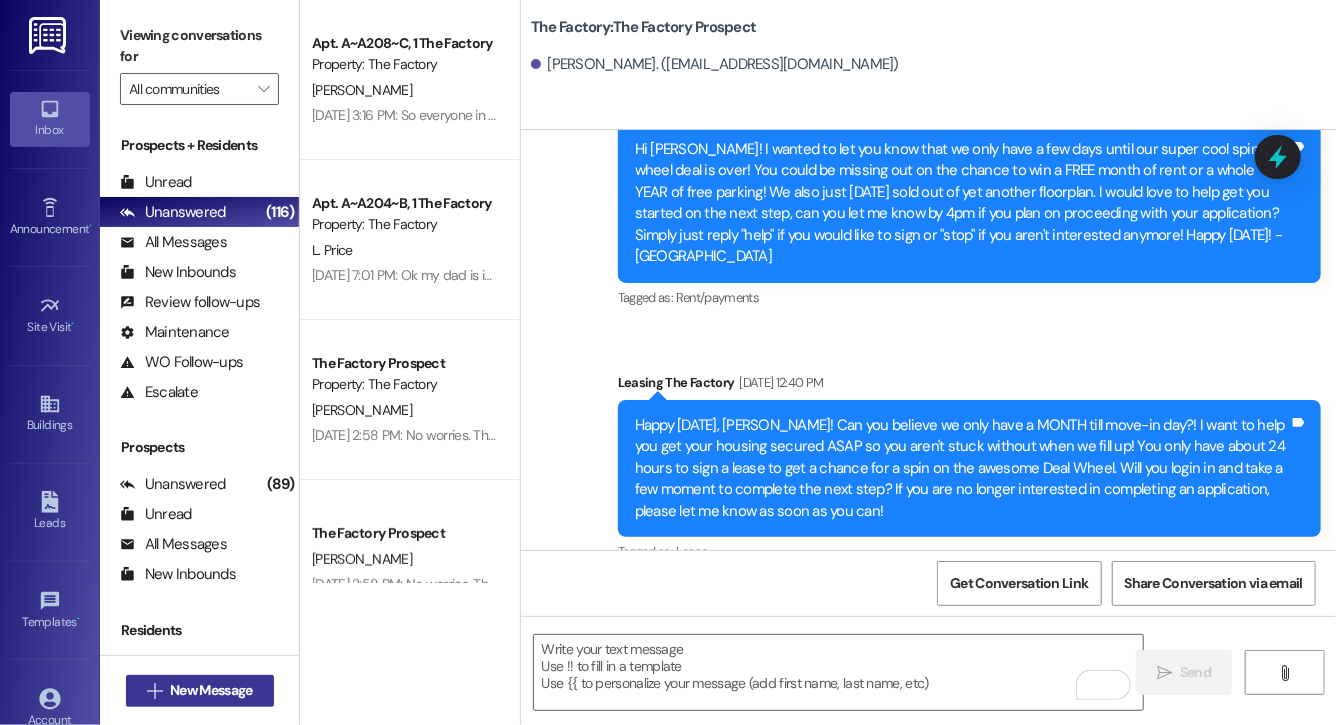 click on "New Message" at bounding box center [211, 690] 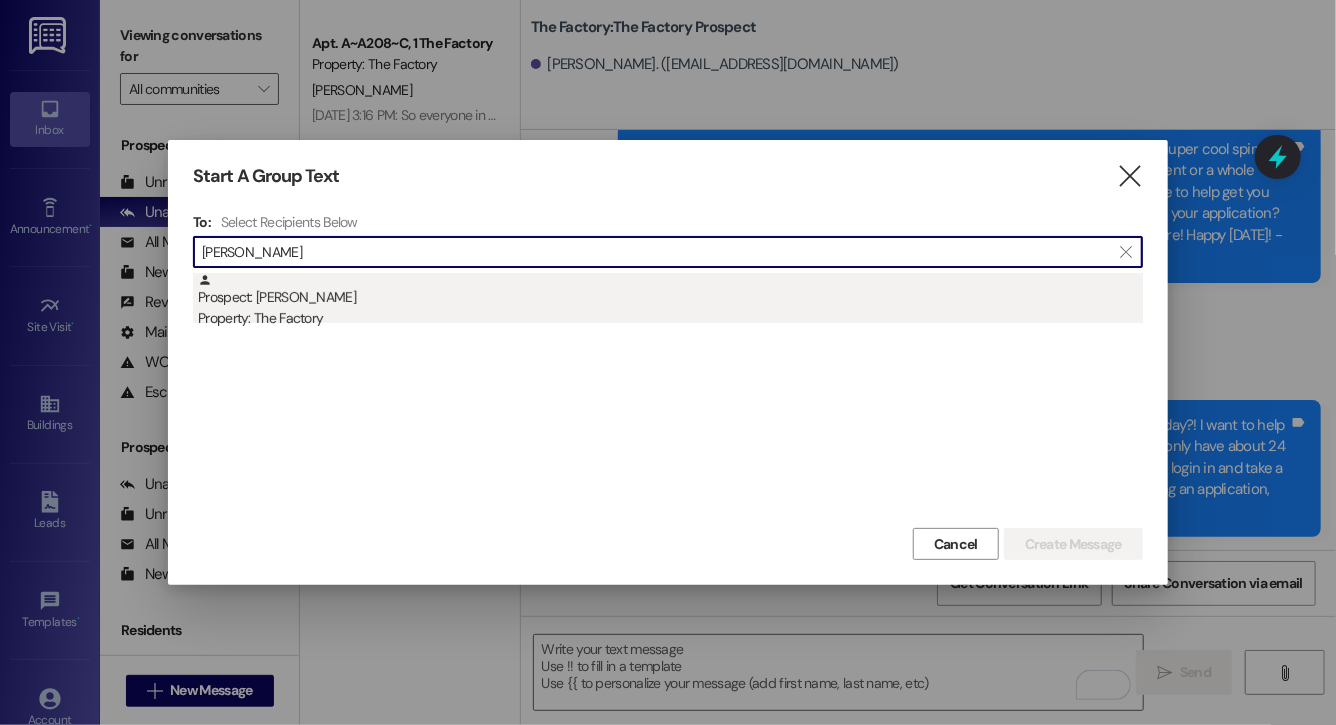 type on "ryker stan" 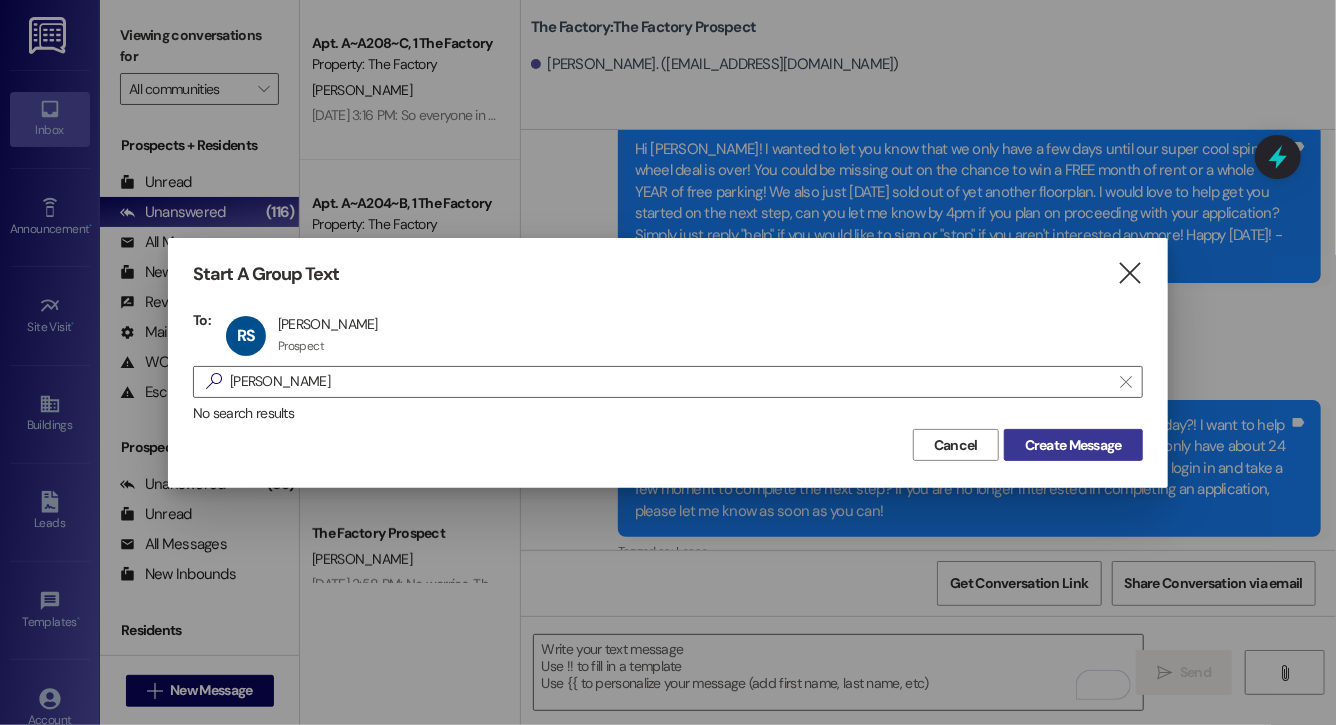 click on "Create Message" at bounding box center [1073, 445] 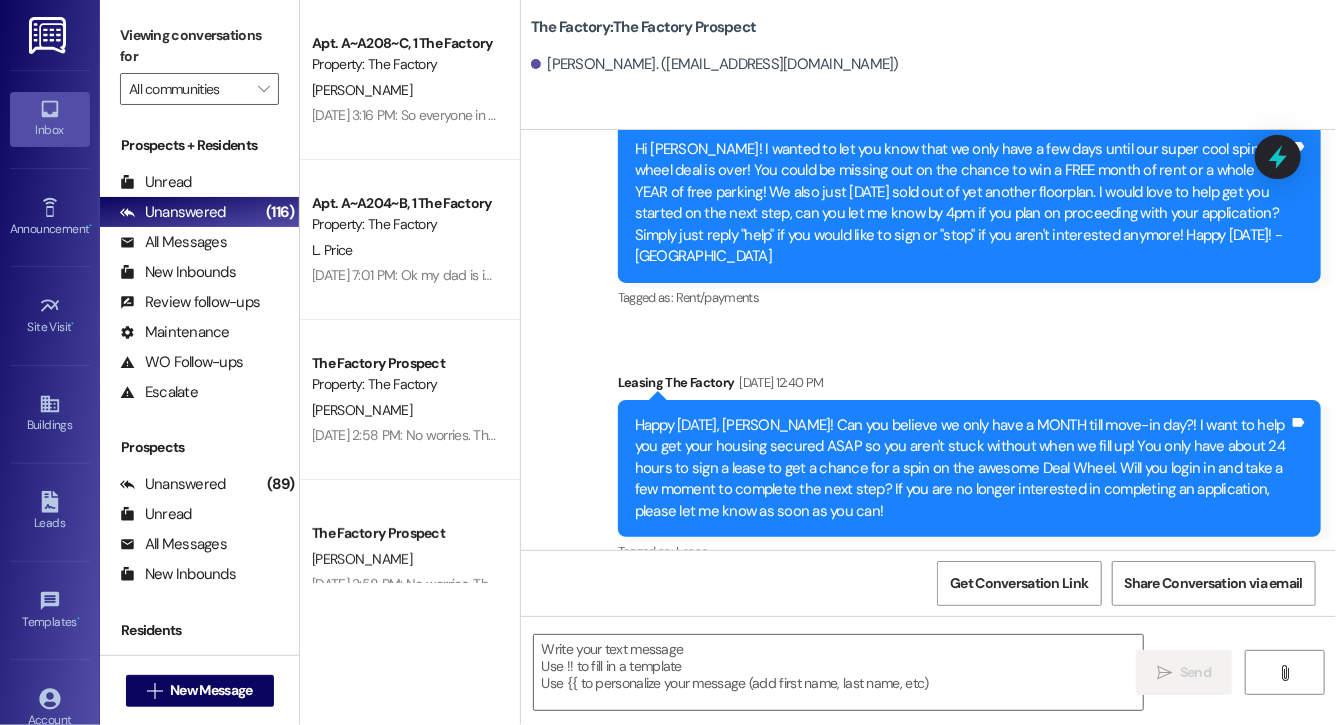scroll, scrollTop: 7512, scrollLeft: 0, axis: vertical 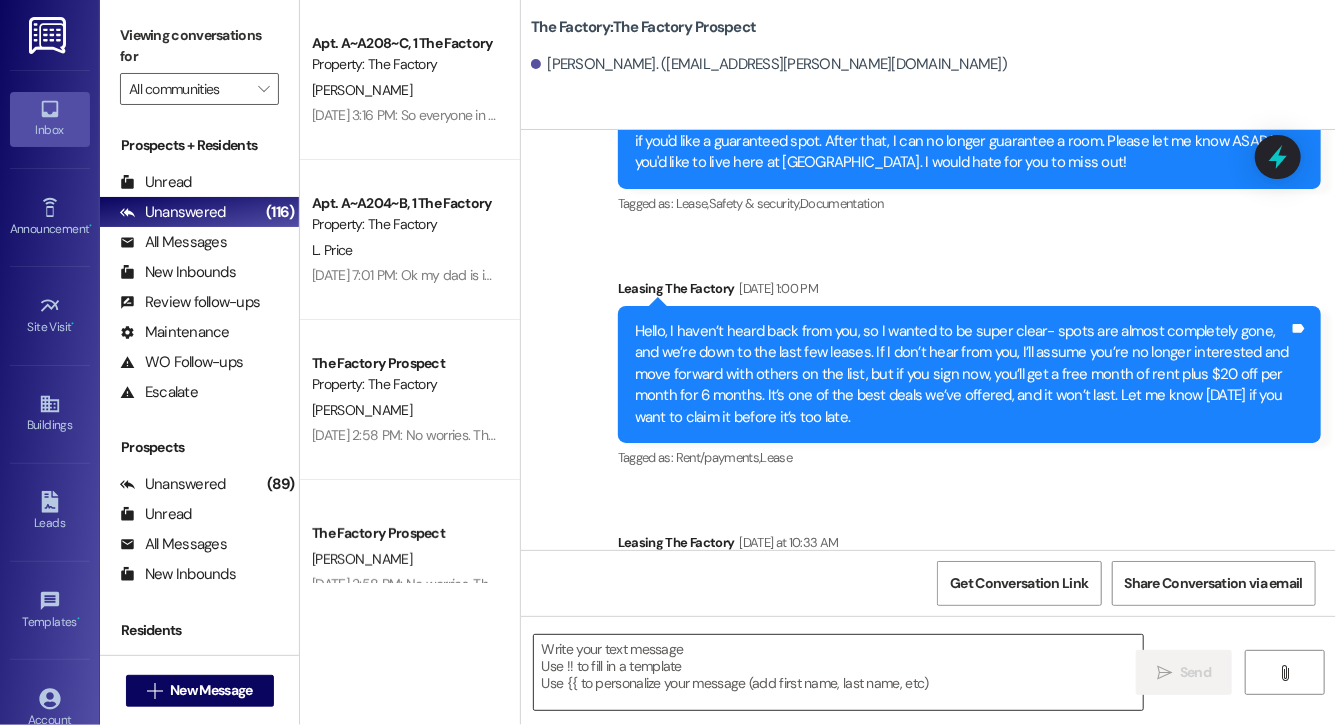 click at bounding box center (838, 672) 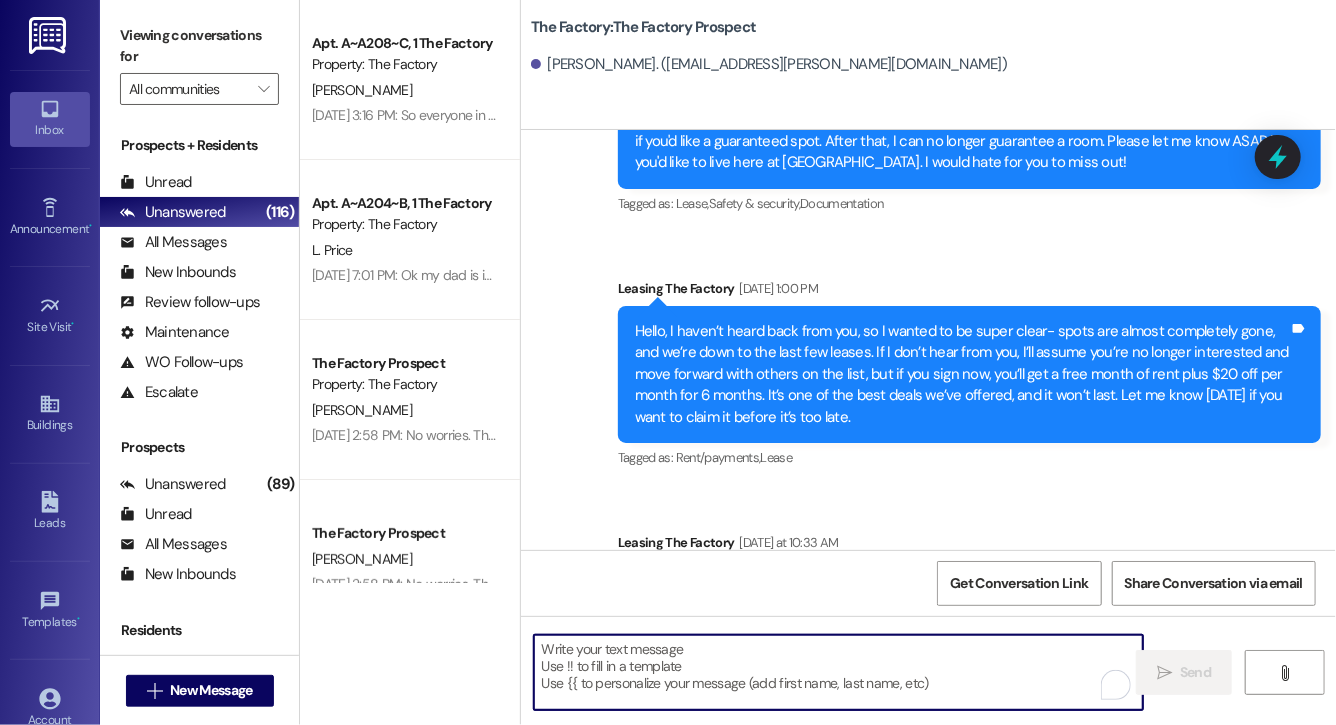 paste on "Lock in your spot now and get a FREE month of rent + choose your perk: $20 off rent for 6 months or 50% off parking for 6 months! This deal is perfect for student budgets 💸 but won’t last.. don’t miss out! Respond "LEASE" to get your lease [DATE]!" 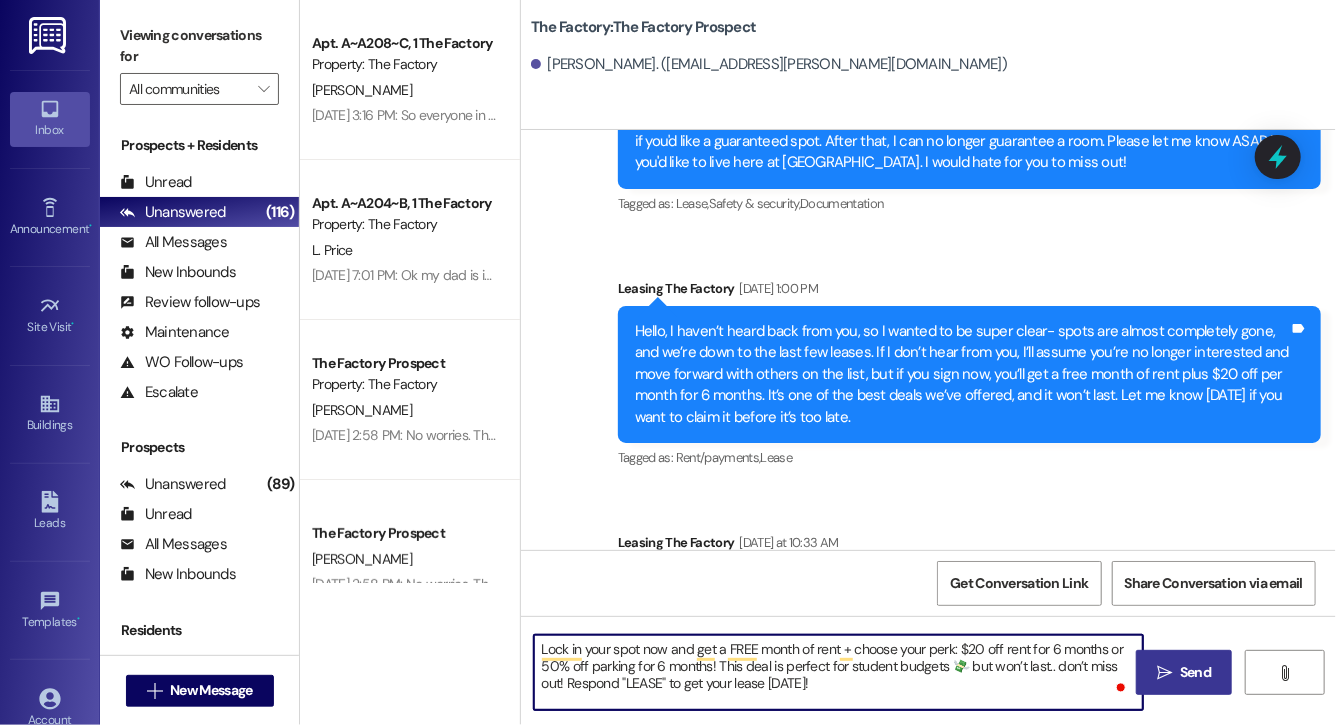 type on "Lock in your spot now and get a FREE month of rent + choose your perk: $20 off rent for 6 months or 50% off parking for 6 months! This deal is perfect for student budgets 💸 but won’t last.. don’t miss out! Respond "LEASE" to get your lease [DATE]!" 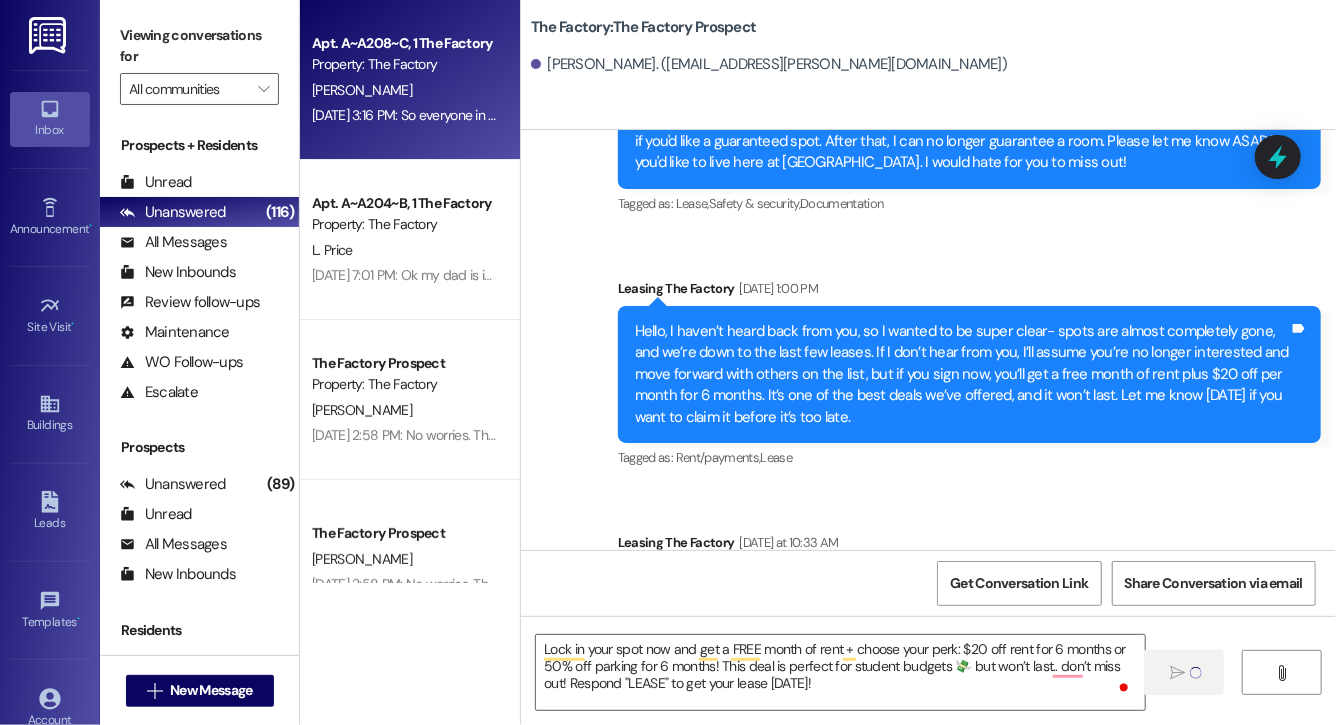 type 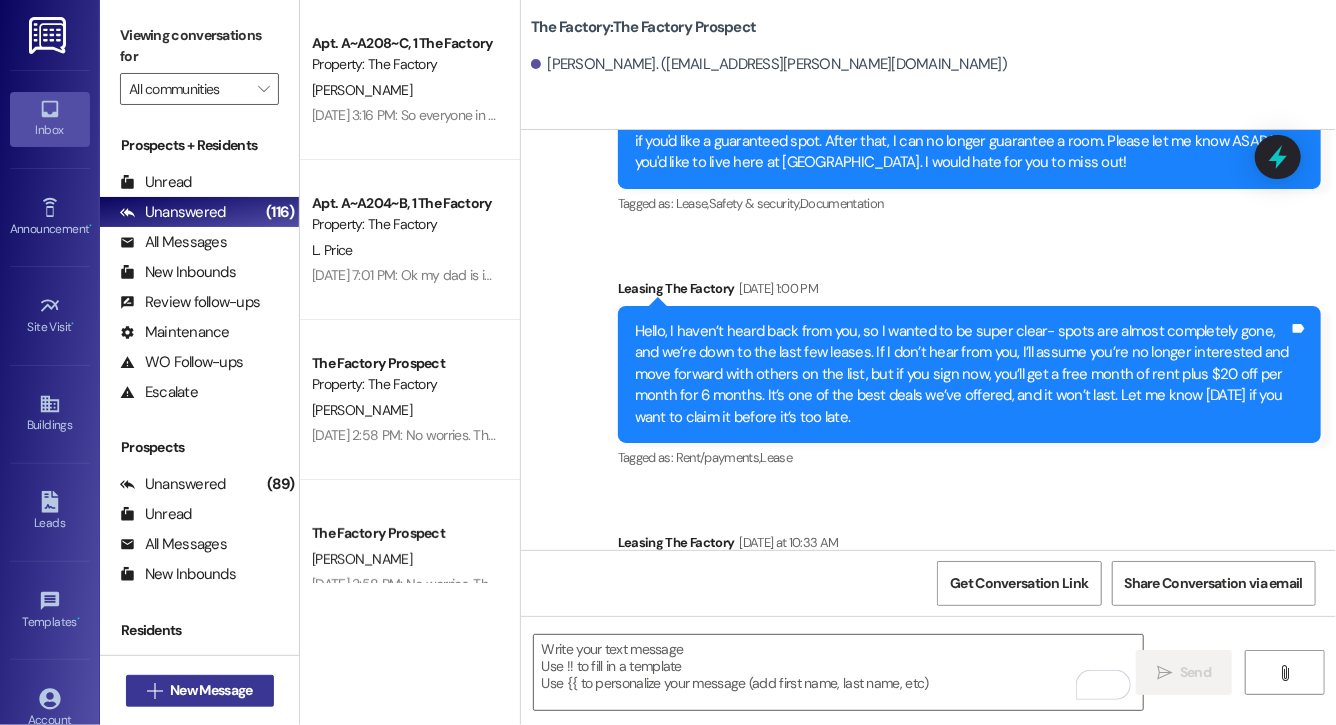 click on "New Message" at bounding box center (211, 690) 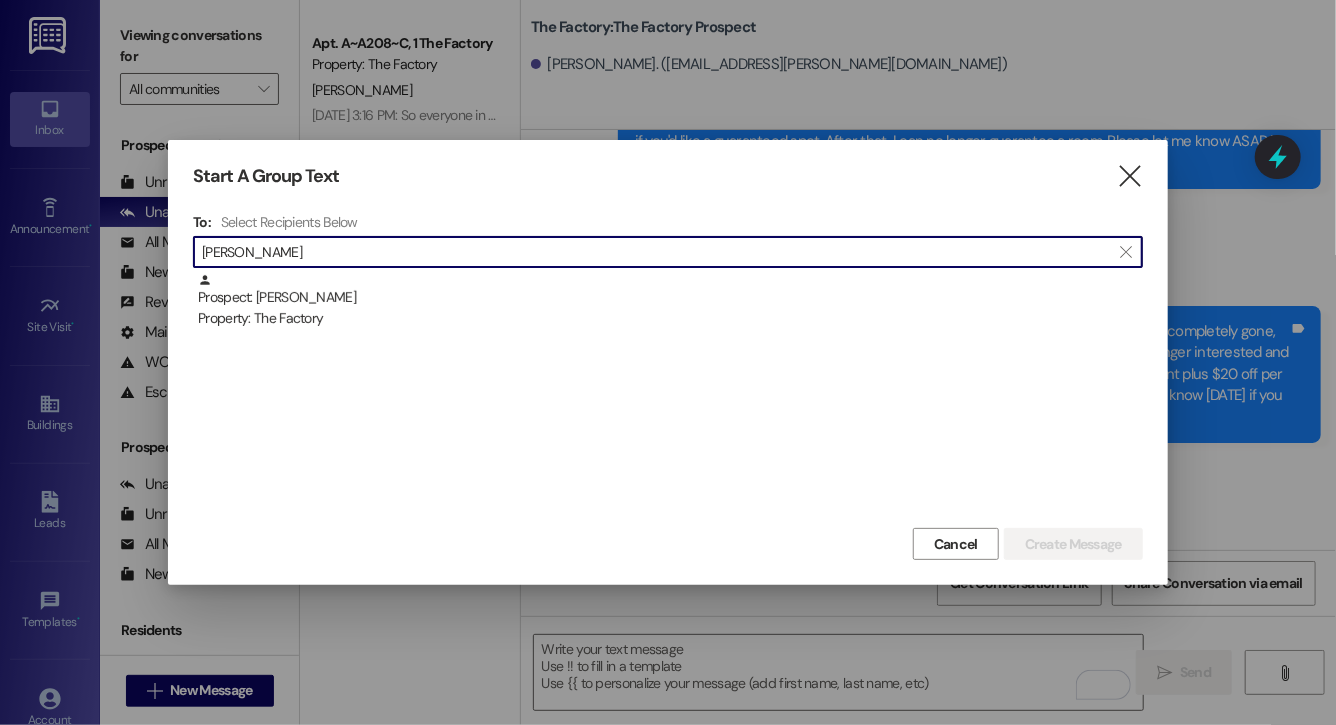 type on "jeff beard" 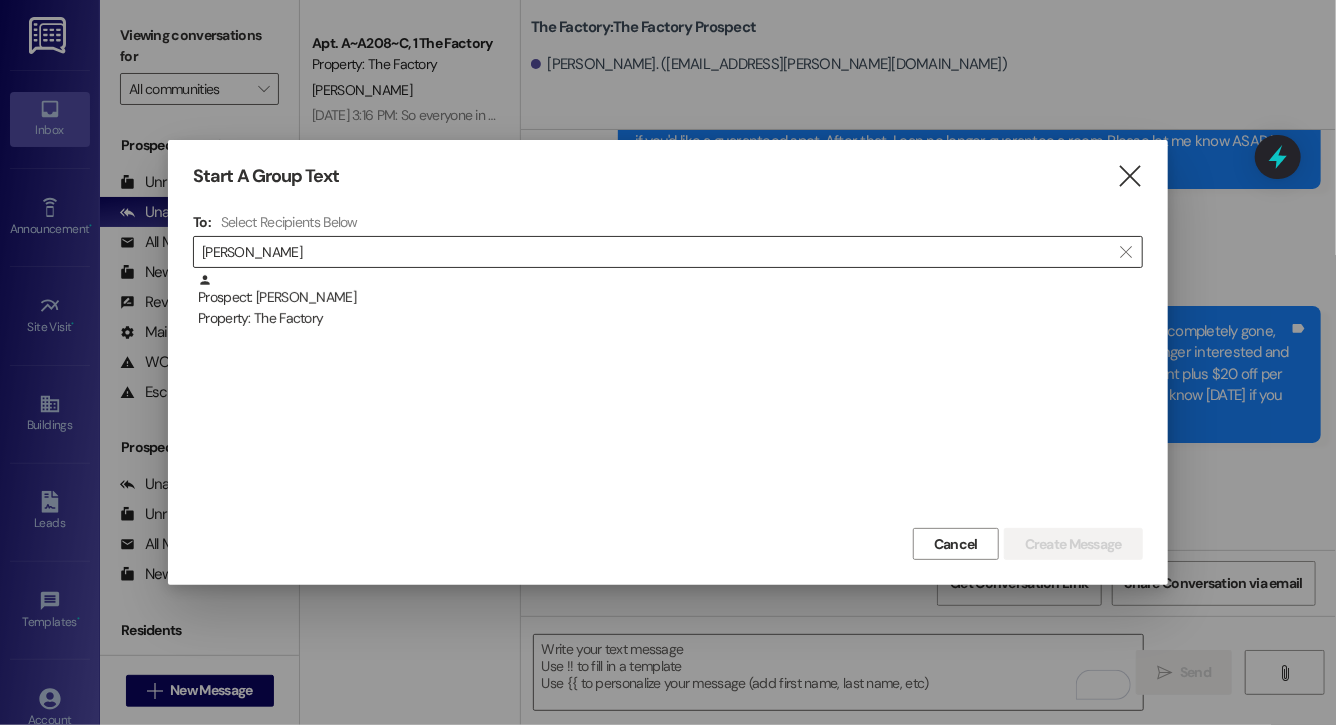 click on " jeff beard " at bounding box center [668, 252] 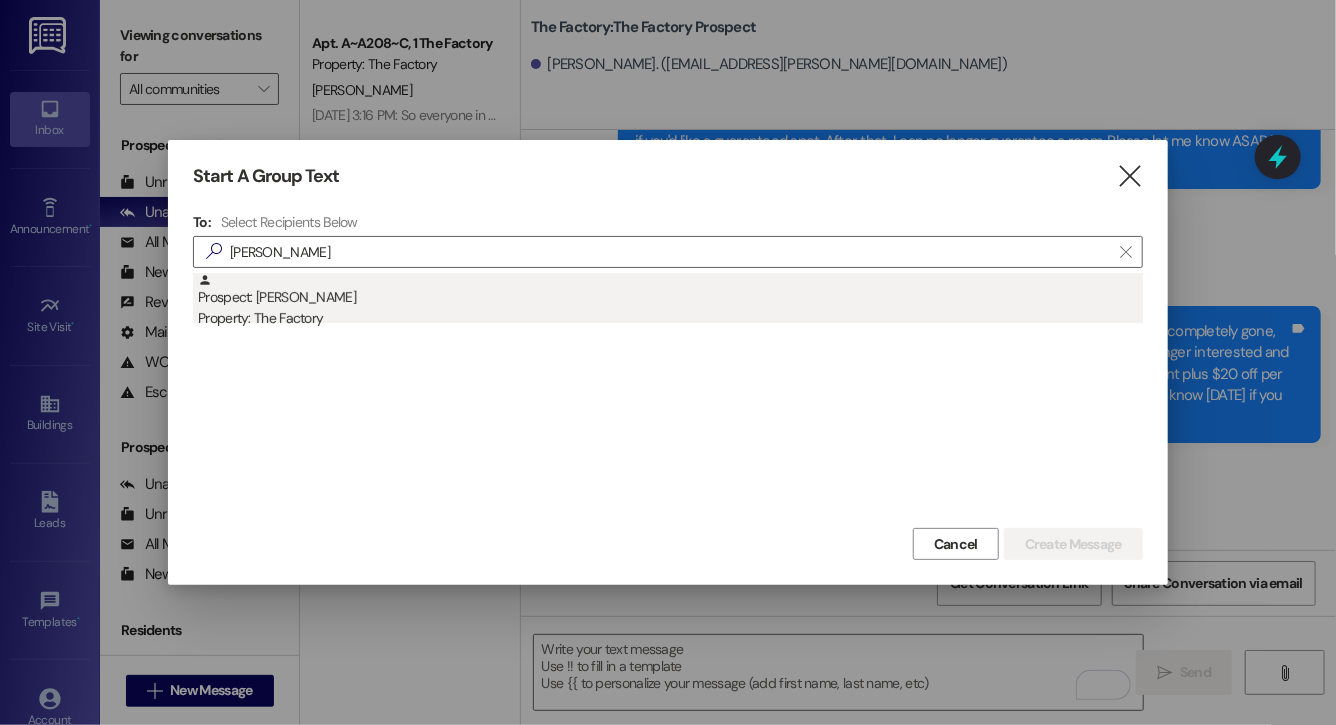 click on "Prospect: Jeff Beard Property: The Factory" at bounding box center (670, 301) 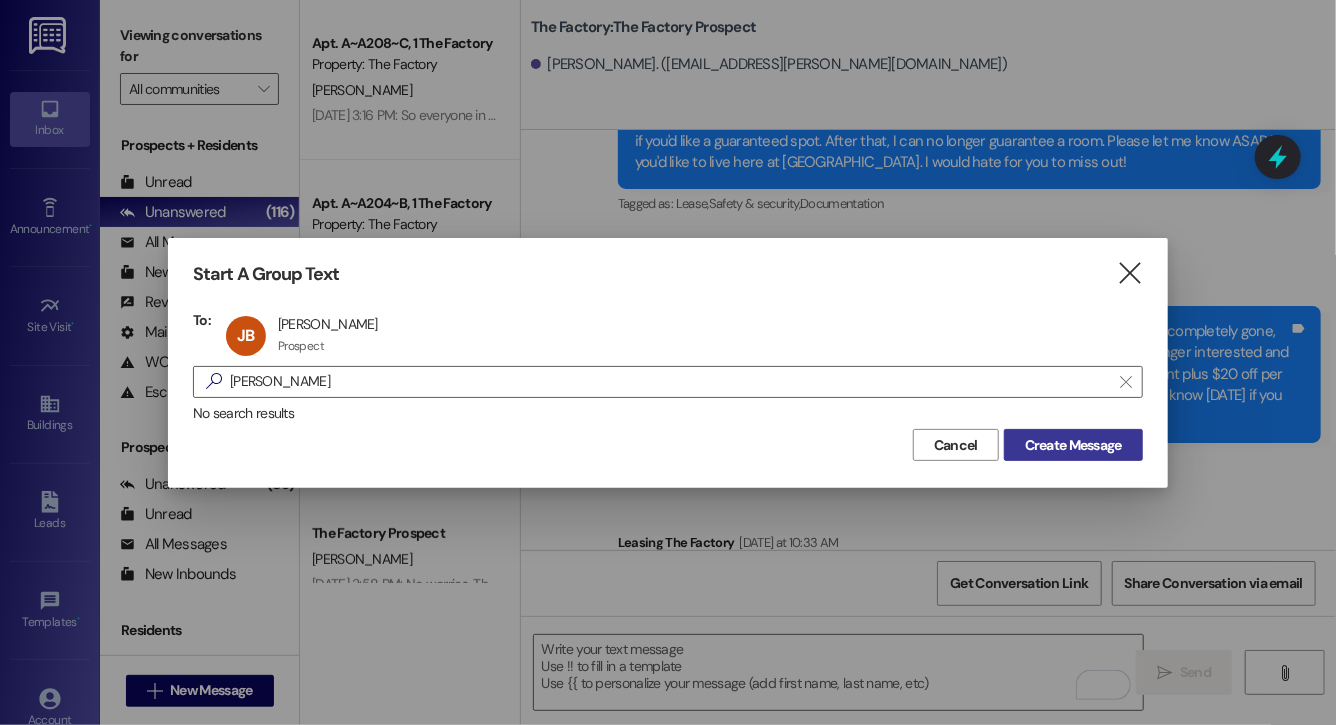 click on "Create Message" at bounding box center [1073, 445] 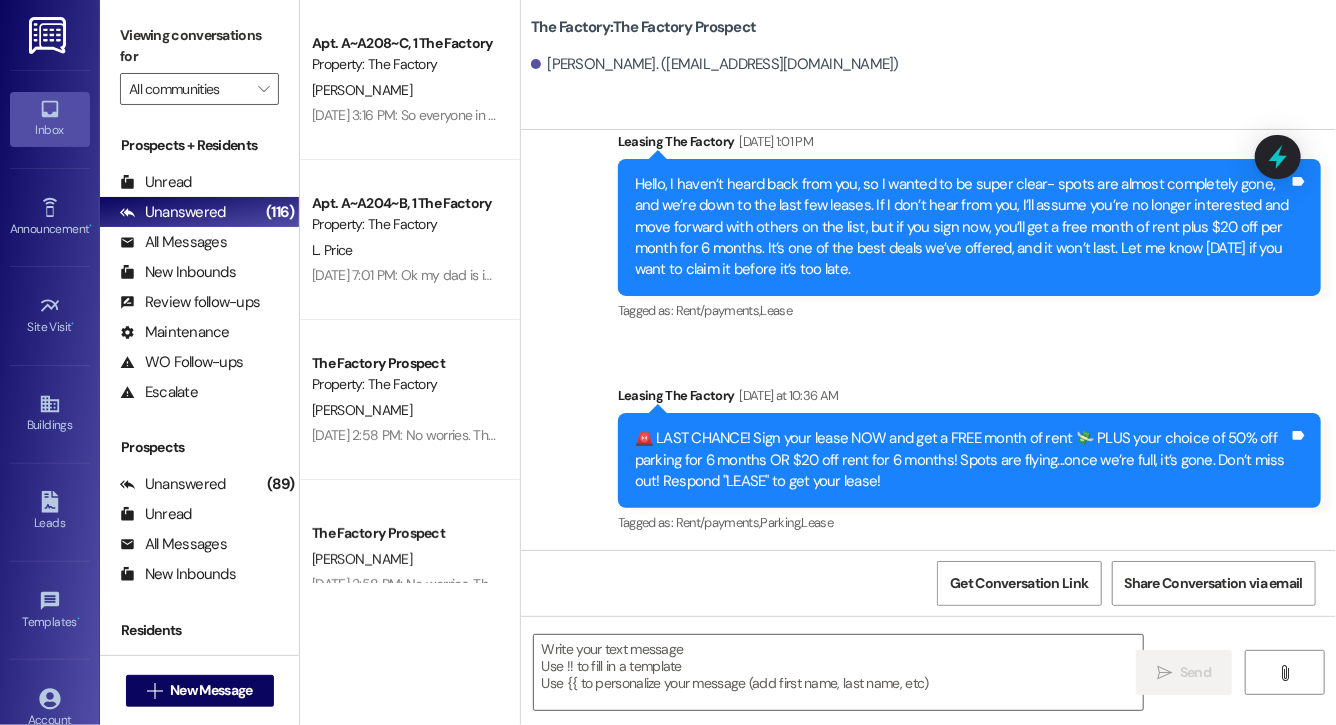 scroll, scrollTop: 7386, scrollLeft: 0, axis: vertical 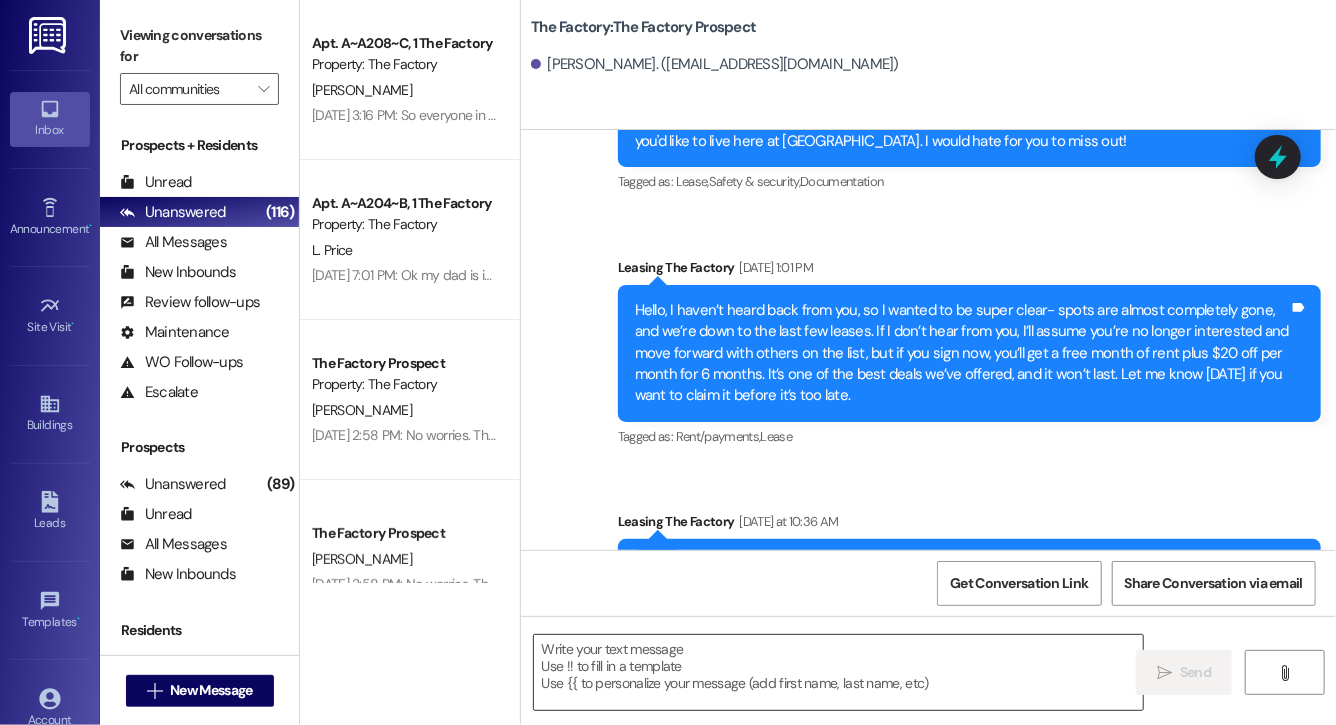 click at bounding box center [838, 672] 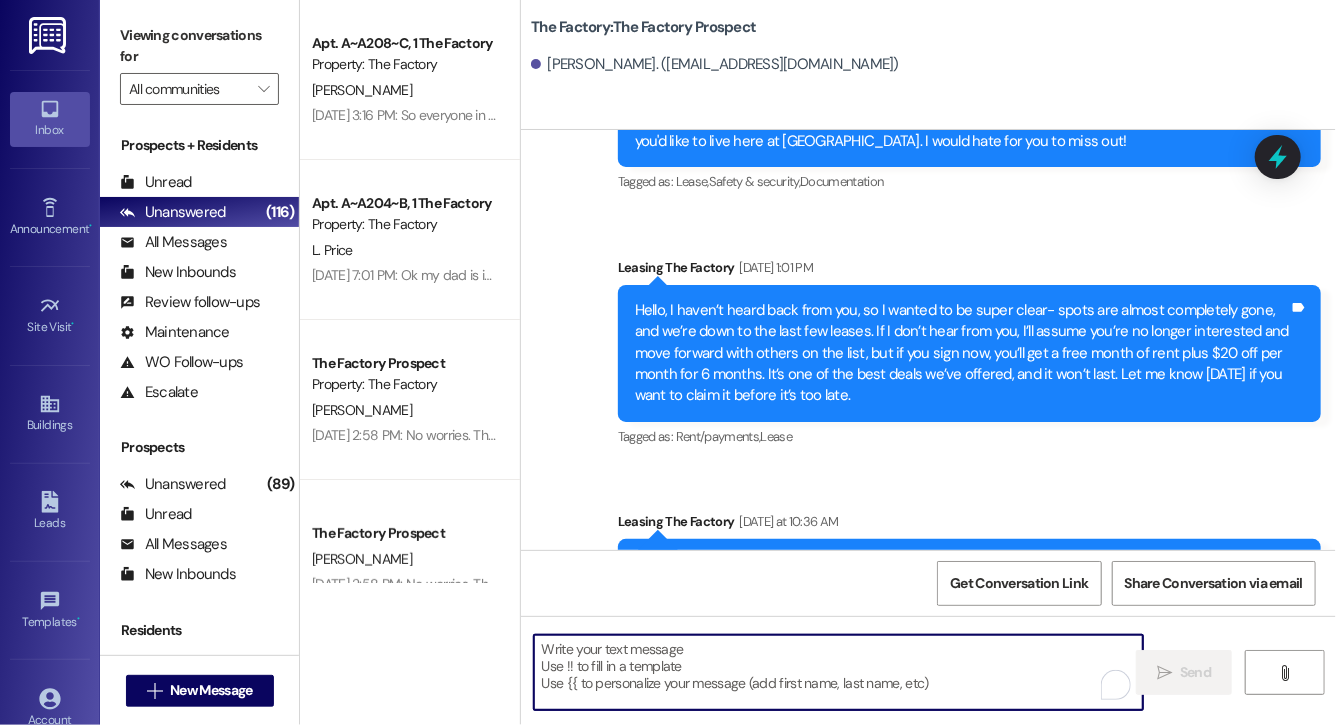 paste on "Lock in your spot now and get a FREE month of rent + choose your perk: $20 off rent for 6 months or 50% off parking for 6 months! This deal is perfect for student budgets 💸 but won’t last.. don’t miss out! Respond "LEASE" to get your lease [DATE]!" 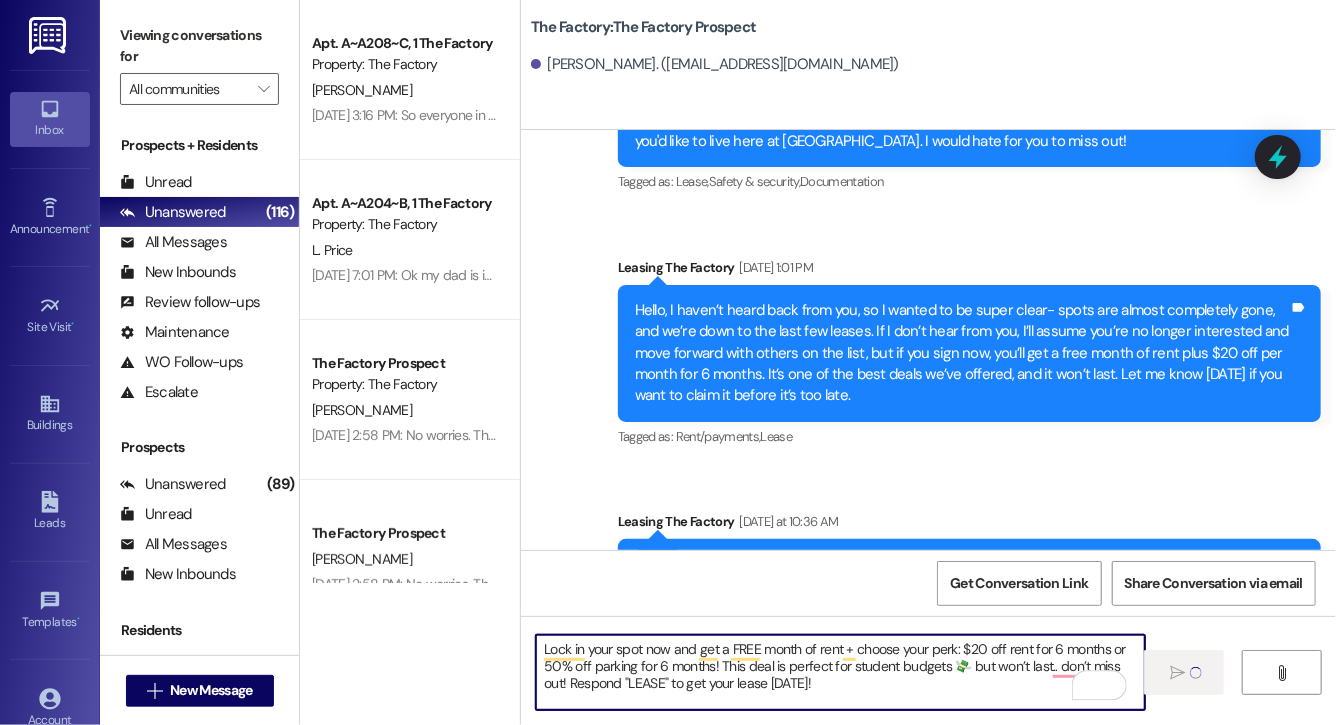 type 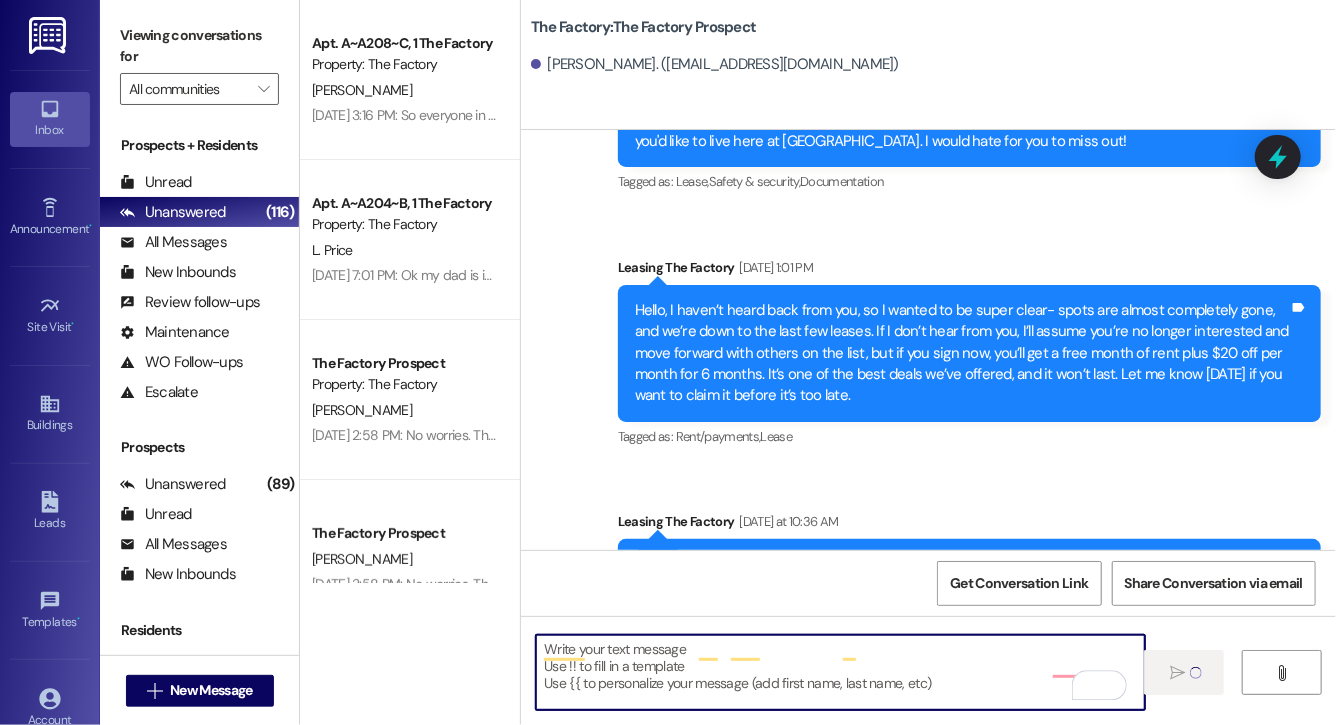 scroll, scrollTop: 7555, scrollLeft: 0, axis: vertical 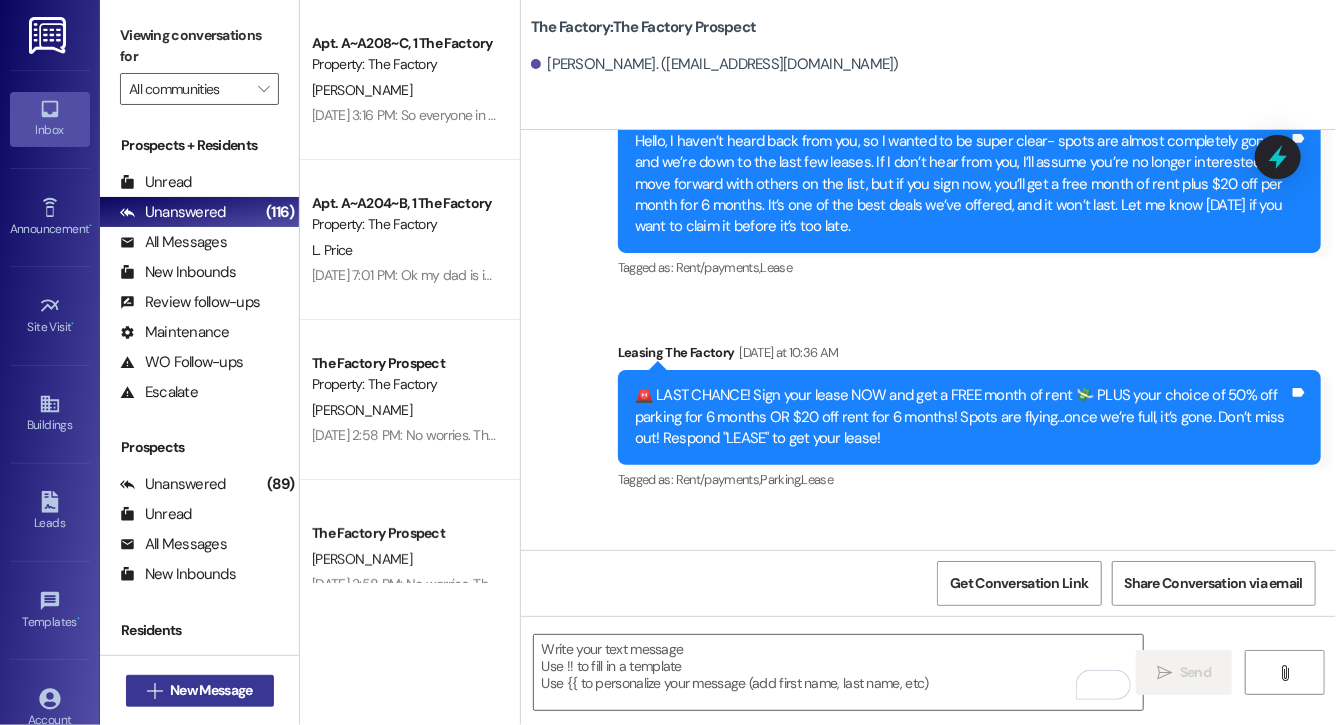 click on "New Message" at bounding box center [211, 690] 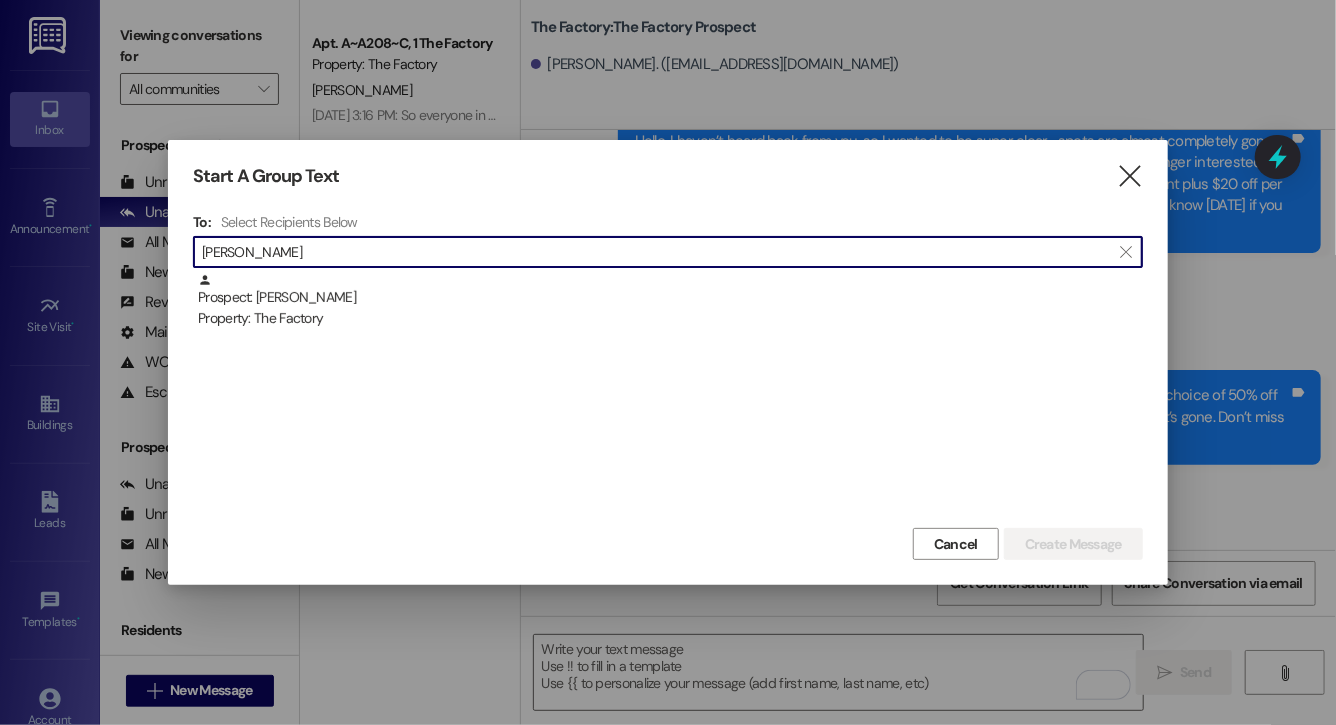 type on "annabelle" 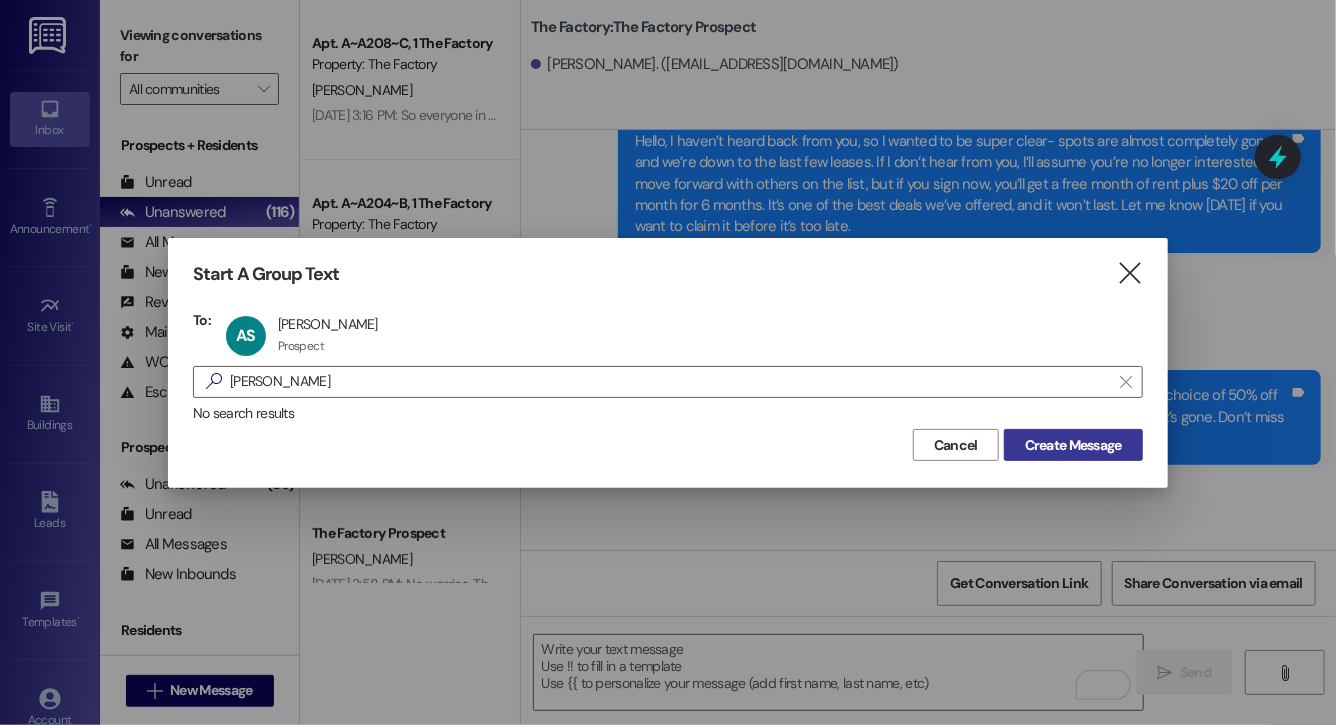 click on "Create Message" at bounding box center (1073, 445) 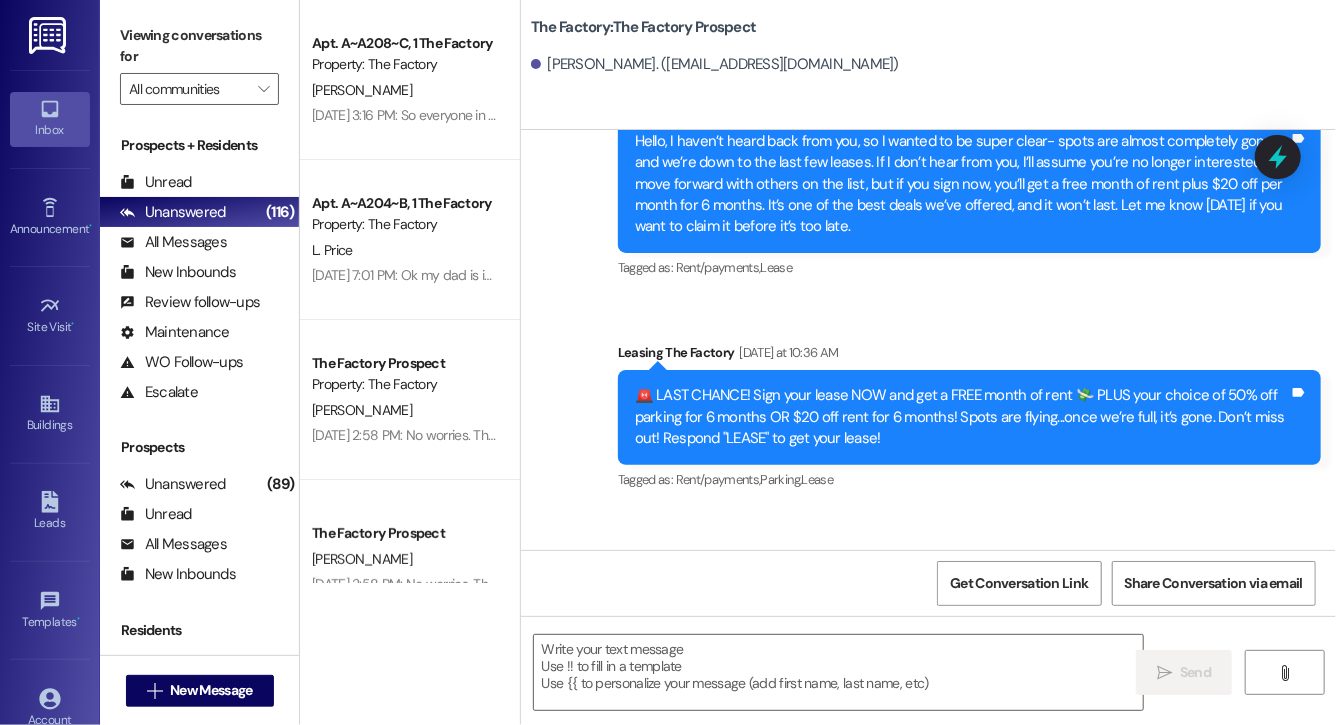 scroll, scrollTop: 6950, scrollLeft: 0, axis: vertical 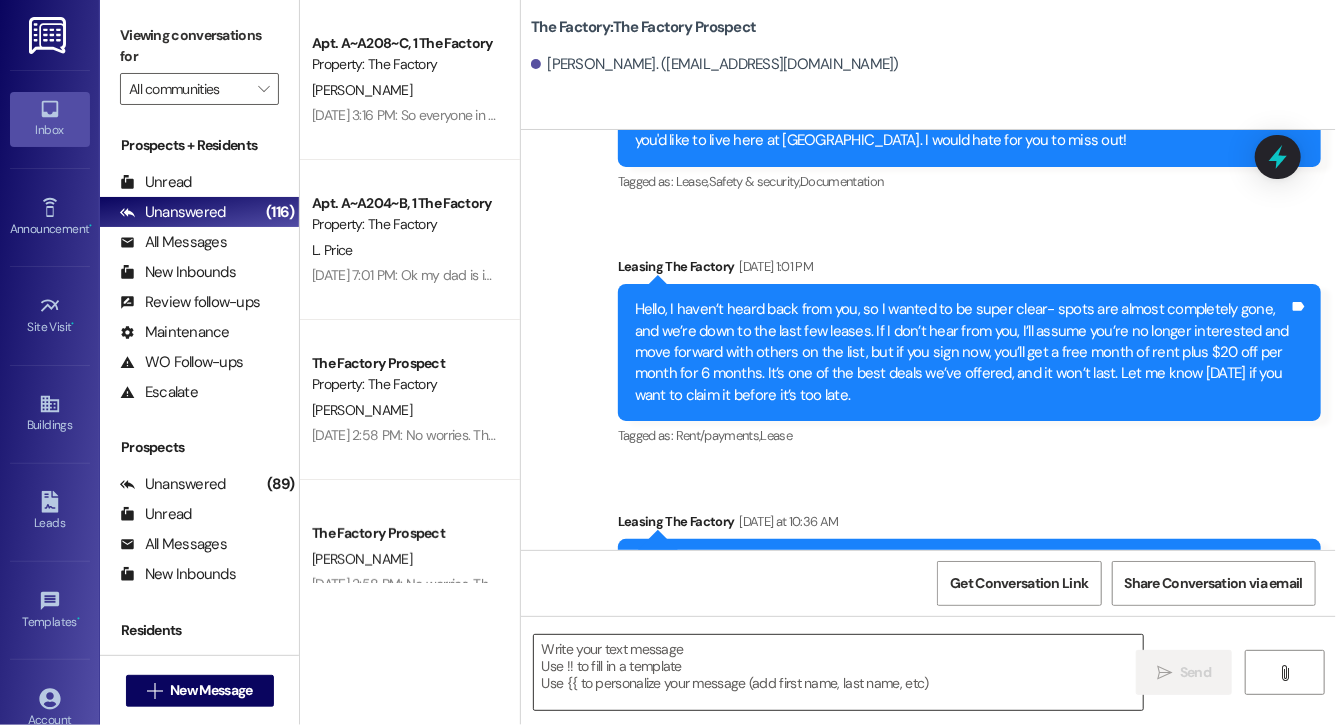 click at bounding box center [838, 672] 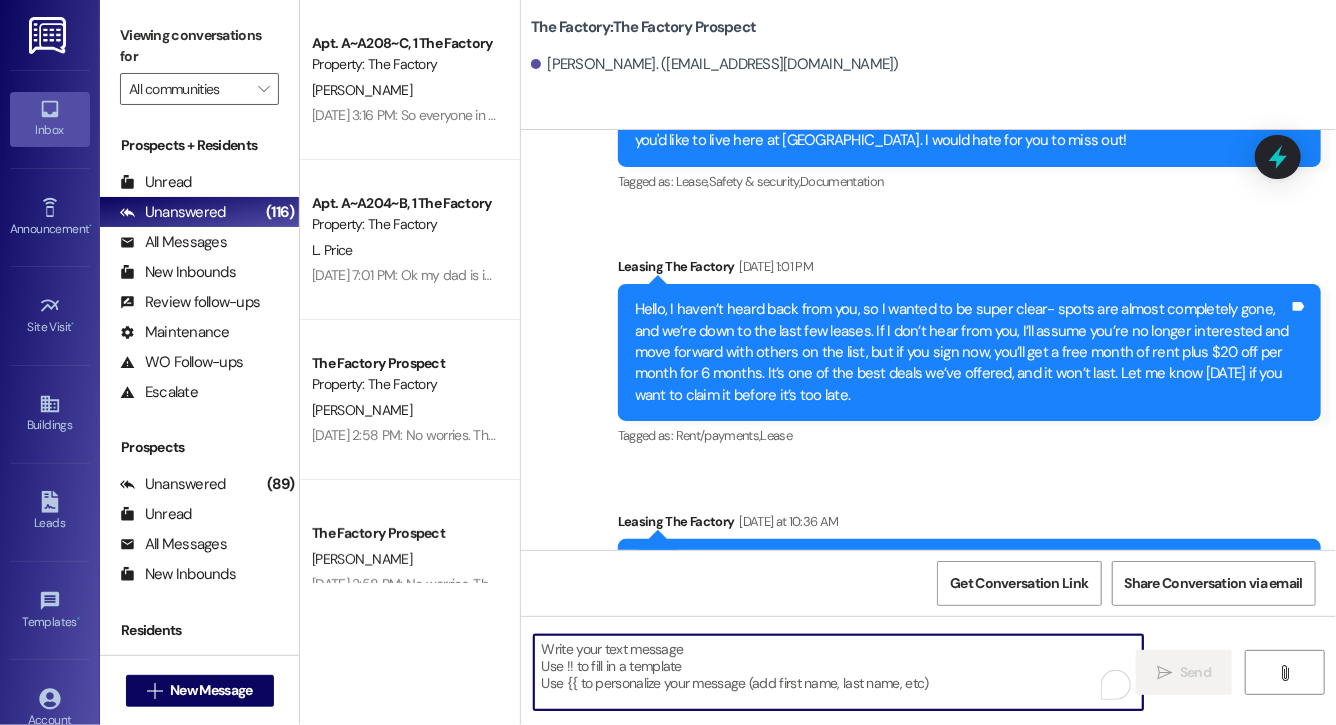 paste on "Lock in your spot now and get a FREE month of rent + choose your perk: $20 off rent for 6 months or 50% off parking for 6 months! This deal is perfect for student budgets 💸 but won’t last.. don’t miss out! Respond "LEASE" to get your lease [DATE]!" 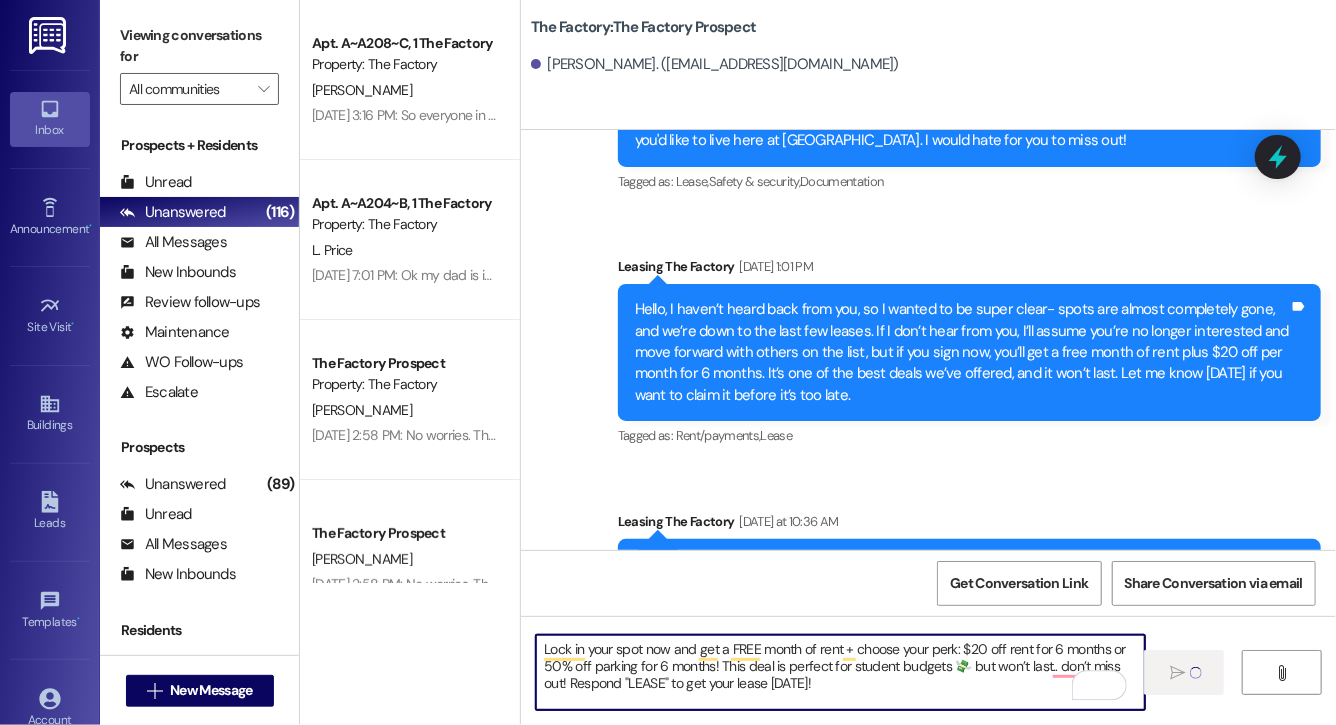 type 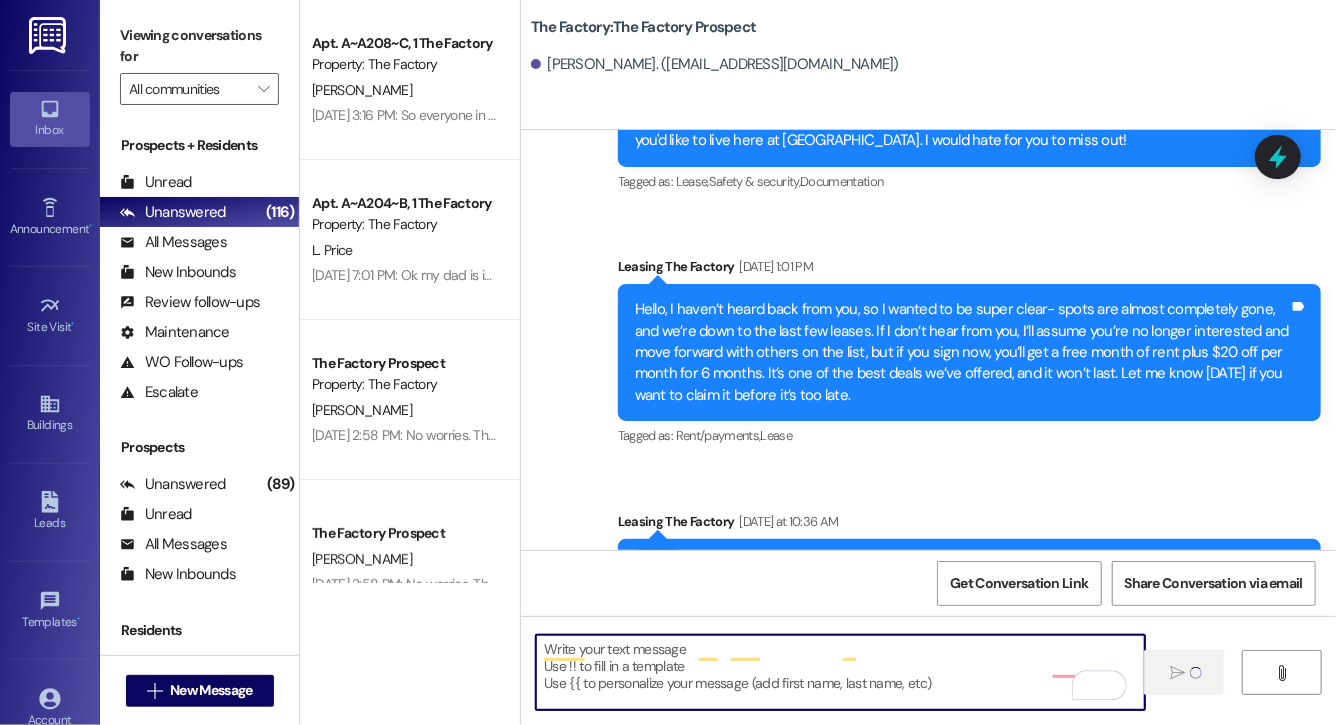 scroll, scrollTop: 7132, scrollLeft: 0, axis: vertical 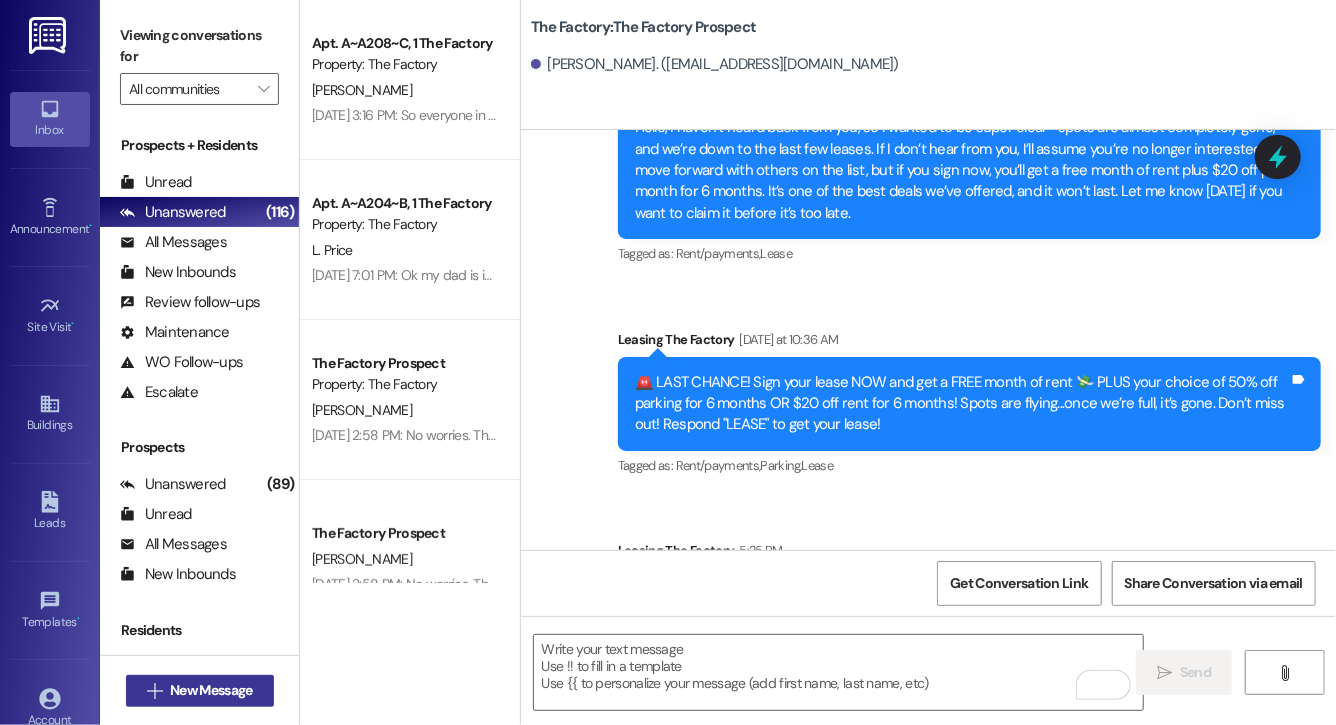 click on "New Message" at bounding box center (211, 690) 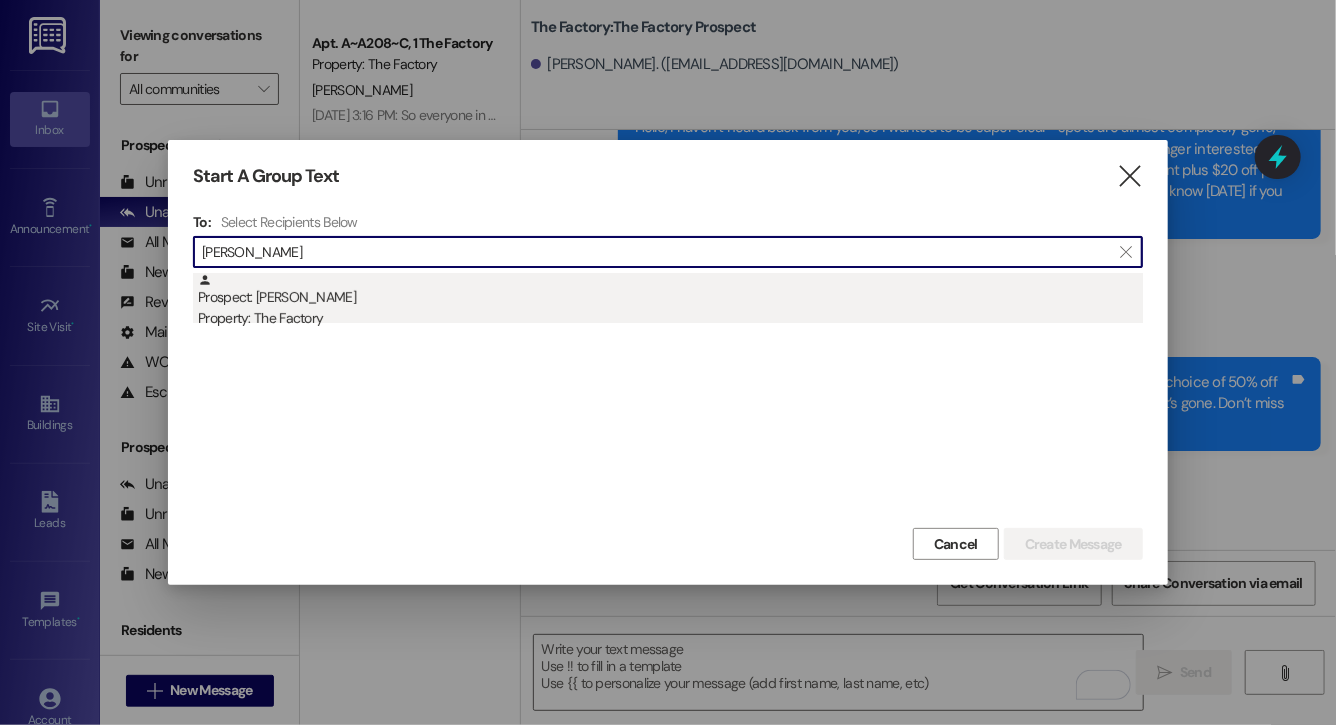 type on "jan egu" 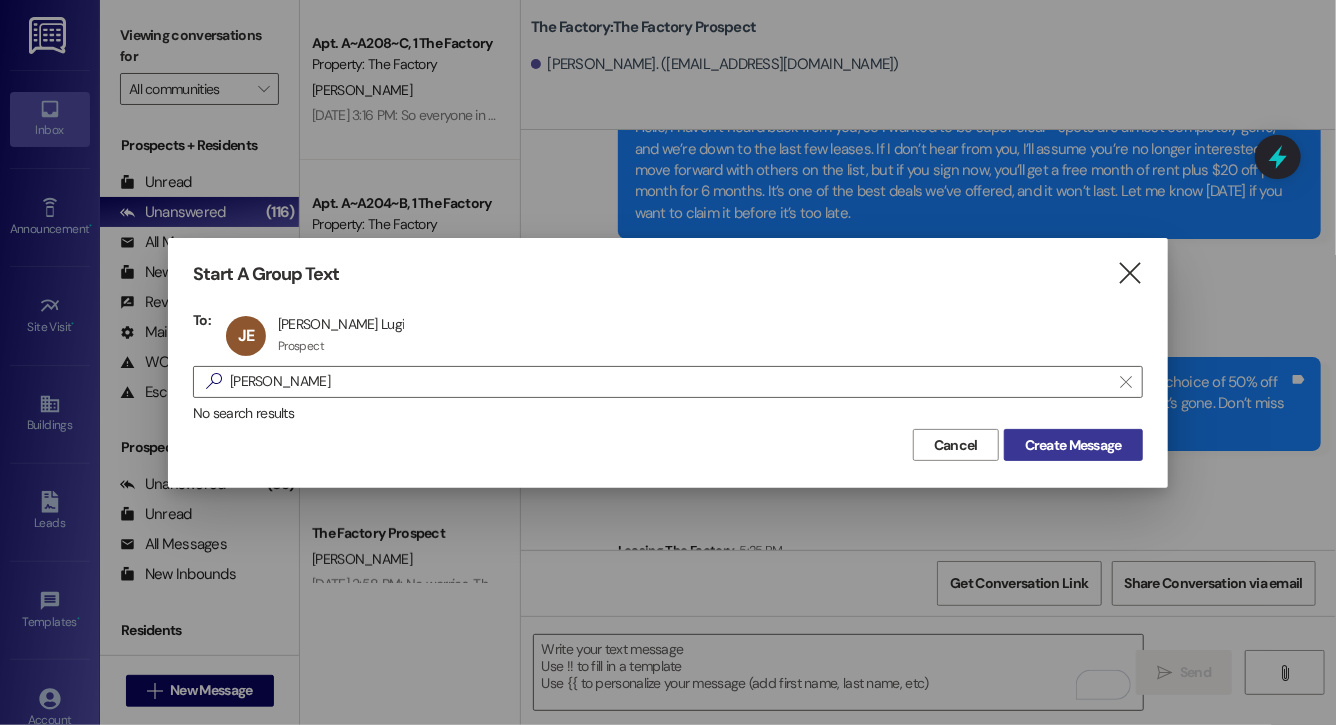 click on "Create Message" at bounding box center (1073, 445) 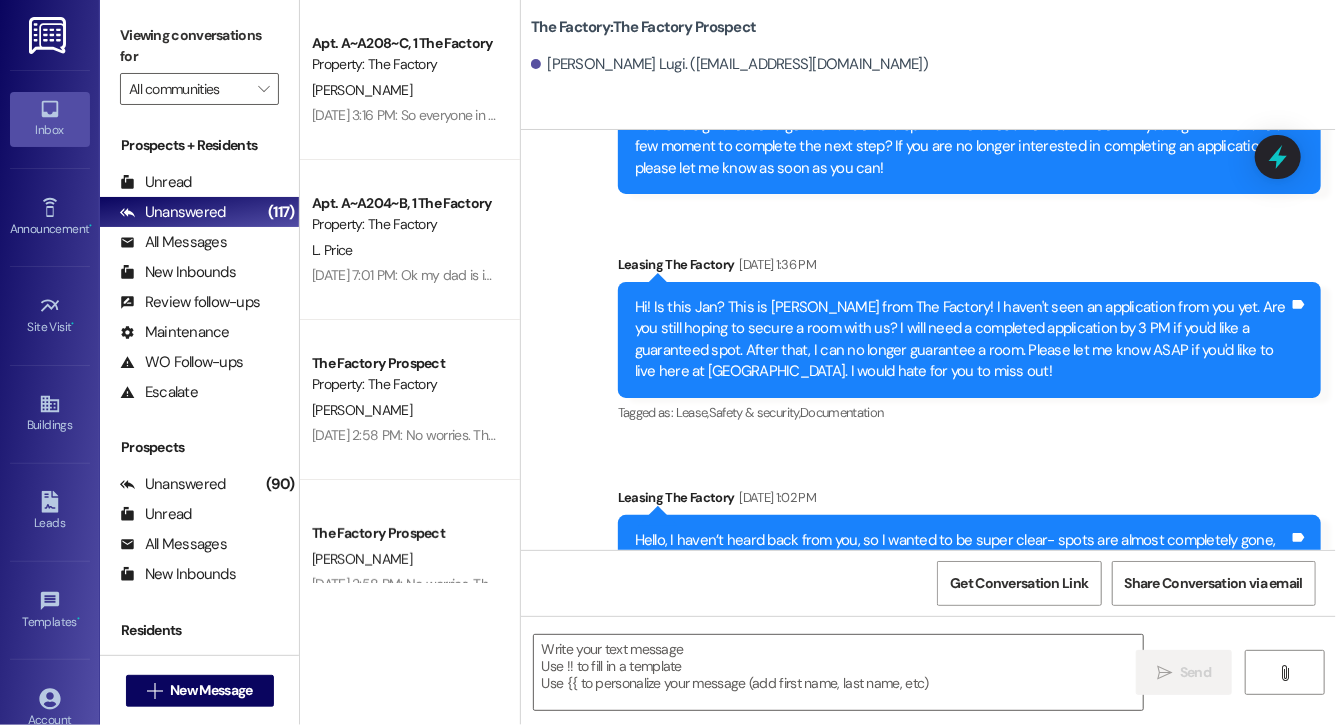 scroll, scrollTop: 7341, scrollLeft: 0, axis: vertical 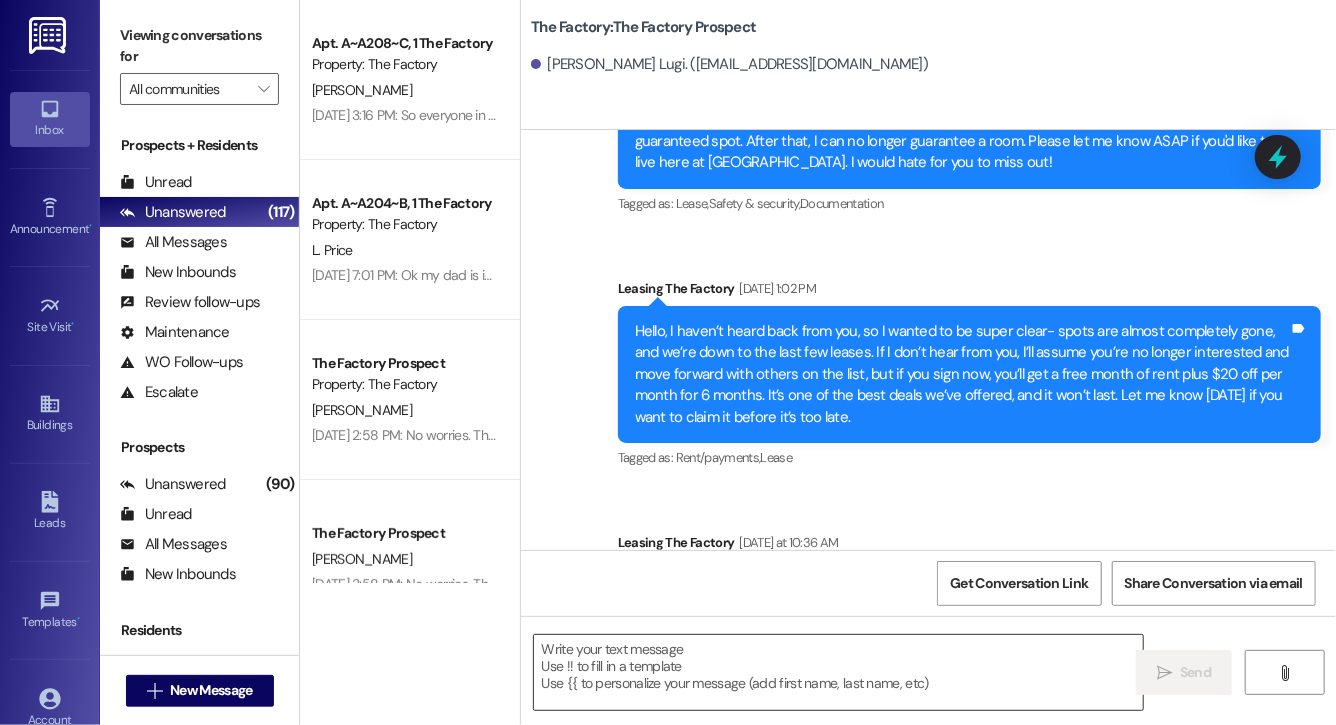 click at bounding box center (838, 672) 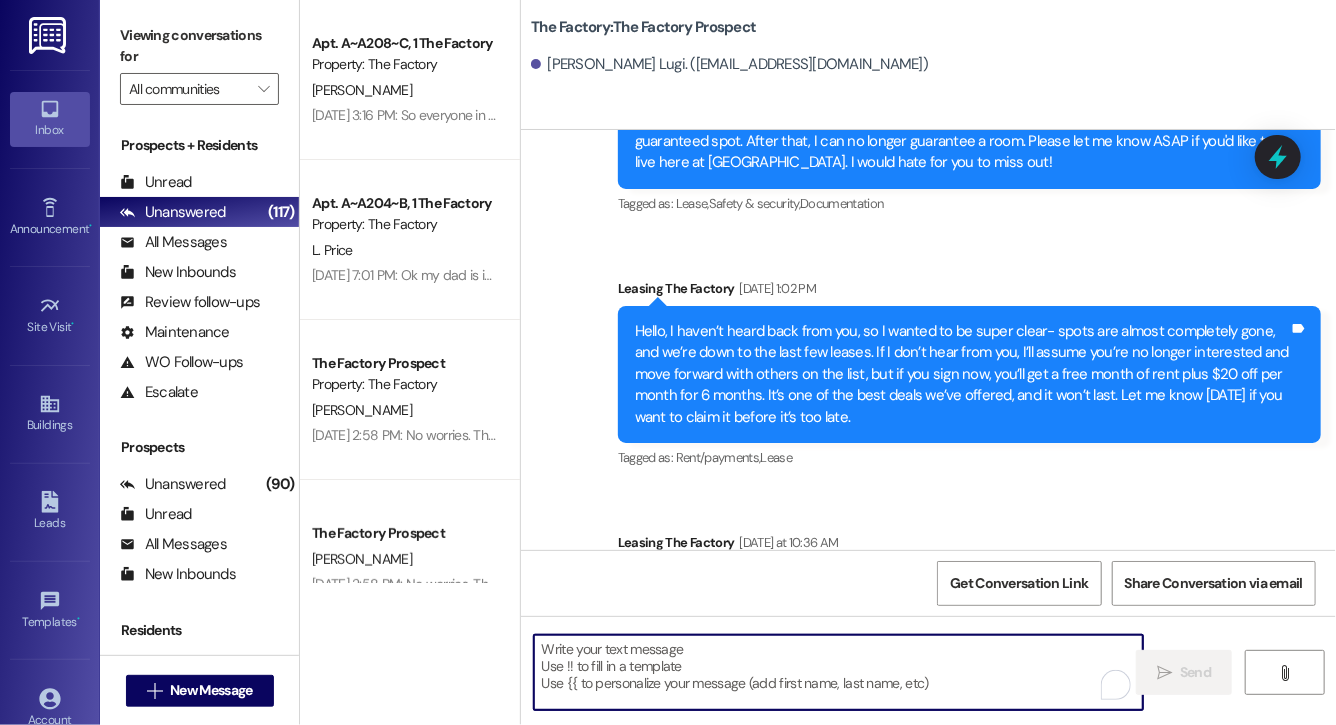 paste on "Lock in your spot now and get a FREE month of rent + choose your perk: $20 off rent for 6 months or 50% off parking for 6 months! This deal is perfect for student budgets 💸 but won’t last.. don’t miss out! Respond "LEASE" to get your lease [DATE]!" 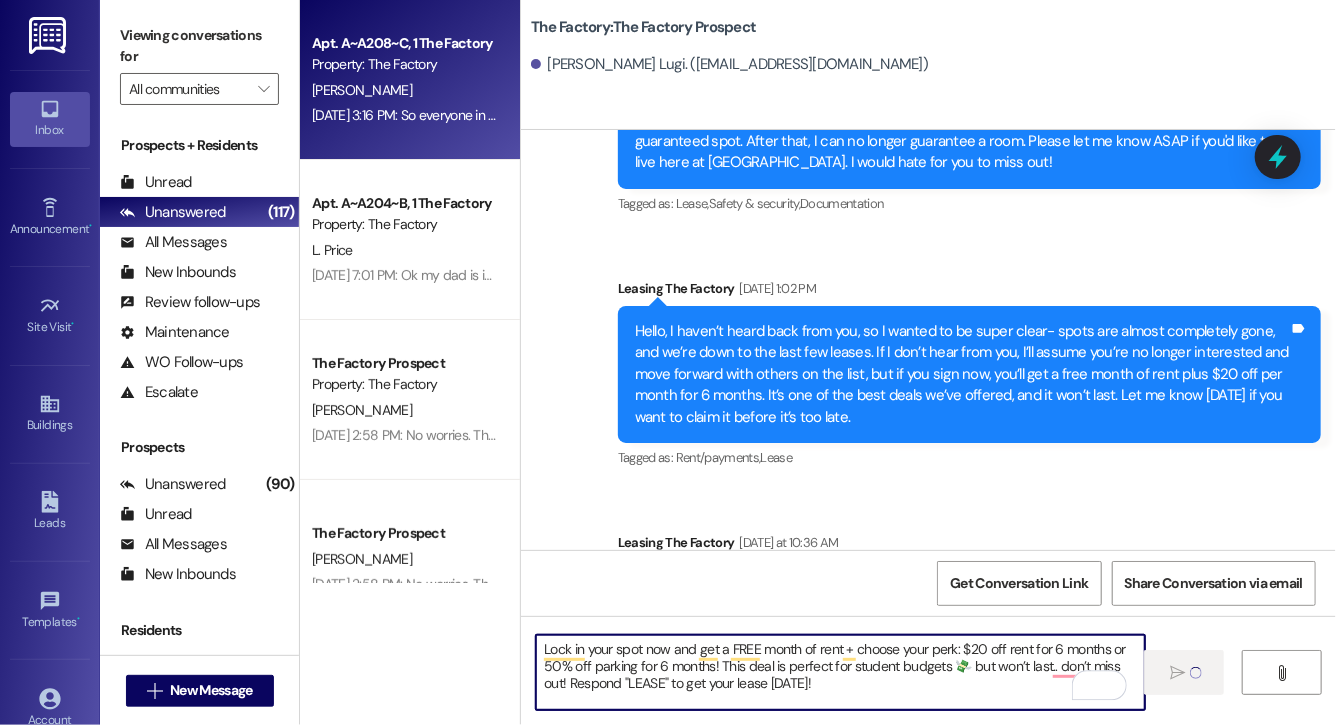 type 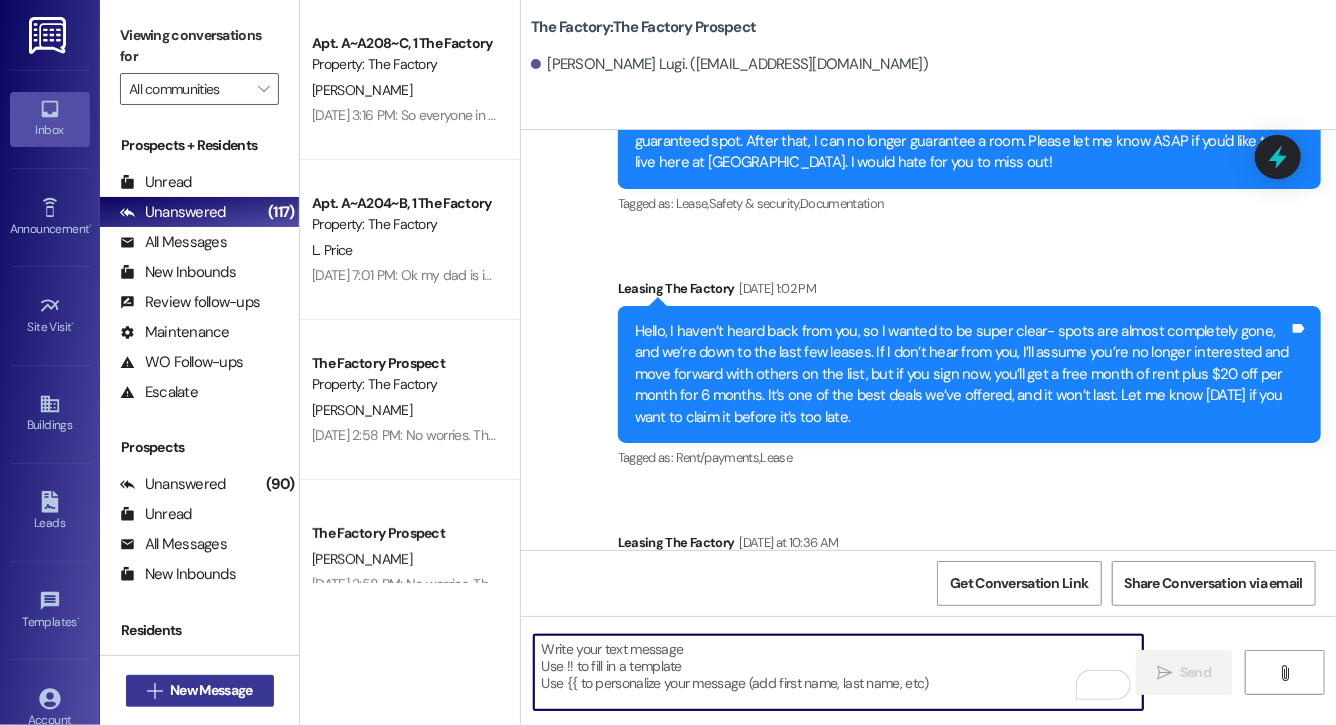 click on "New Message" at bounding box center [211, 690] 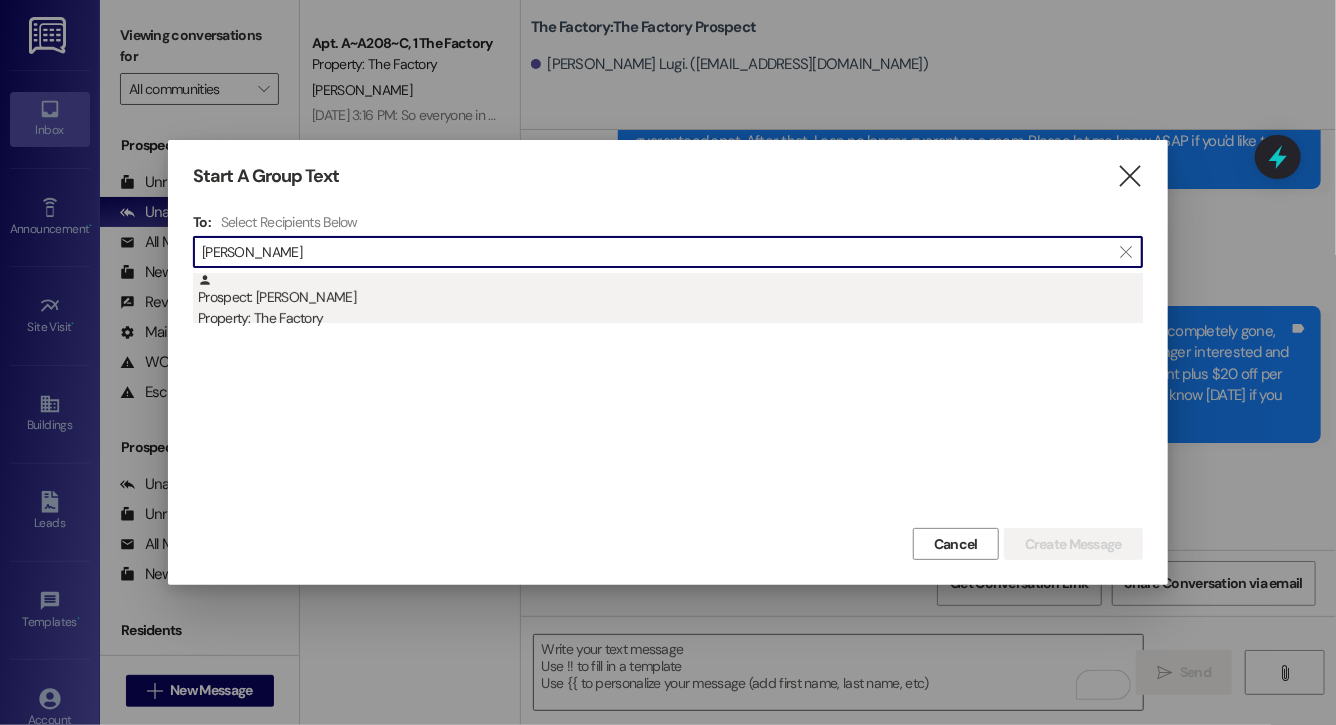 type on "zachary ba" 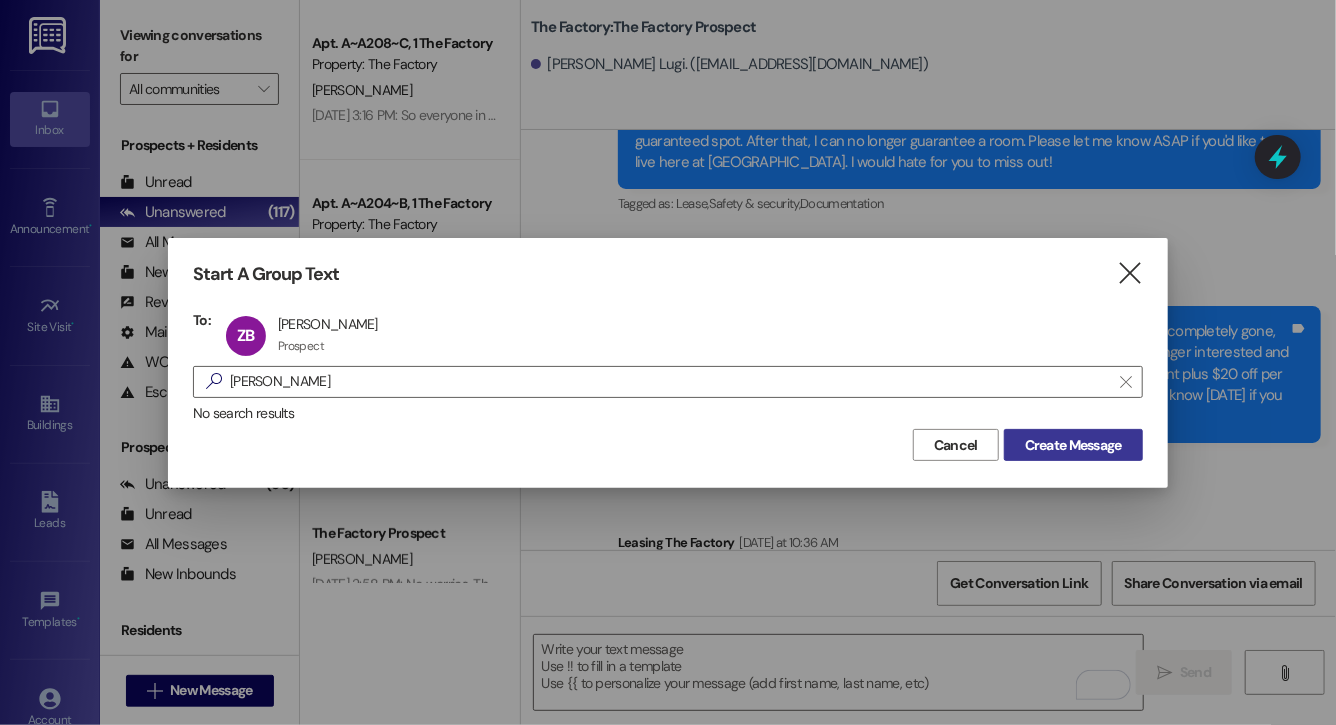 click on "Create Message" at bounding box center (1073, 445) 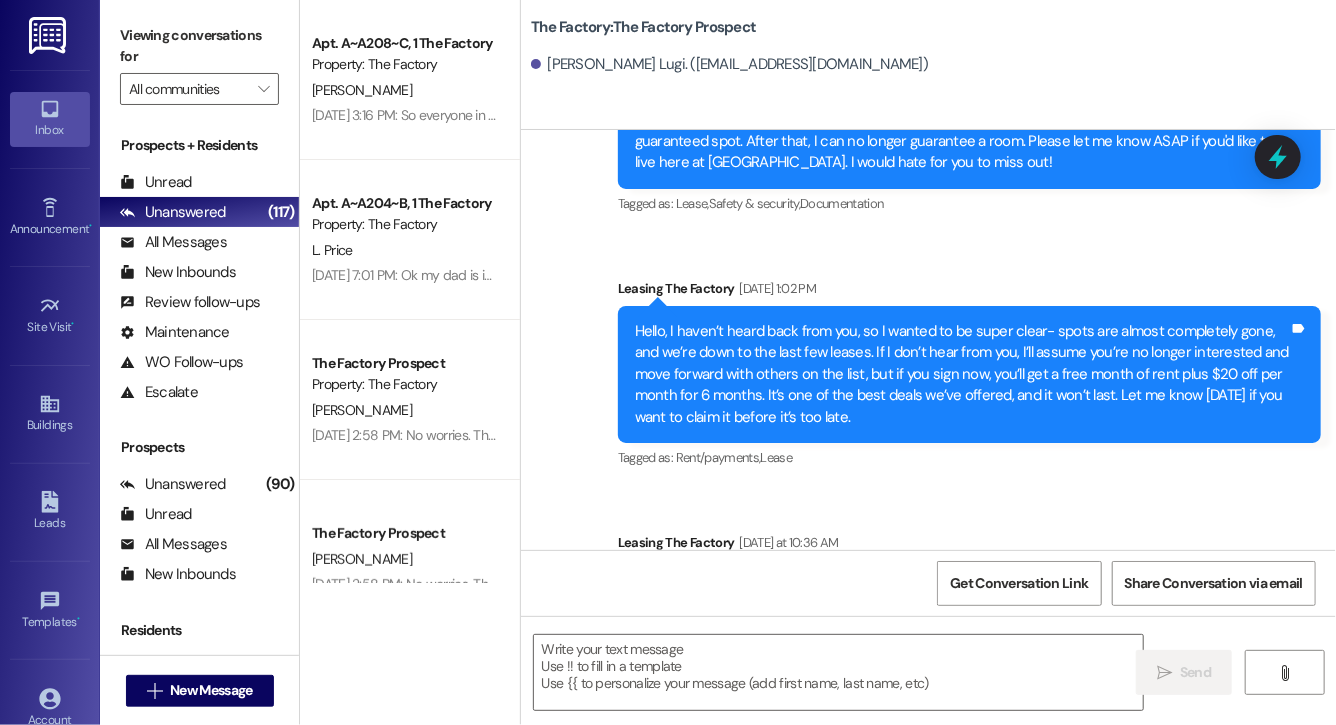 scroll, scrollTop: 7250, scrollLeft: 0, axis: vertical 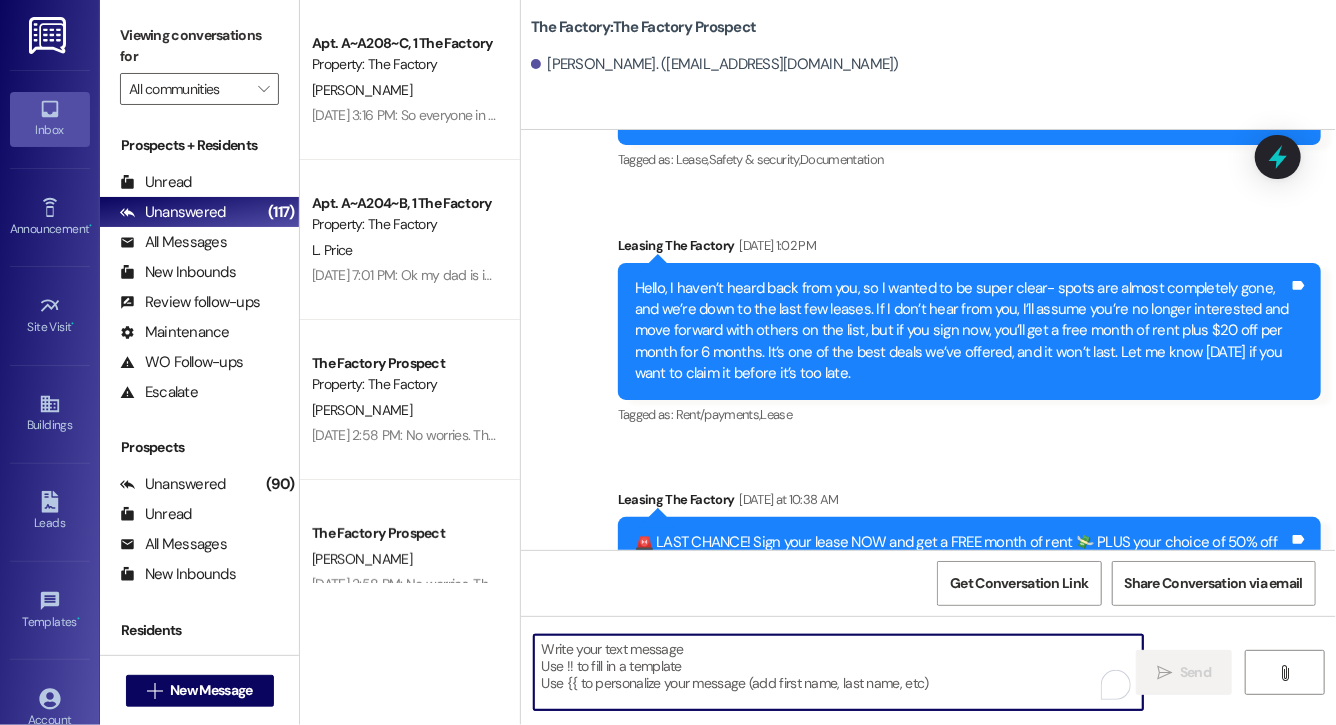 click at bounding box center [838, 672] 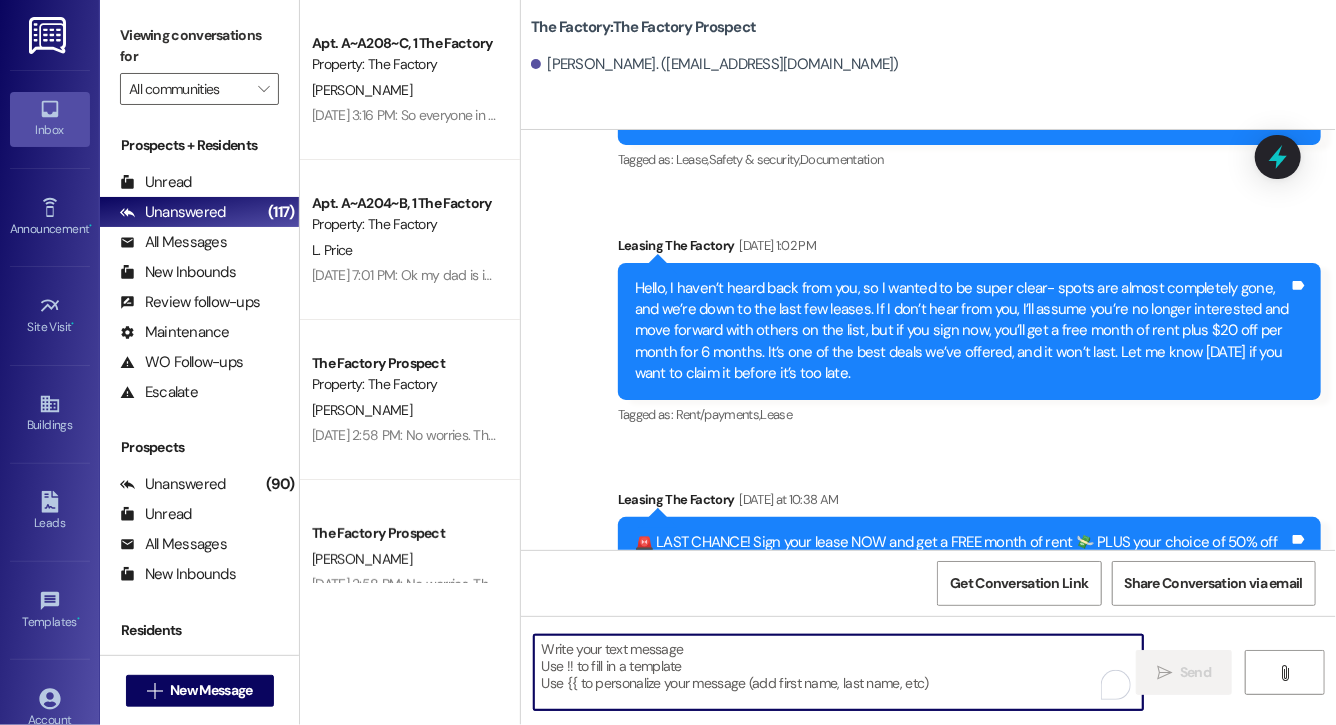 paste on "Lock in your spot now and get a FREE month of rent + choose your perk: $20 off rent for 6 months or 50% off parking for 6 months! This deal is perfect for student budgets 💸 but won’t last.. don’t miss out! Respond "LEASE" to get your lease [DATE]!" 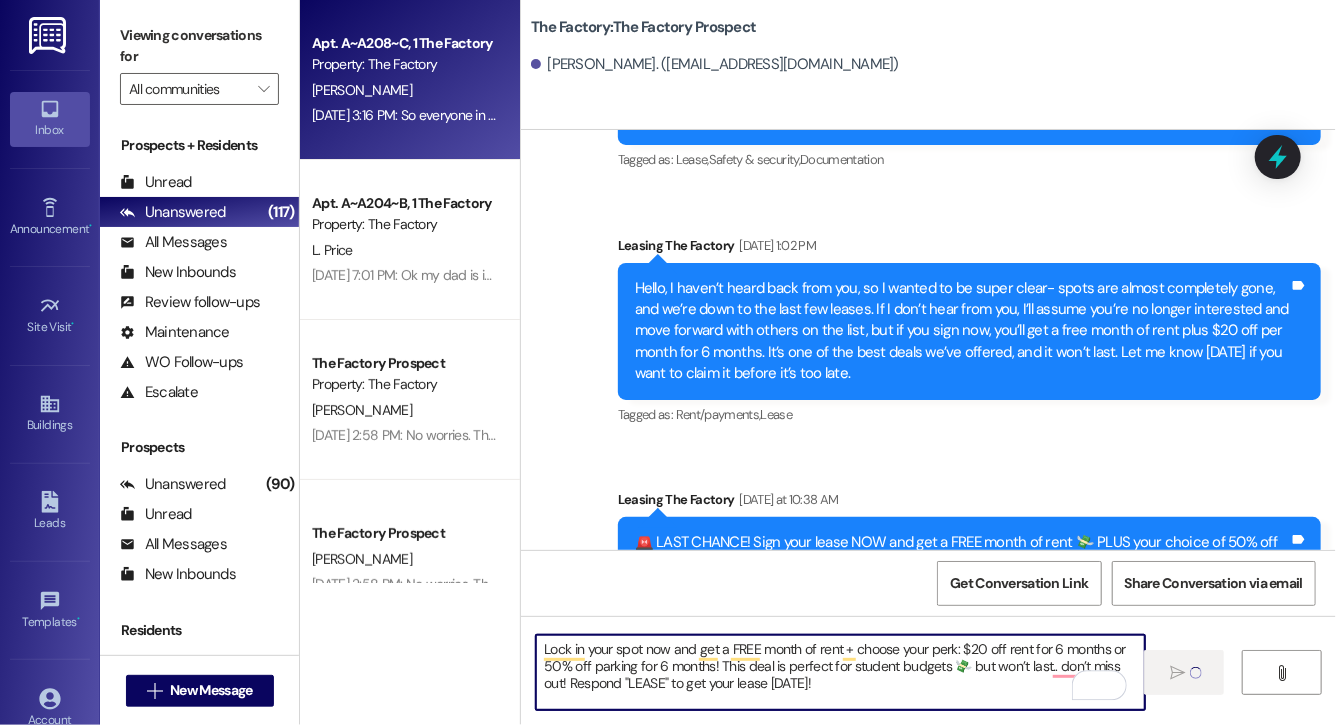 type 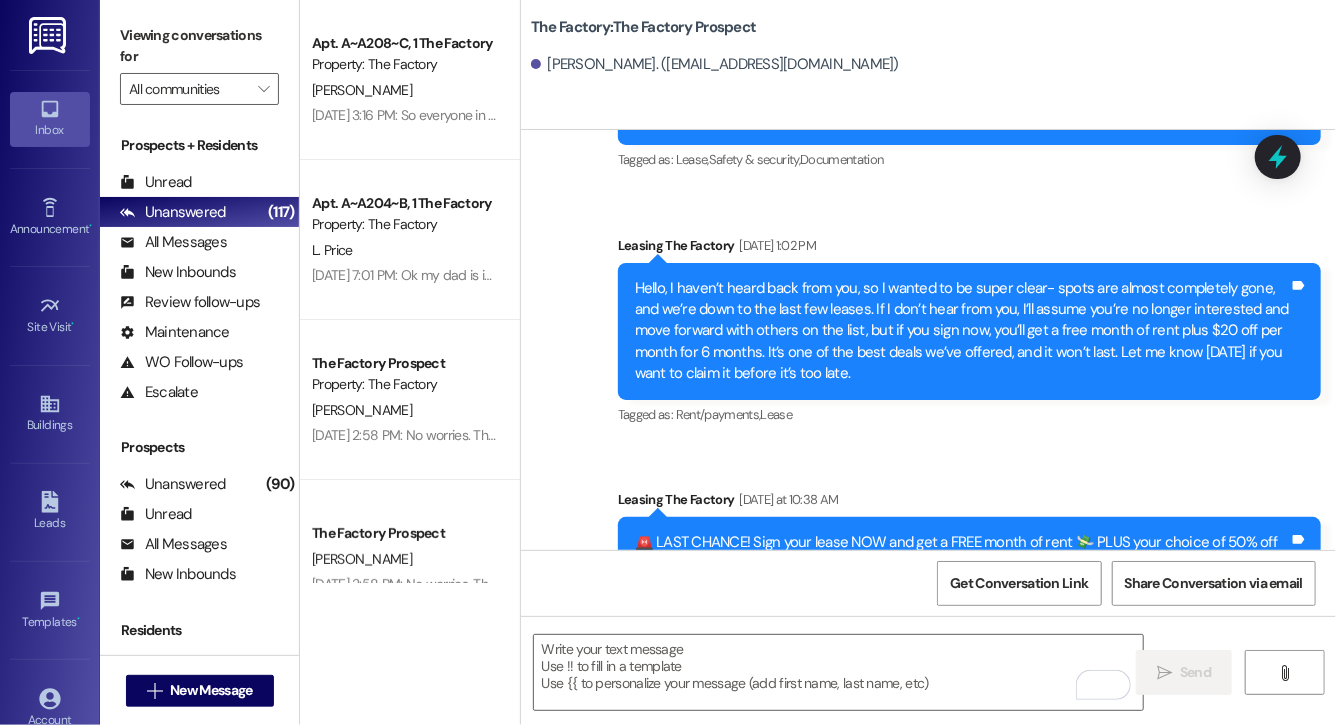 scroll, scrollTop: 7406, scrollLeft: 0, axis: vertical 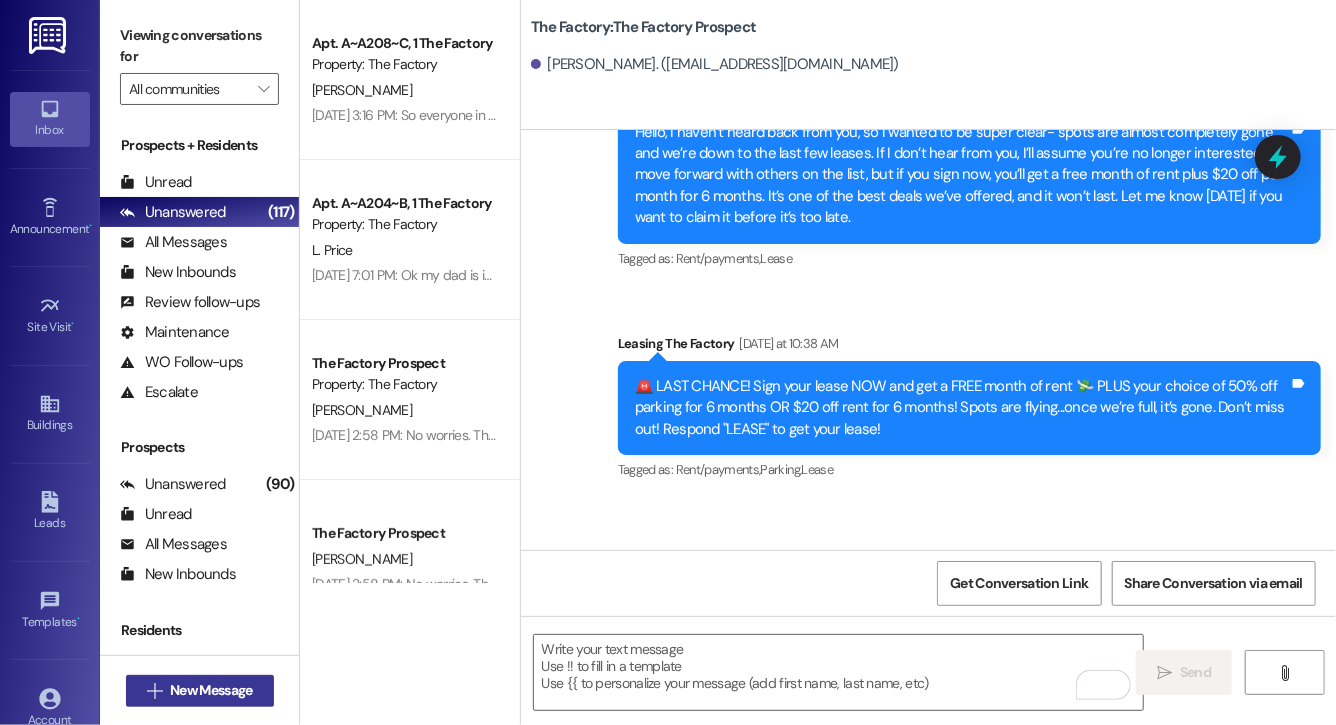 click on "New Message" at bounding box center [211, 690] 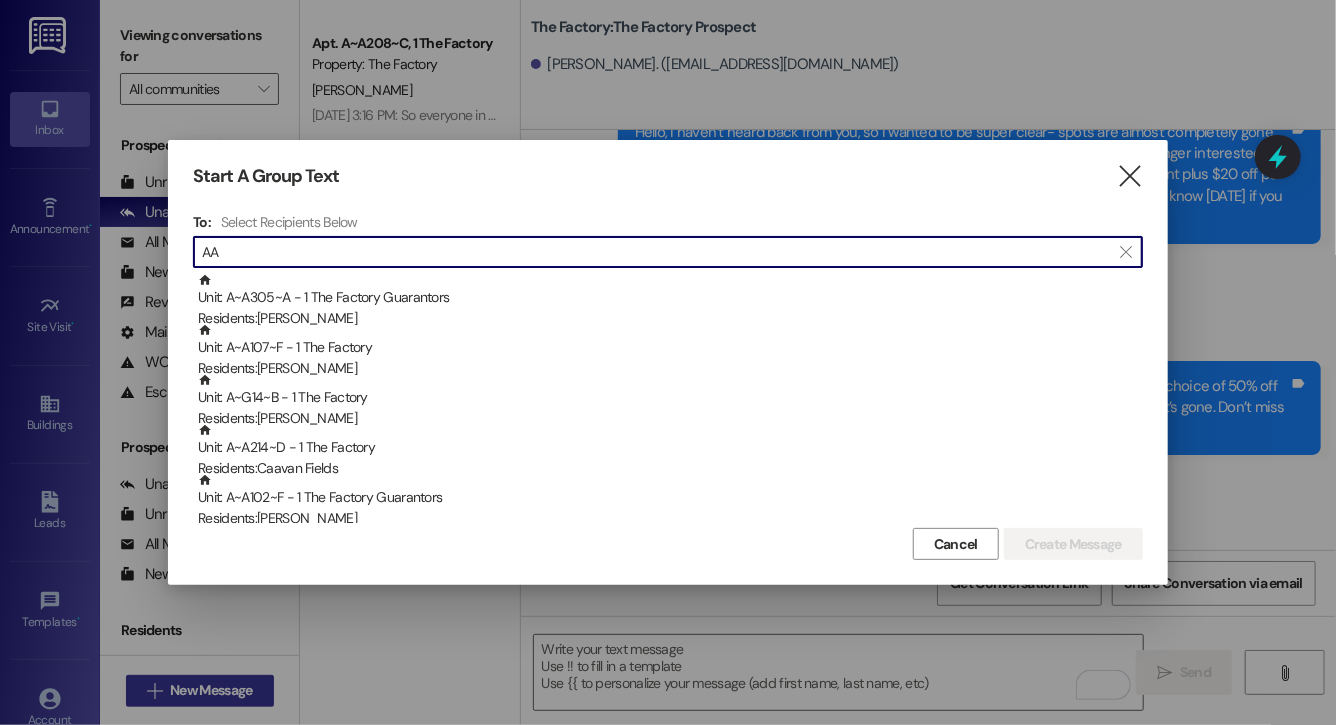 type on "A" 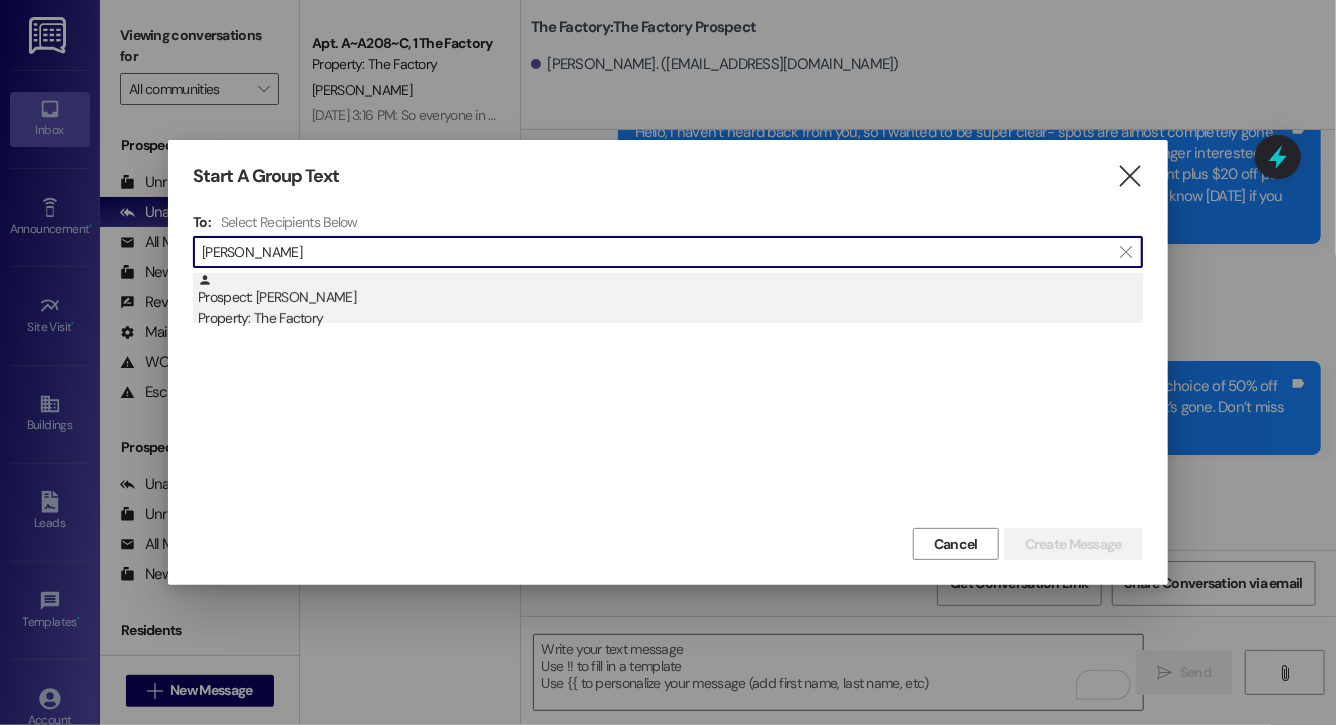 type on "[PERSON_NAME]" 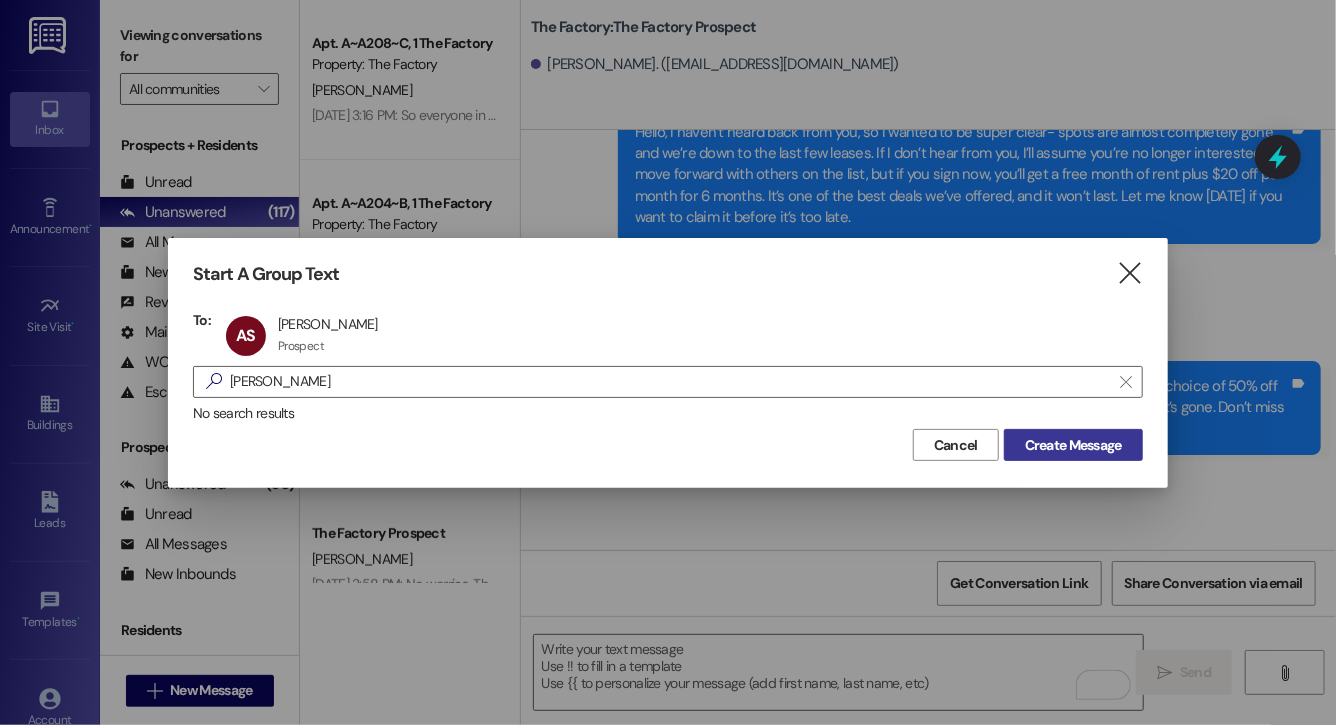 click on "Create Message" at bounding box center [1073, 445] 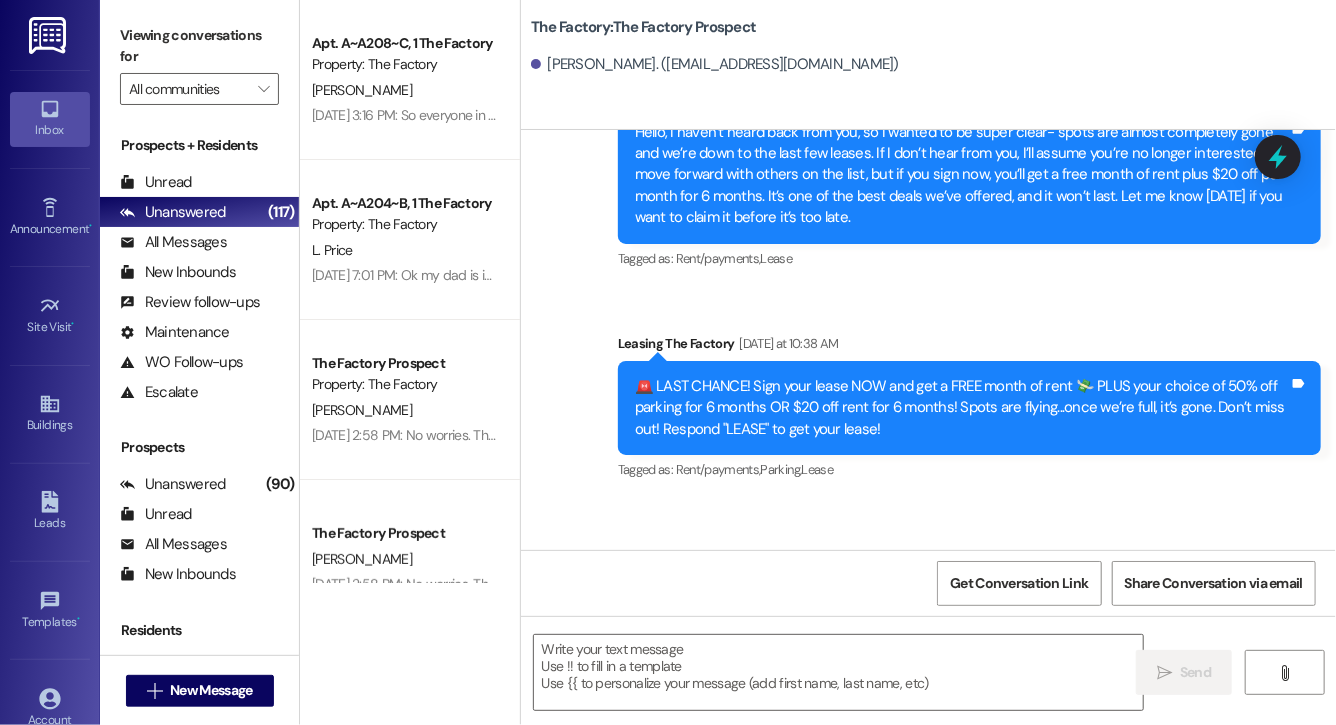 scroll, scrollTop: 6427, scrollLeft: 0, axis: vertical 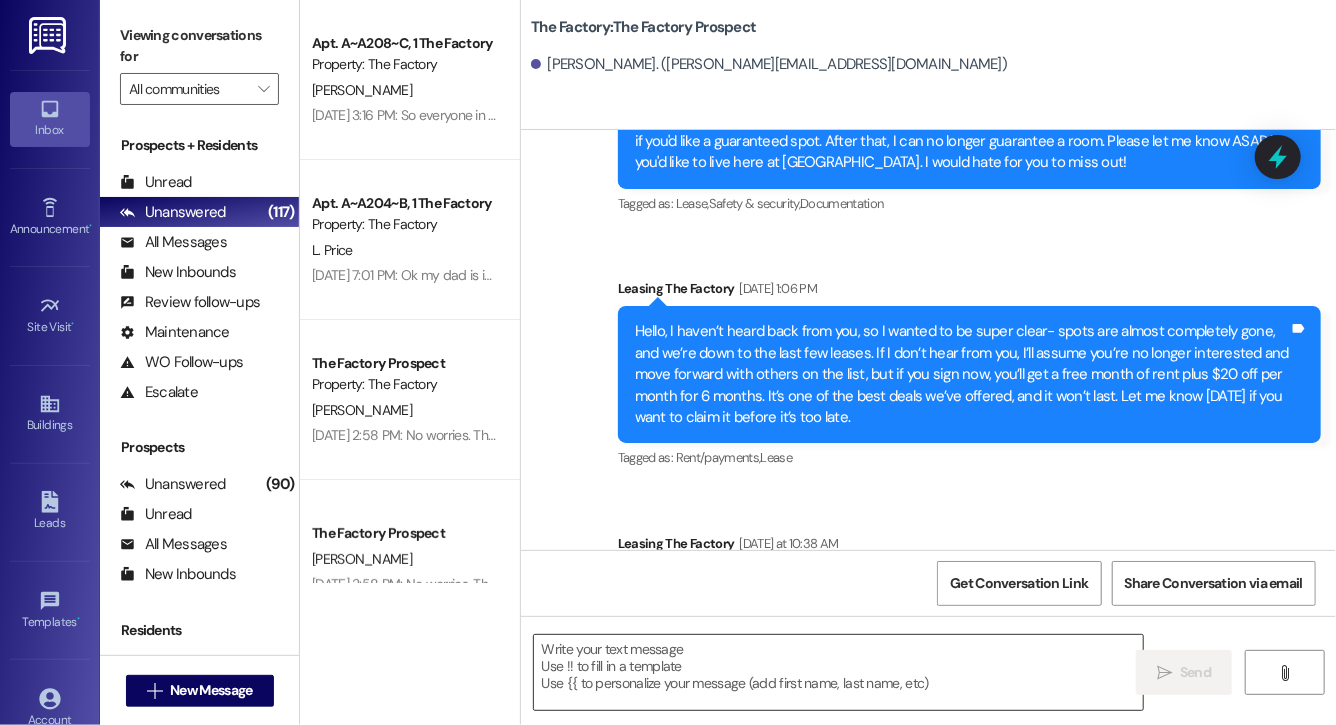 click at bounding box center (838, 672) 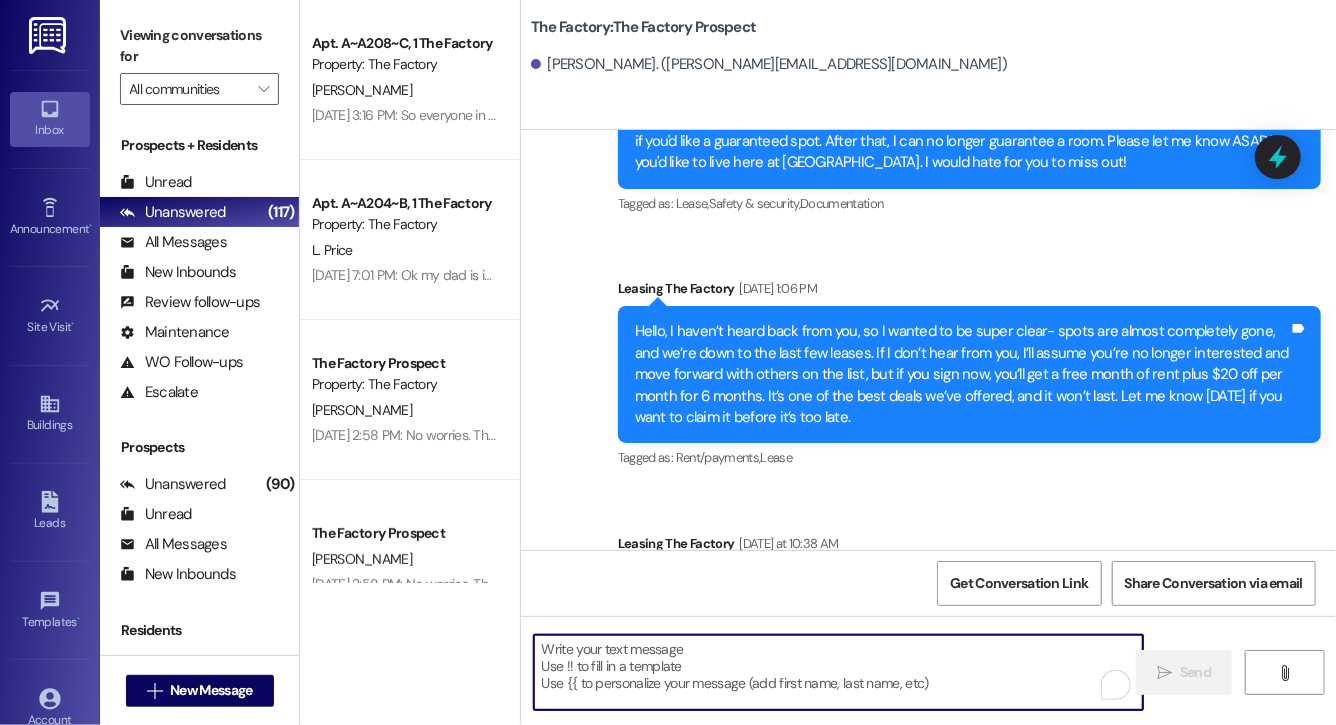 paste on "Lock in your spot now and get a FREE month of rent + choose your perk: $20 off rent for 6 months or 50% off parking for 6 months! This deal is perfect for student budgets 💸 but won’t last.. don’t miss out! Respond "LEASE" to get your lease [DATE]!" 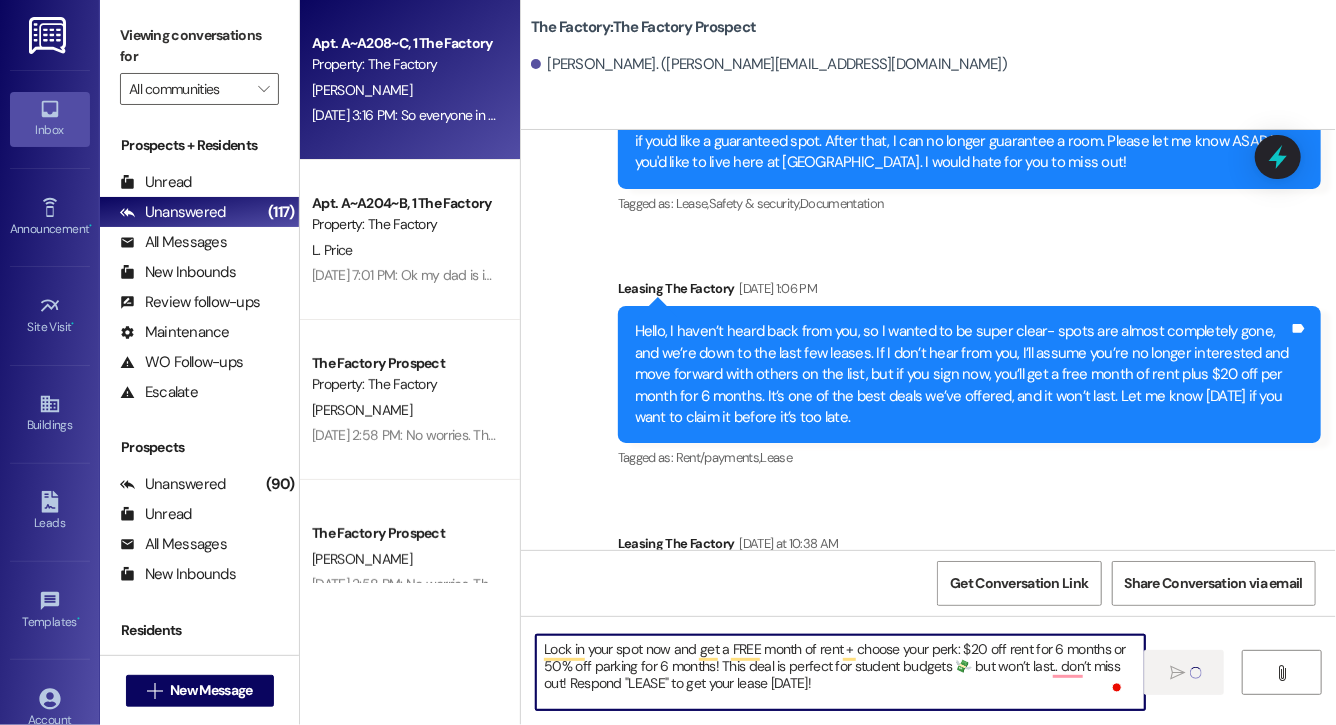 type 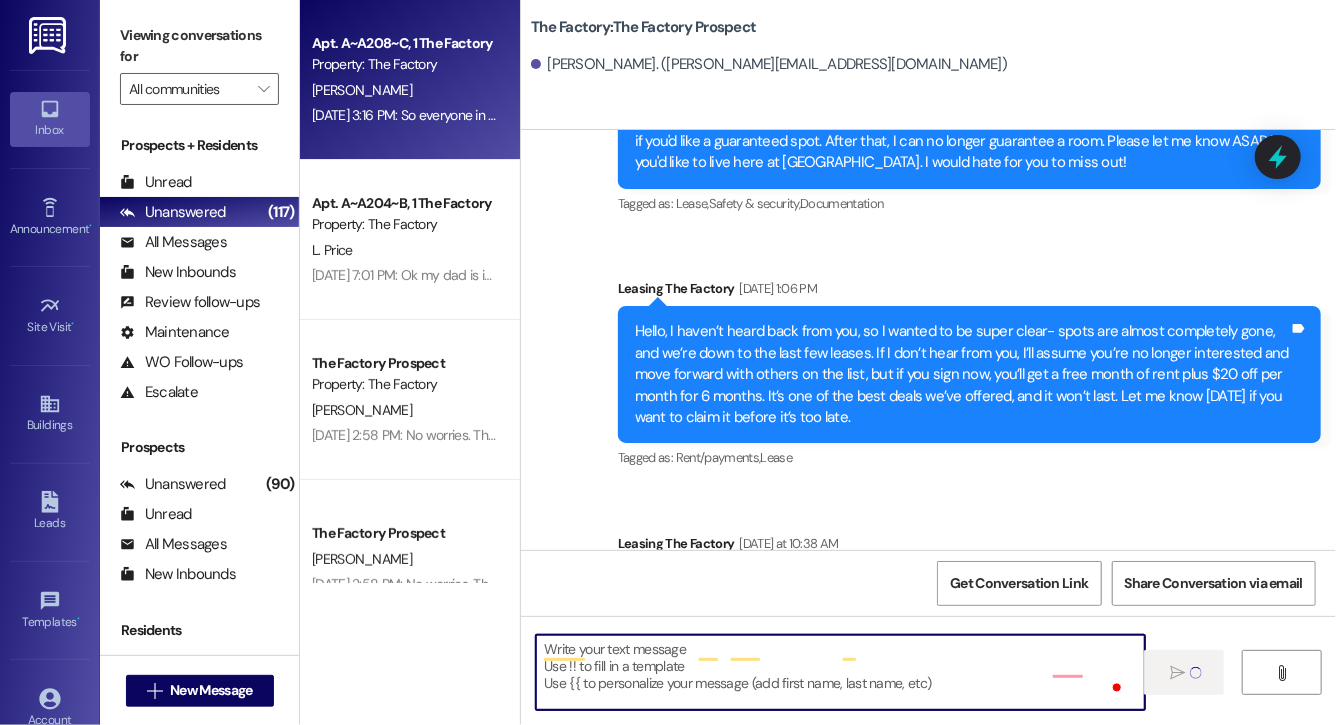 scroll, scrollTop: 6610, scrollLeft: 0, axis: vertical 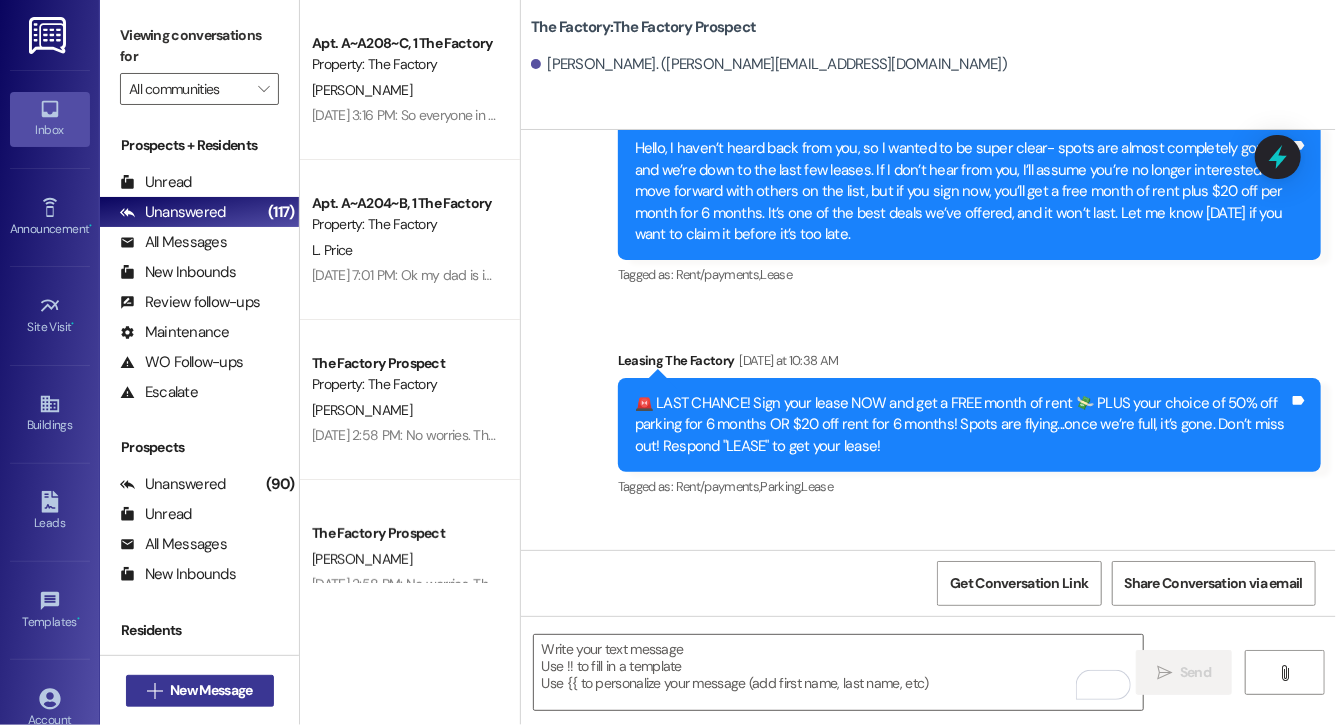 click on "New Message" at bounding box center (211, 690) 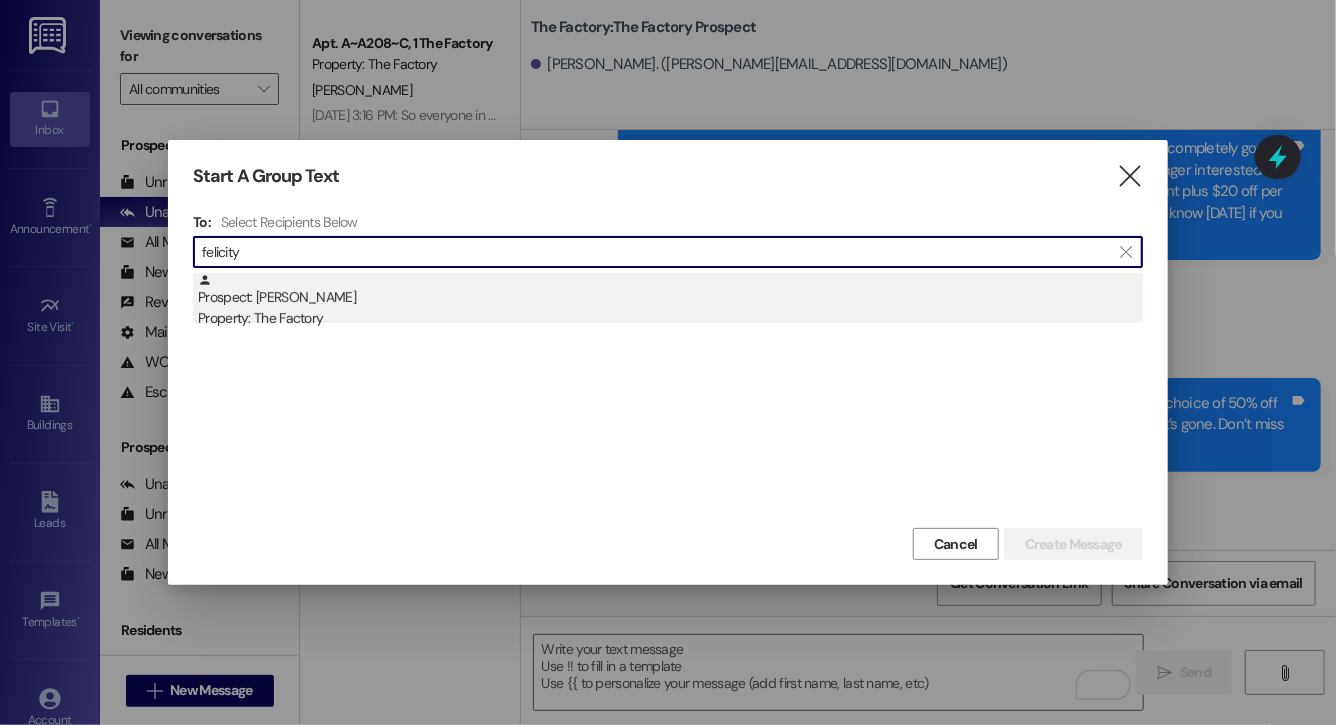type on "felicity" 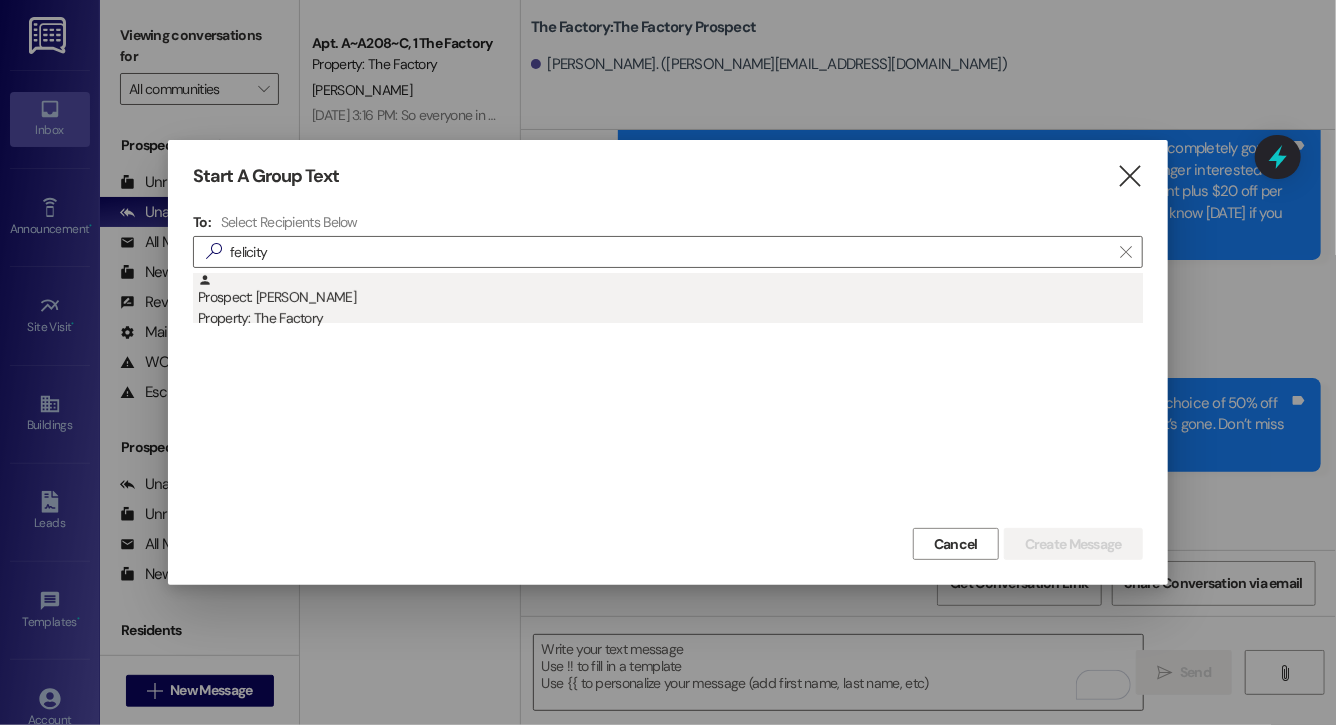 click on "Prospect: Felicity Hicken Property: The Factory" at bounding box center [670, 301] 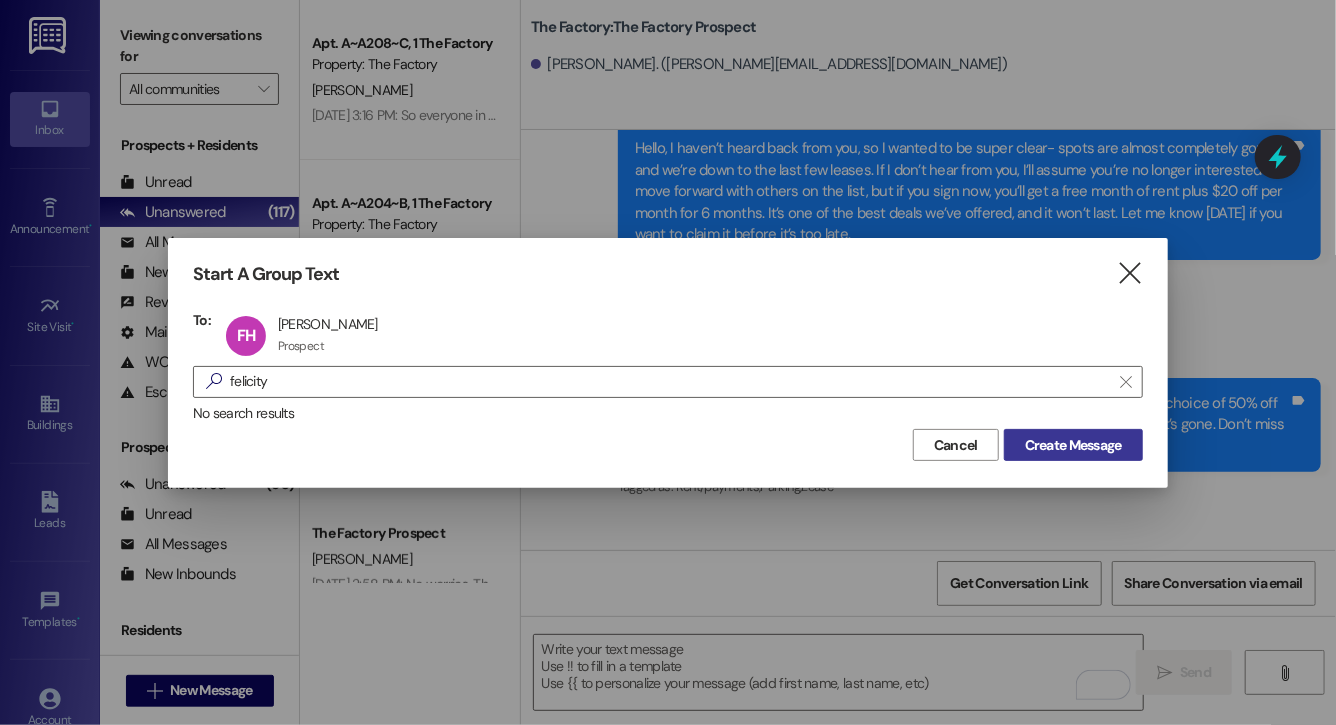click on "Create Message" at bounding box center (1073, 445) 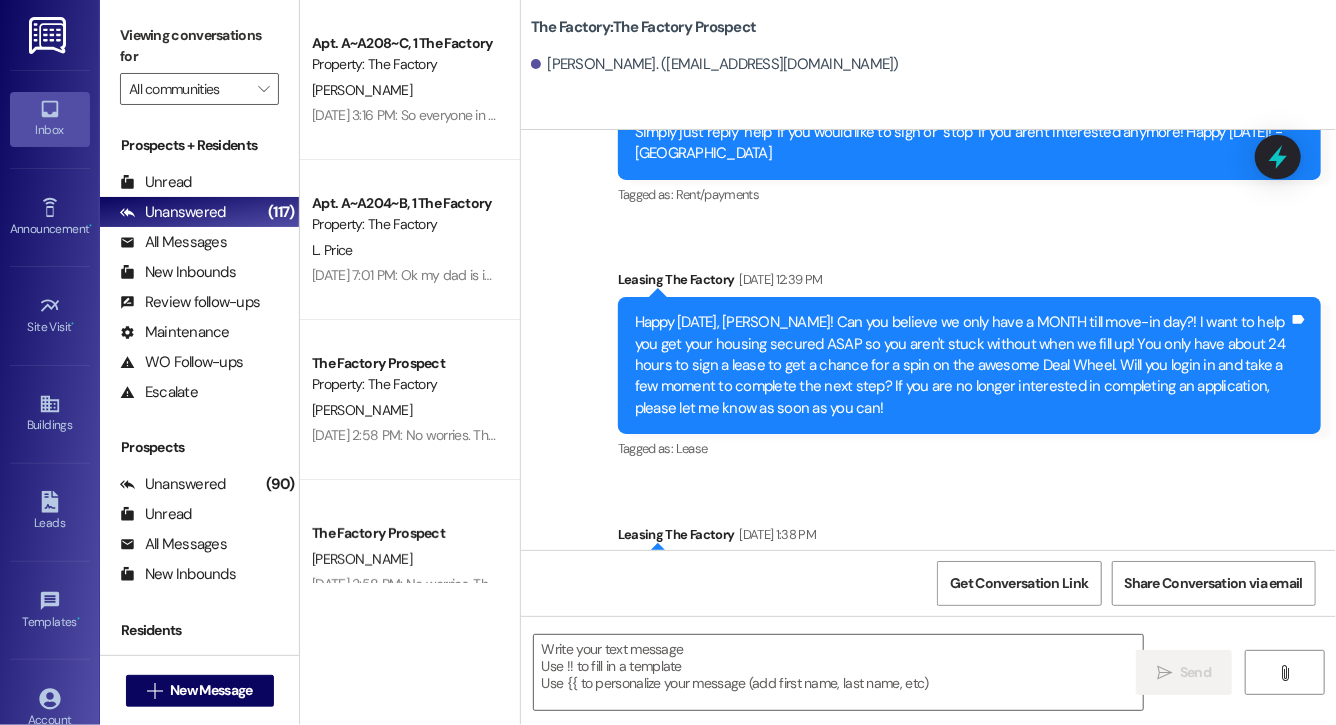 scroll, scrollTop: 7068, scrollLeft: 0, axis: vertical 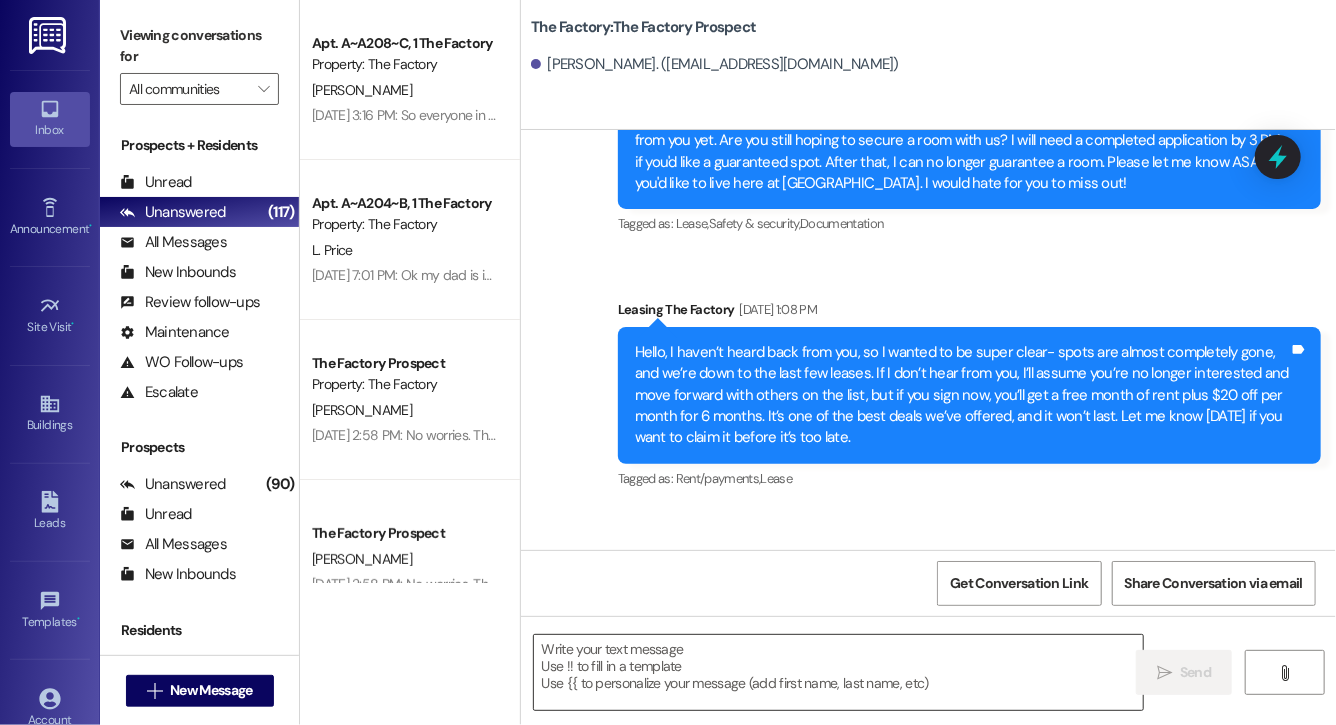 click at bounding box center (838, 672) 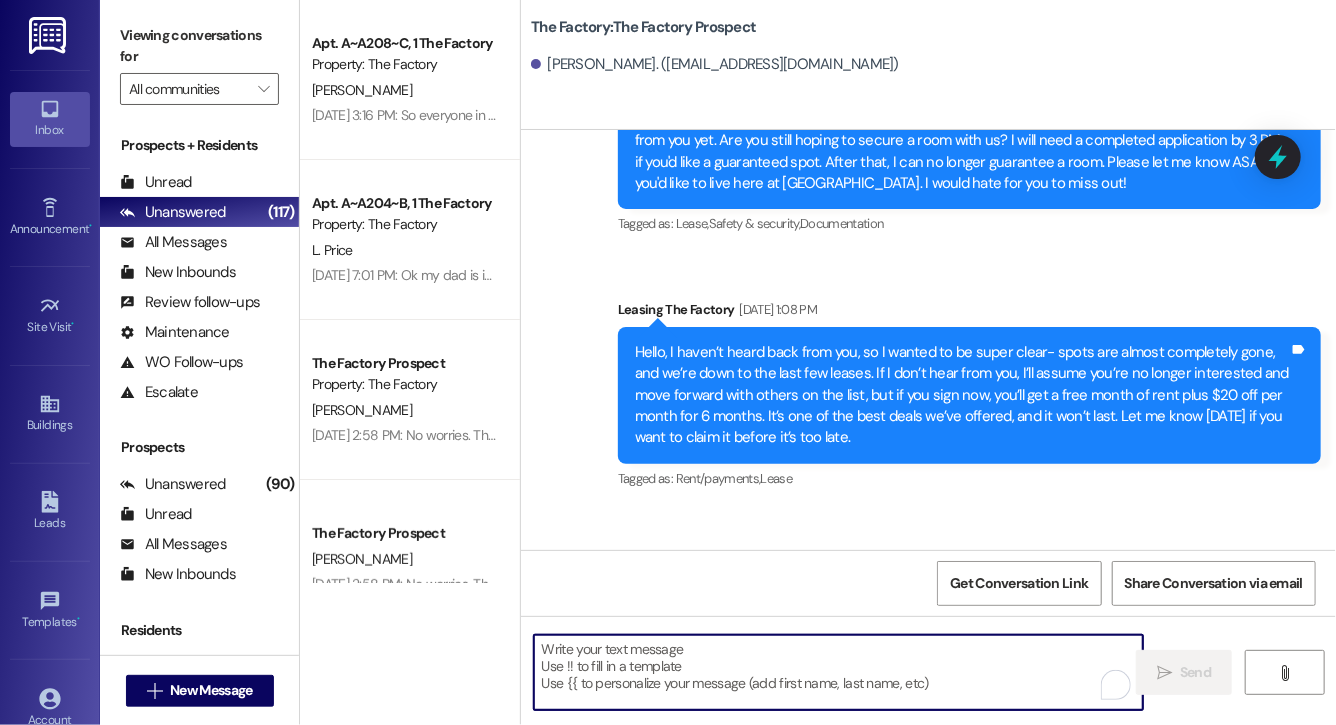 paste on "Lock in your spot now and get a FREE month of rent + choose your perk: $20 off rent for 6 months or 50% off parking for 6 months! This deal is perfect for student budgets 💸 but won’t last.. don’t miss out! Respond "LEASE" to get your lease [DATE]!" 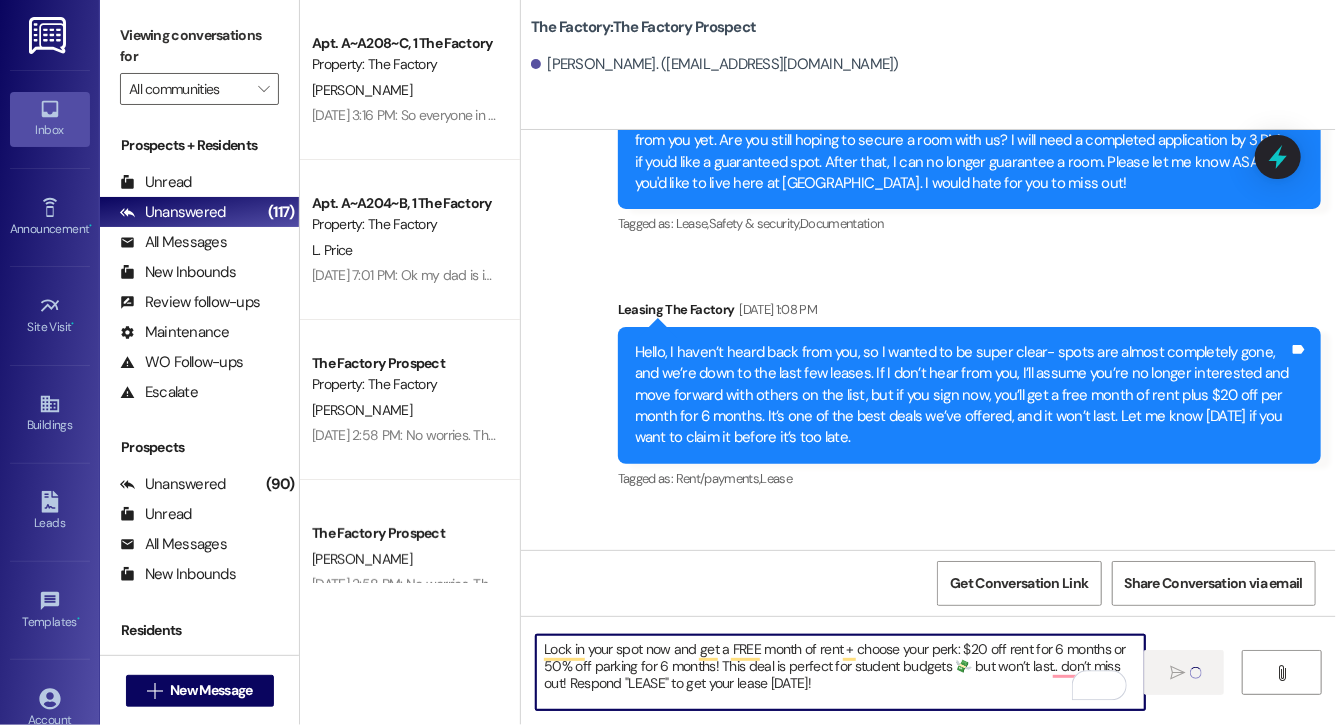 type on "Lock in your spot now and get a FREE month of rent + choose your perk: $20 off rent for 6 months or 50% off parking for 6 months! This deal is perfect for student budgets 💸 but won’t last.. don’t miss out! Respond "LEASE" to get your lease [DATE]!" 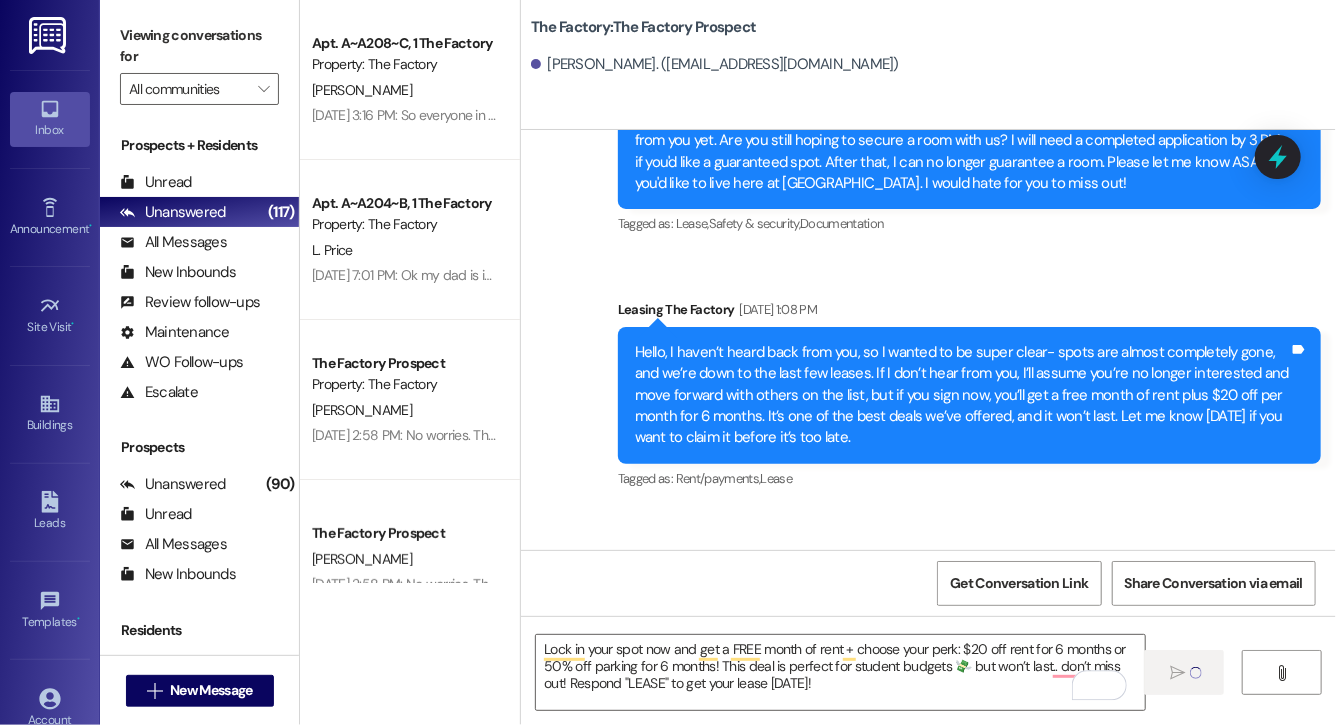 type 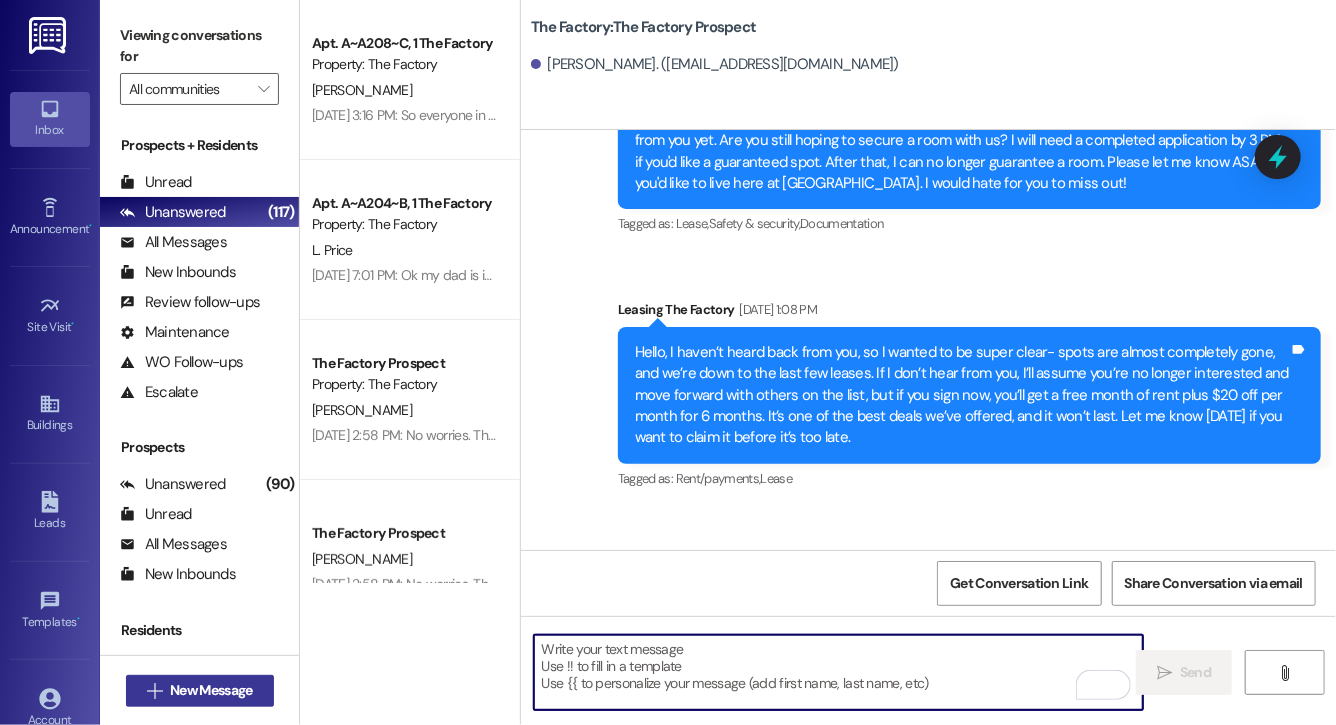 click on "New Message" at bounding box center [211, 690] 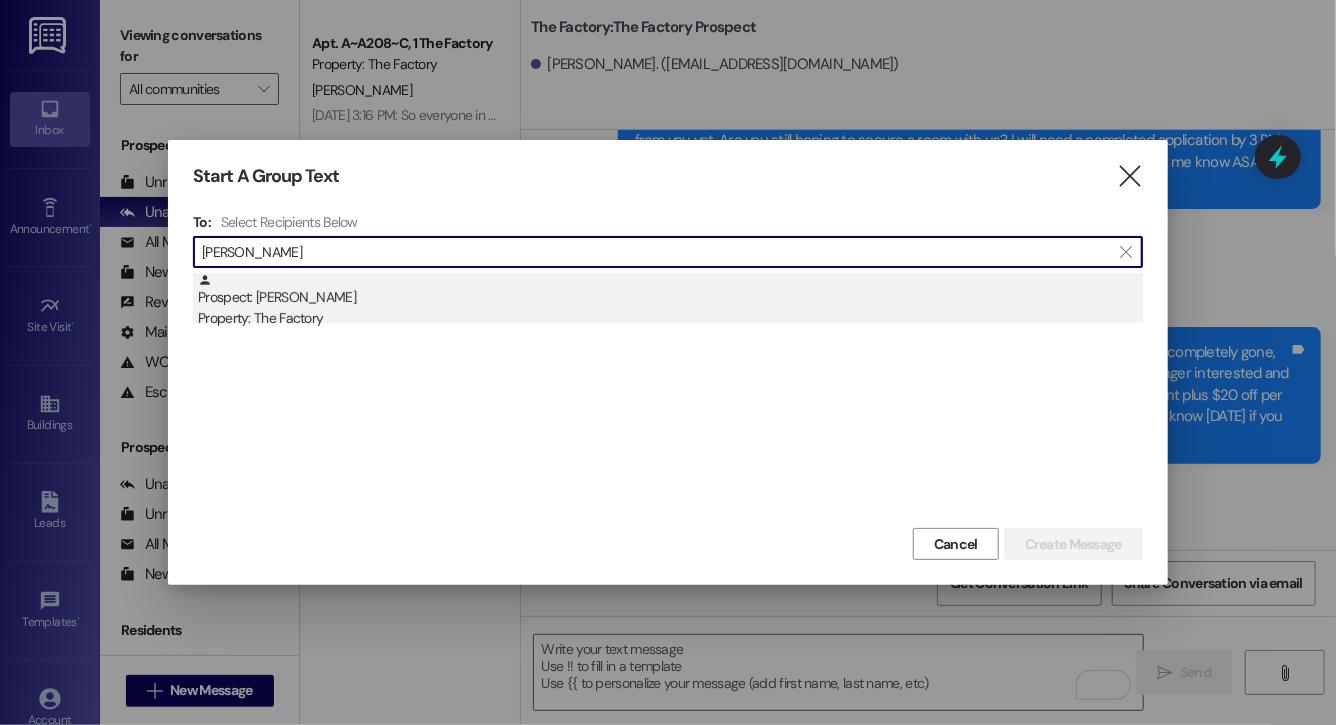 type on "celeste hans" 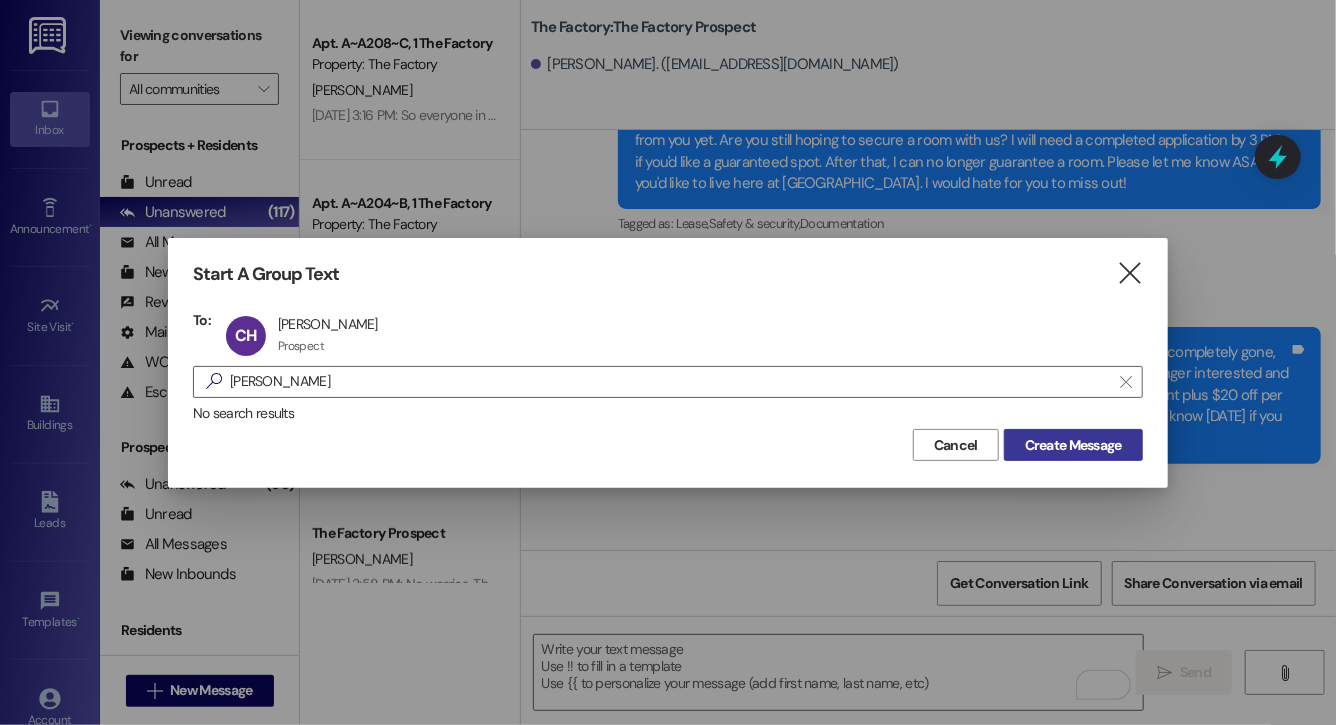 click on "Create Message" at bounding box center (1073, 445) 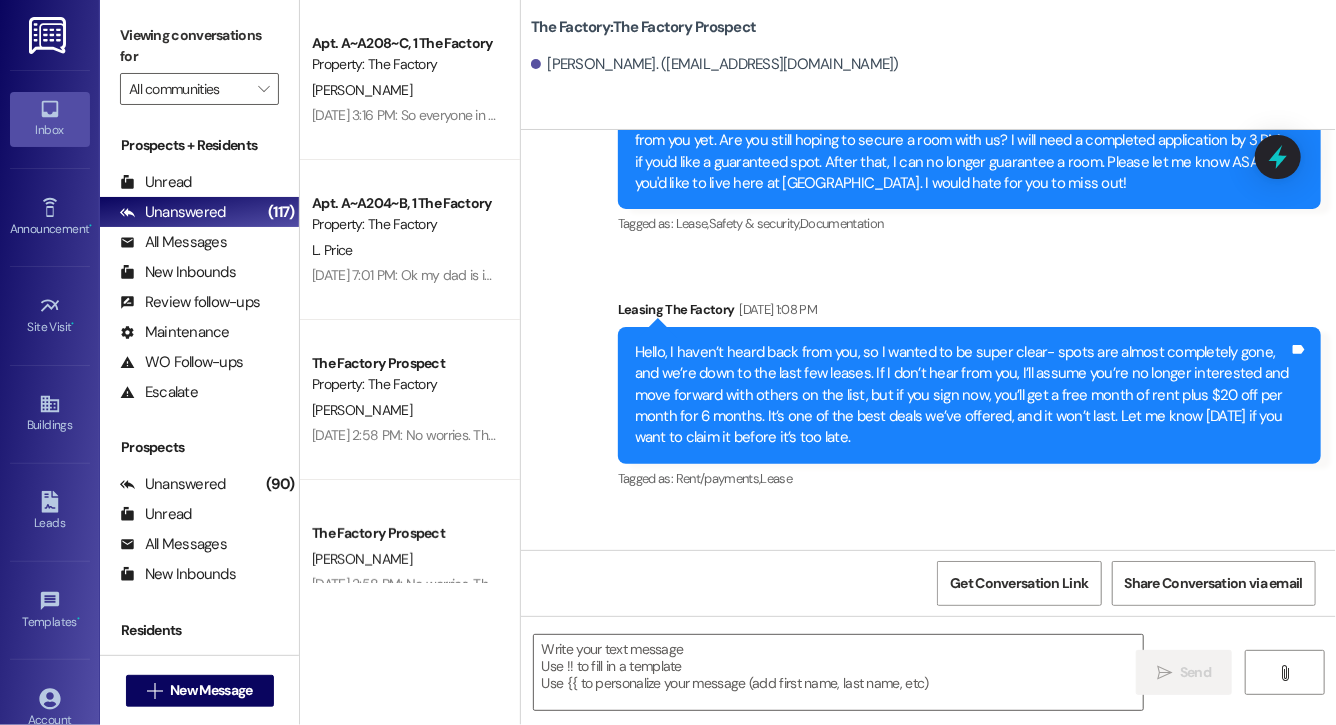 scroll, scrollTop: 5597, scrollLeft: 0, axis: vertical 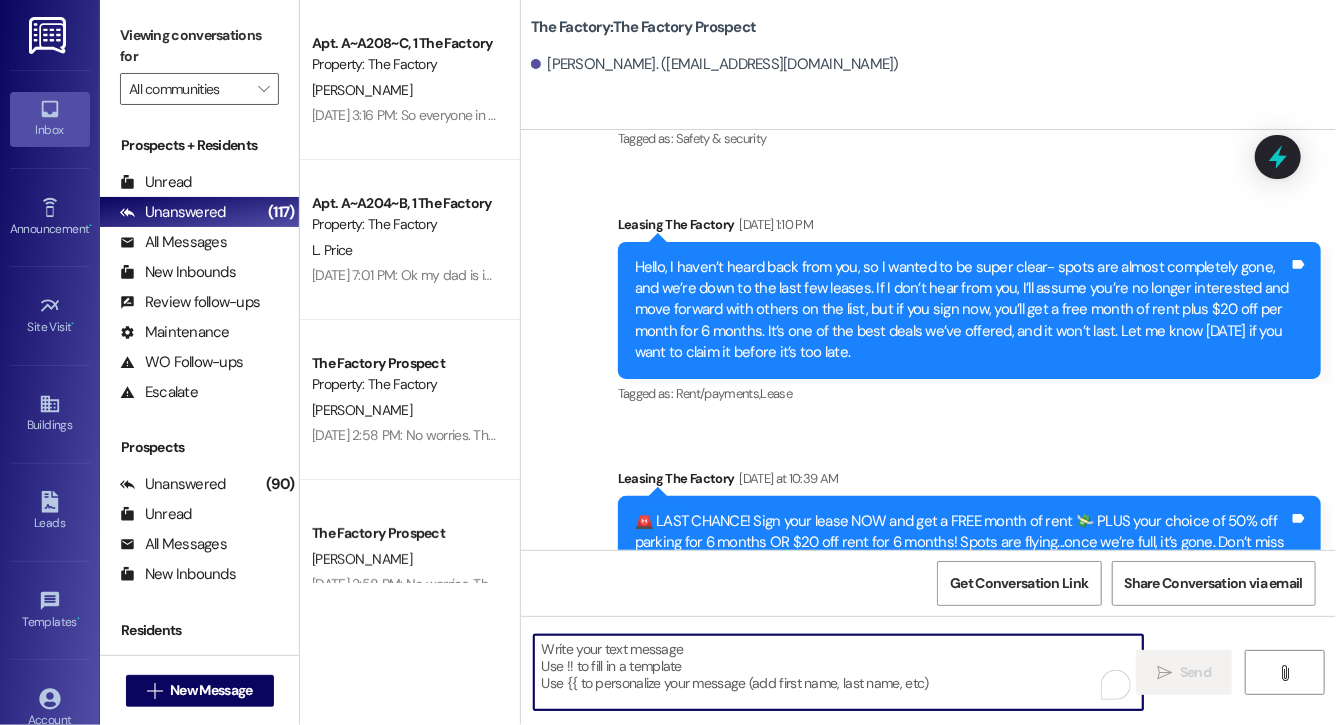 click at bounding box center (838, 672) 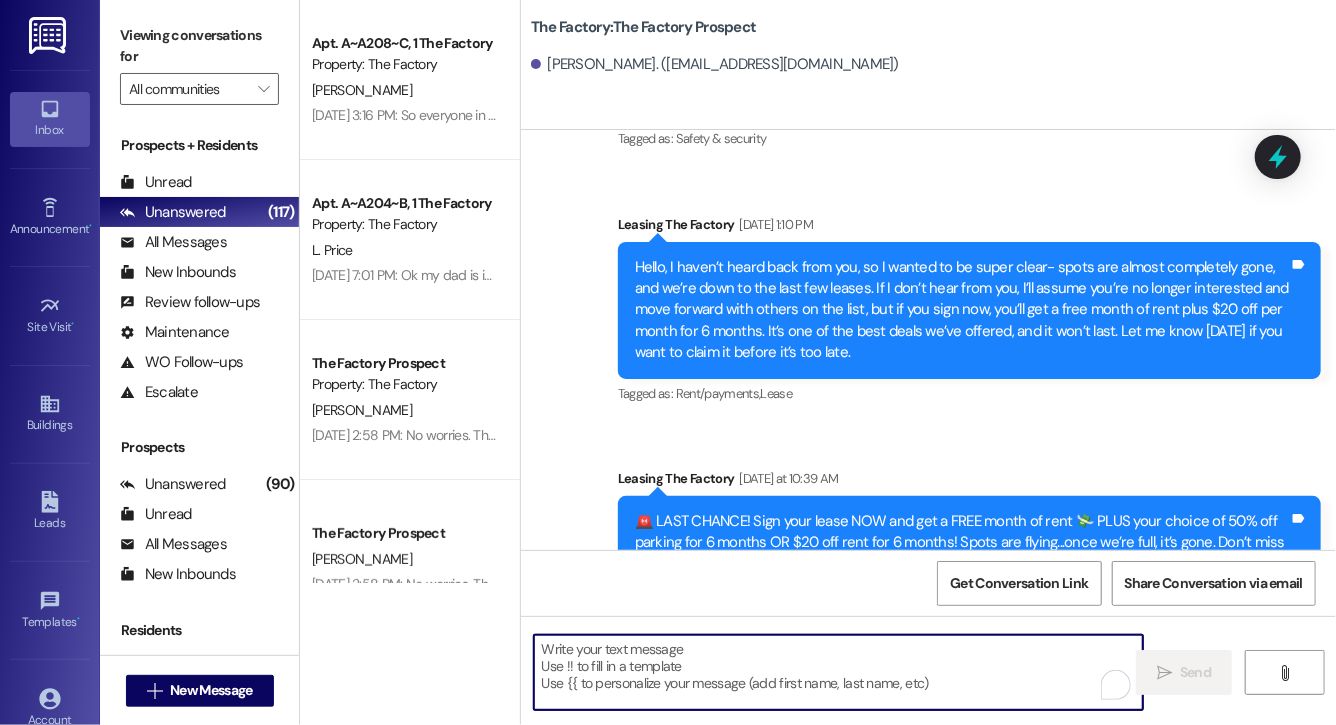 paste on "Lock in your spot now and get a FREE month of rent + choose your perk: $20 off rent for 6 months or 50% off parking for 6 months! This deal is perfect for student budgets 💸 but won’t last.. don’t miss out! Respond "LEASE" to get your lease [DATE]!" 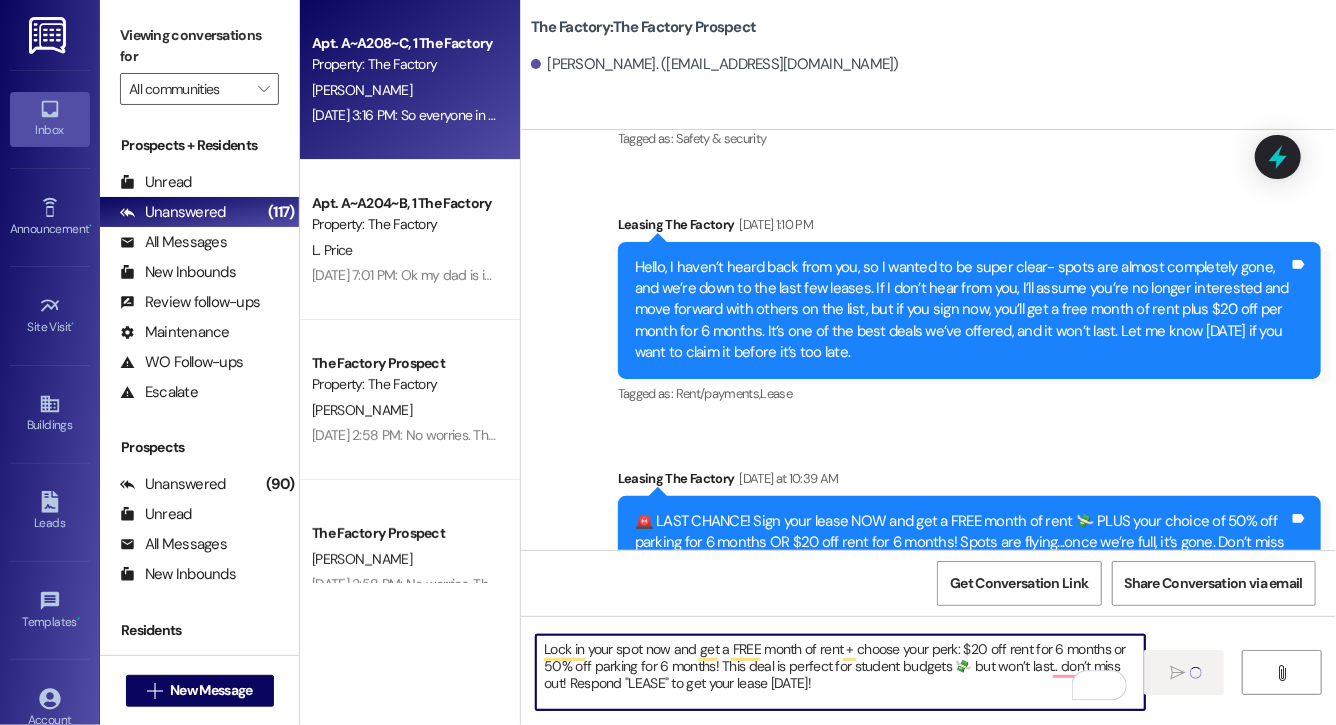 type 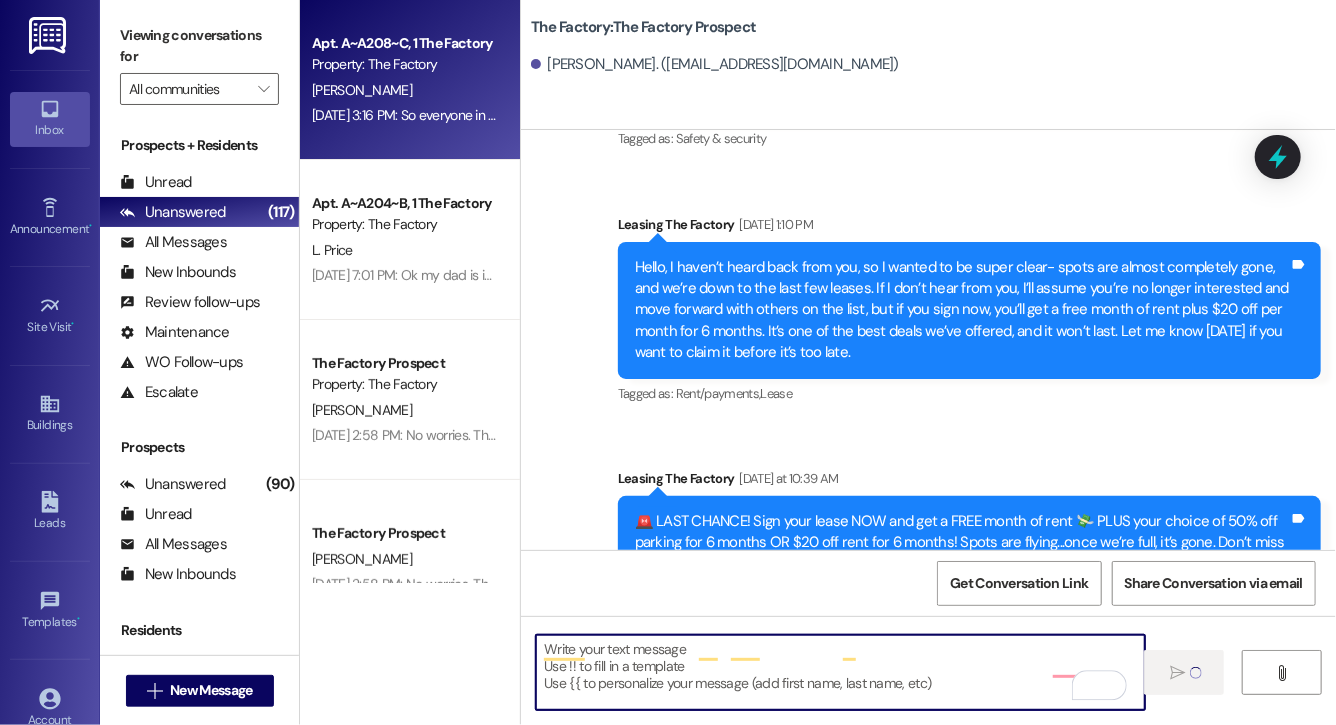 scroll, scrollTop: 5779, scrollLeft: 0, axis: vertical 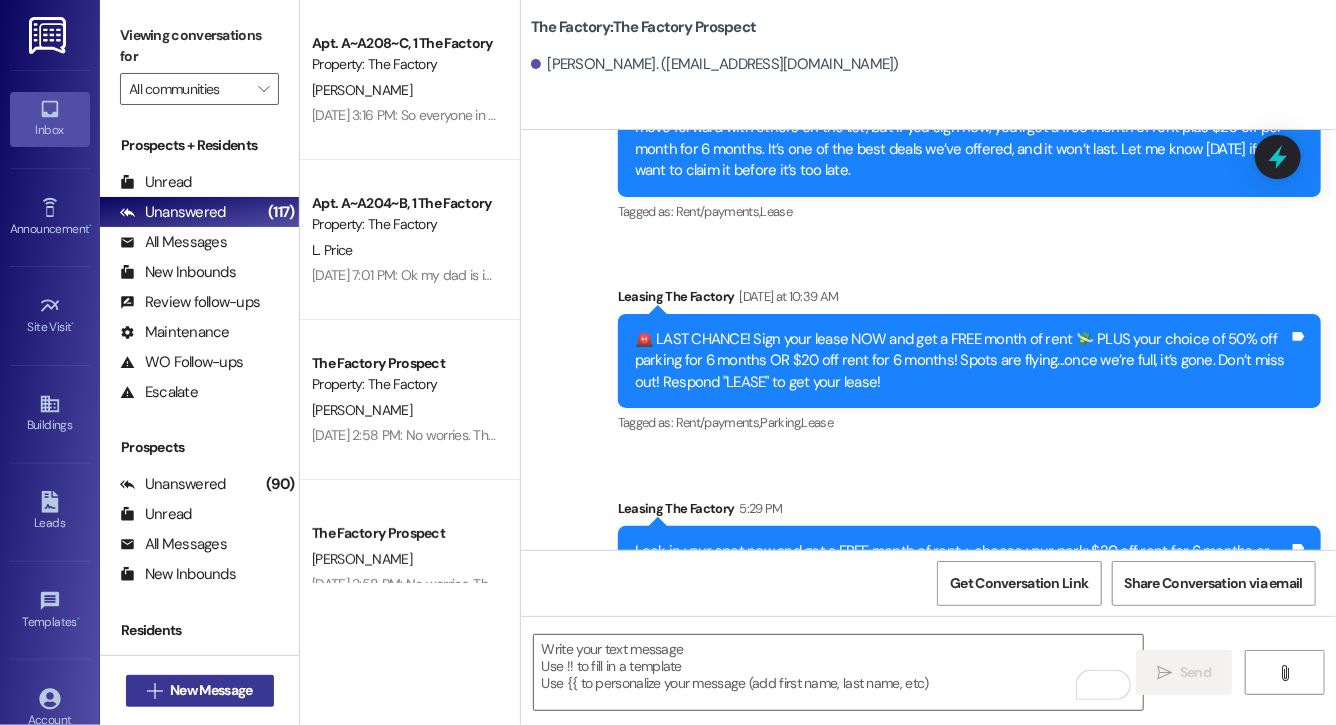 click on " New Message" at bounding box center (200, 691) 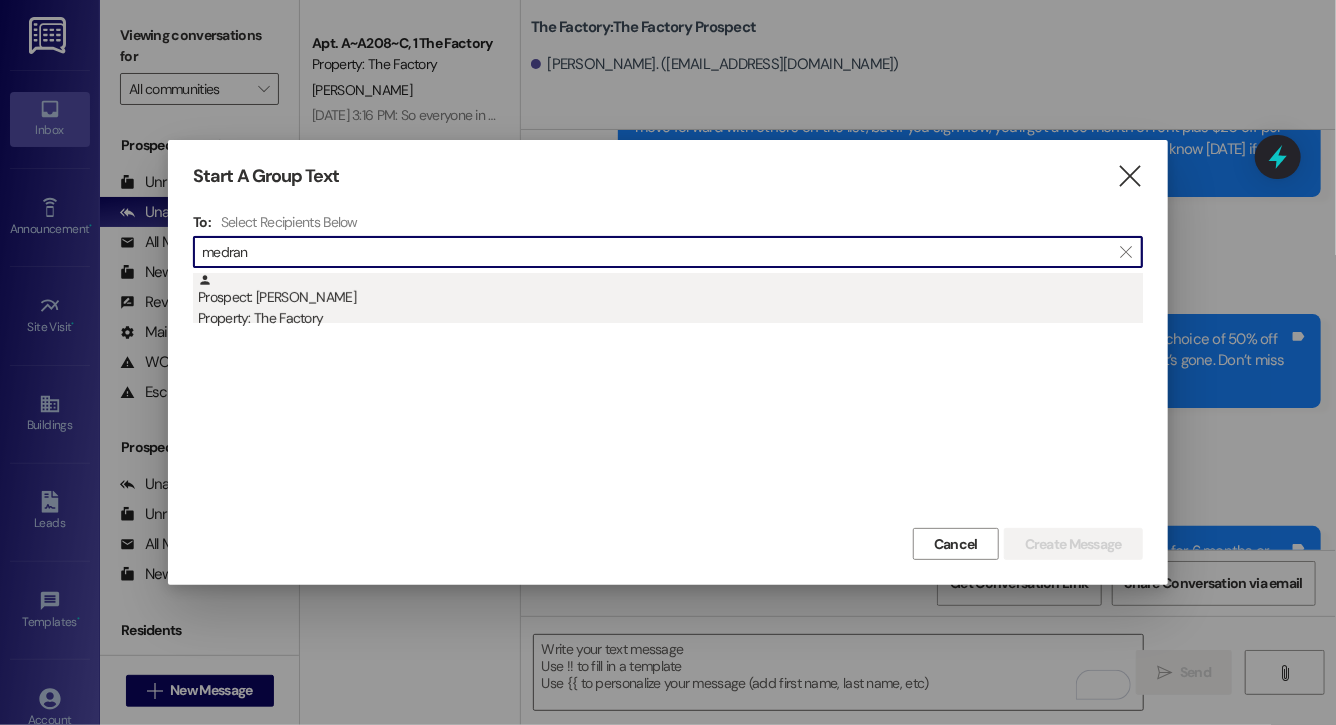 type on "medran" 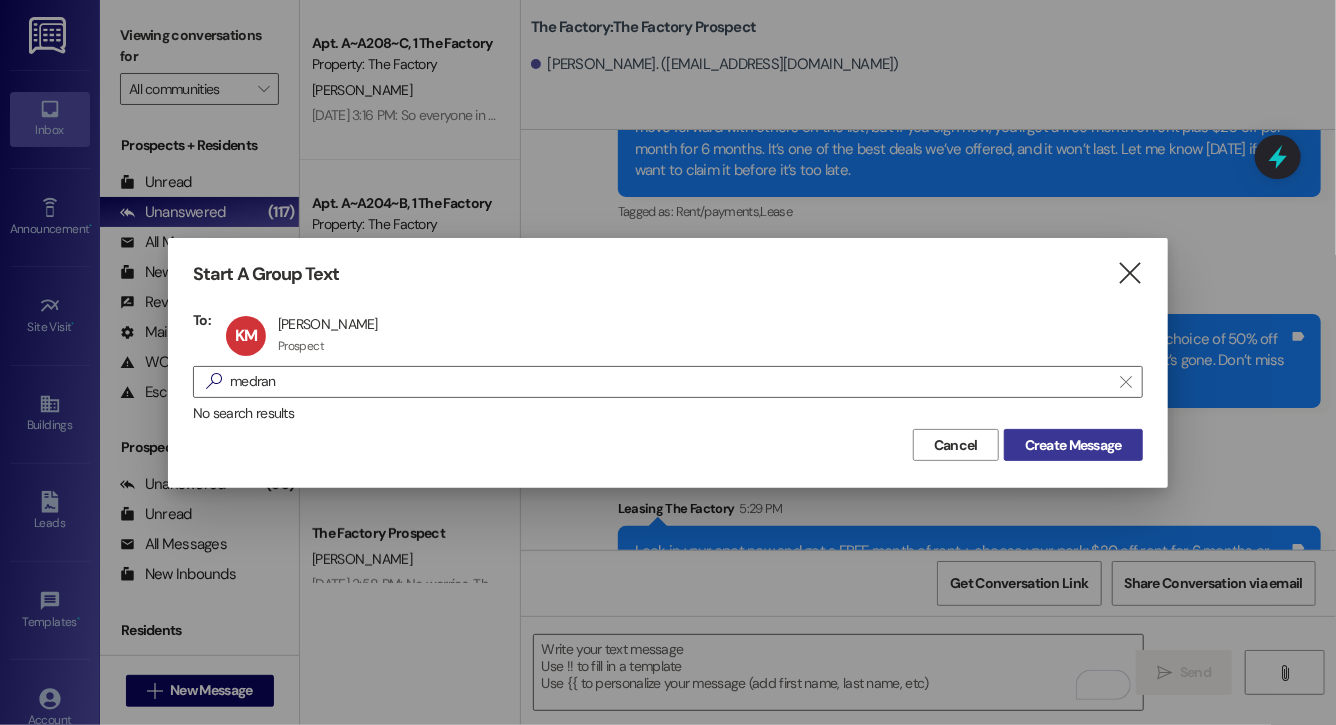 click on "Create Message" at bounding box center [1073, 445] 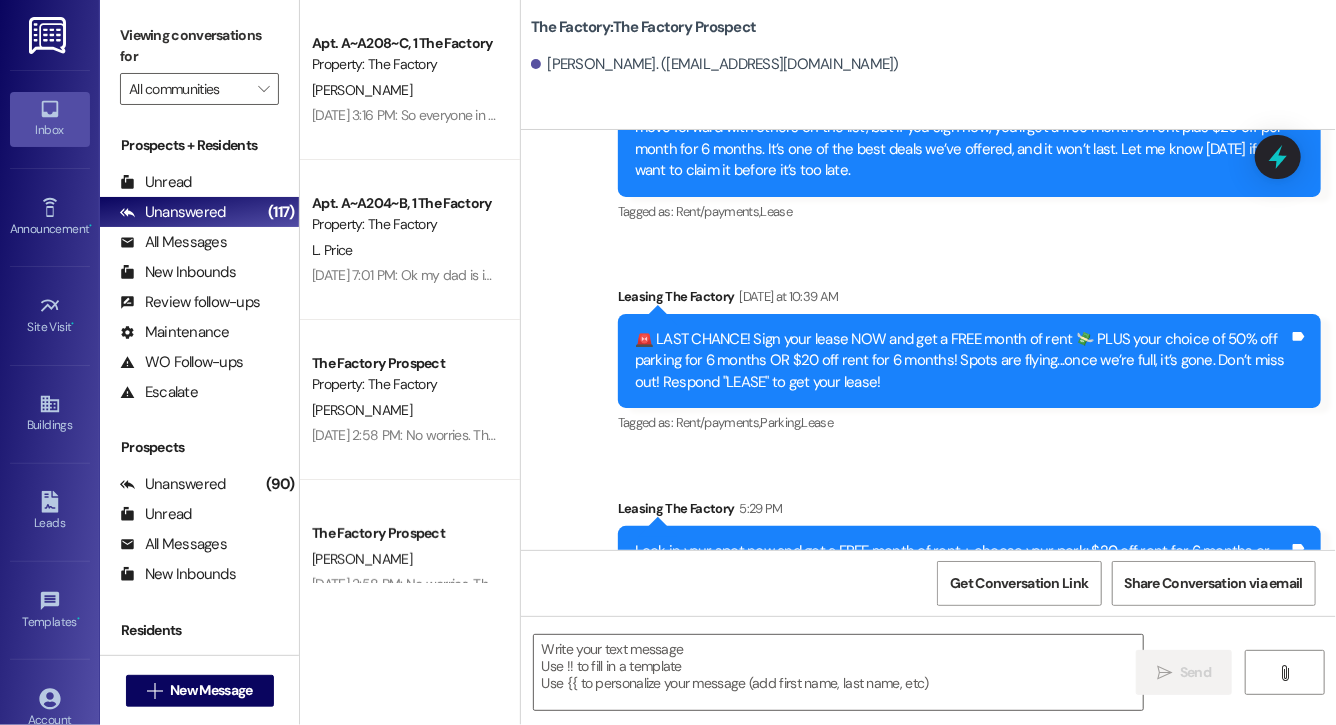 scroll, scrollTop: 5693, scrollLeft: 0, axis: vertical 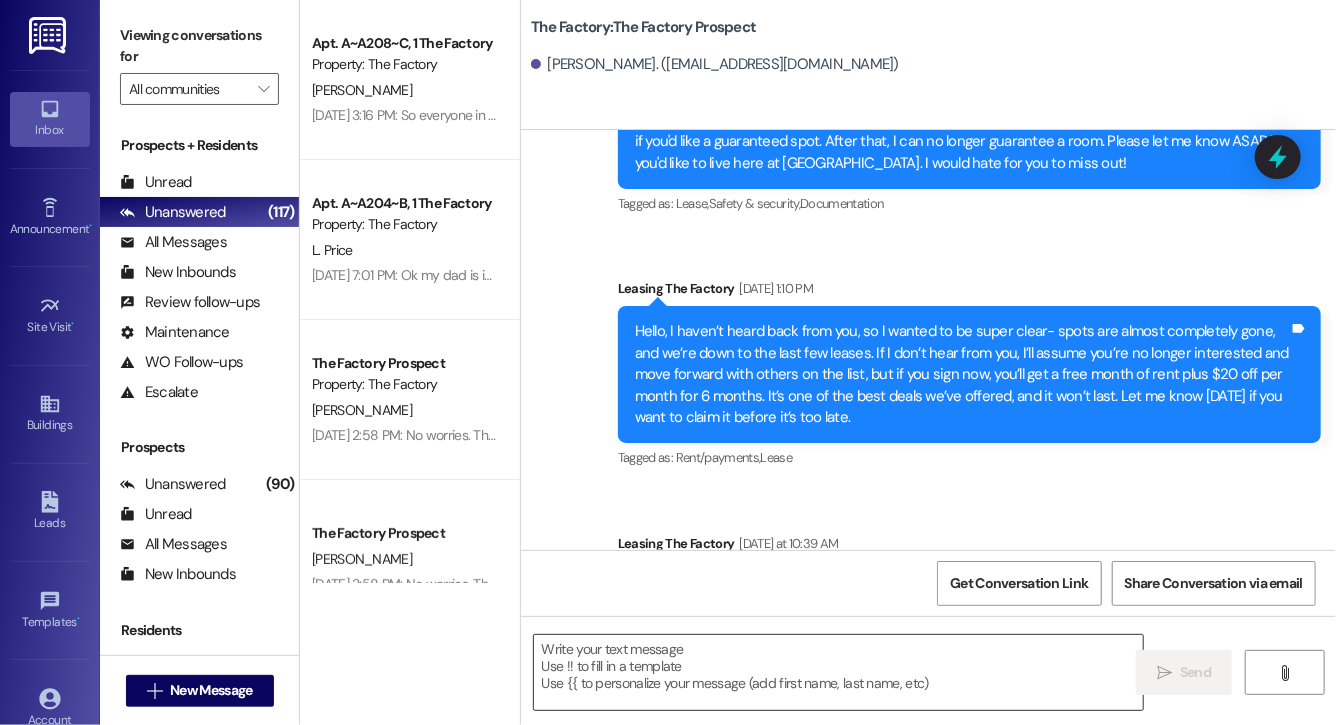 click at bounding box center [838, 672] 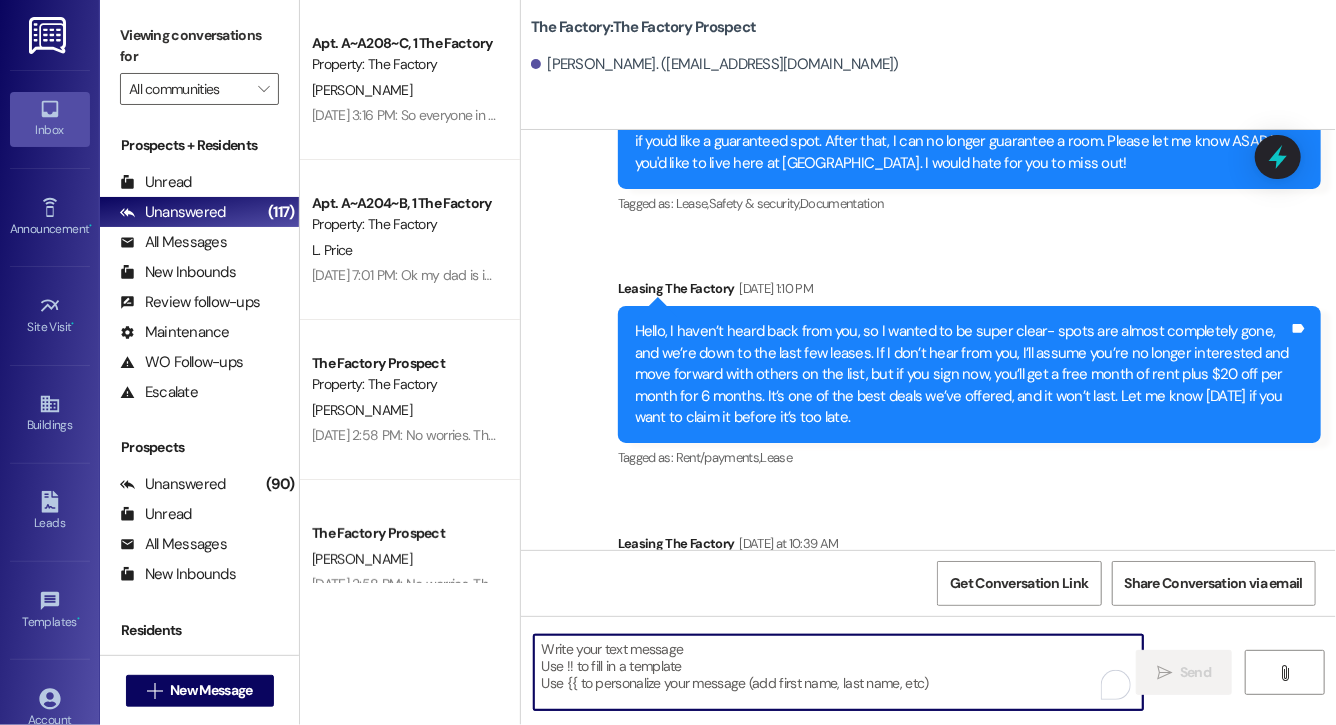paste on "Lock in your spot now and get a FREE month of rent + choose your perk: $20 off rent for 6 months or 50% off parking for 6 months! This deal is perfect for student budgets 💸 but won’t last.. don’t miss out! Respond "LEASE" to get your lease [DATE]!" 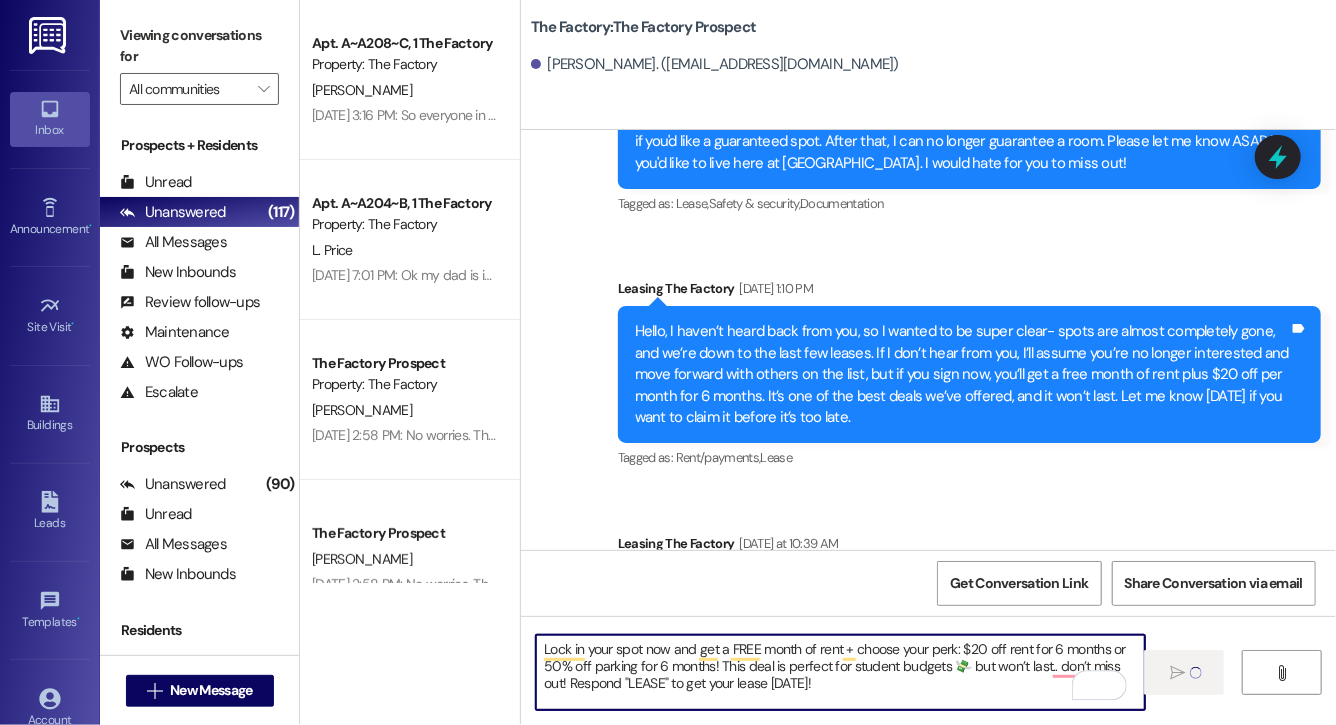 type 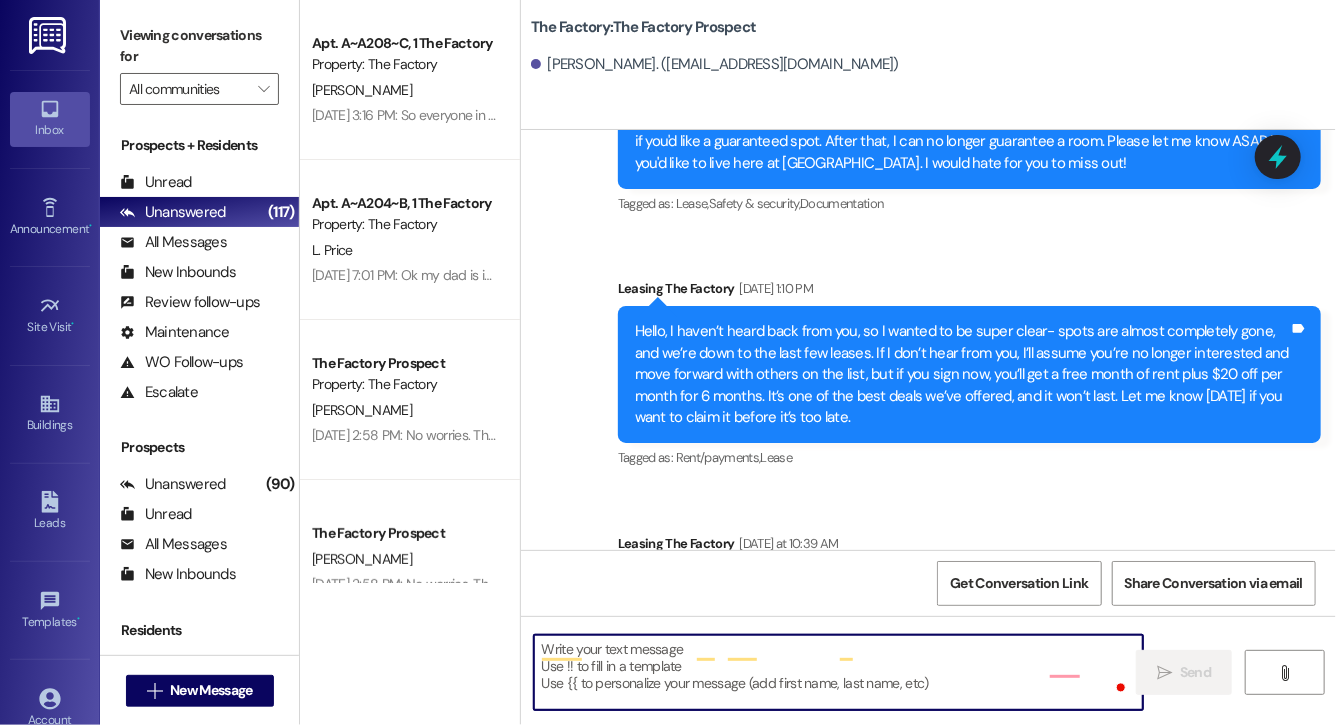 scroll, scrollTop: 5779, scrollLeft: 0, axis: vertical 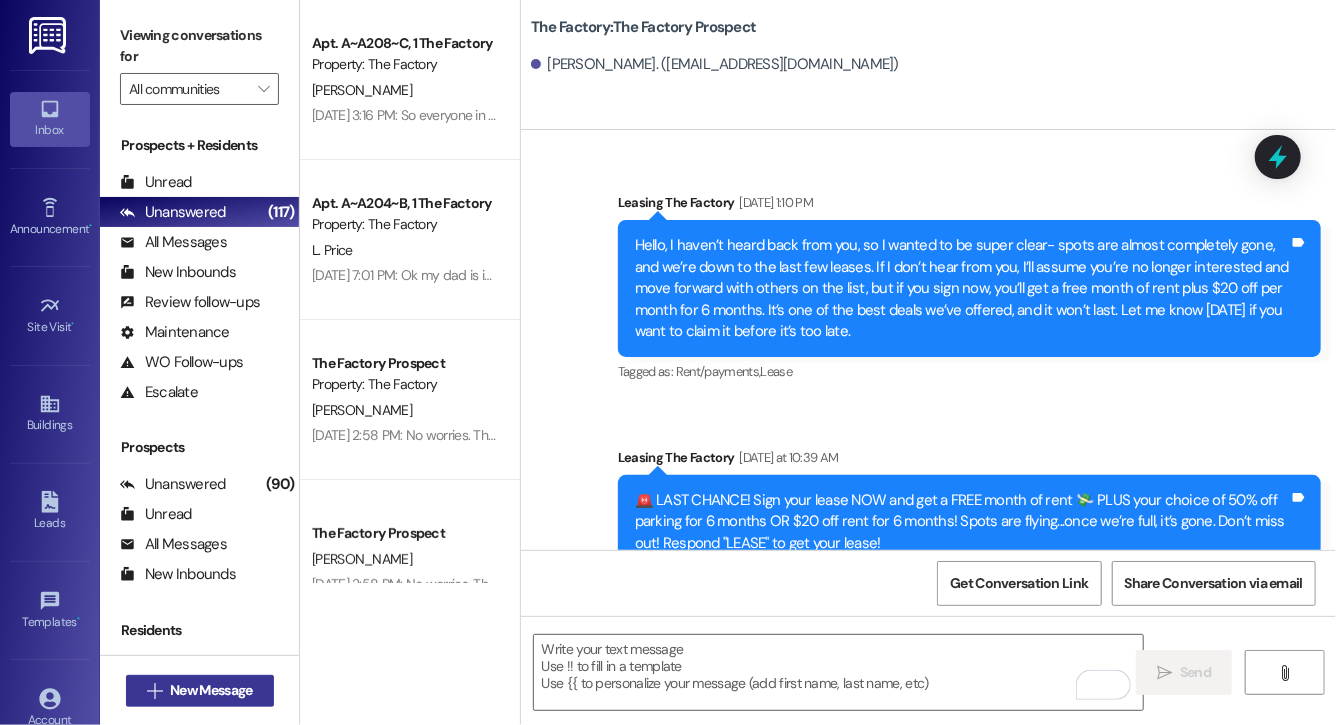 click on "New Message" at bounding box center (211, 690) 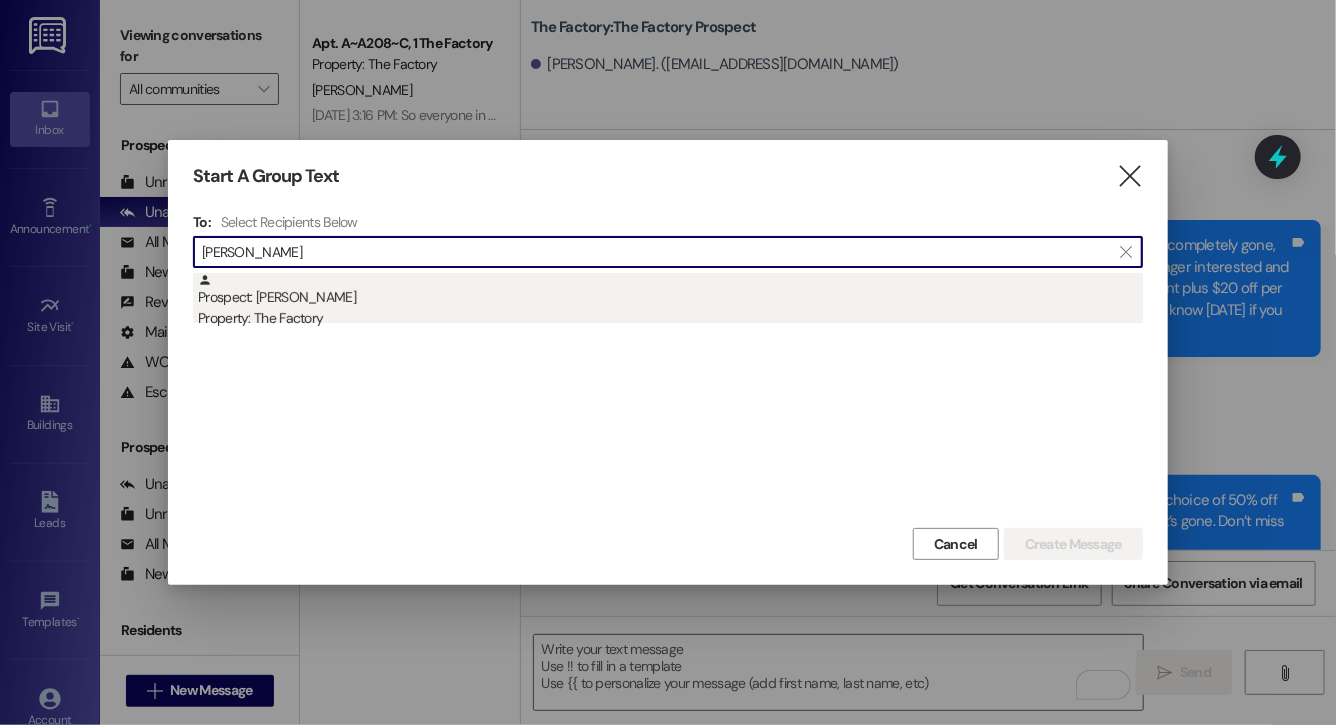 type on "damani gree" 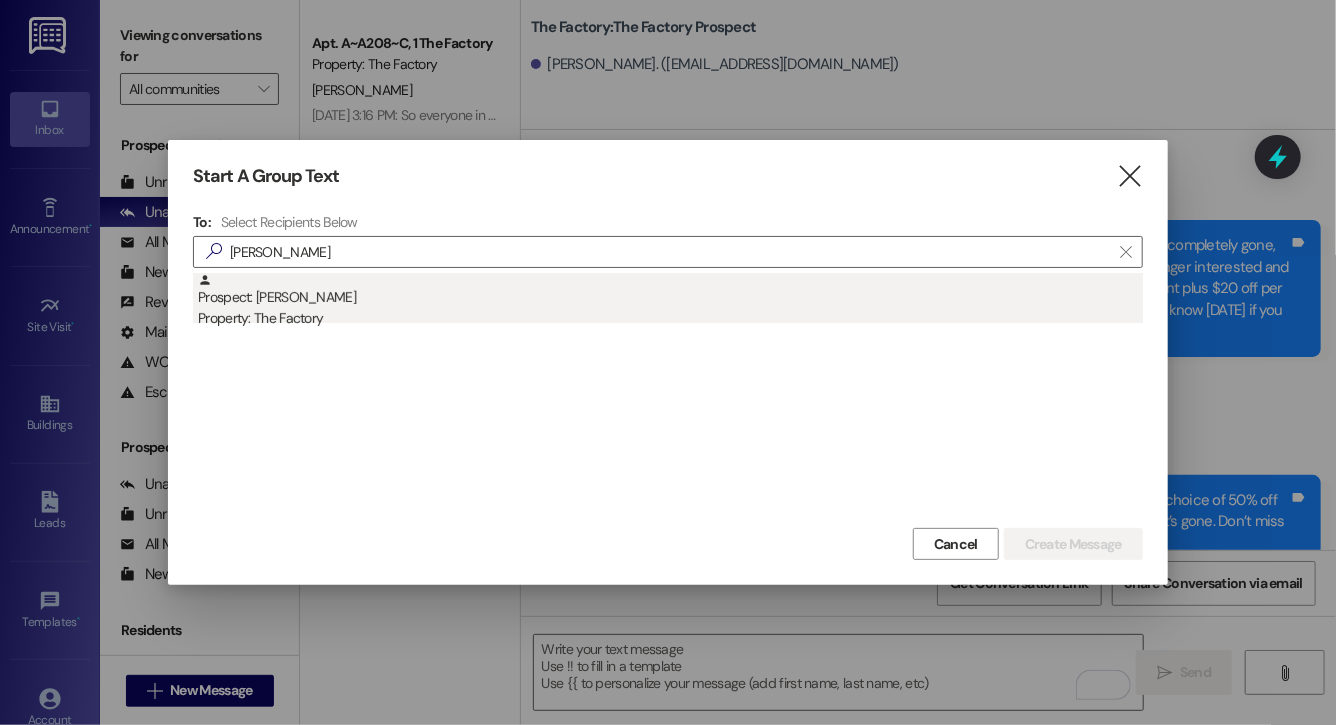 click on "Prospect: Damani Green Property: The Factory" at bounding box center (670, 301) 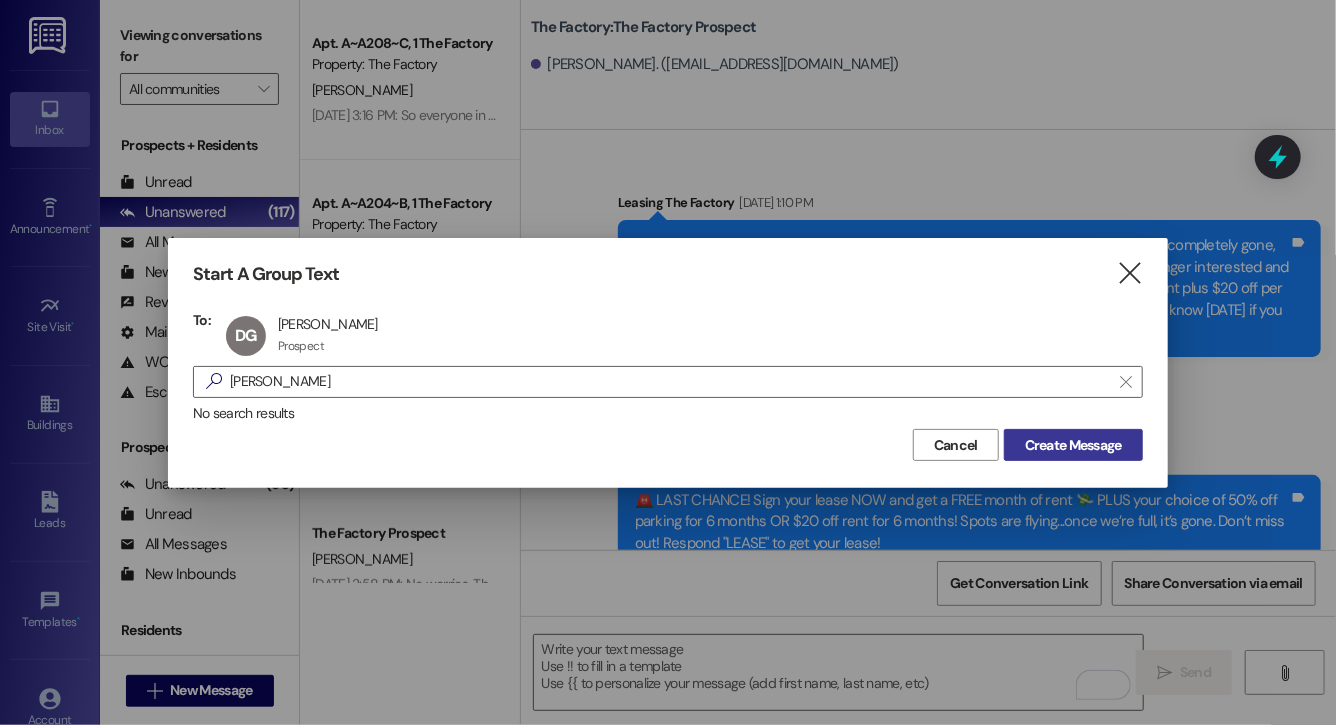 click on "Create Message" at bounding box center (1073, 445) 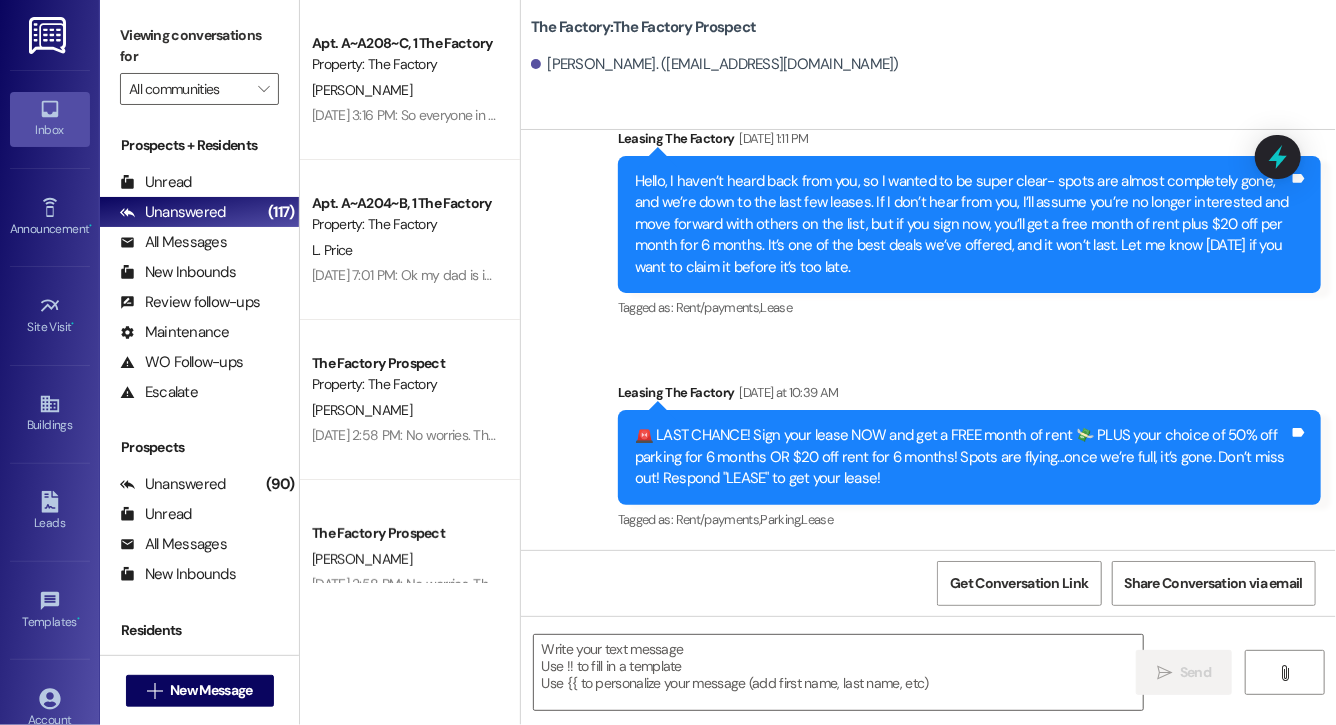 scroll, scrollTop: 5257, scrollLeft: 0, axis: vertical 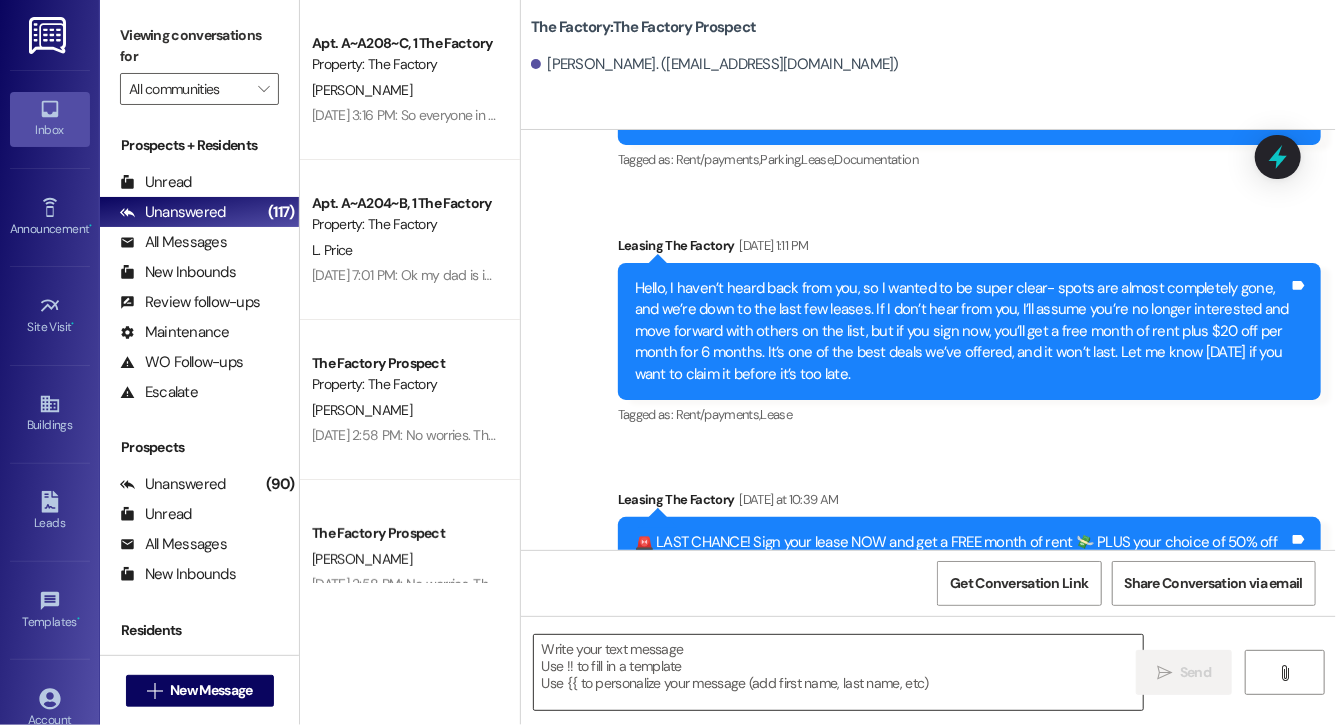 click at bounding box center [838, 672] 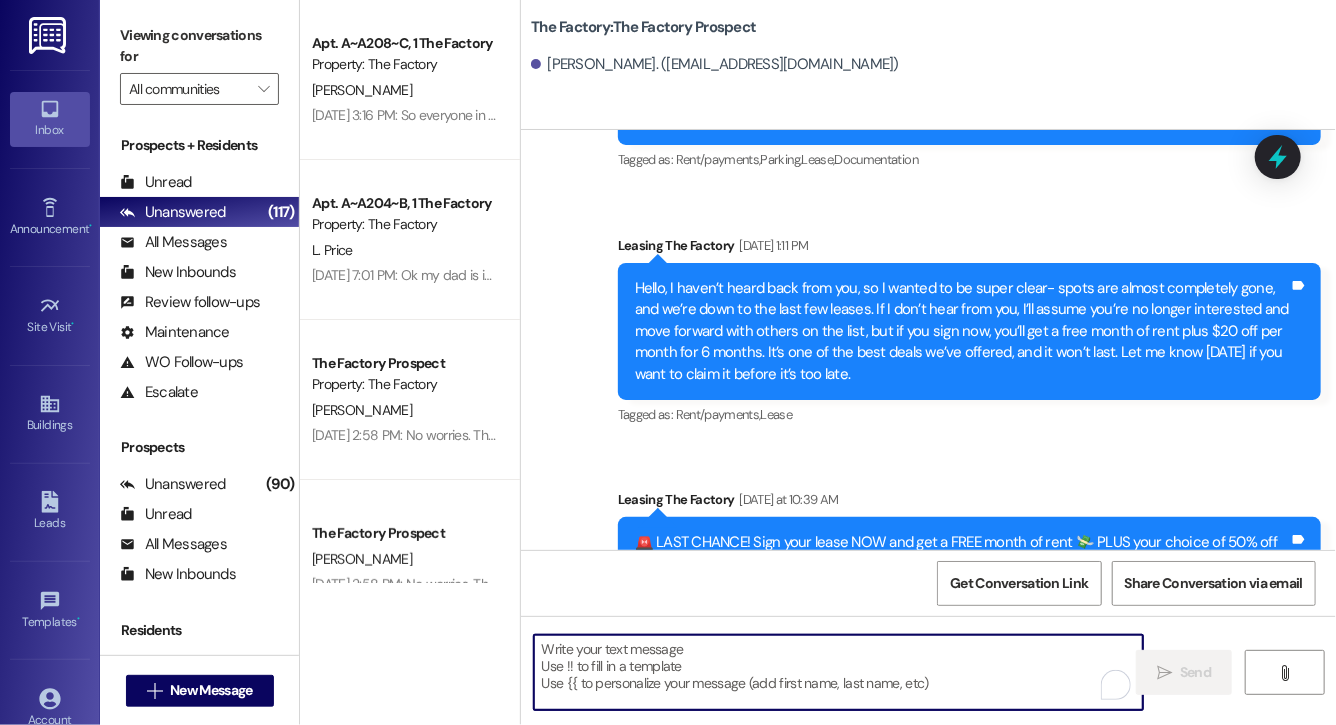 paste on "Lock in your spot now and get a FREE month of rent + choose your perk: $20 off rent for 6 months or 50% off parking for 6 months! This deal is perfect for student budgets 💸 but won’t last.. don’t miss out! Respond "LEASE" to get your lease [DATE]!" 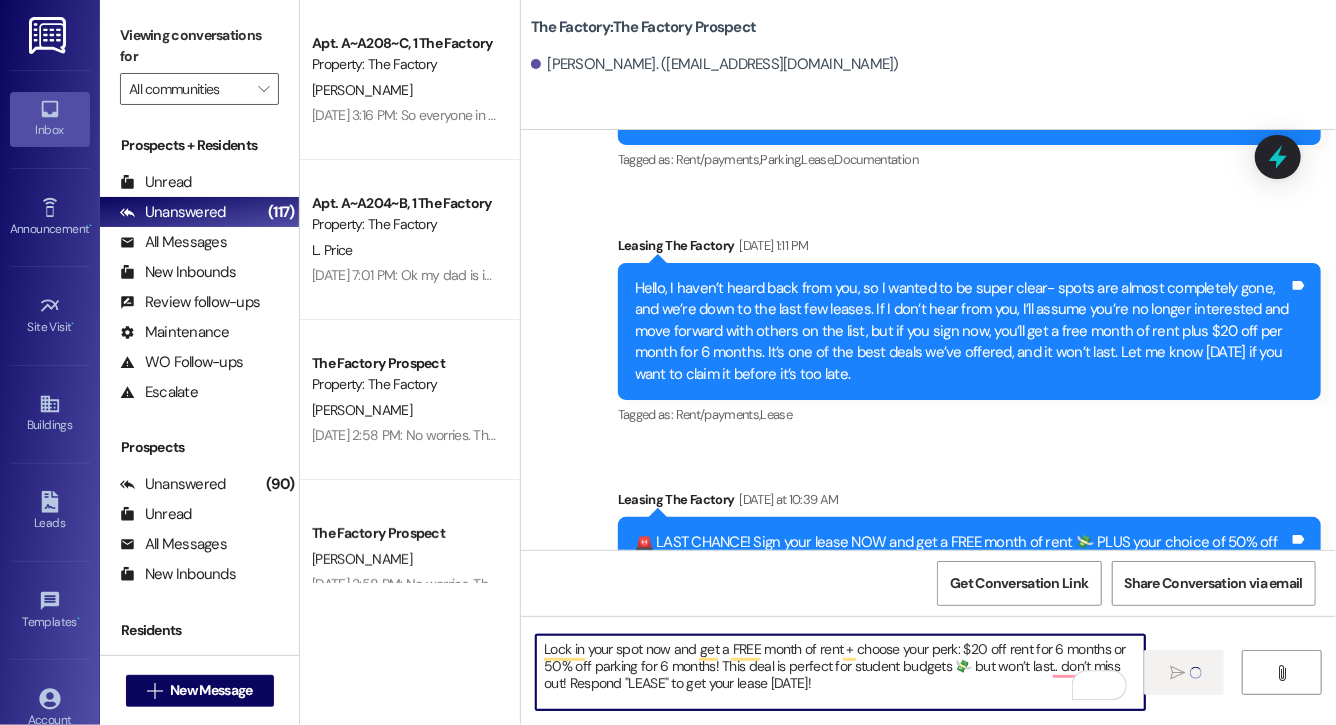 type 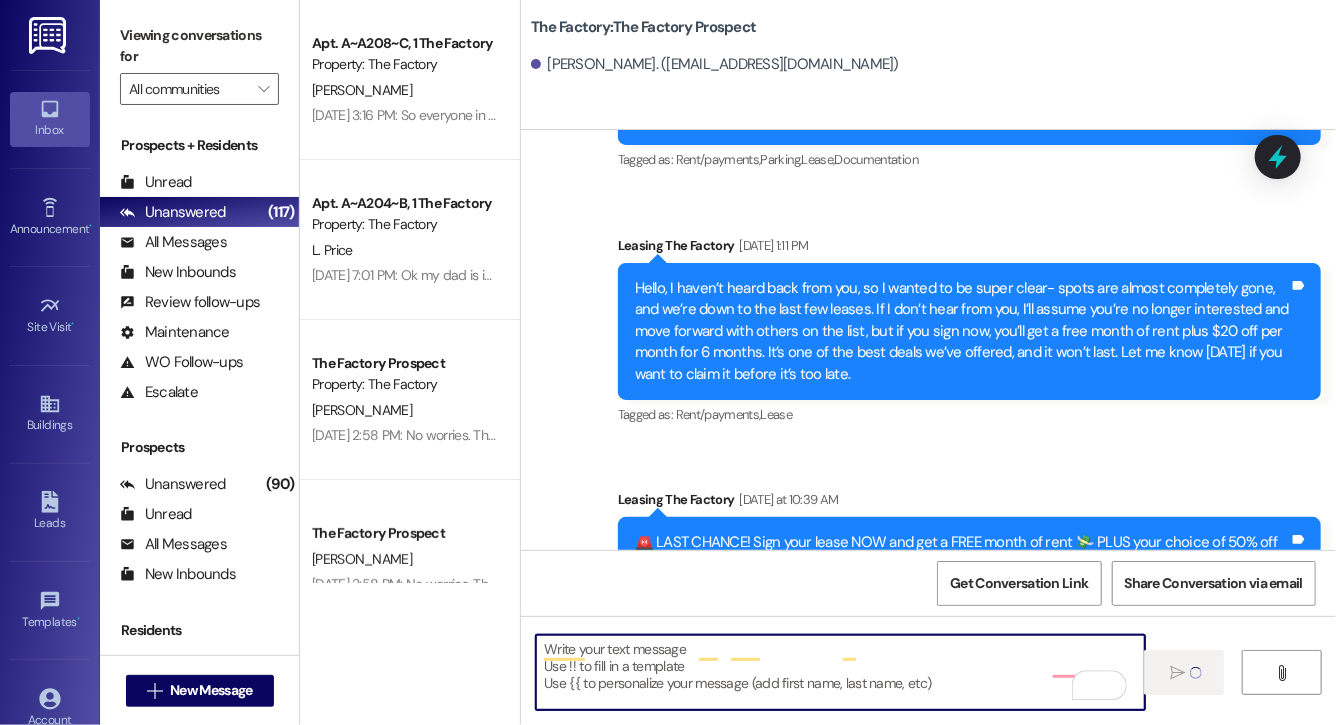 scroll, scrollTop: 5439, scrollLeft: 0, axis: vertical 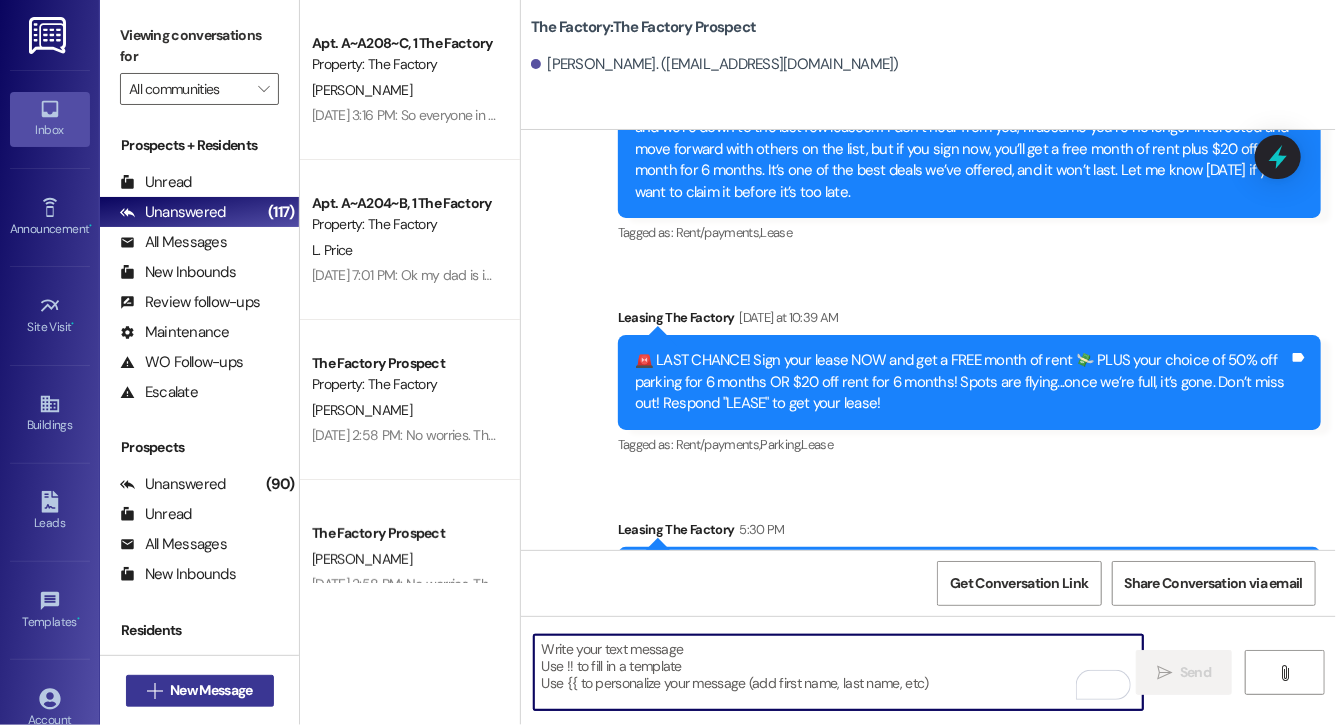 click on "New Message" at bounding box center [211, 690] 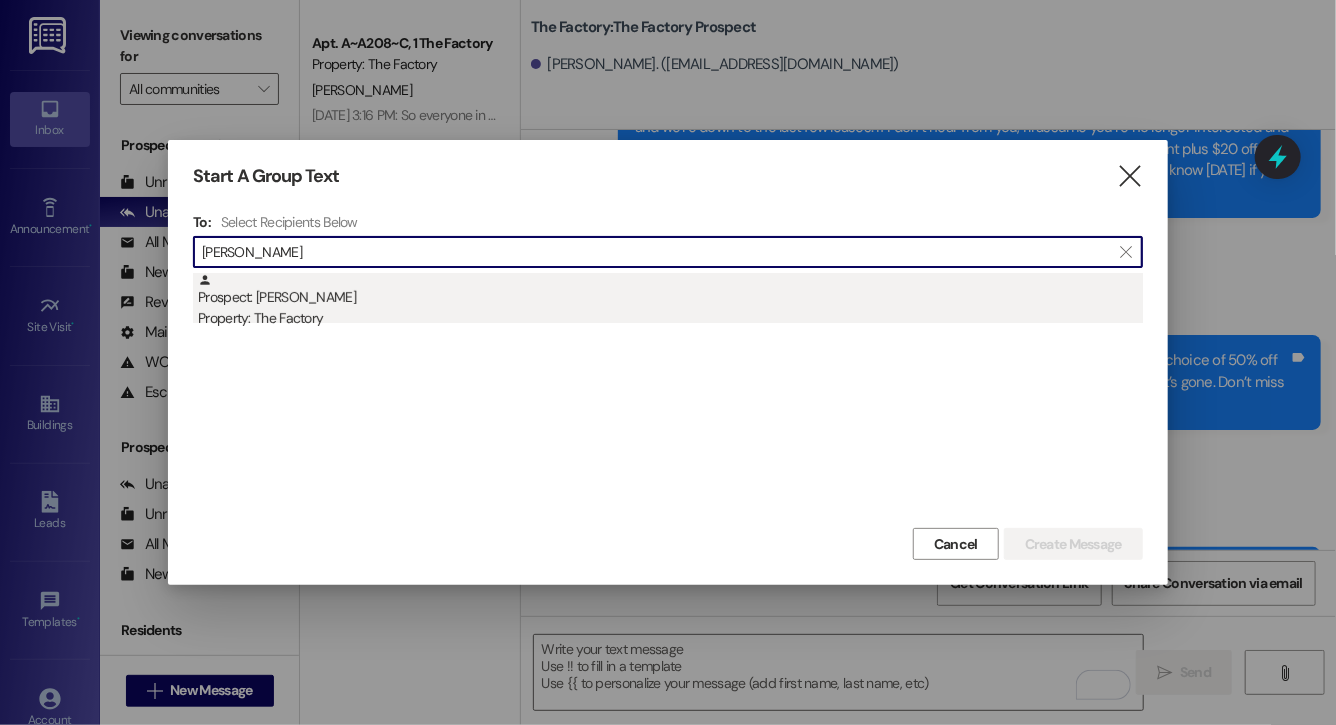 type on "timothy bur" 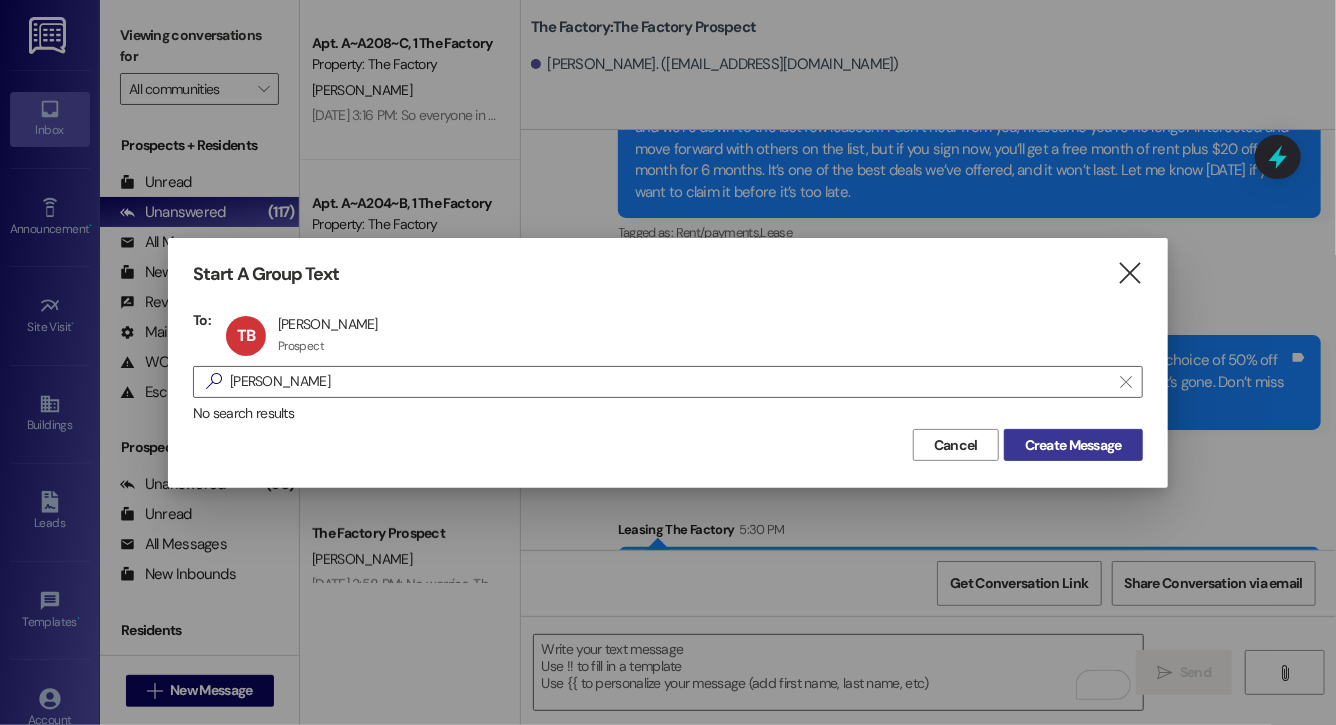 click on "Create Message" at bounding box center [1073, 445] 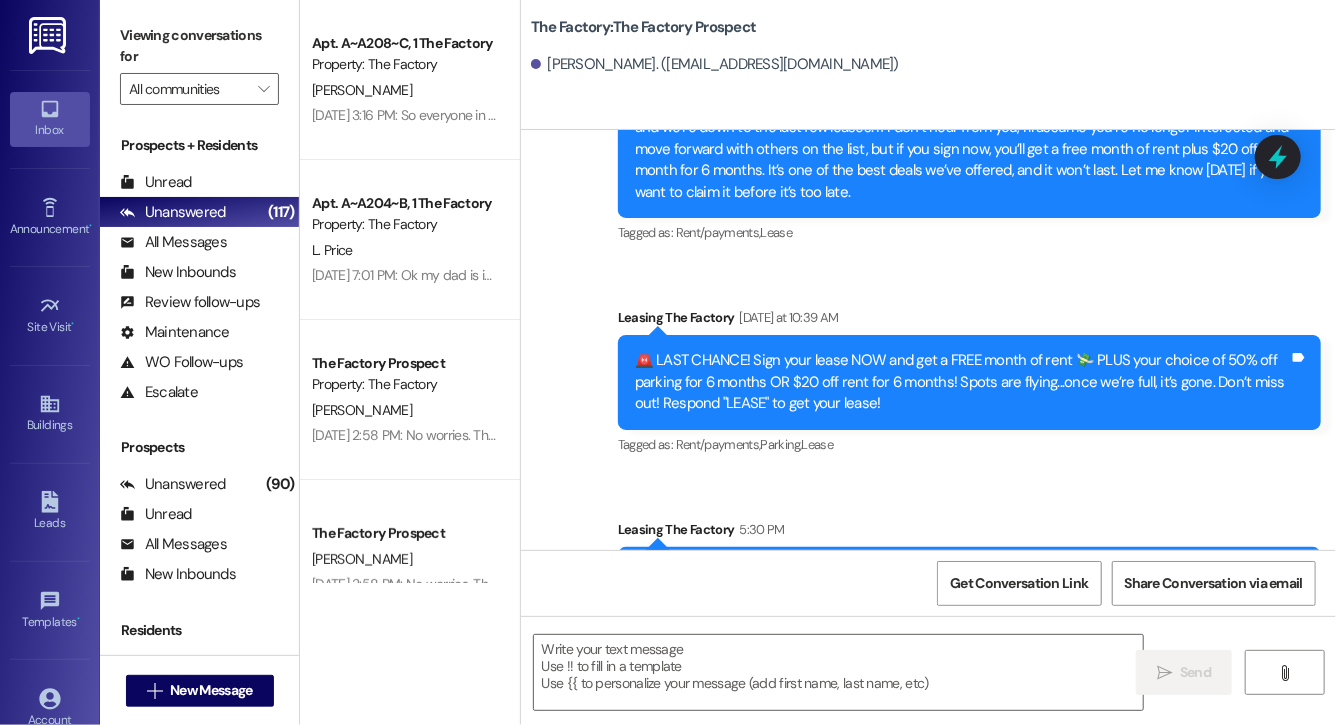 scroll, scrollTop: 4790, scrollLeft: 0, axis: vertical 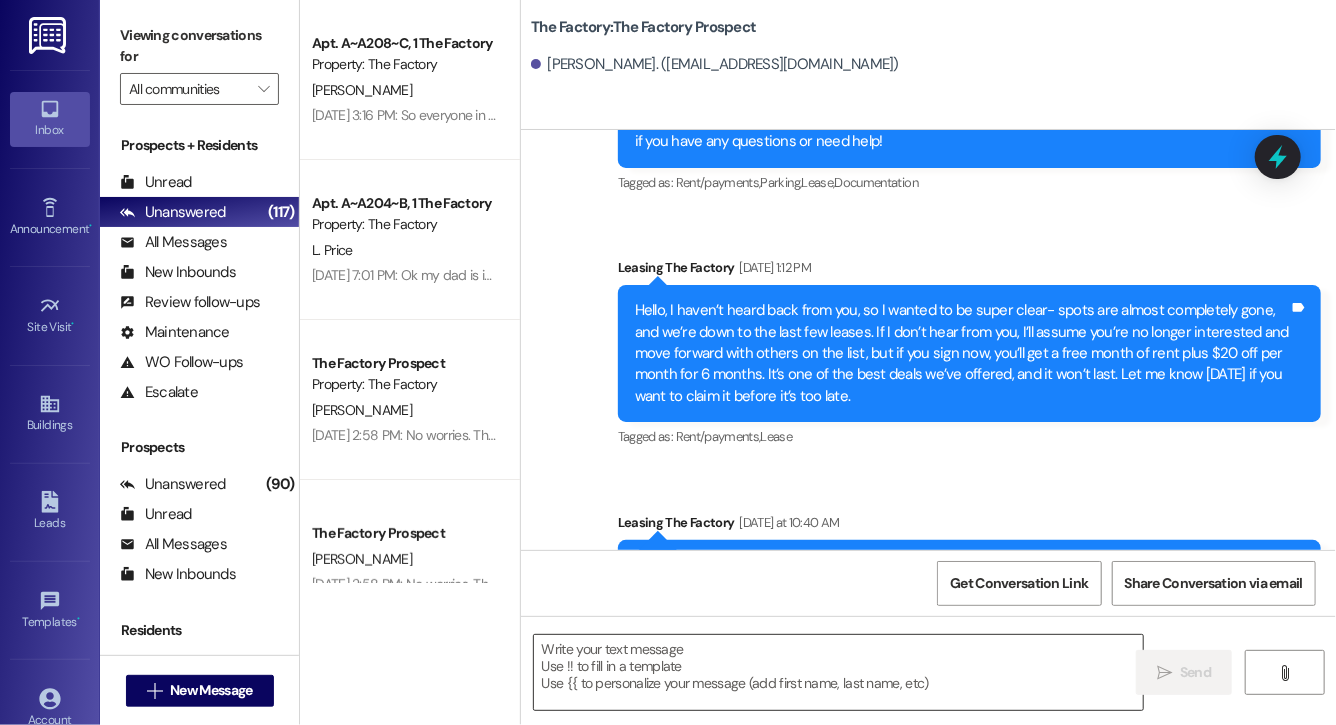 click at bounding box center [838, 672] 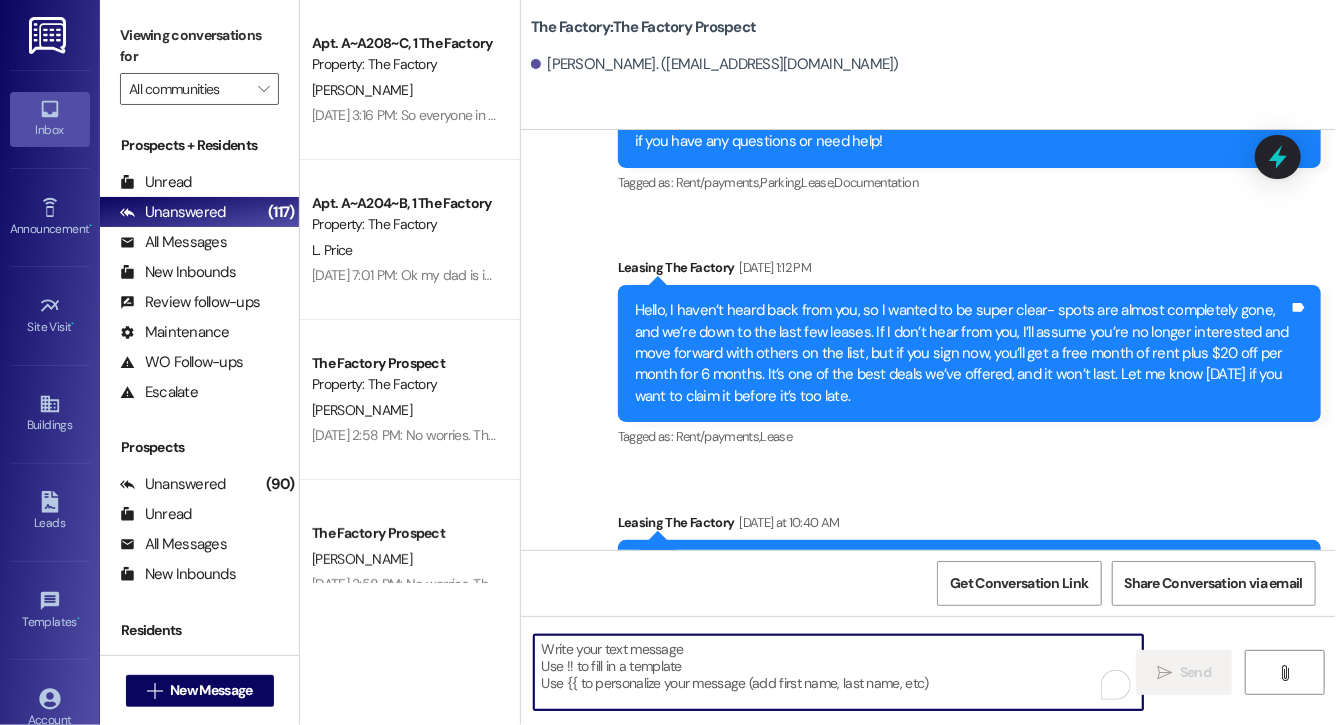 paste on "Lock in your spot now and get a FREE month of rent + choose your perk: $20 off rent for 6 months or 50% off parking for 6 months! This deal is perfect for student budgets 💸 but won’t last.. don’t miss out! Respond "LEASE" to get your lease [DATE]!" 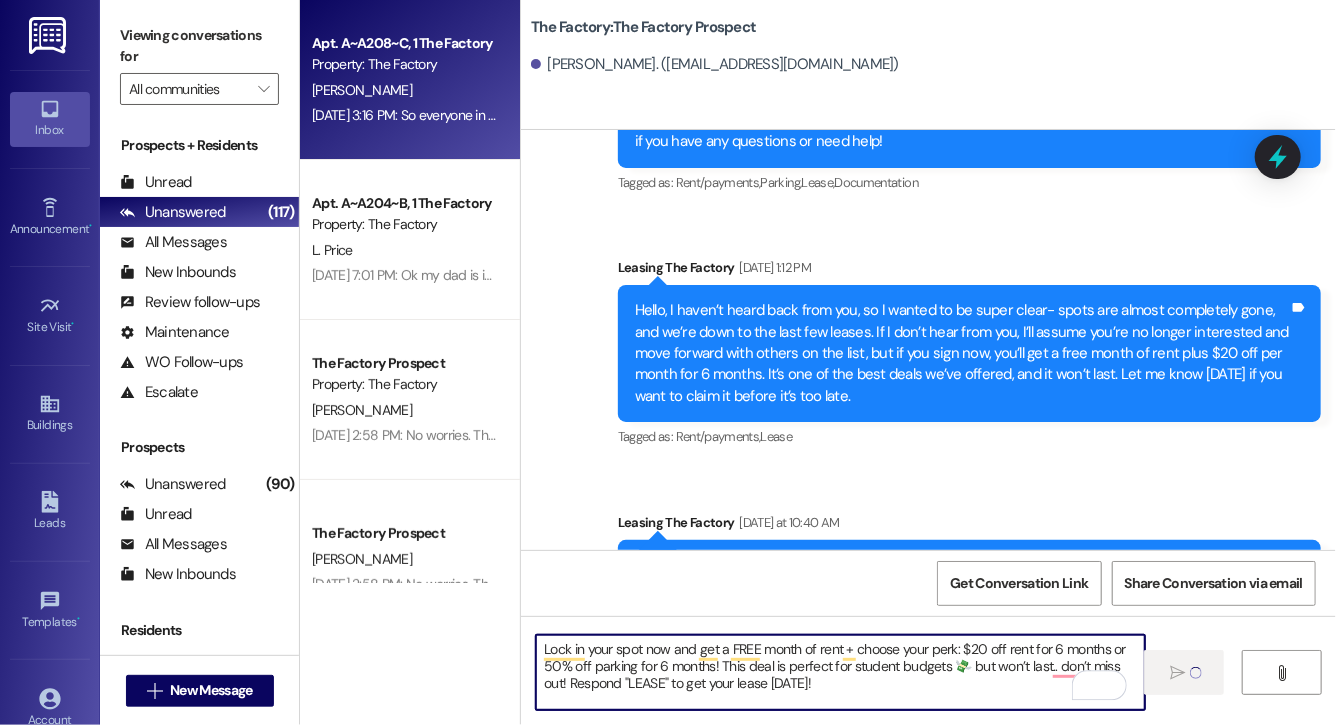 type 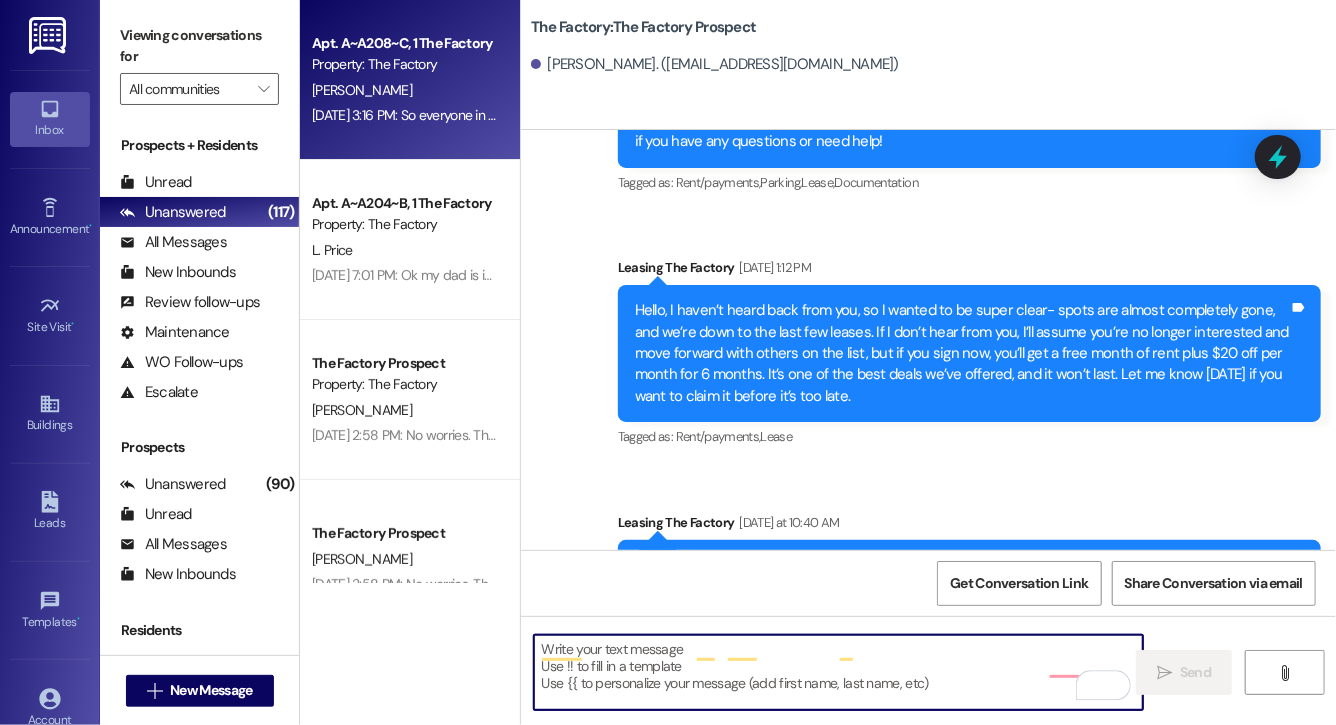 scroll, scrollTop: 4973, scrollLeft: 0, axis: vertical 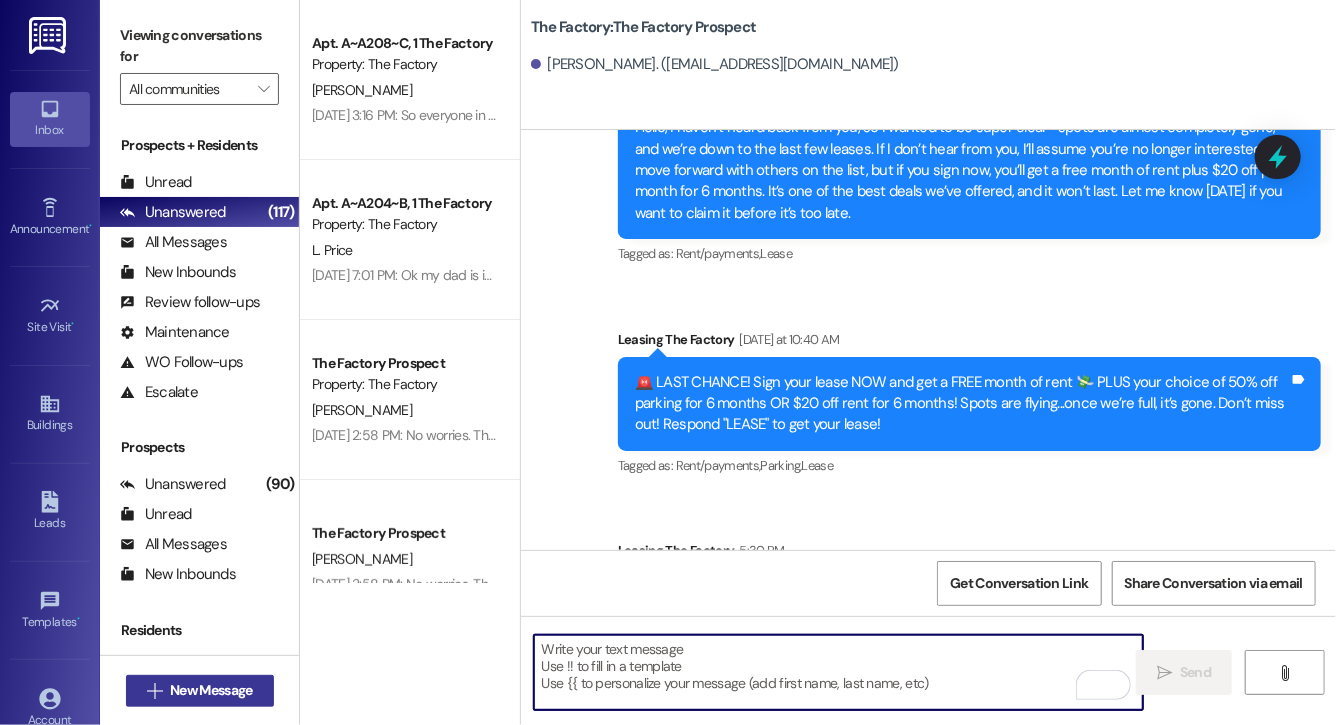 click on "New Message" at bounding box center [211, 690] 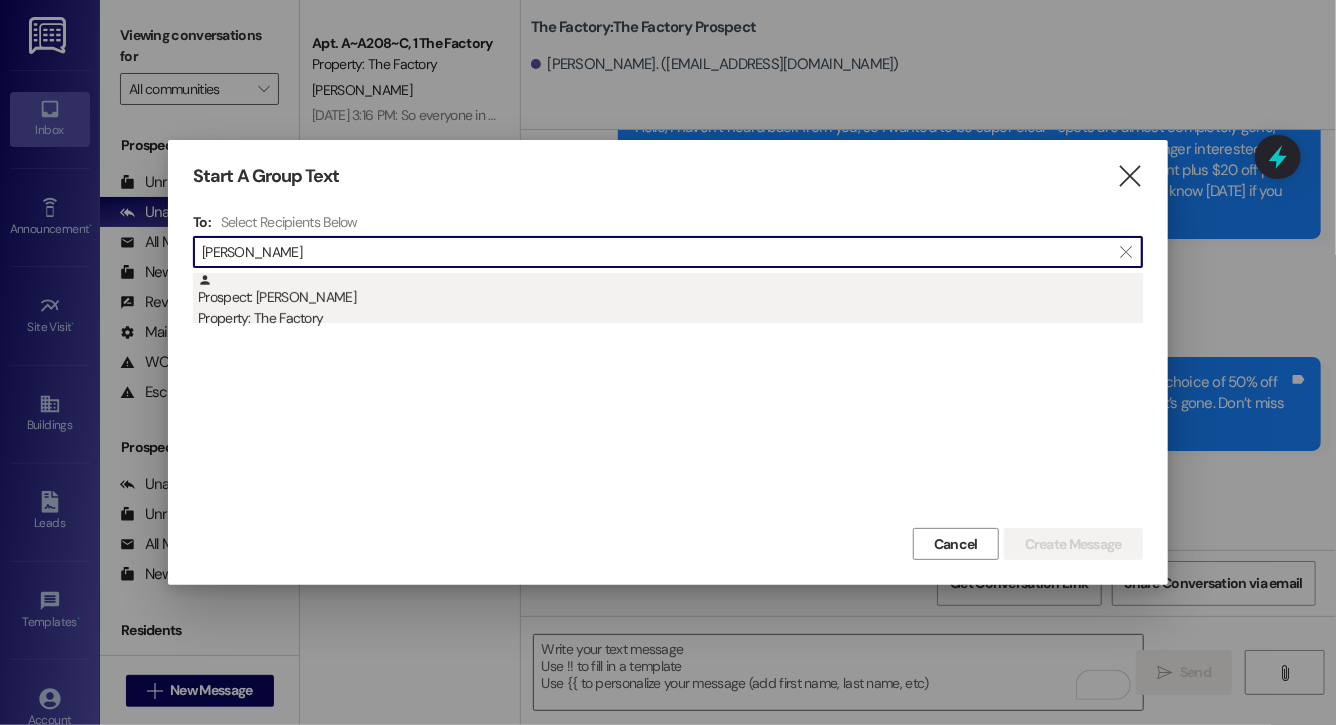 type on "[PERSON_NAME]" 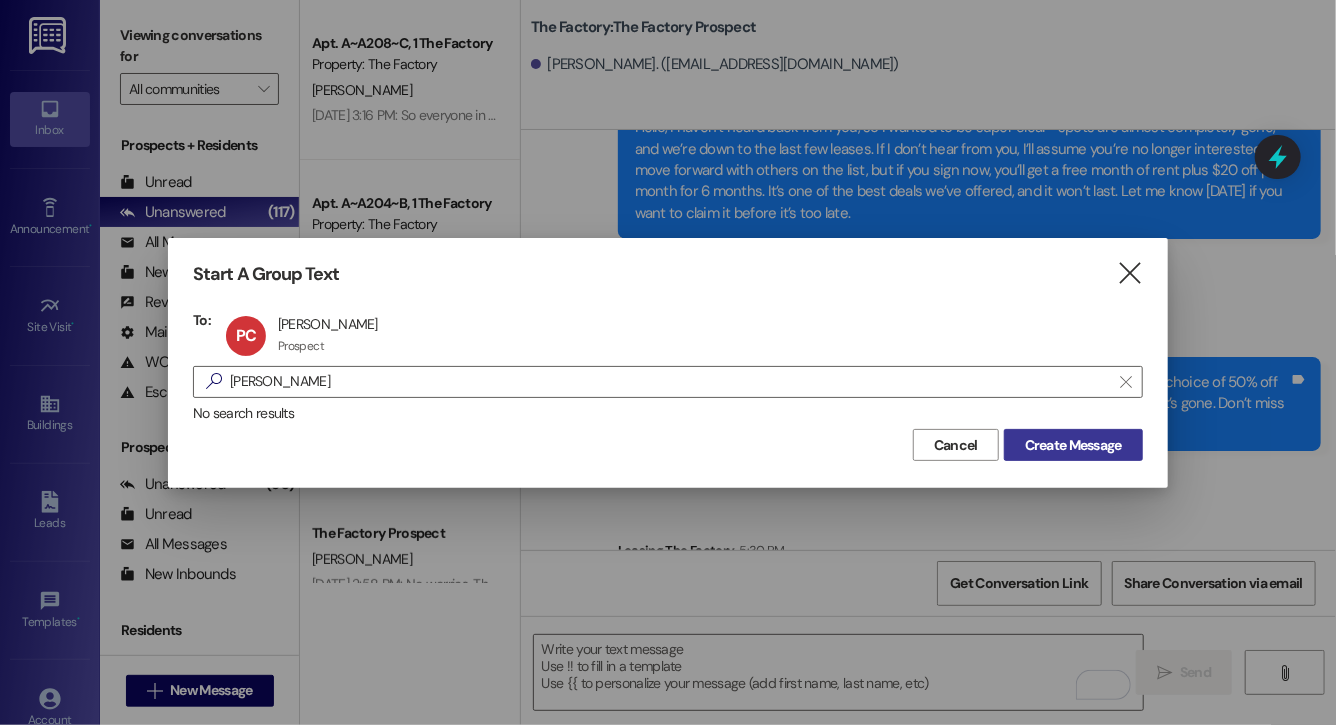 click on "Create Message" at bounding box center (1073, 445) 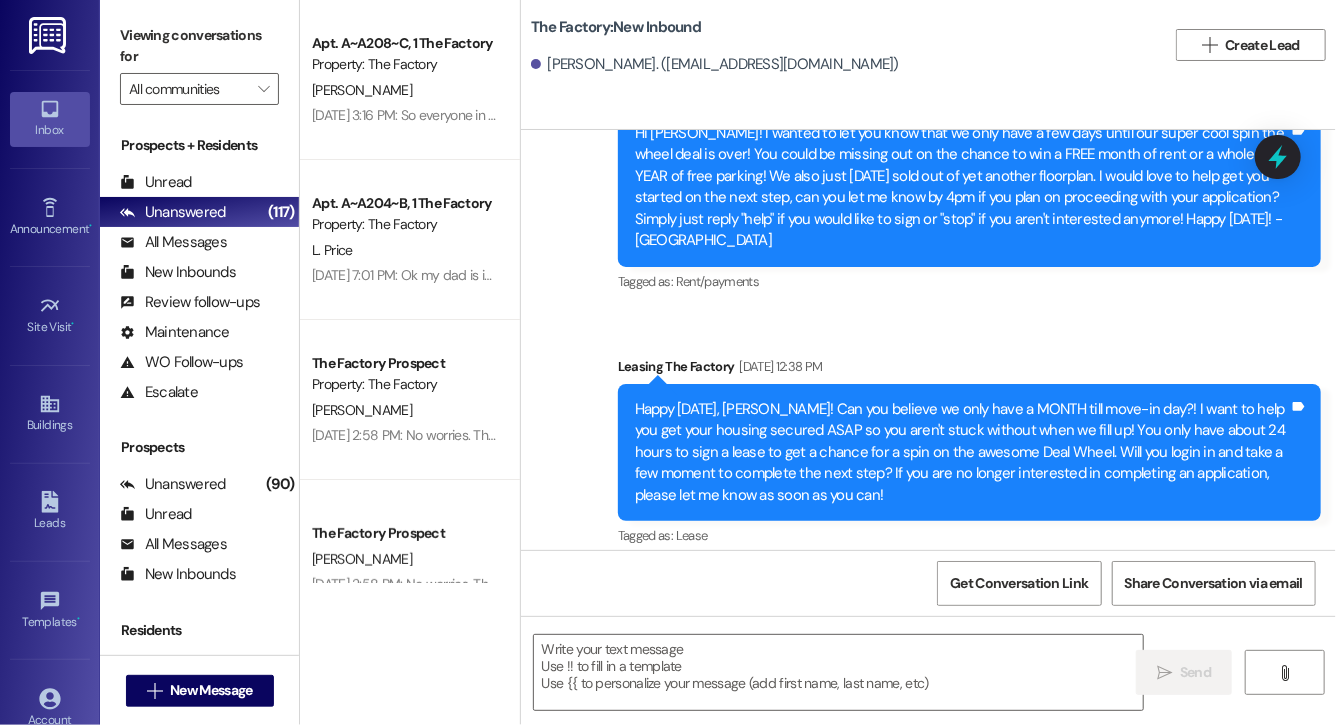 scroll, scrollTop: 5602, scrollLeft: 0, axis: vertical 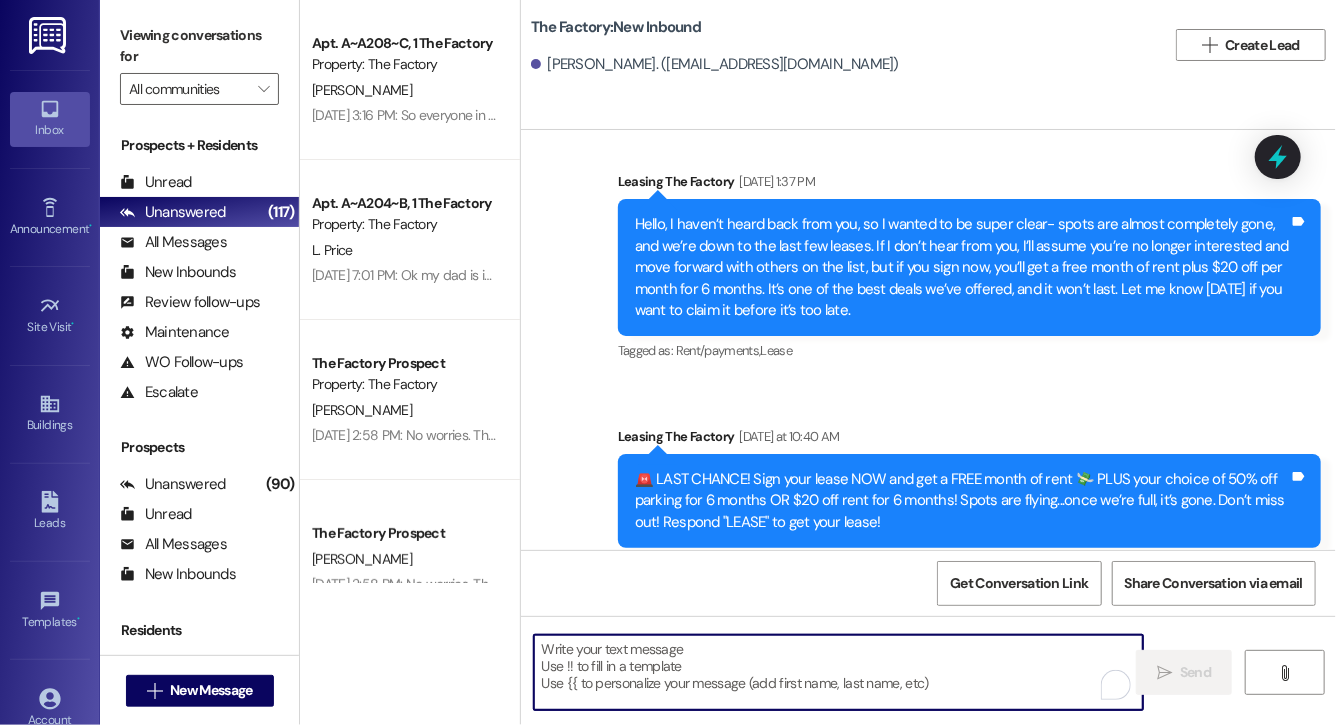 click at bounding box center [838, 672] 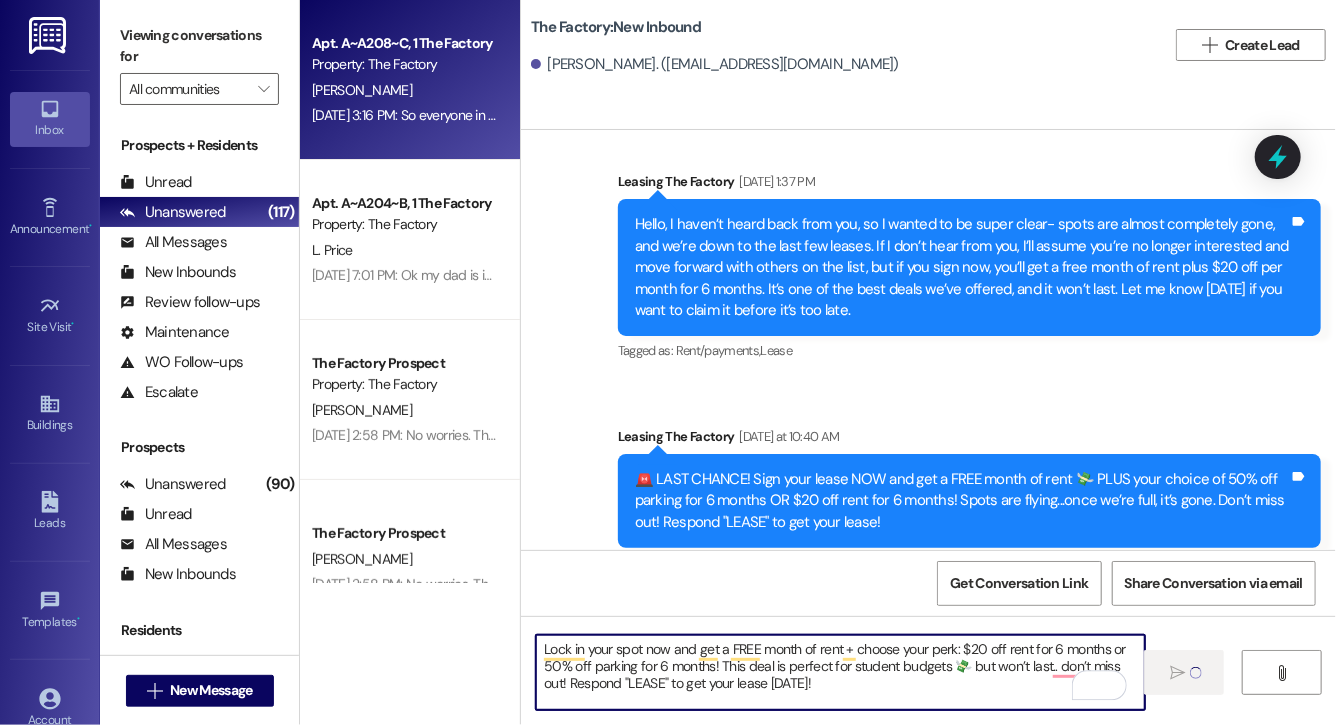 type 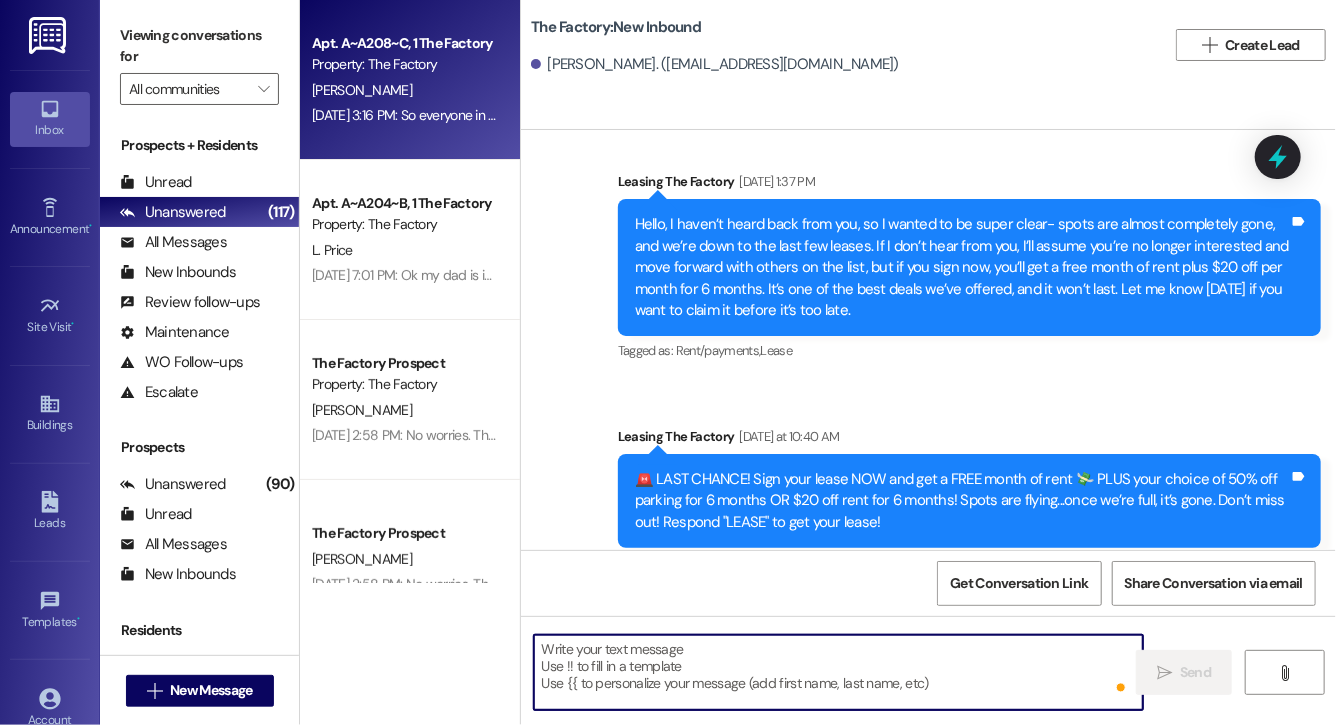 scroll, scrollTop: 4908, scrollLeft: 0, axis: vertical 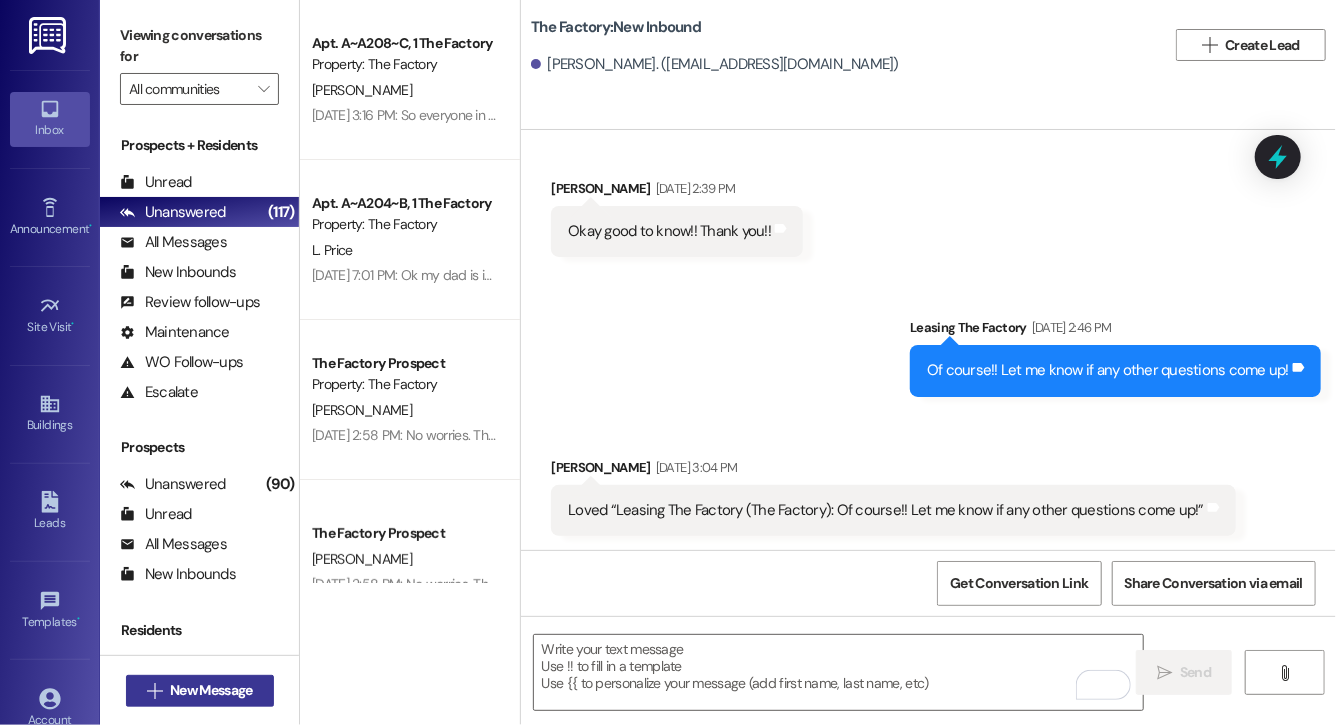 click on "New Message" at bounding box center [211, 690] 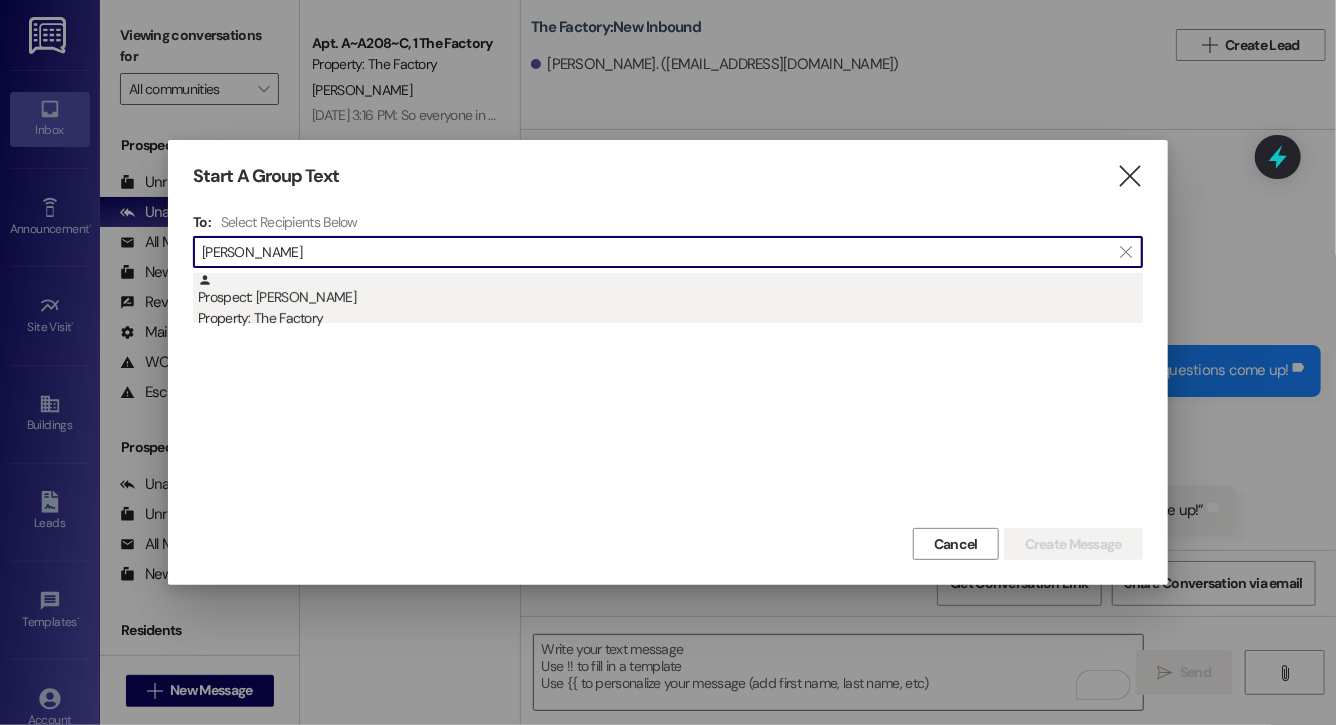 type on "ava burns" 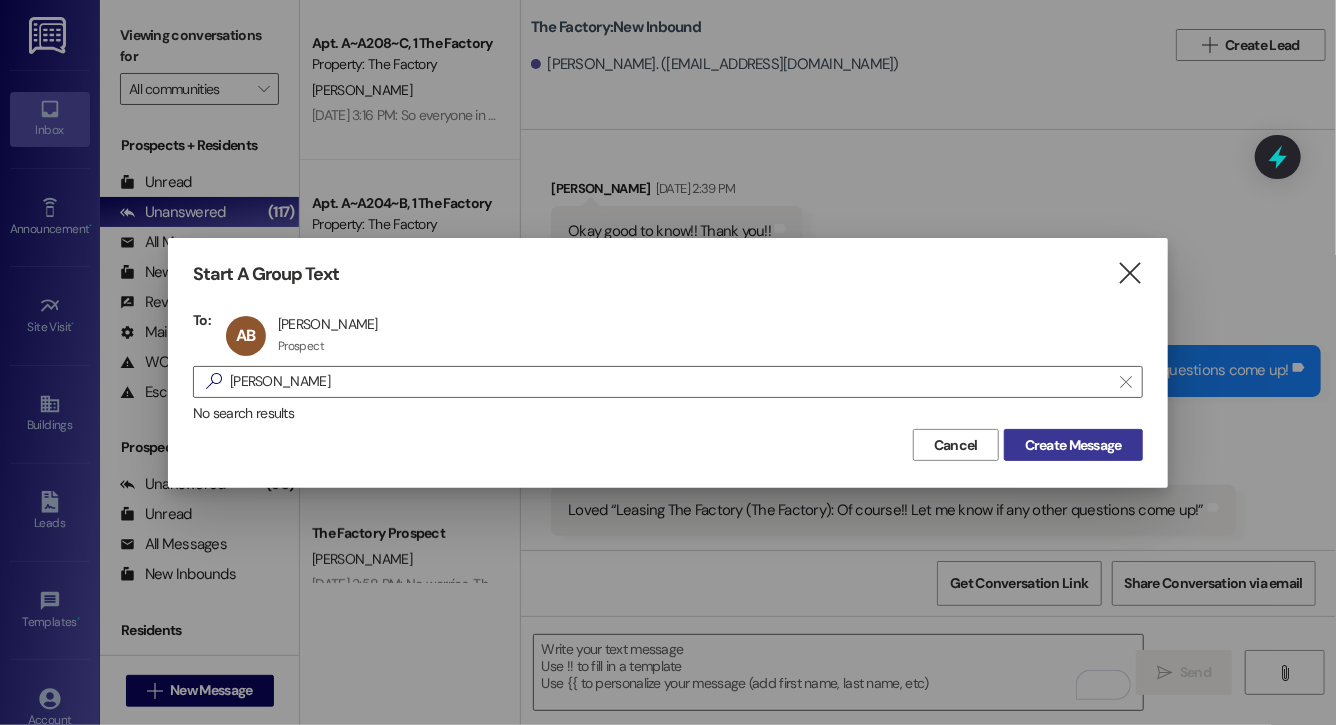 click on "Create Message" at bounding box center [1073, 445] 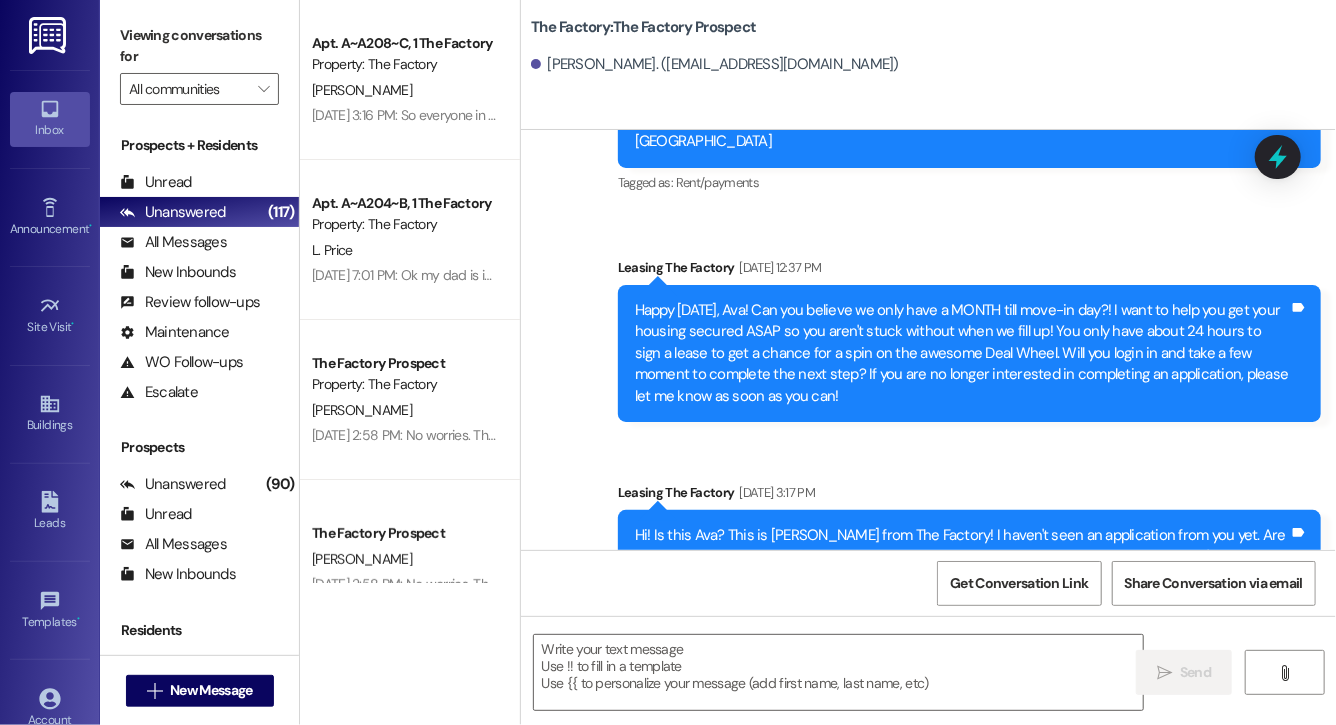 scroll, scrollTop: 4461, scrollLeft: 0, axis: vertical 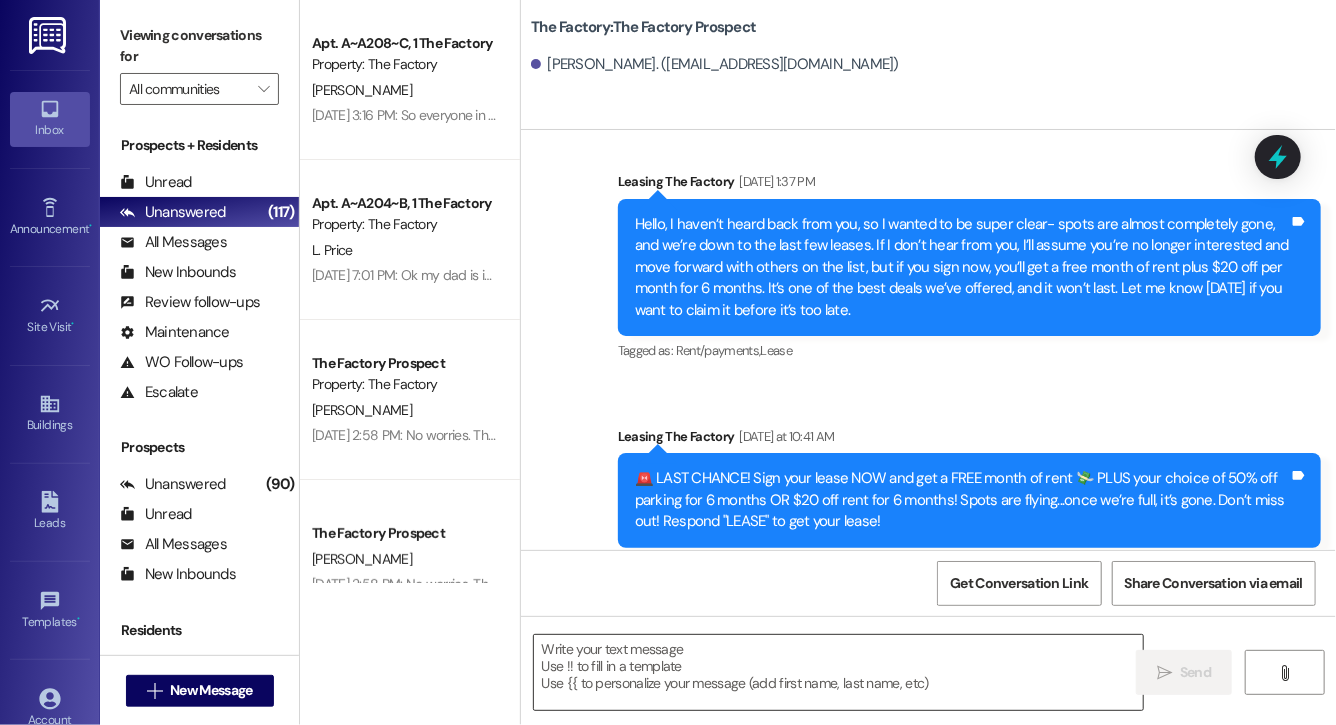 click at bounding box center (838, 672) 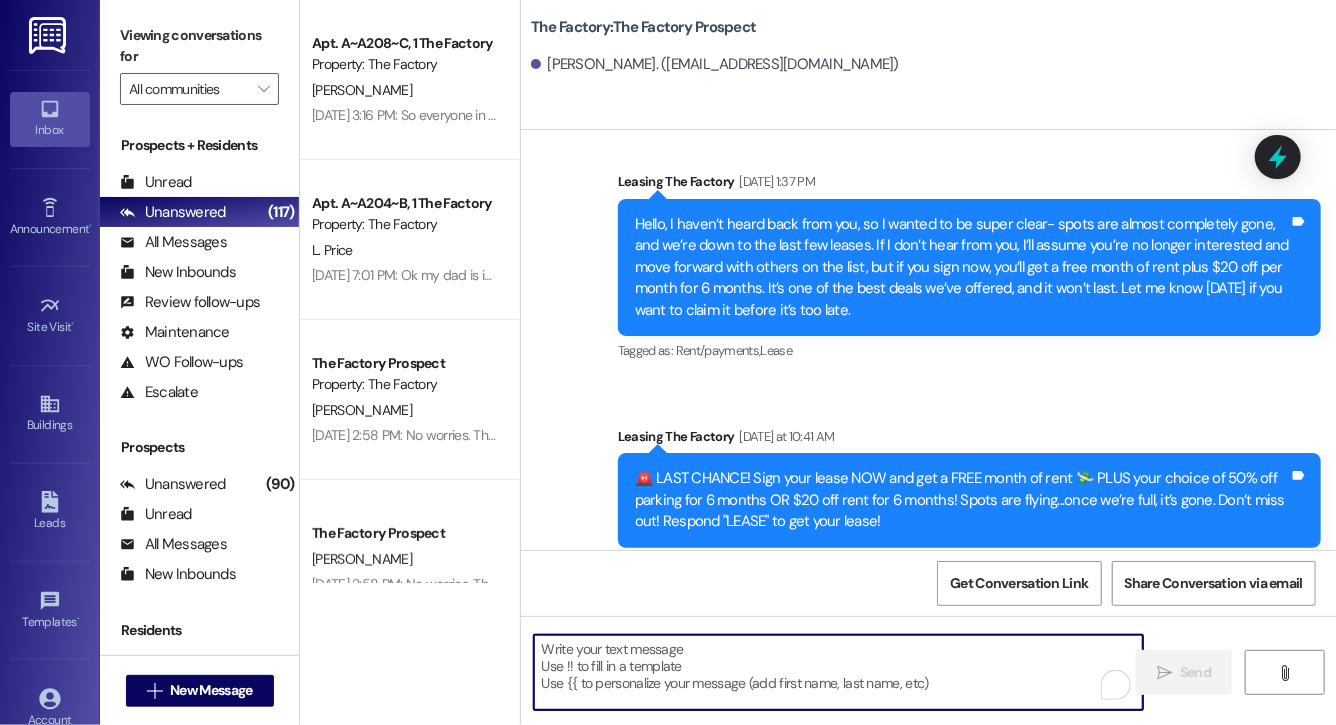 paste on "Lock in your spot now and get a FREE month of rent + choose your perk: $20 off rent for 6 months or 50% off parking for 6 months! This deal is perfect for student budgets 💸 but won’t last.. don’t miss out! Respond "LEASE" to get your lease [DATE]!" 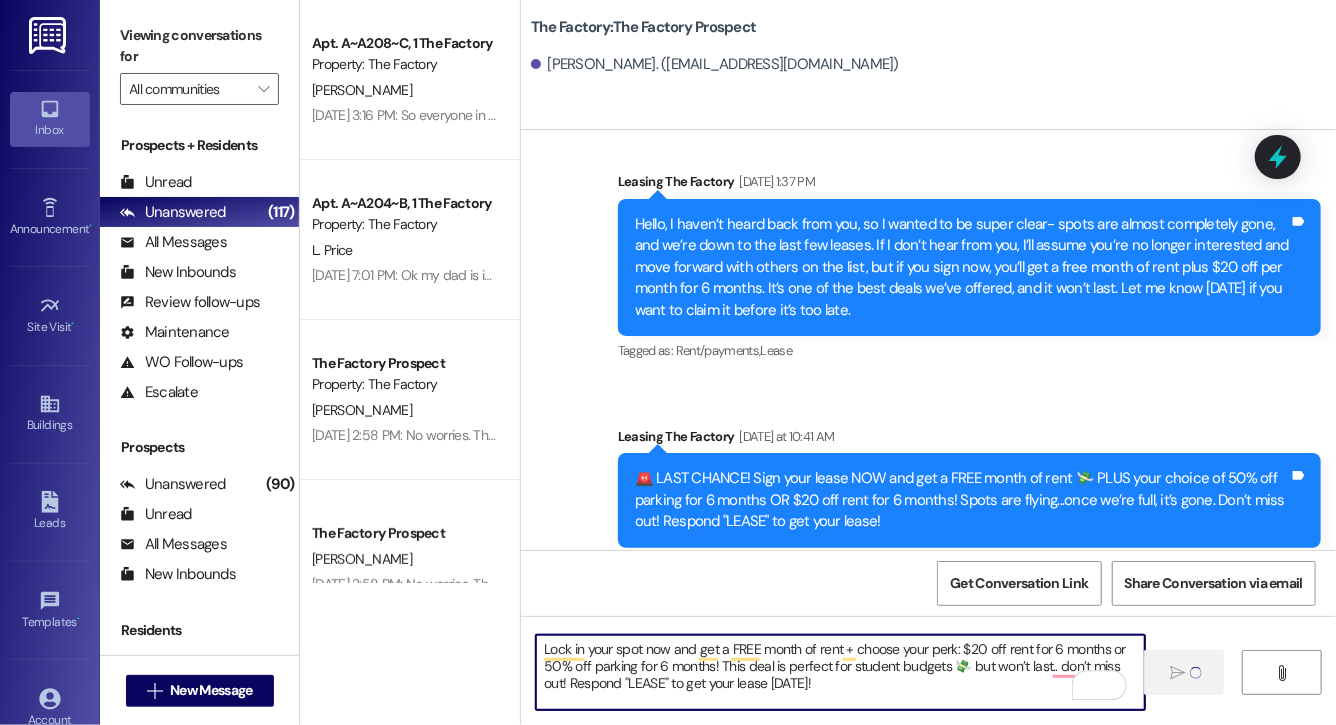 type 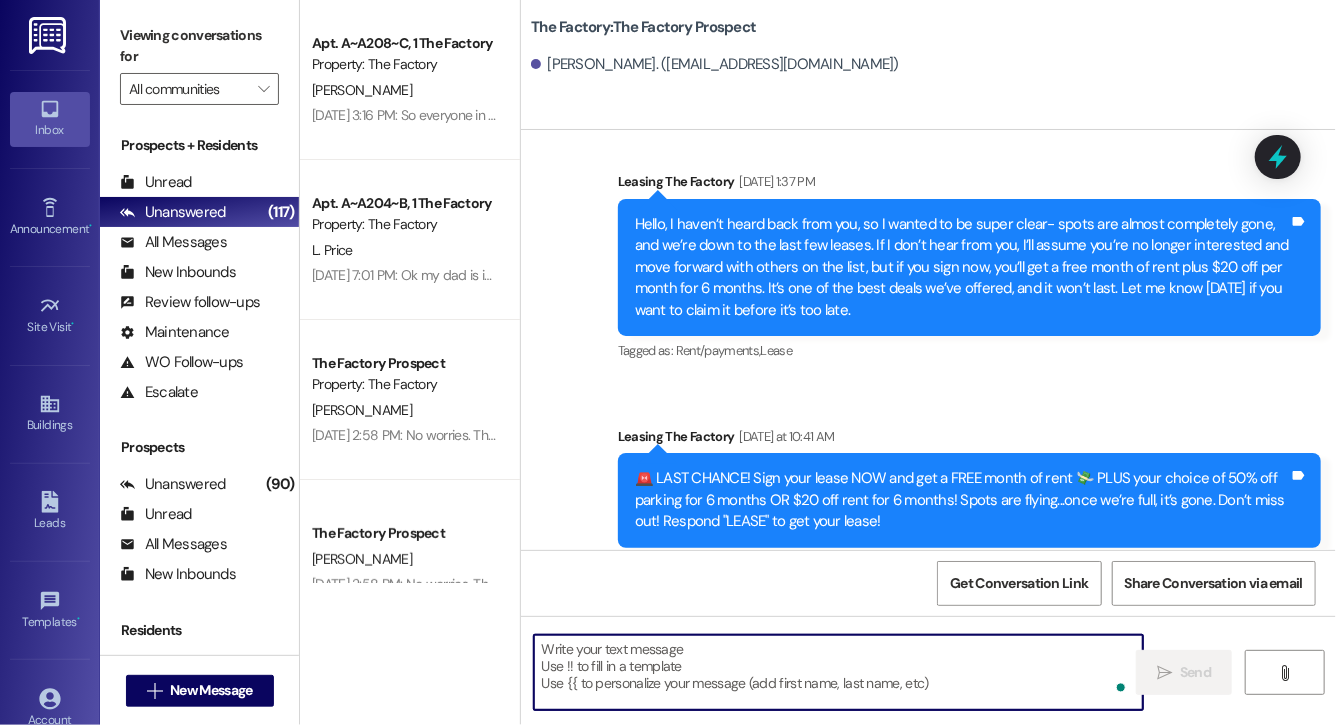 scroll, scrollTop: 4643, scrollLeft: 0, axis: vertical 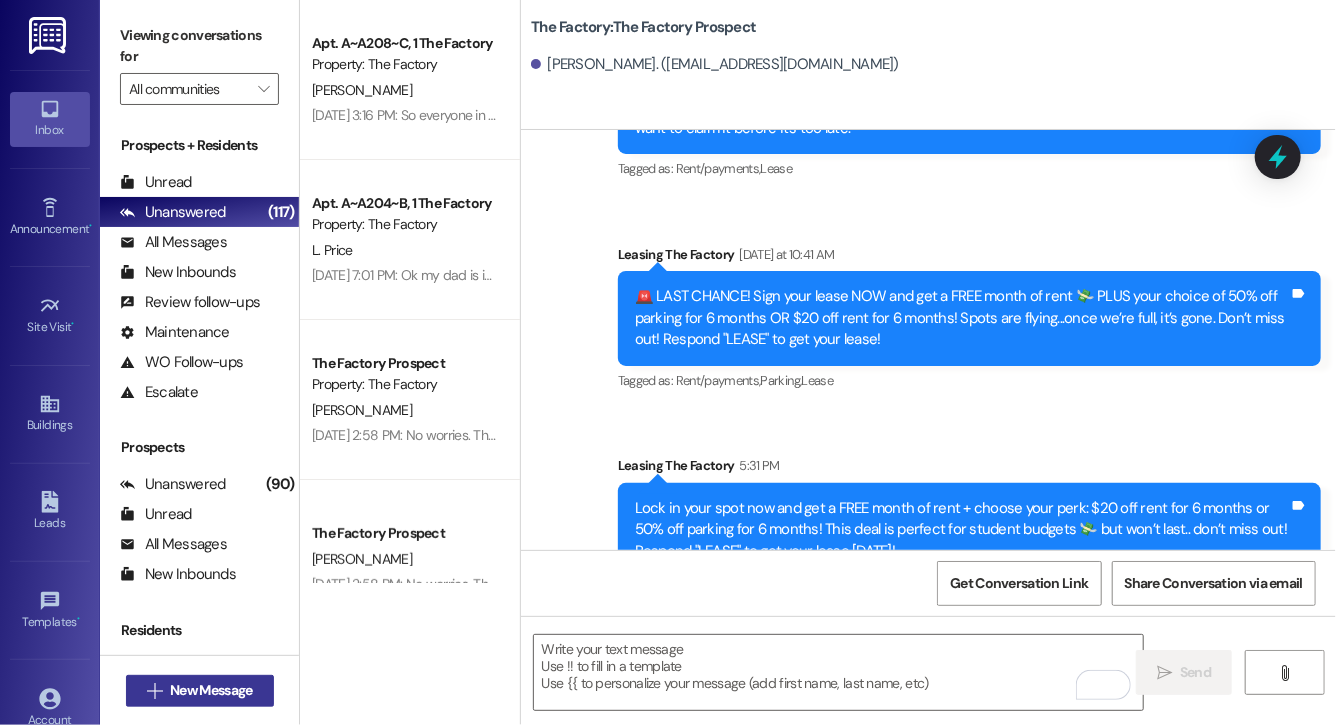 click on "New Message" at bounding box center (211, 690) 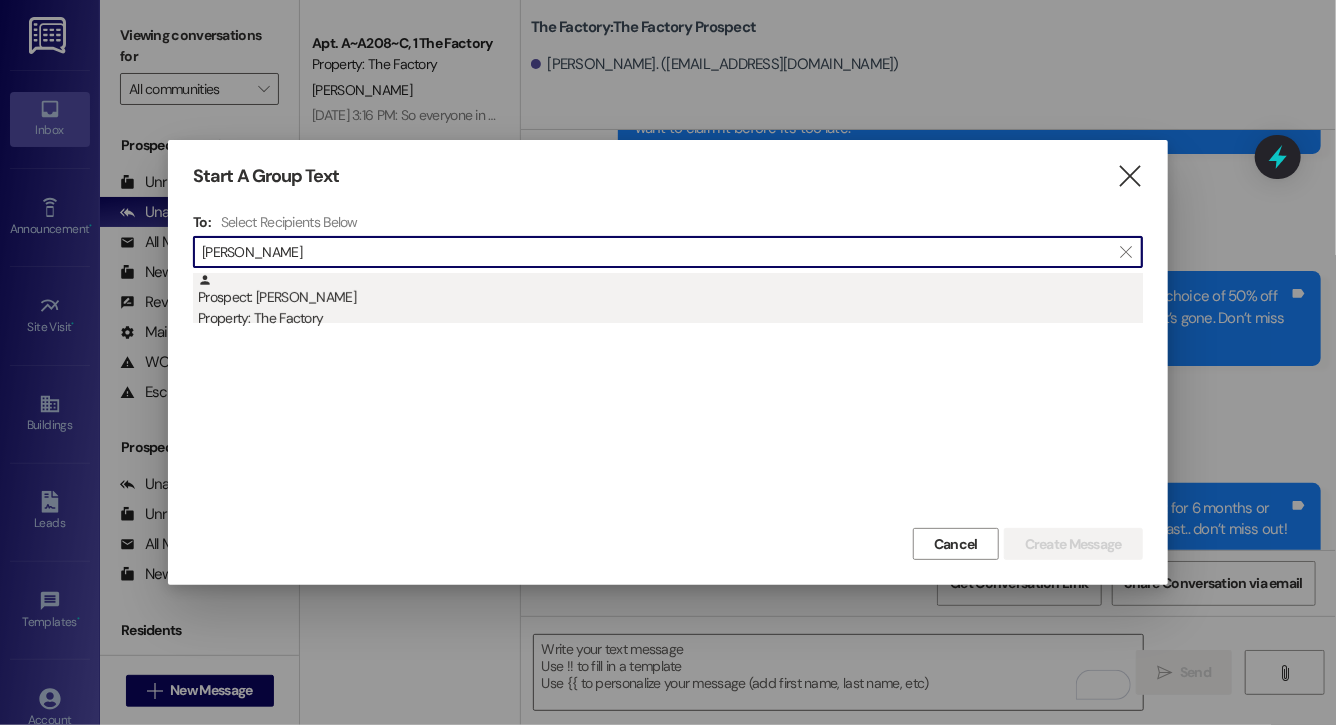 type on "adelyn osw" 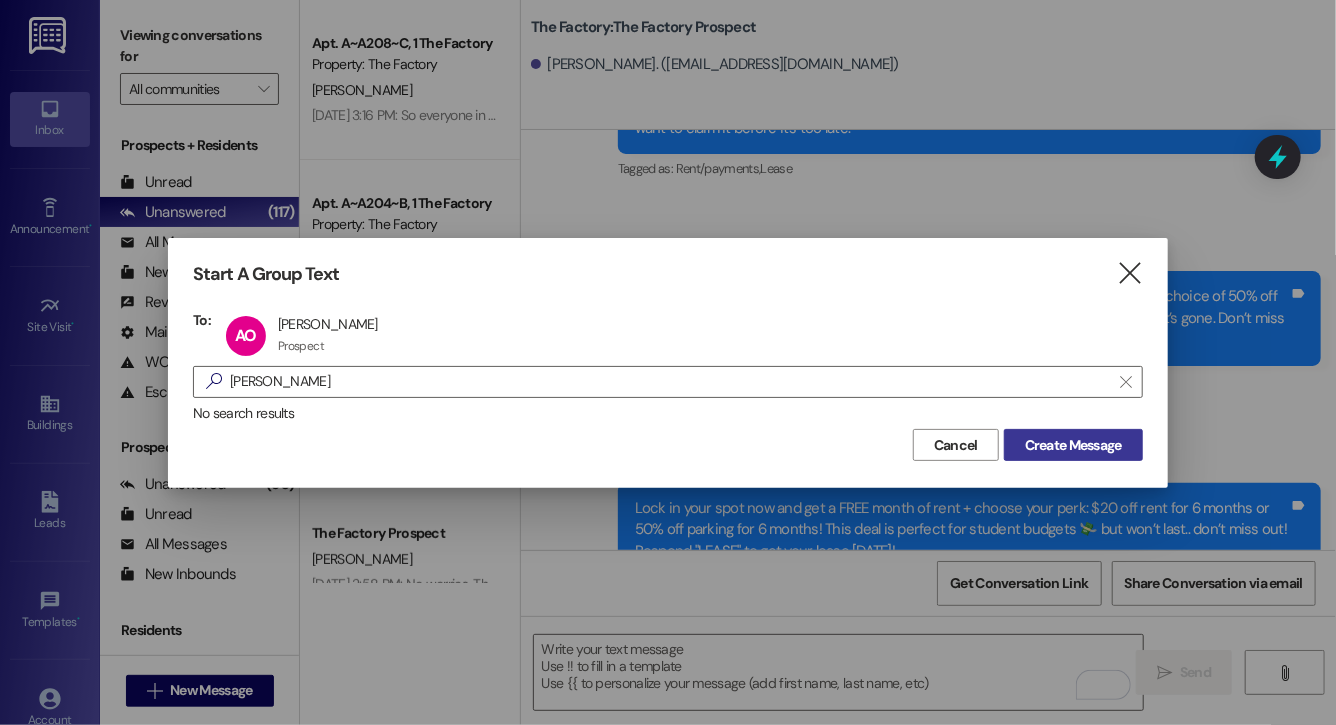 click on "Create Message" at bounding box center [1073, 445] 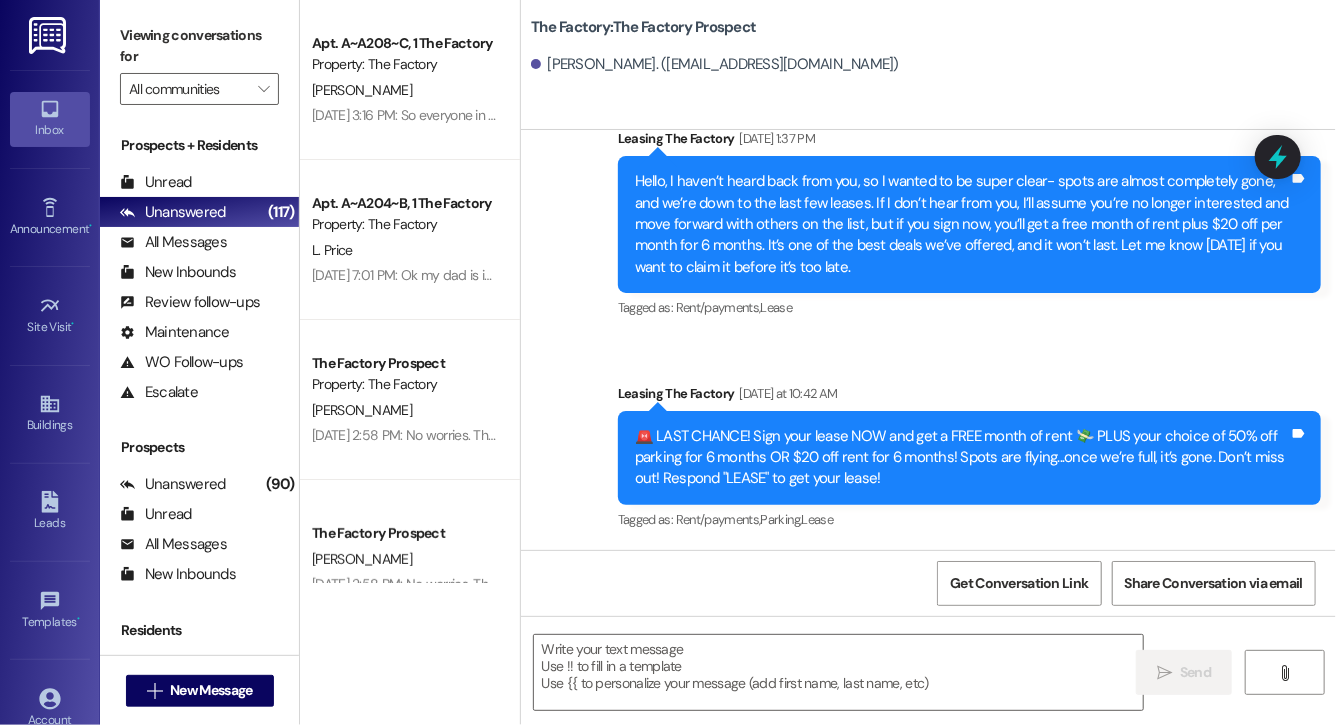 scroll, scrollTop: 3786, scrollLeft: 0, axis: vertical 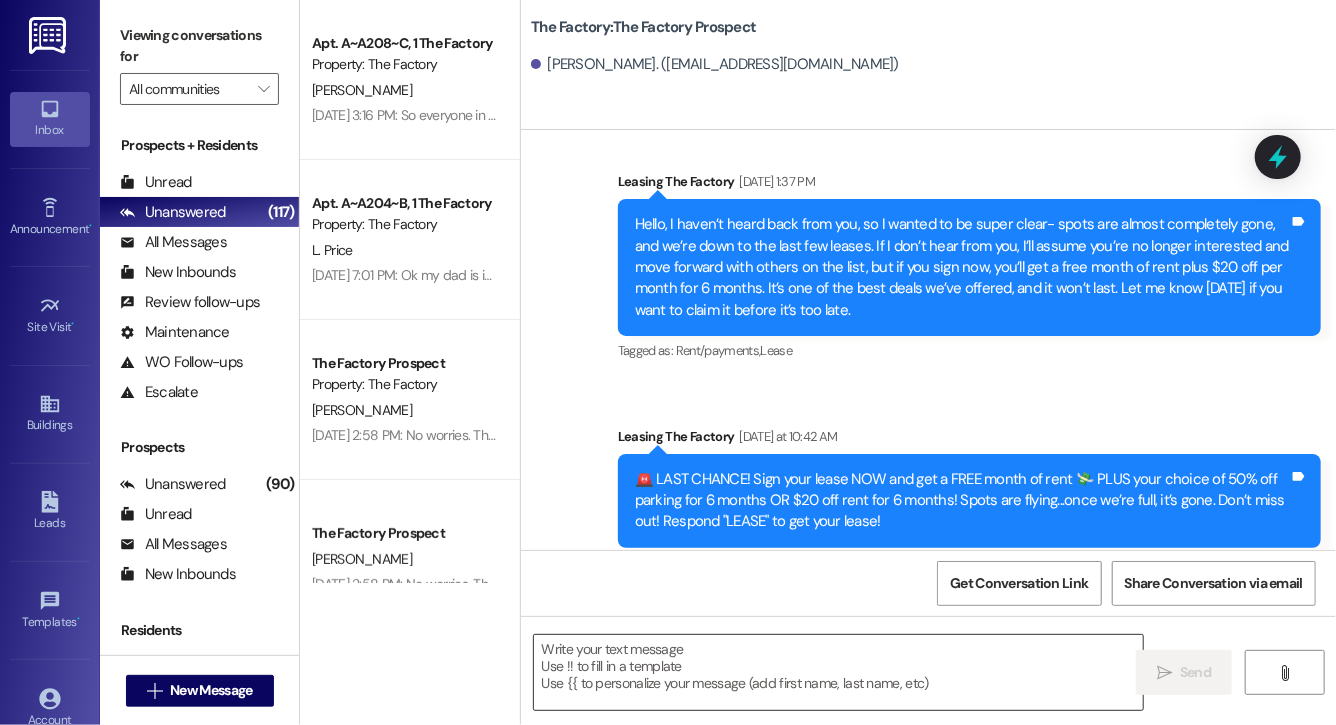 click at bounding box center [838, 672] 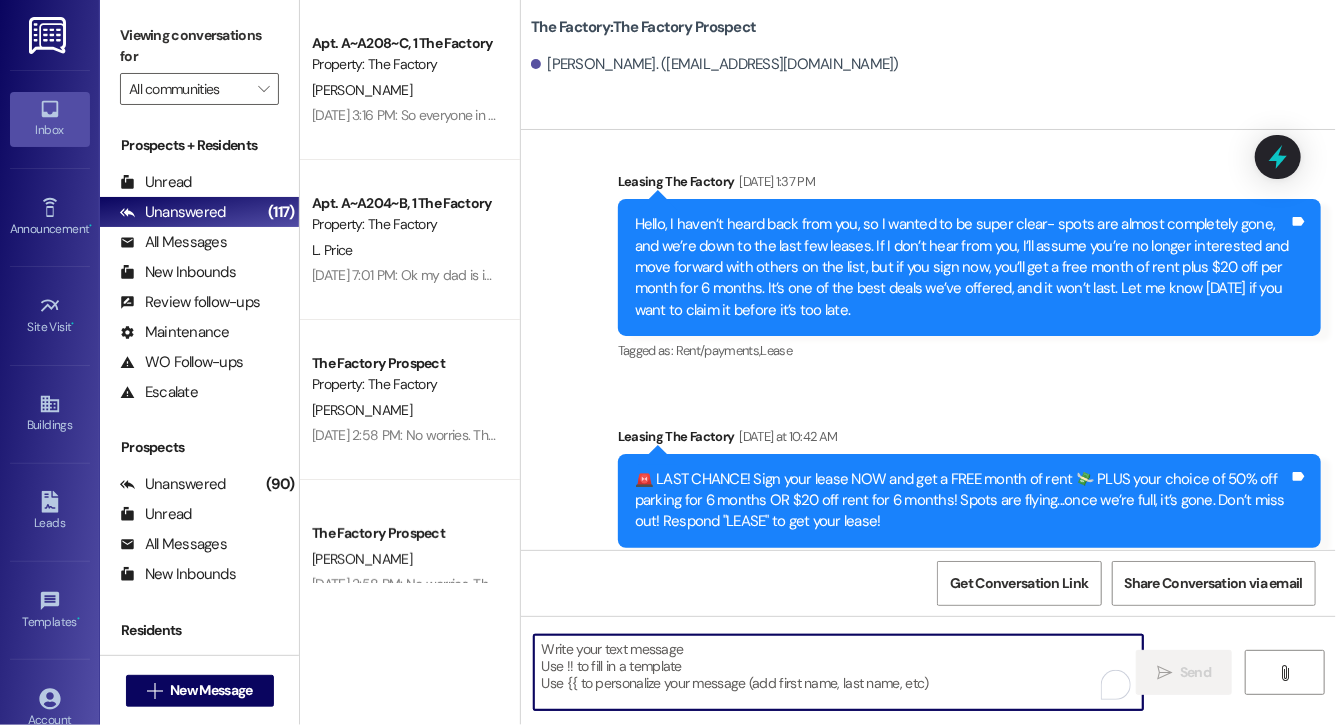 paste on "Lock in your spot now and get a FREE month of rent + choose your perk: $20 off rent for 6 months or 50% off parking for 6 months! This deal is perfect for student budgets 💸 but won’t last.. don’t miss out! Respond "LEASE" to get your lease [DATE]!" 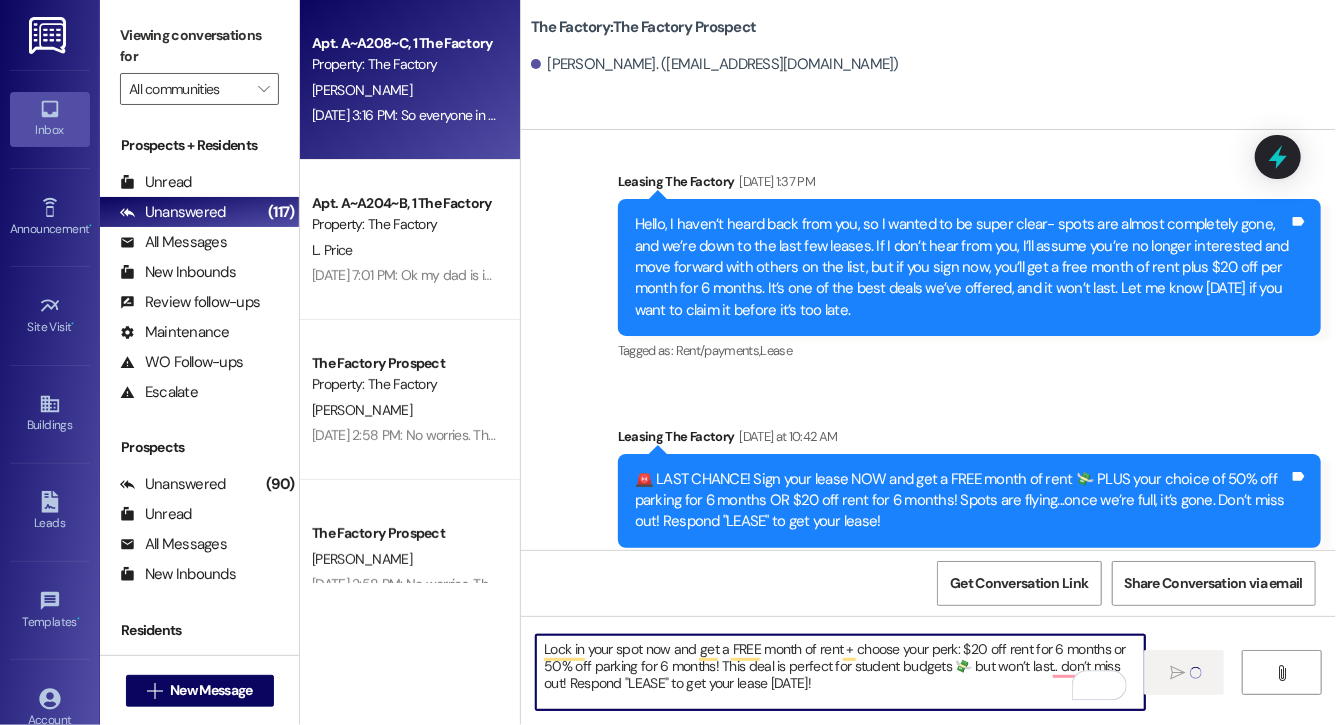 type 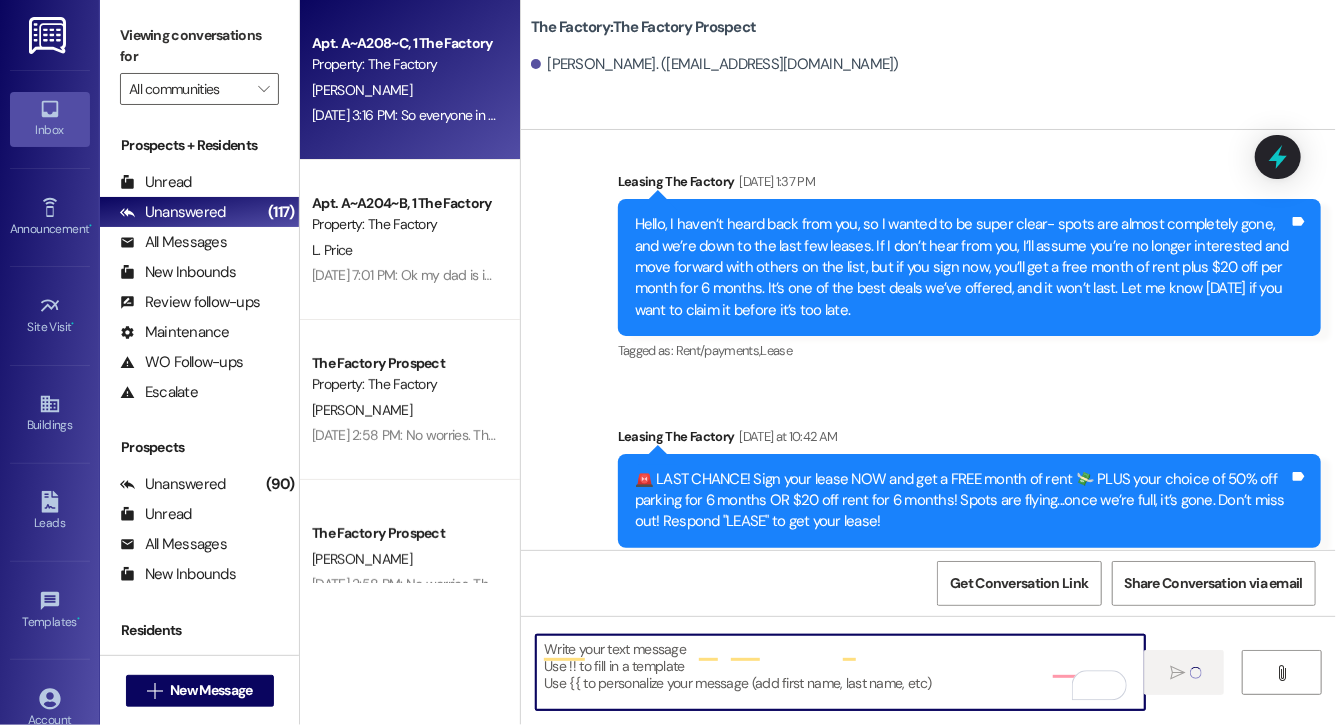 scroll, scrollTop: 3968, scrollLeft: 0, axis: vertical 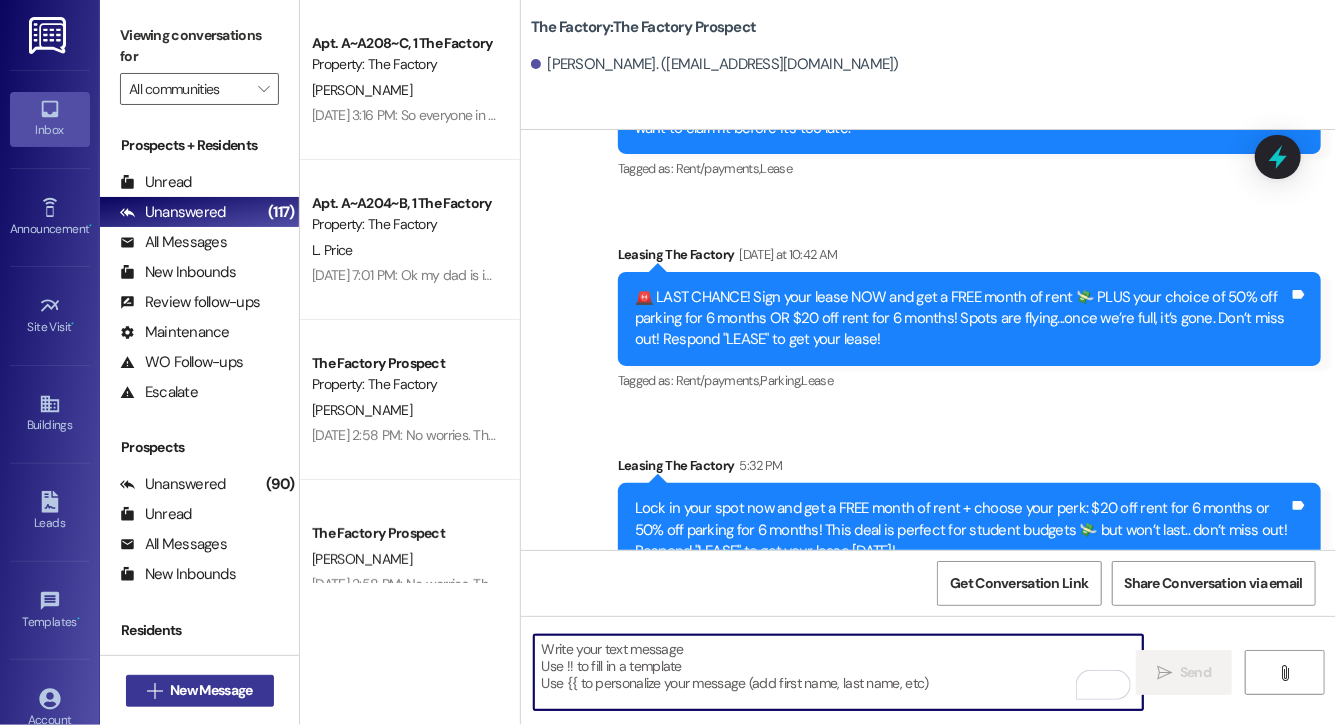 click on "New Message" at bounding box center [211, 690] 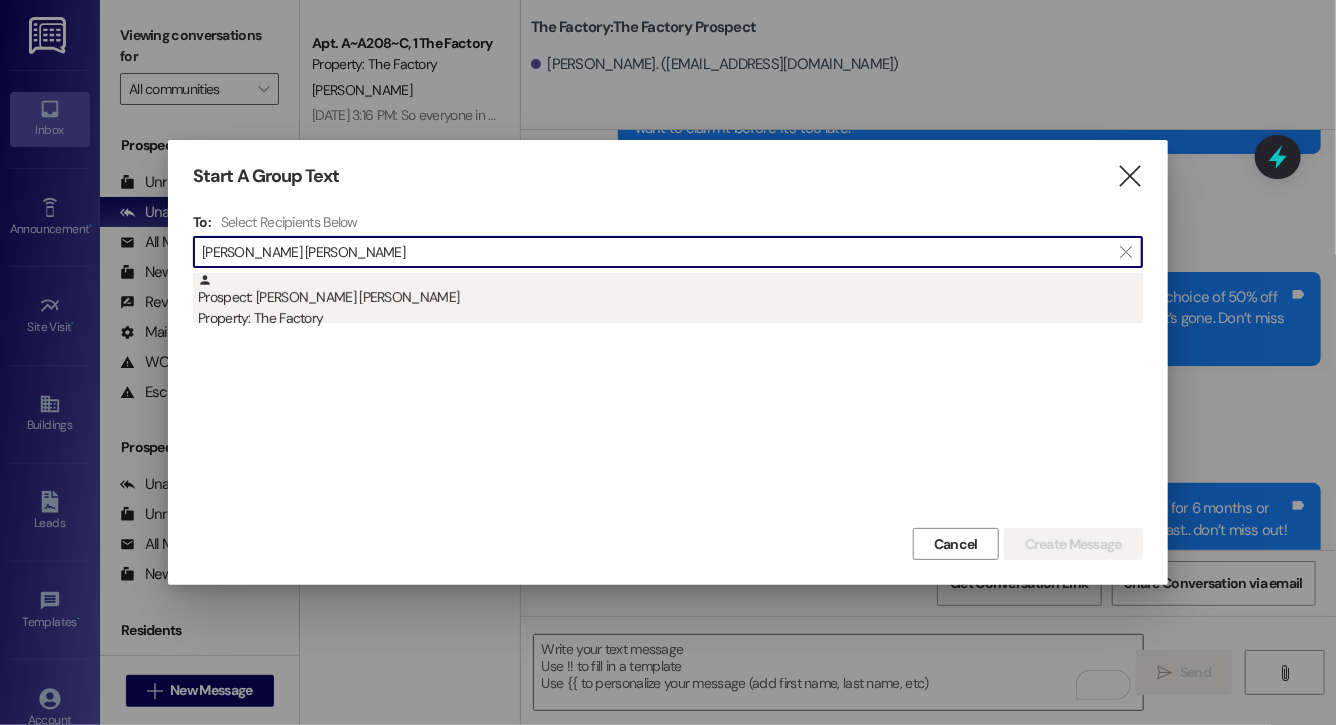 type on "sawyer wood" 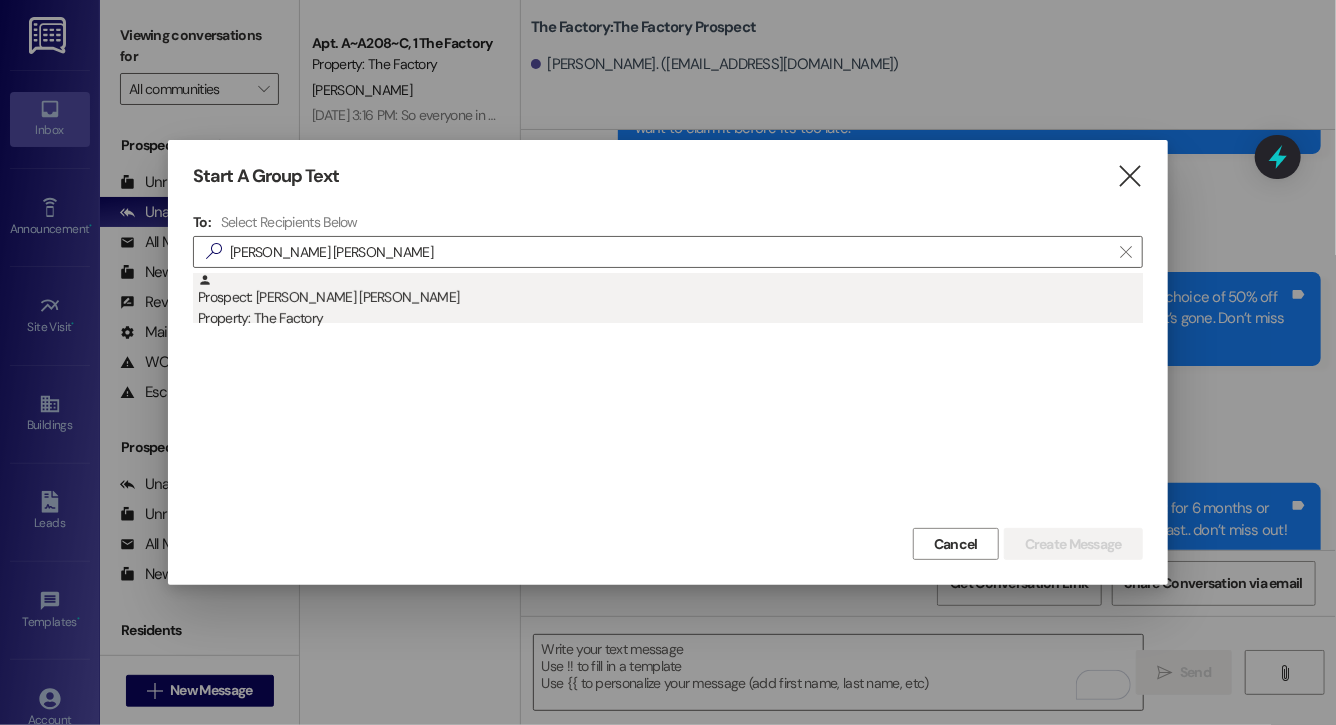 click on "Prospect: Sawyer Woods Property: The Factory" at bounding box center (670, 301) 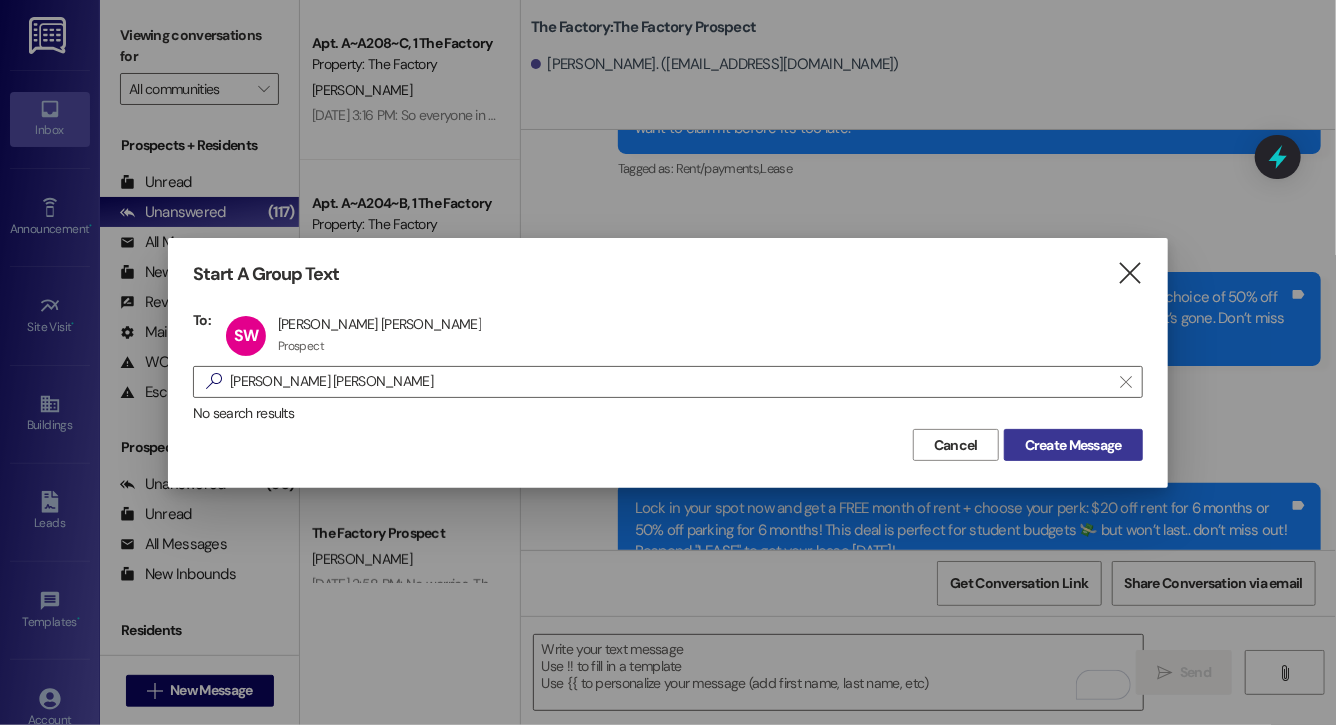 click on "Create Message" at bounding box center [1073, 445] 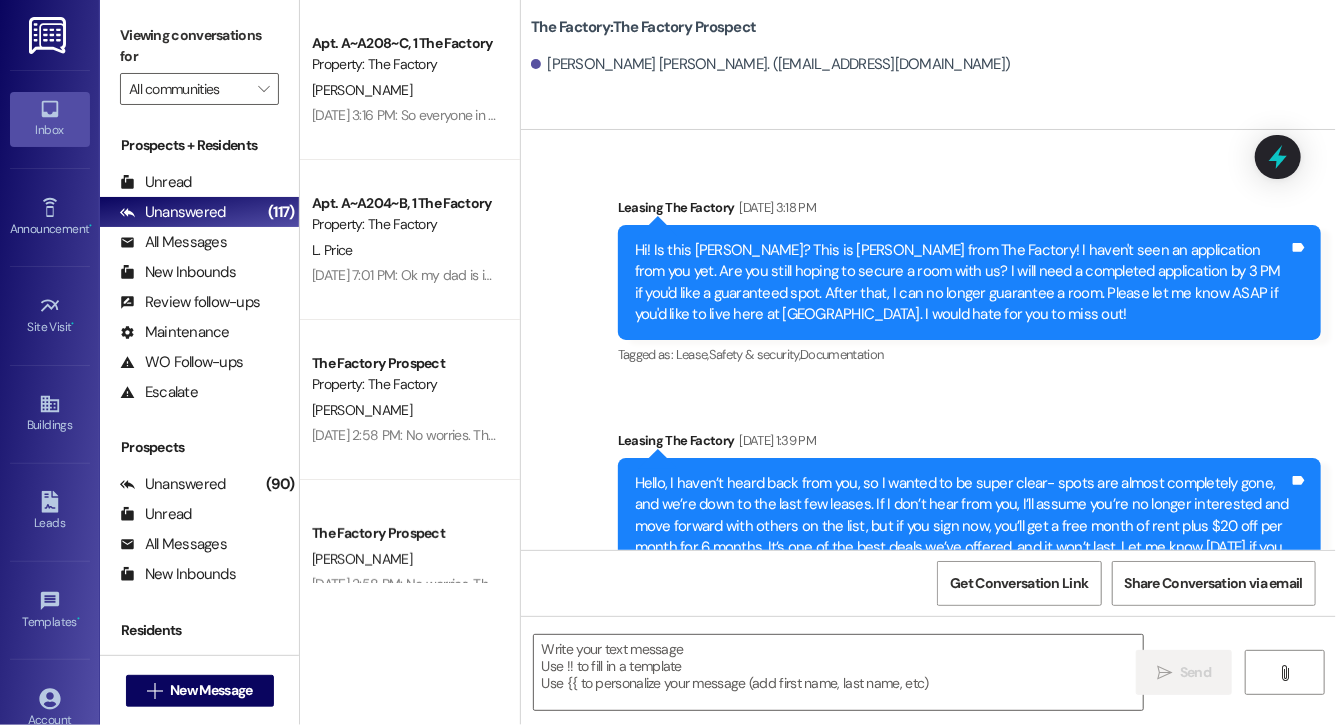 scroll, scrollTop: 4227, scrollLeft: 0, axis: vertical 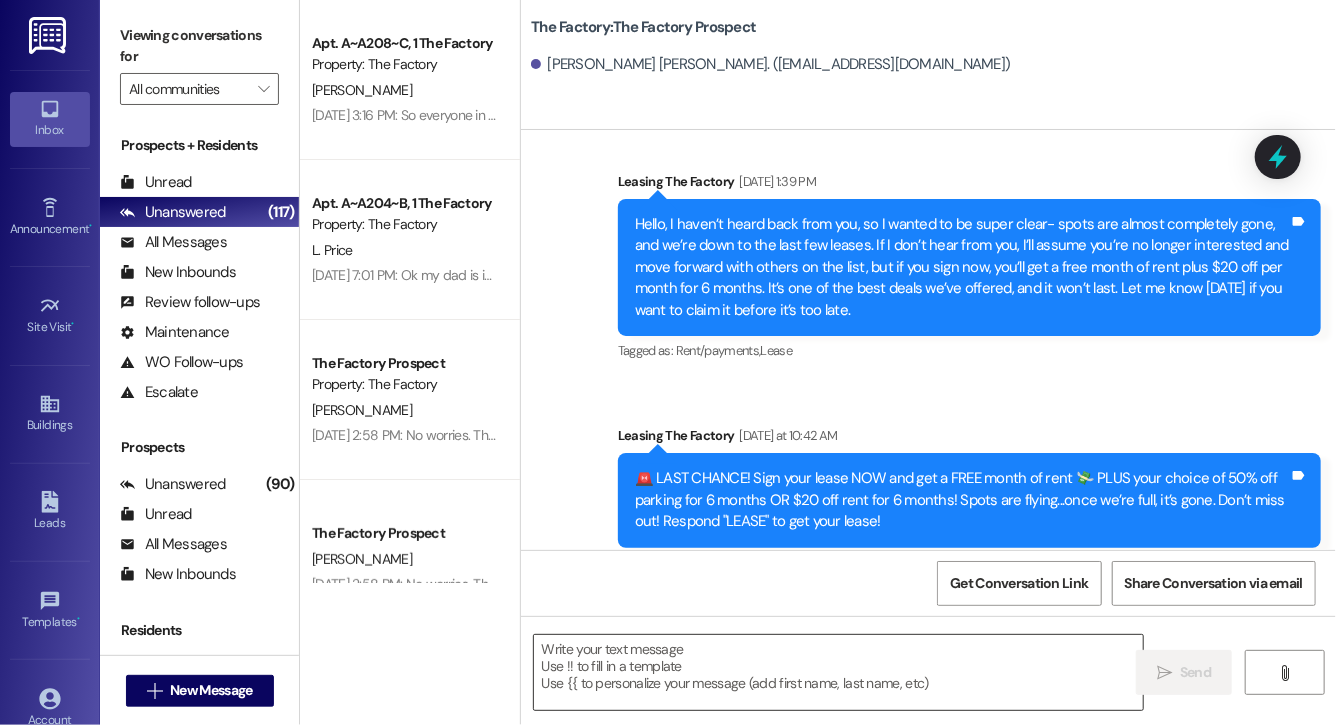 click at bounding box center (838, 672) 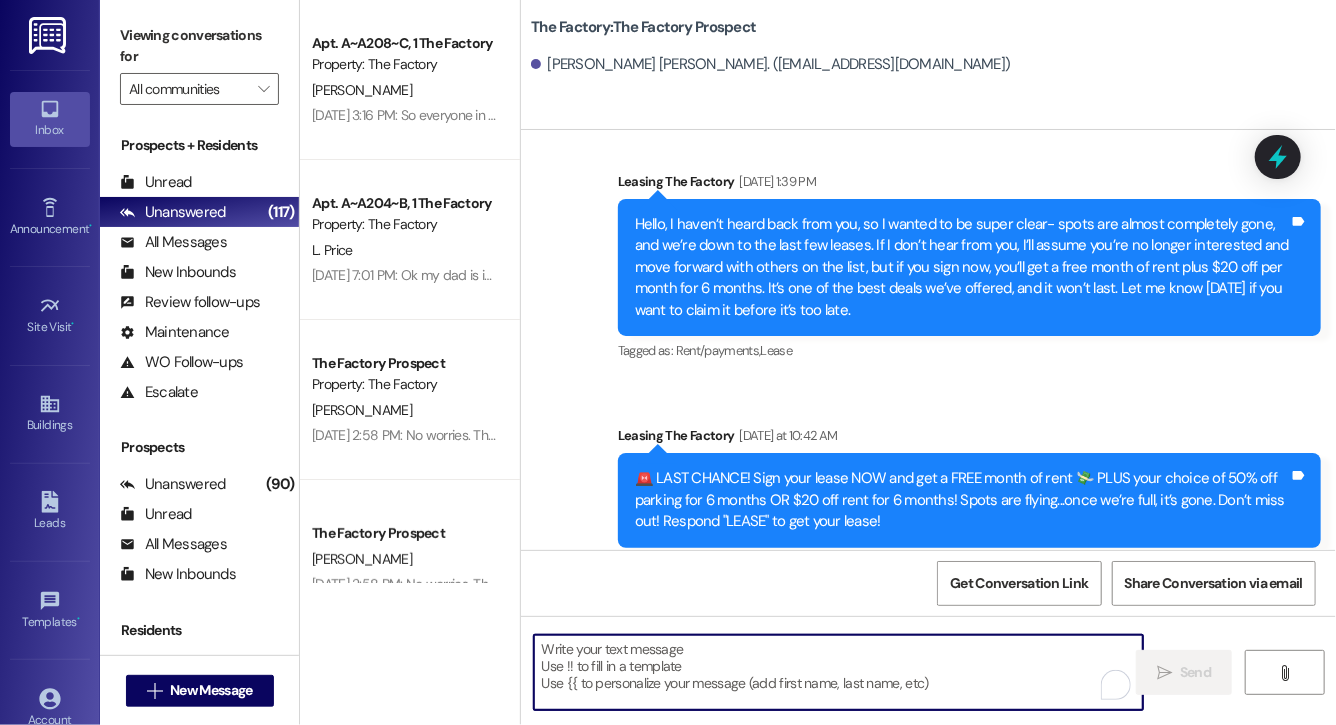 paste on "Lock in your spot now and get a FREE month of rent + choose your perk: $20 off rent for 6 months or 50% off parking for 6 months! This deal is perfect for student budgets 💸 but won’t last.. don’t miss out! Respond "LEASE" to get your lease [DATE]!" 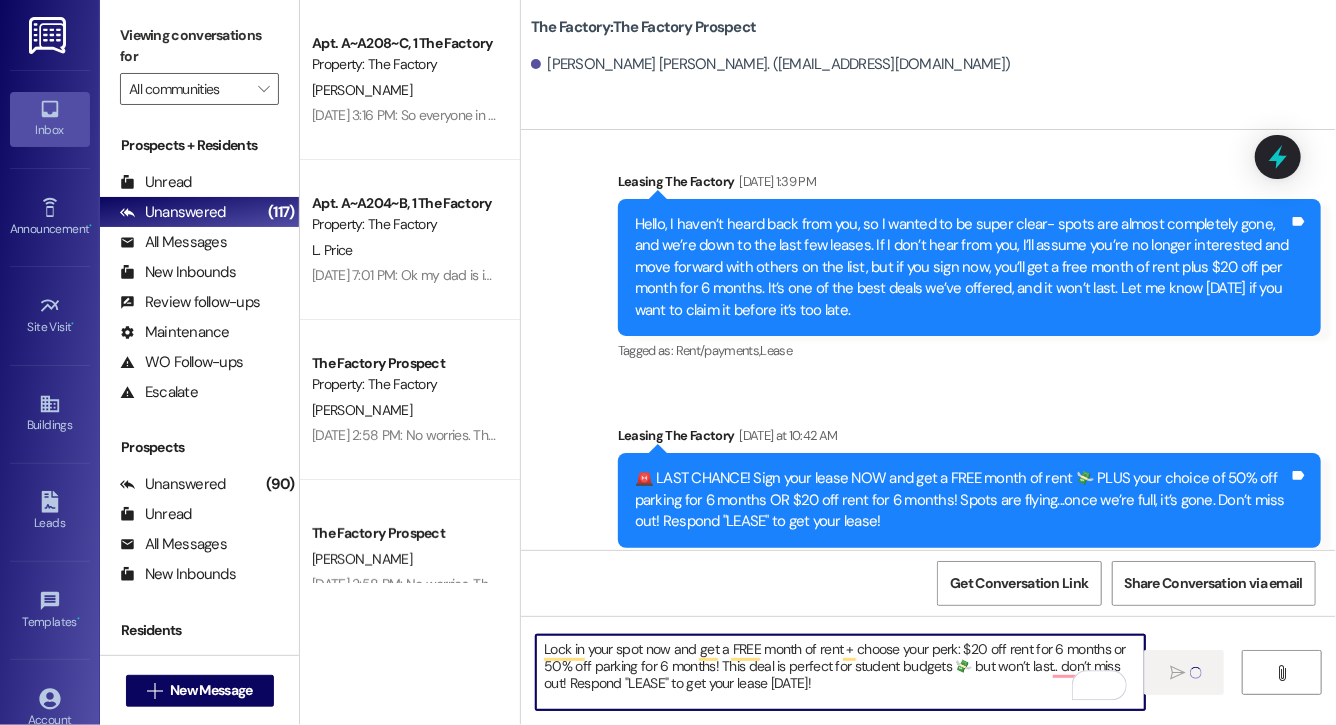 type 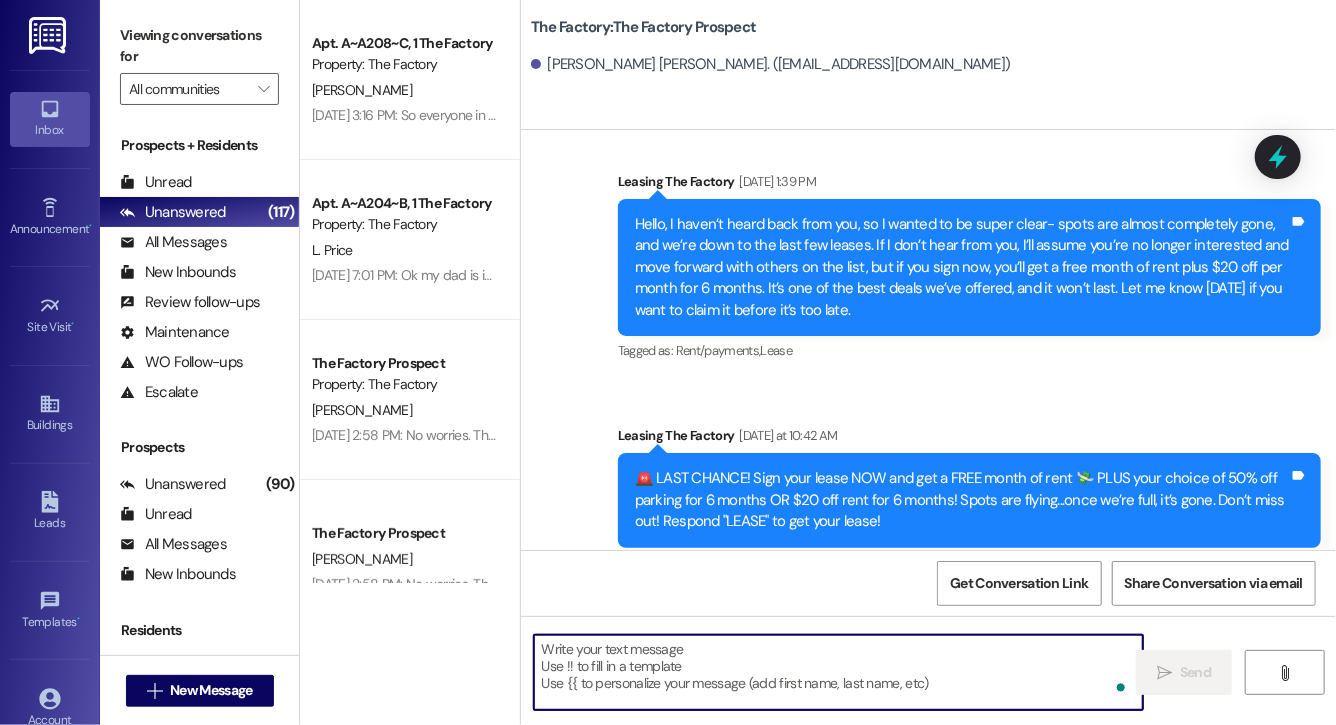 scroll, scrollTop: 4409, scrollLeft: 0, axis: vertical 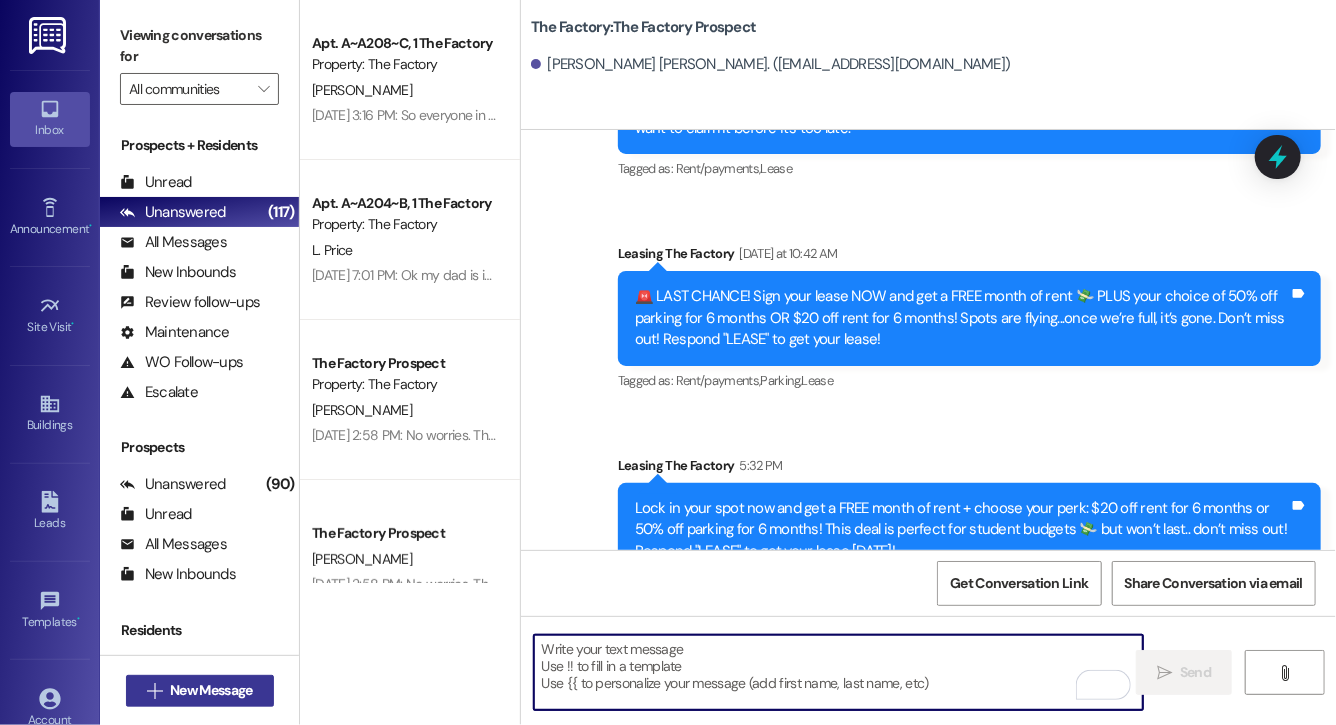 click on " New Message" at bounding box center [200, 691] 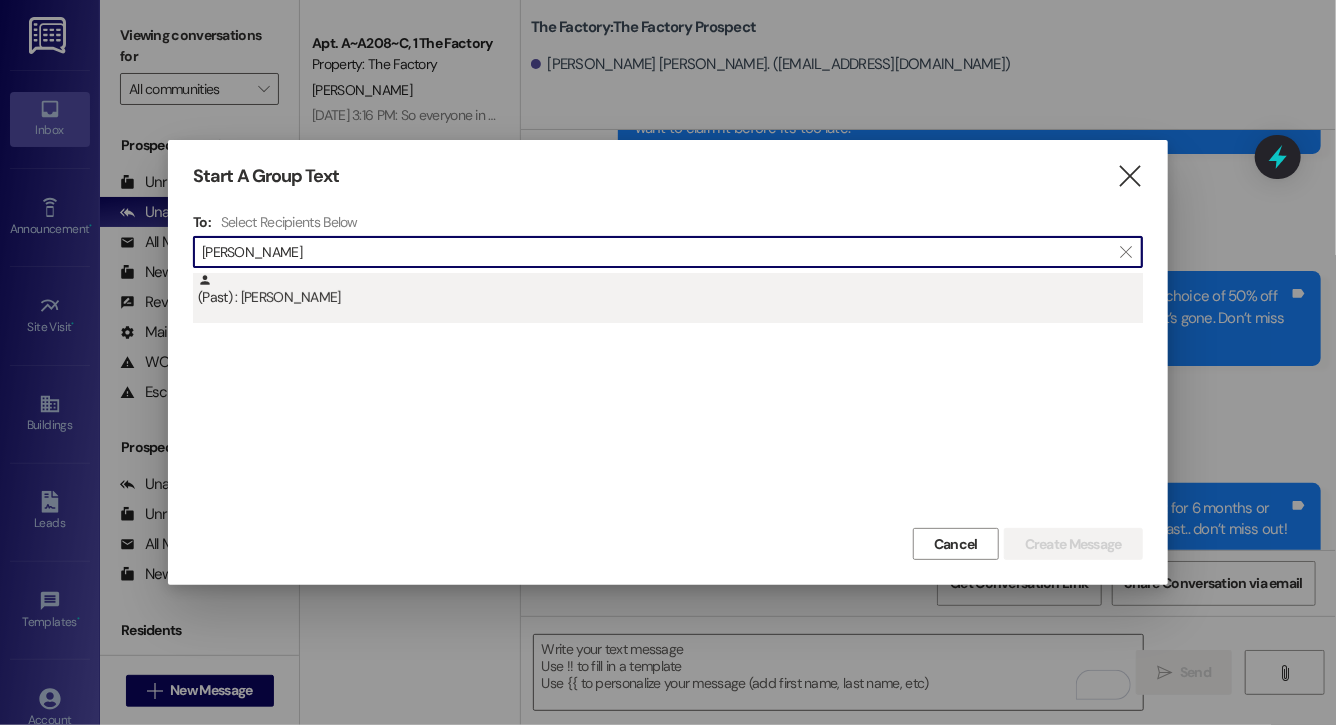 type on "ty craw" 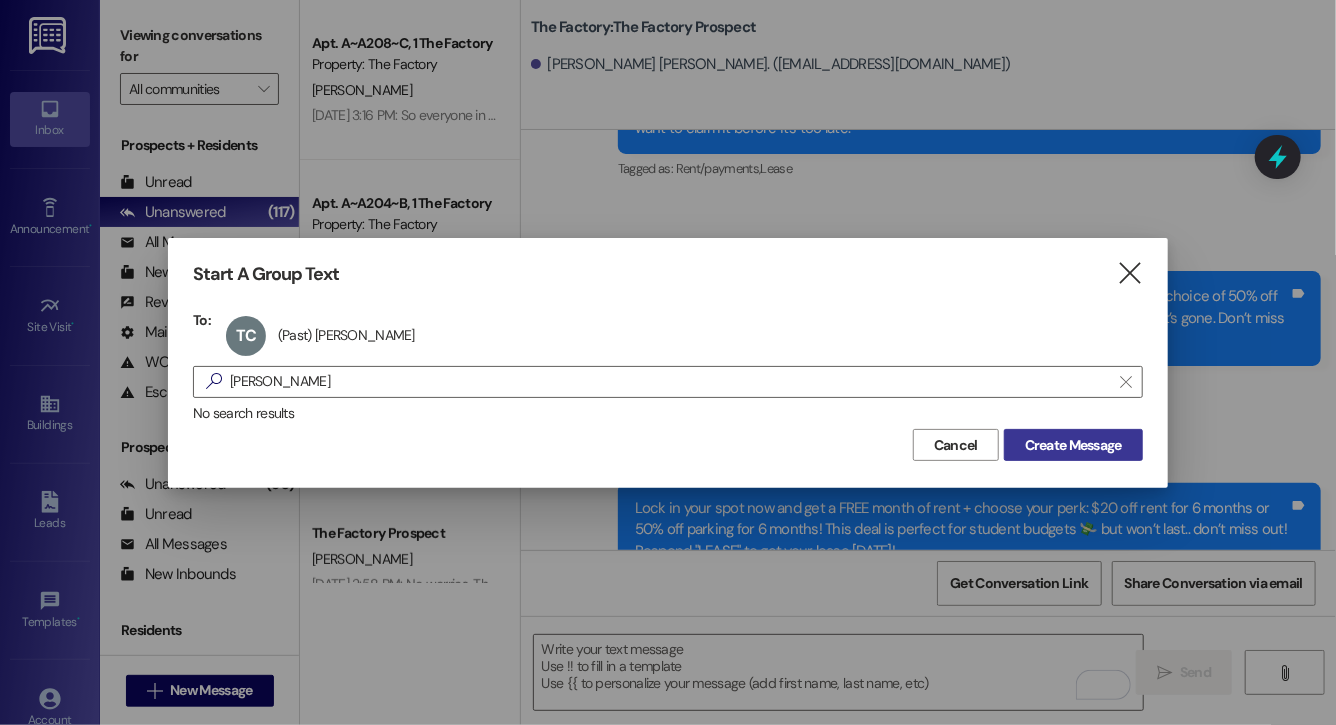 click on "Create Message" at bounding box center [1073, 445] 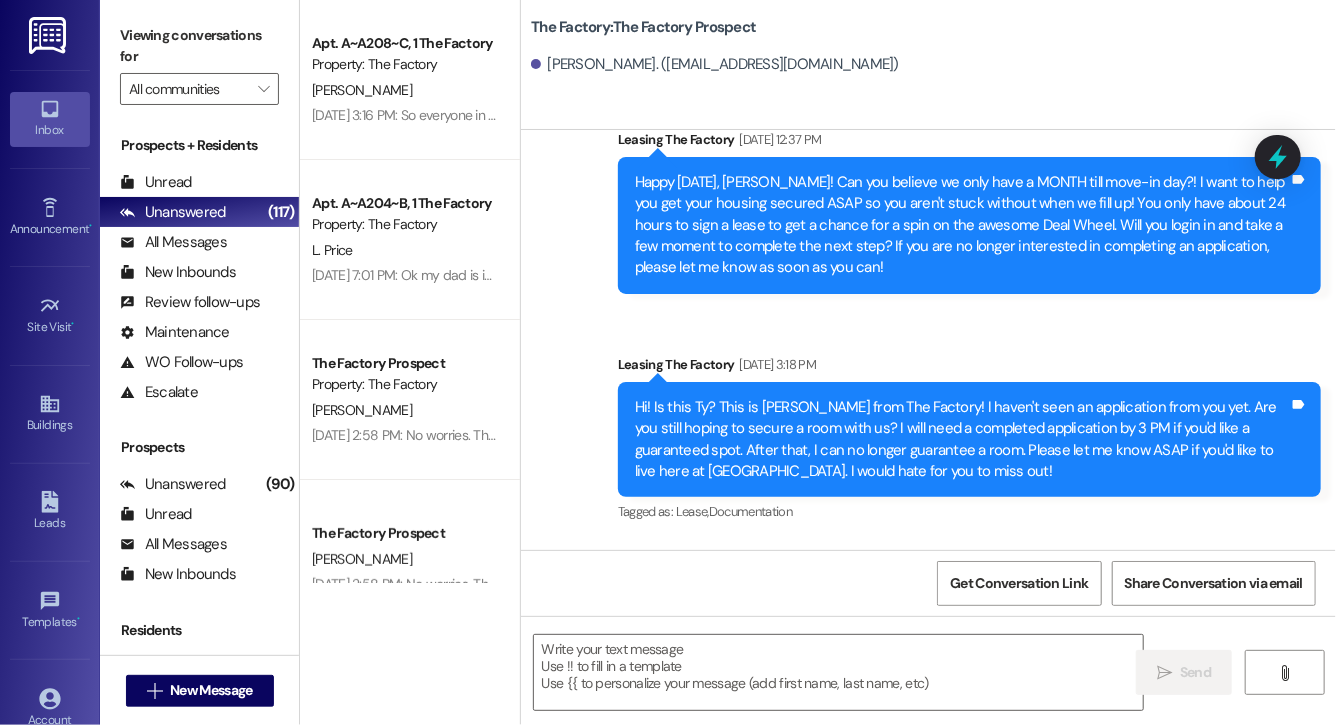 scroll, scrollTop: 10021, scrollLeft: 0, axis: vertical 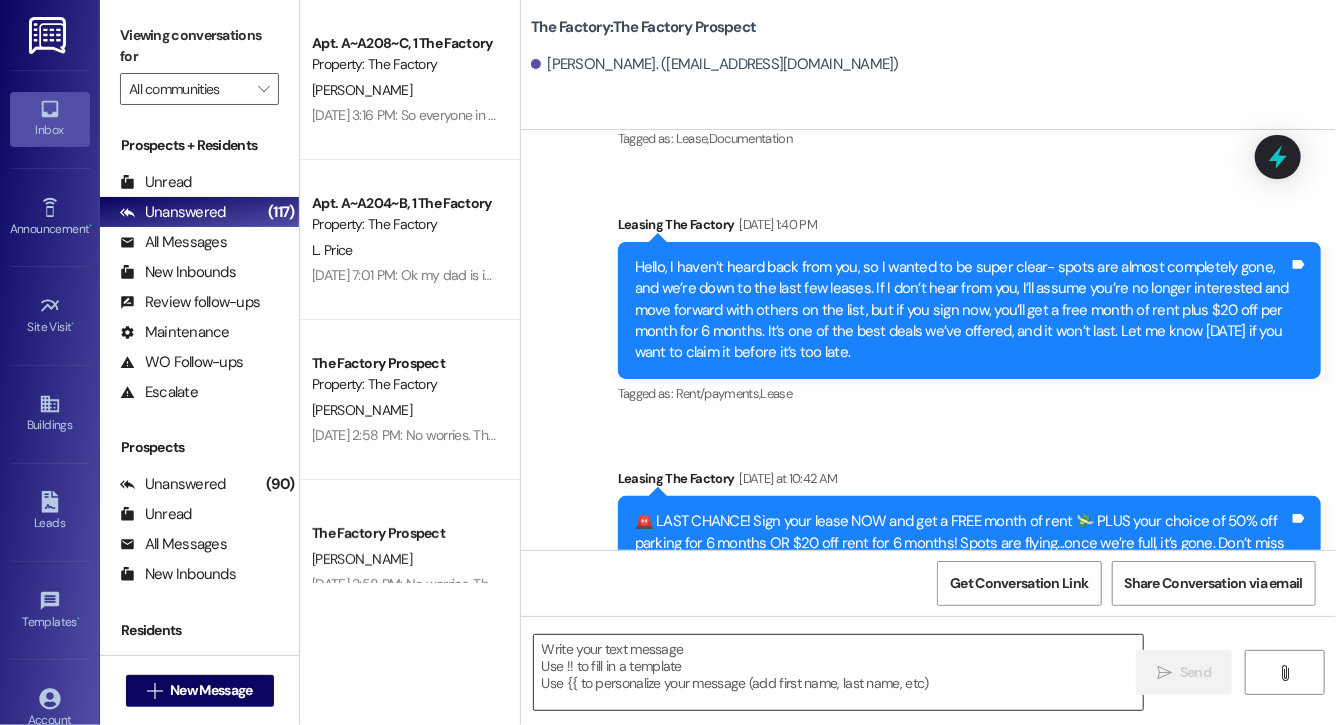 click at bounding box center (838, 672) 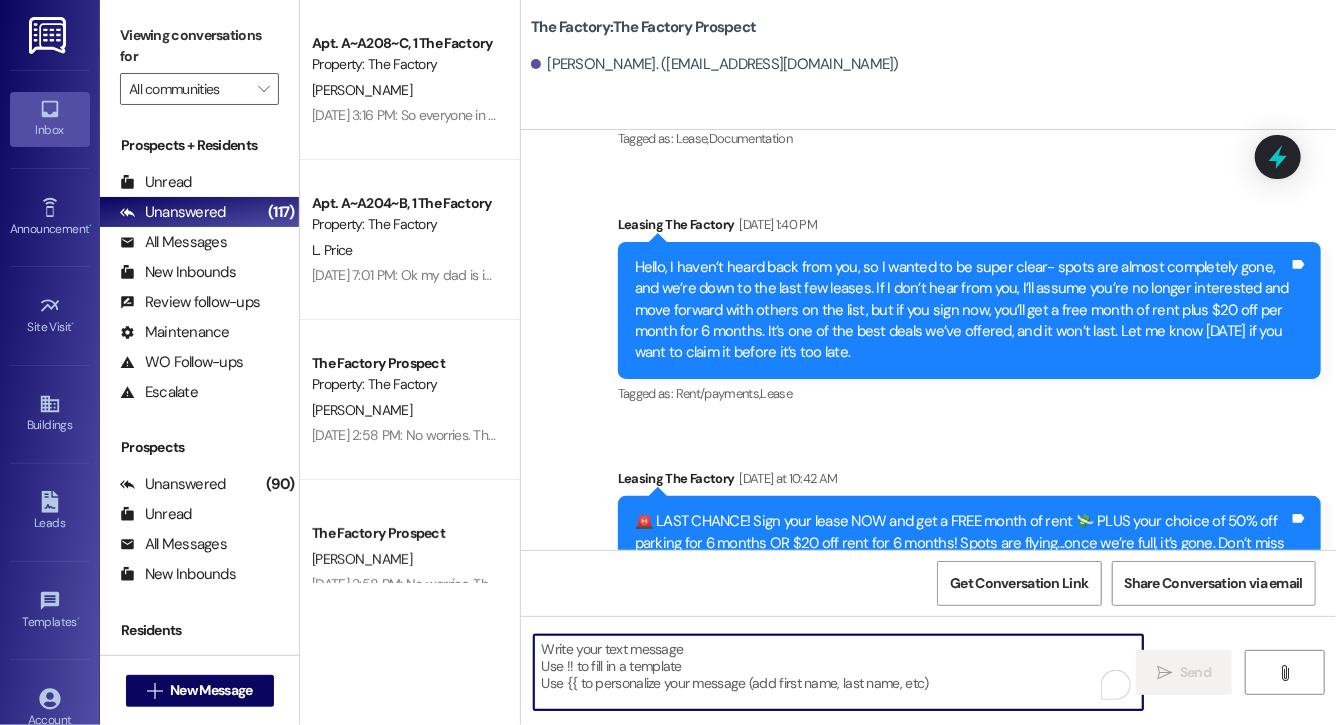 paste on "Lock in your spot now and get a FREE month of rent + choose your perk: $20 off rent for 6 months or 50% off parking for 6 months! This deal is perfect for student budgets 💸 but won’t last.. don’t miss out! Respond "LEASE" to get your lease [DATE]!" 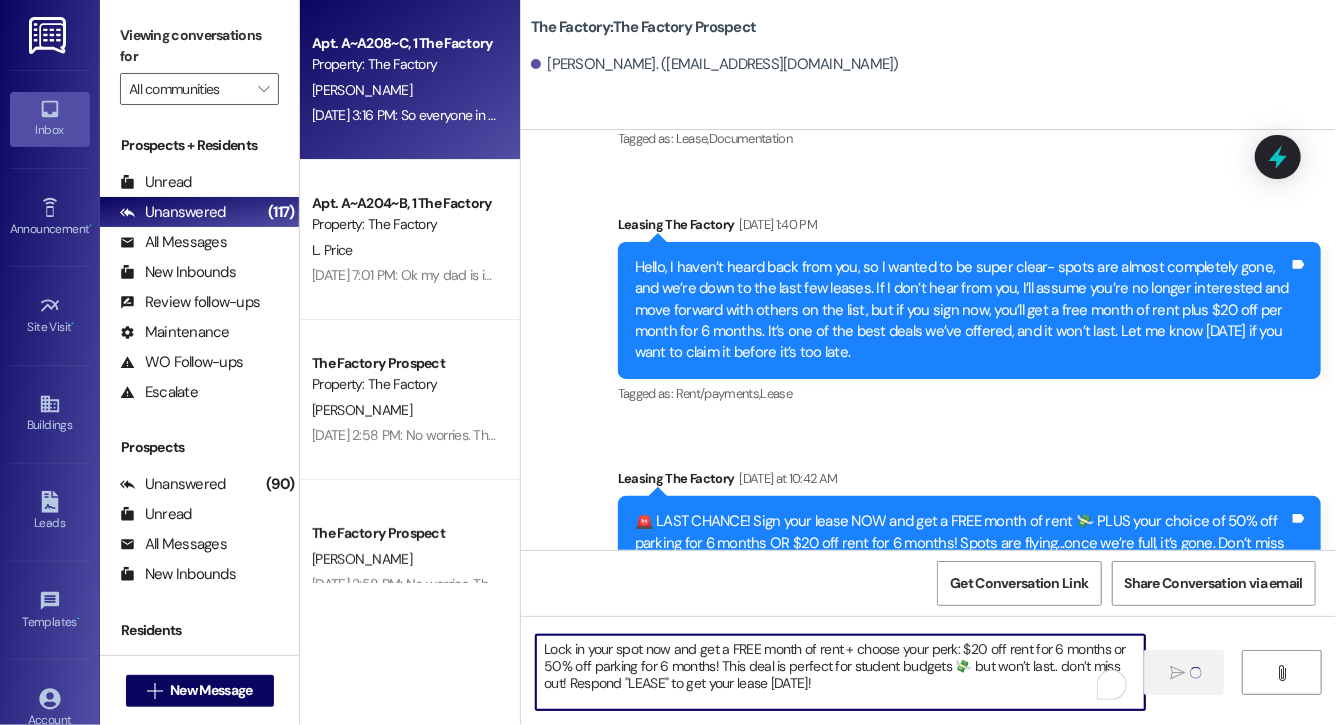 type 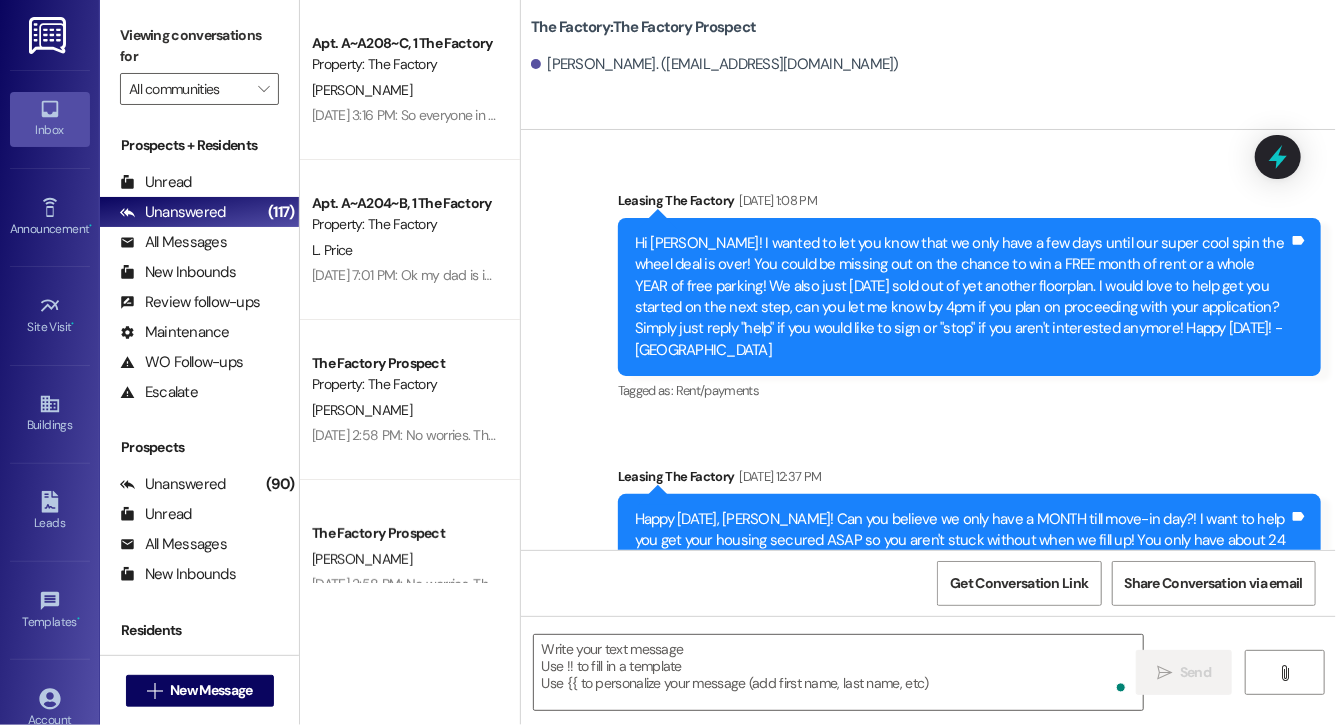 scroll, scrollTop: 8605, scrollLeft: 0, axis: vertical 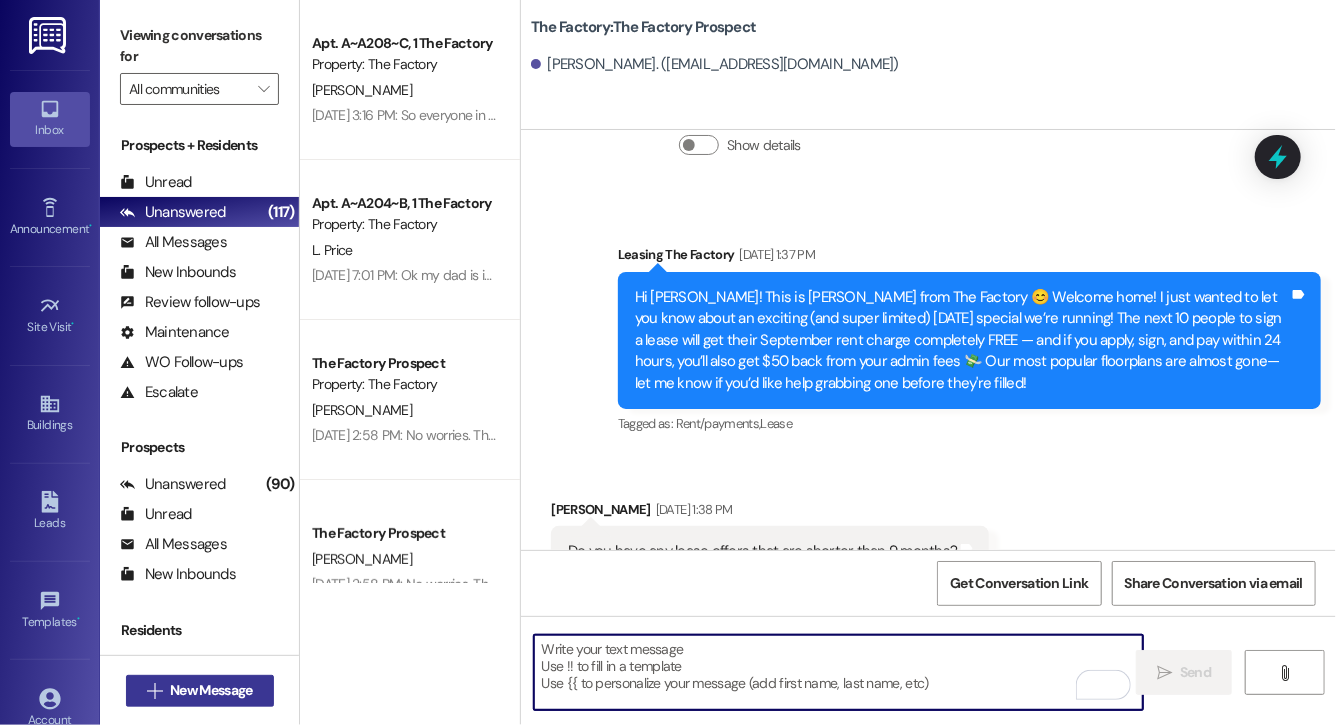 click on "New Message" at bounding box center [211, 690] 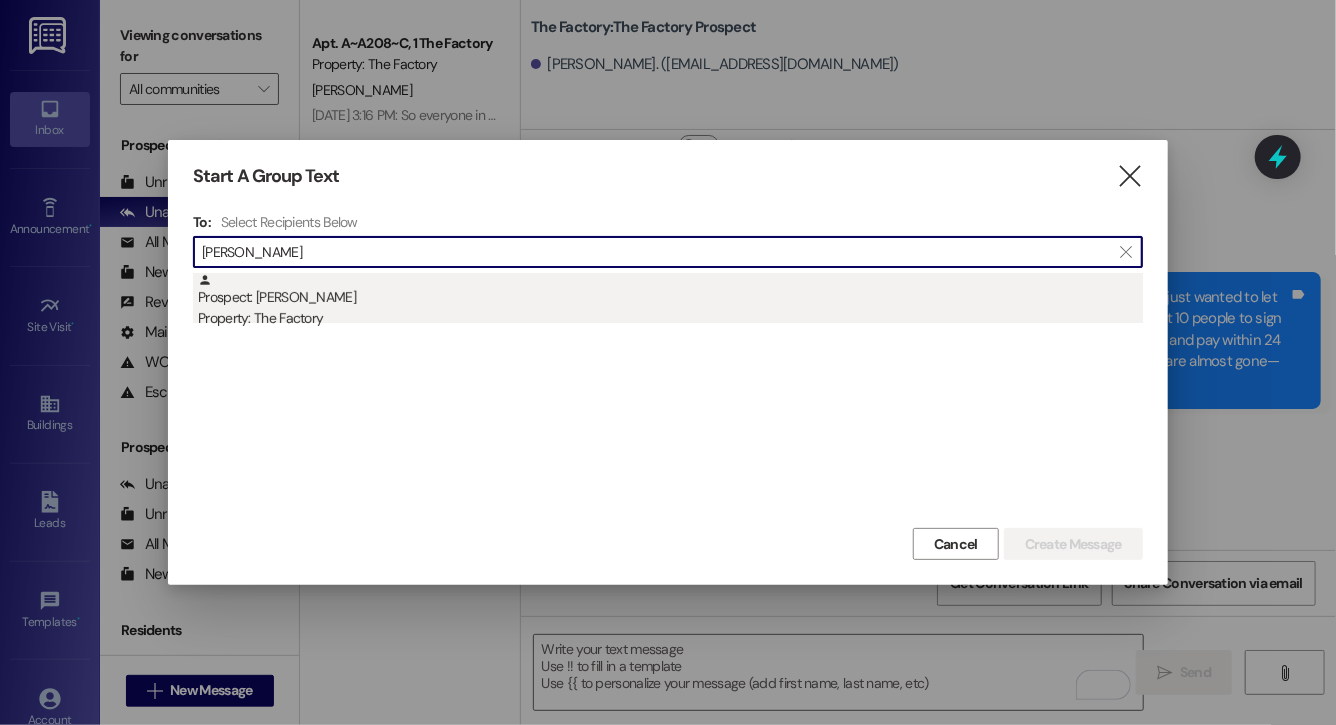 type on "[PERSON_NAME]" 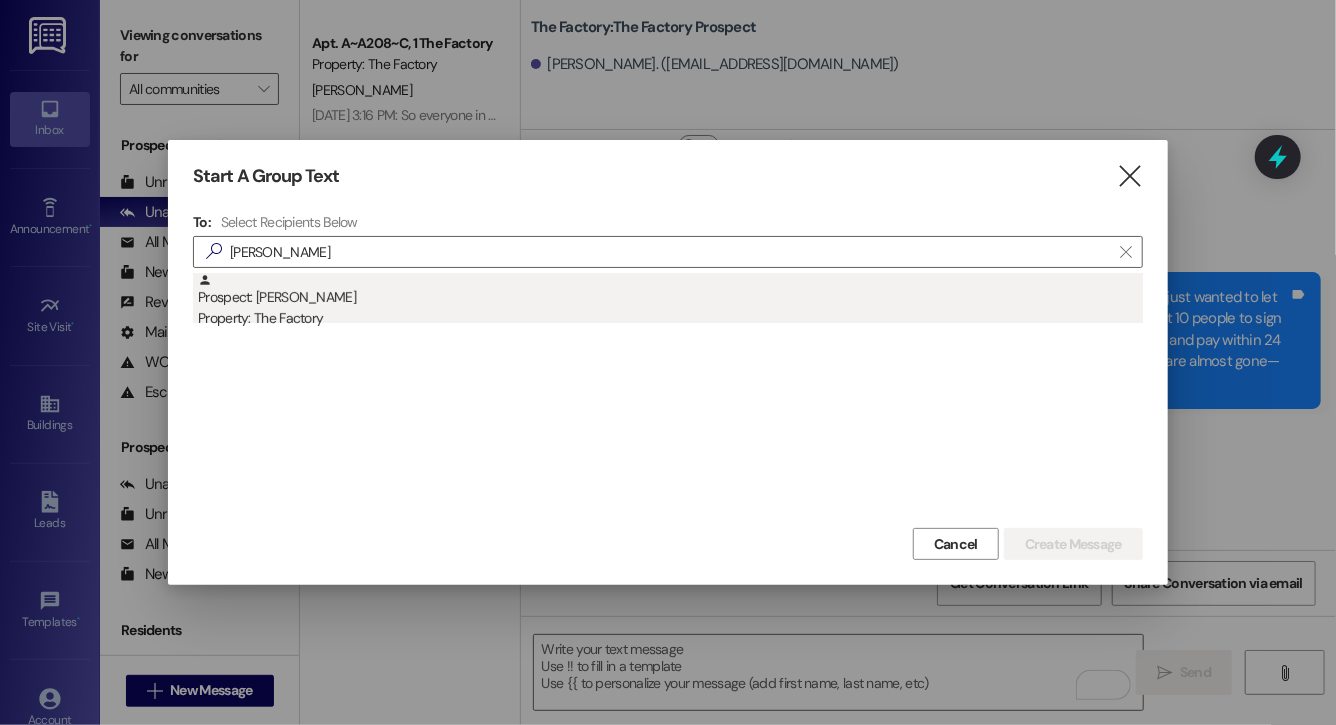 click on "Prospect: [PERSON_NAME] Property: The Factory" at bounding box center [670, 301] 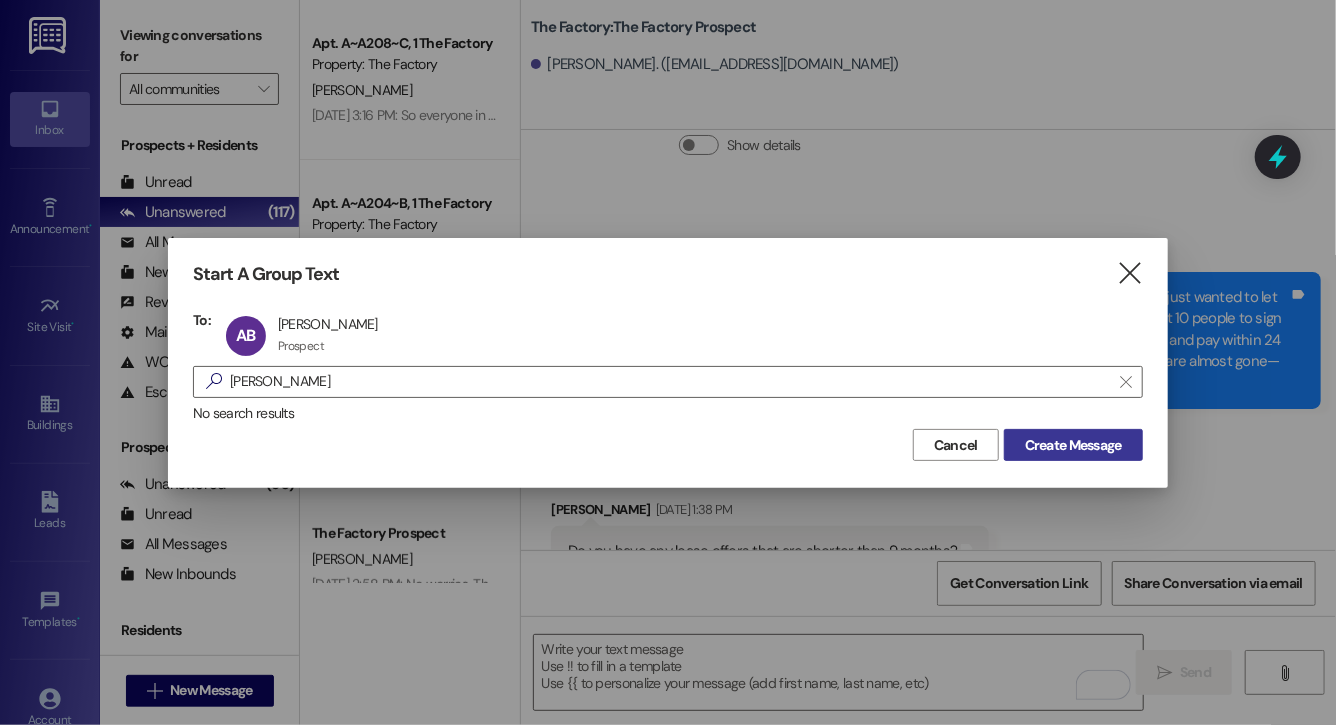 click on "Create Message" at bounding box center [1073, 445] 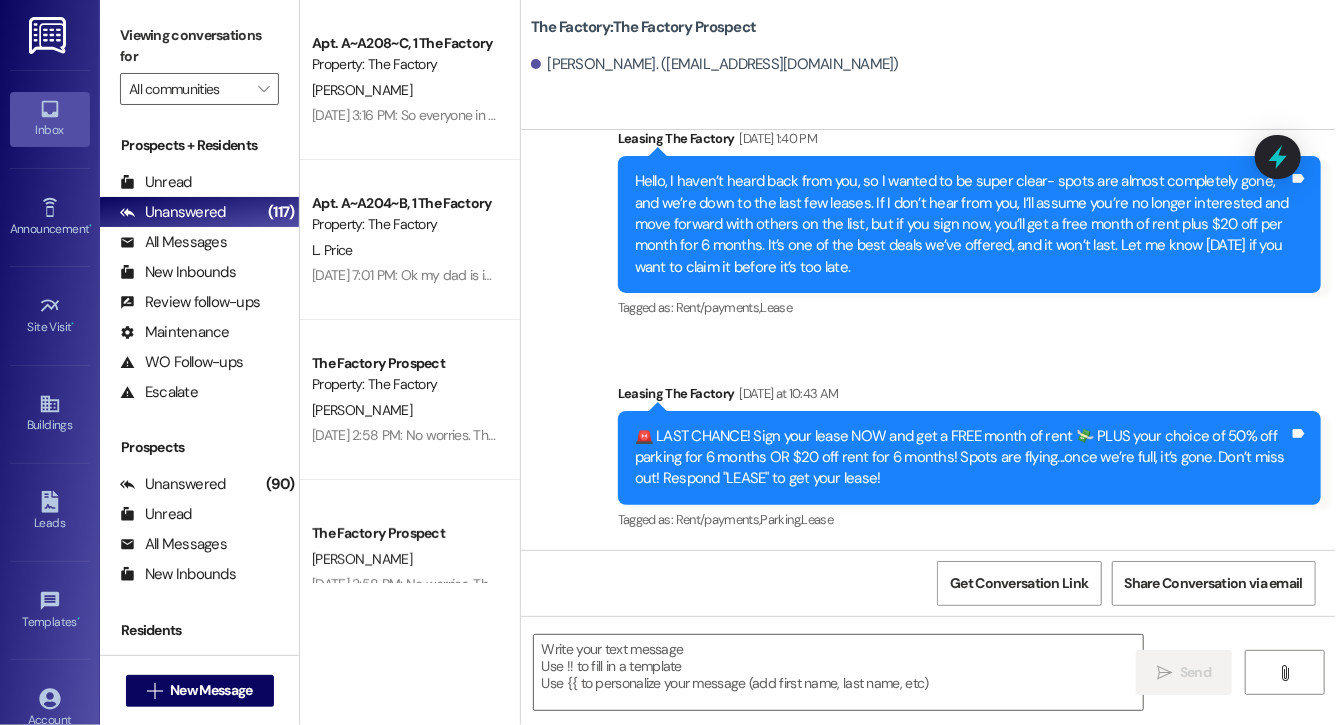 scroll, scrollTop: 3789, scrollLeft: 0, axis: vertical 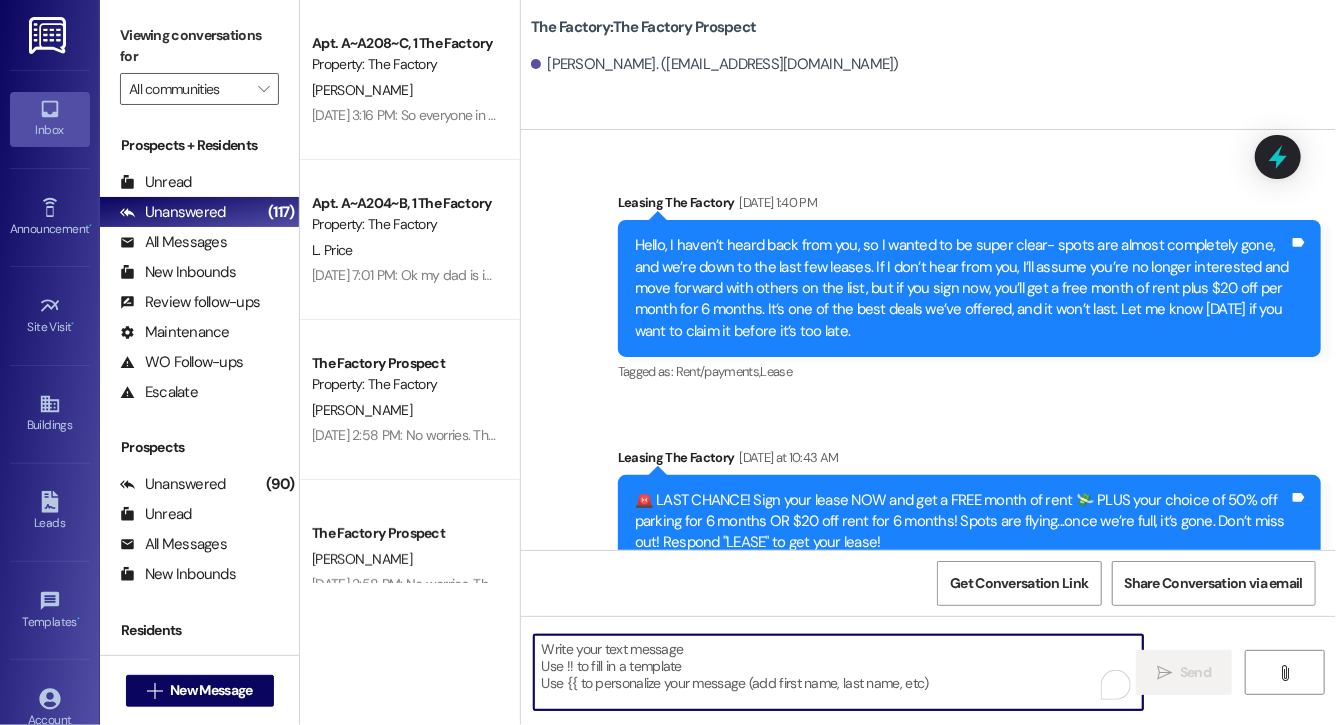 click at bounding box center [838, 672] 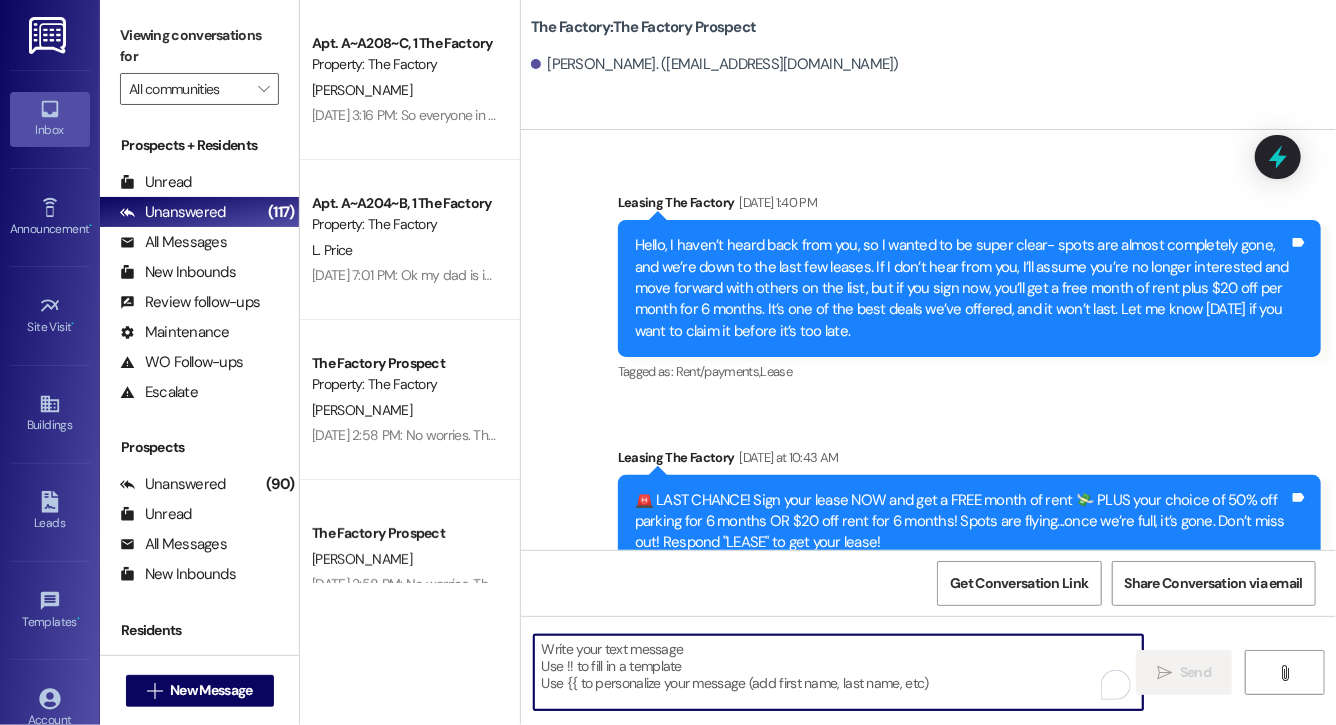 paste on "Lock in your spot now and get a FREE month of rent + choose your perk: $20 off rent for 6 months or 50% off parking for 6 months! This deal is perfect for student budgets 💸 but won’t last.. don’t miss out! Respond "LEASE" to get your lease [DATE]!" 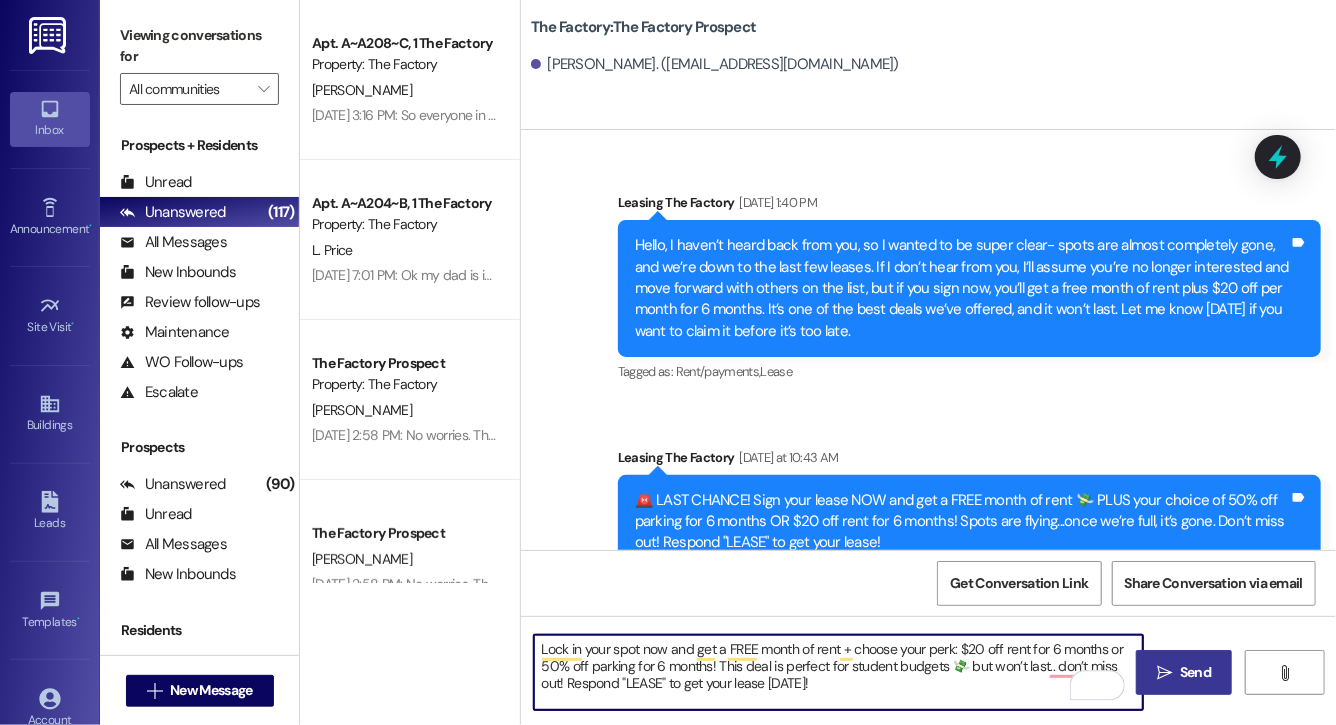type on "Lock in your spot now and get a FREE month of rent + choose your perk: $20 off rent for 6 months or 50% off parking for 6 months! This deal is perfect for student budgets 💸 but won’t last.. don’t miss out! Respond "LEASE" to get your lease [DATE]!" 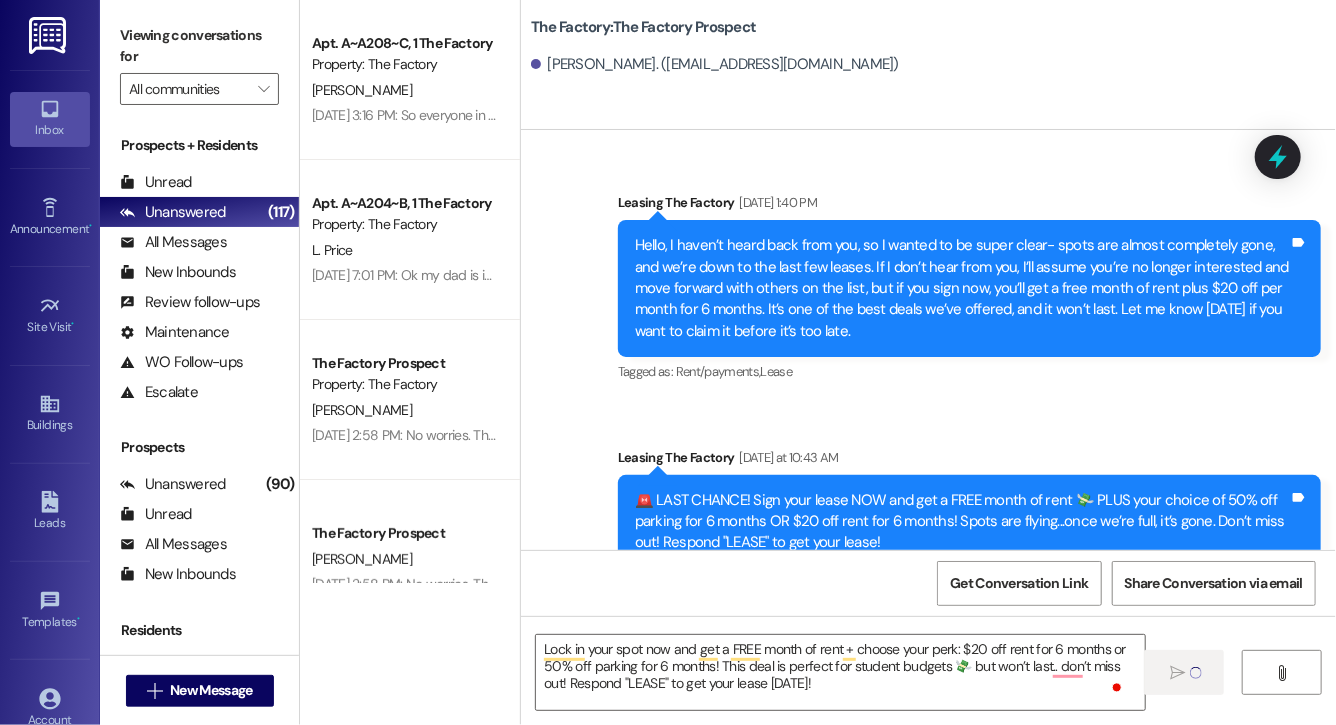 type 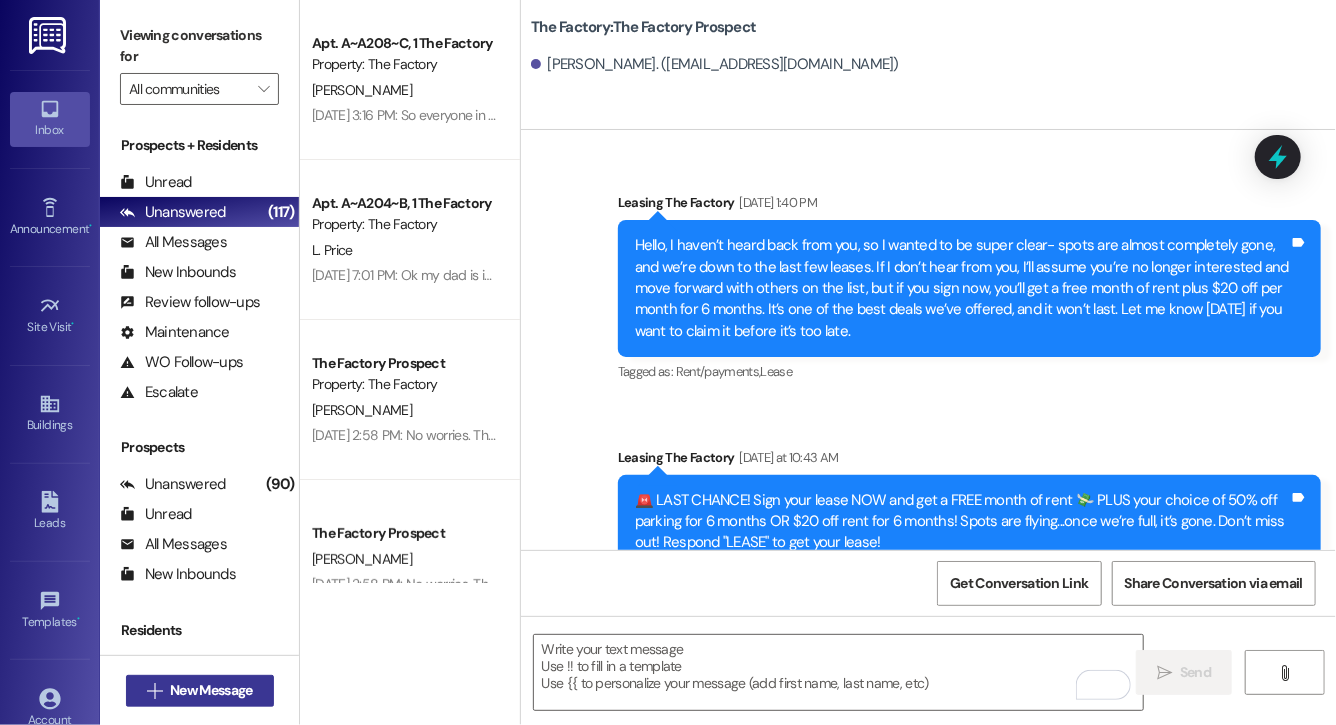 click on "New Message" at bounding box center (211, 690) 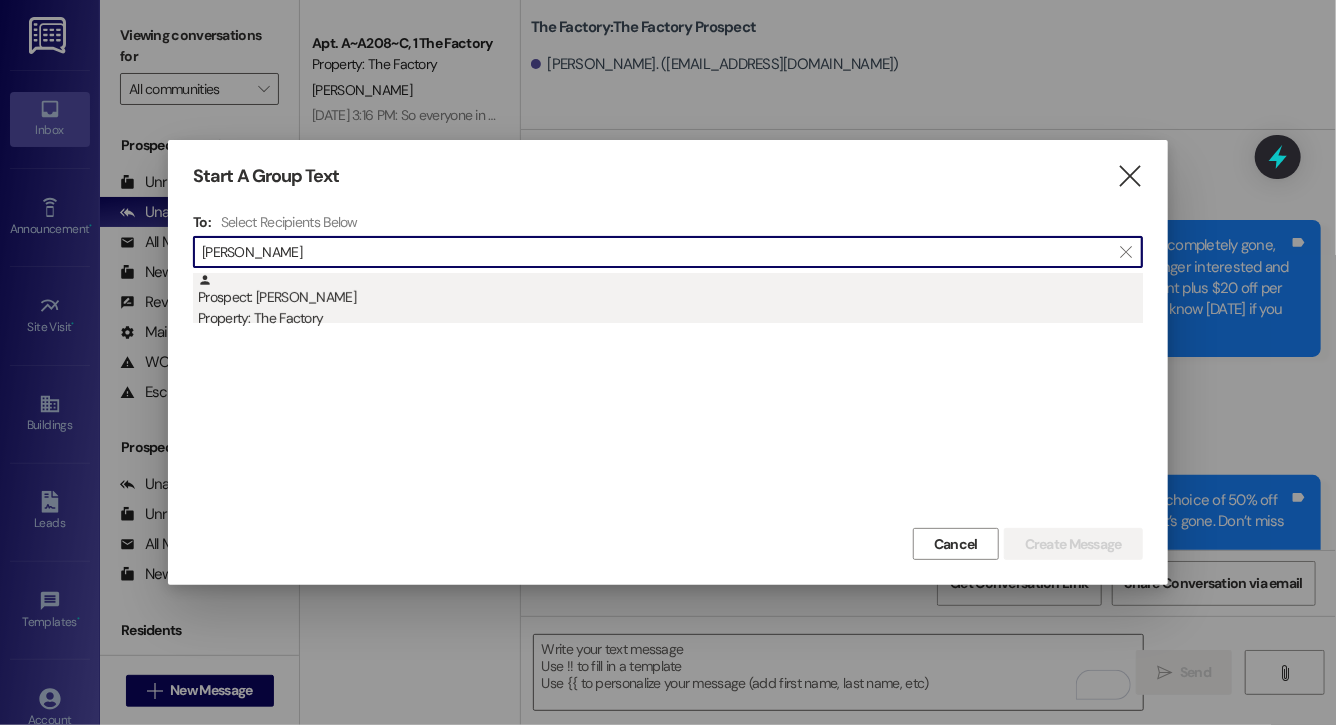 type on "brock biss" 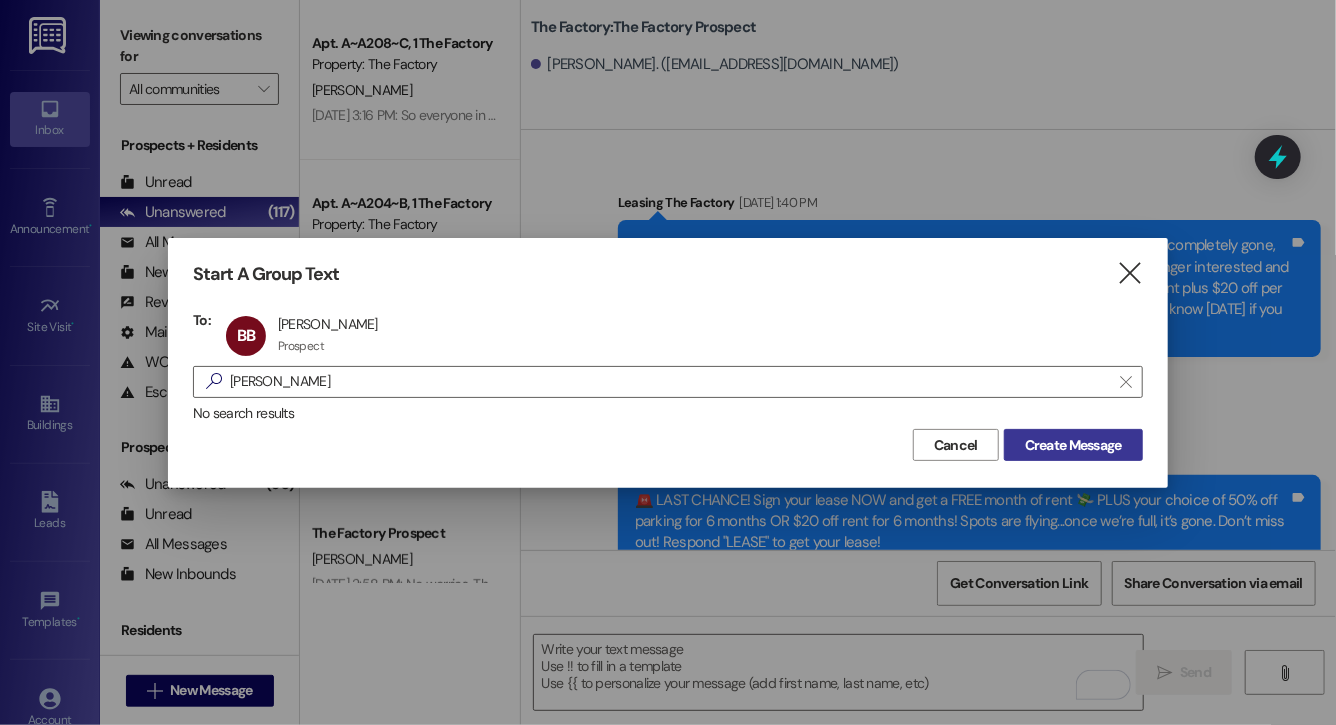 click on "Create Message" at bounding box center (1073, 445) 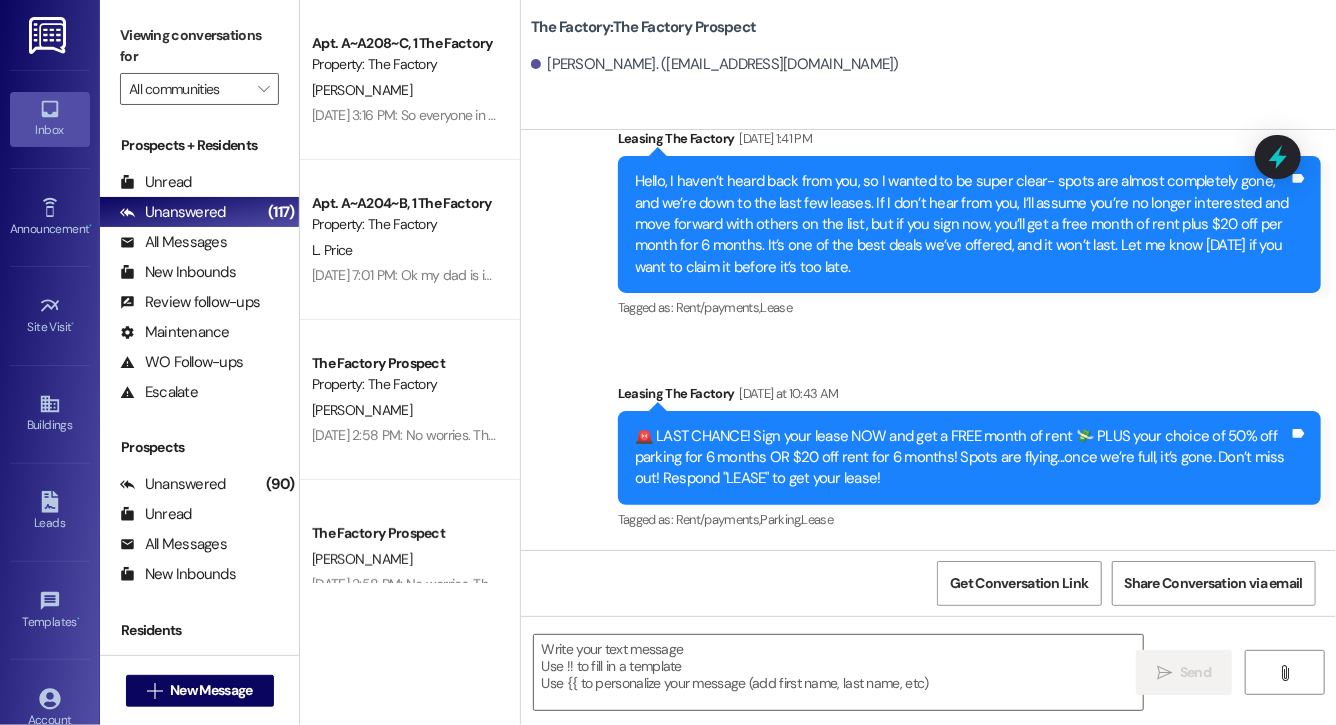 scroll, scrollTop: 3459, scrollLeft: 0, axis: vertical 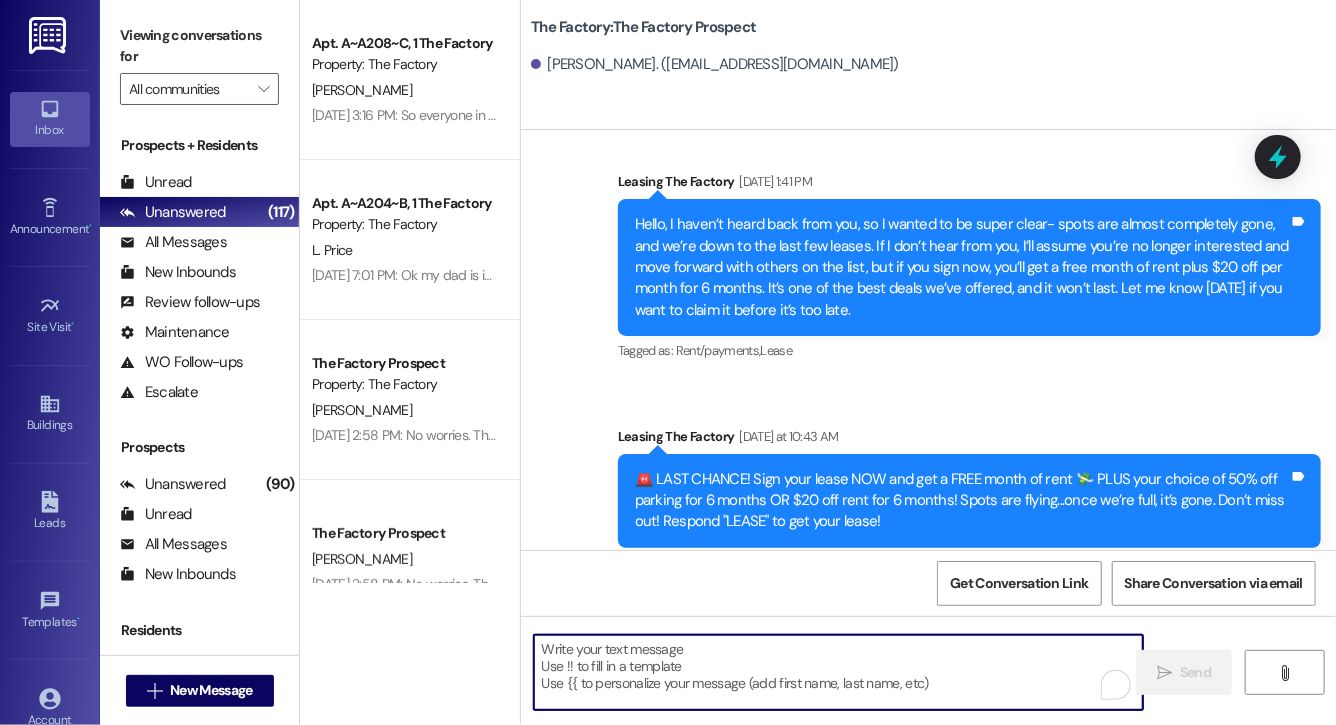click at bounding box center (838, 672) 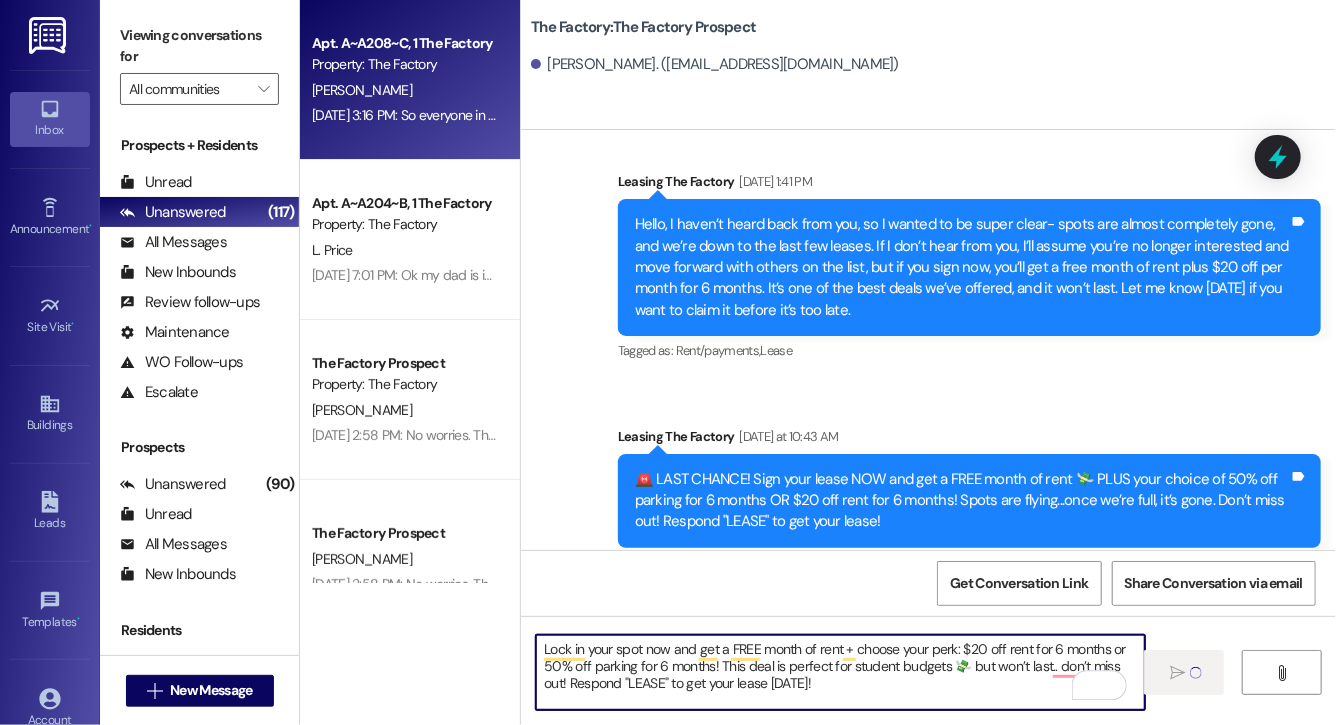 type 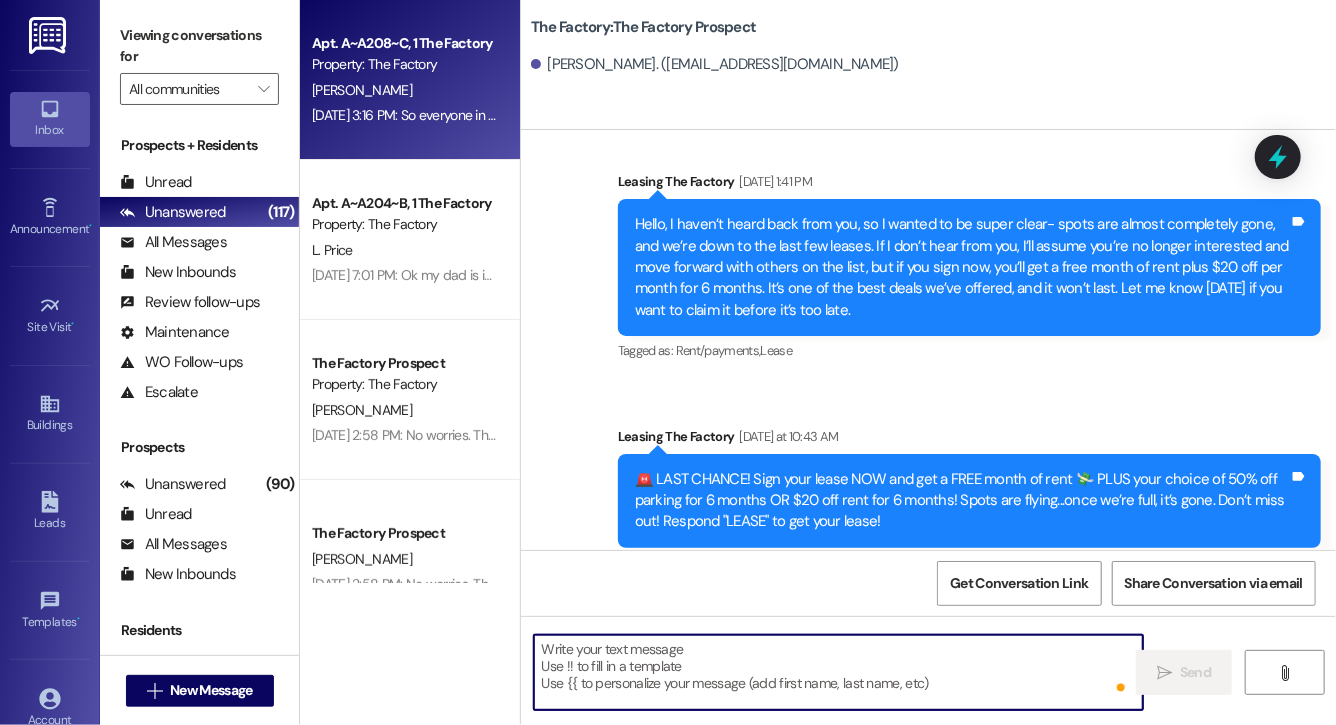 scroll, scrollTop: 3641, scrollLeft: 0, axis: vertical 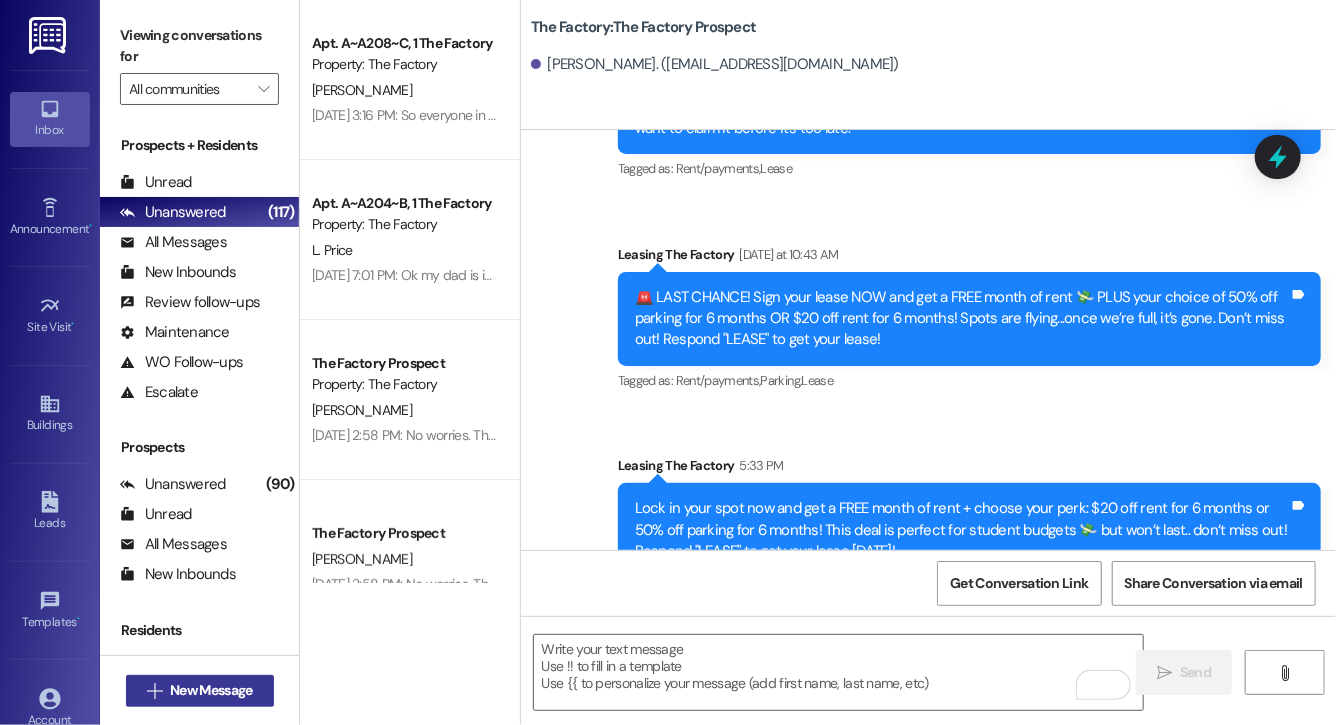 click on "New Message" at bounding box center (211, 690) 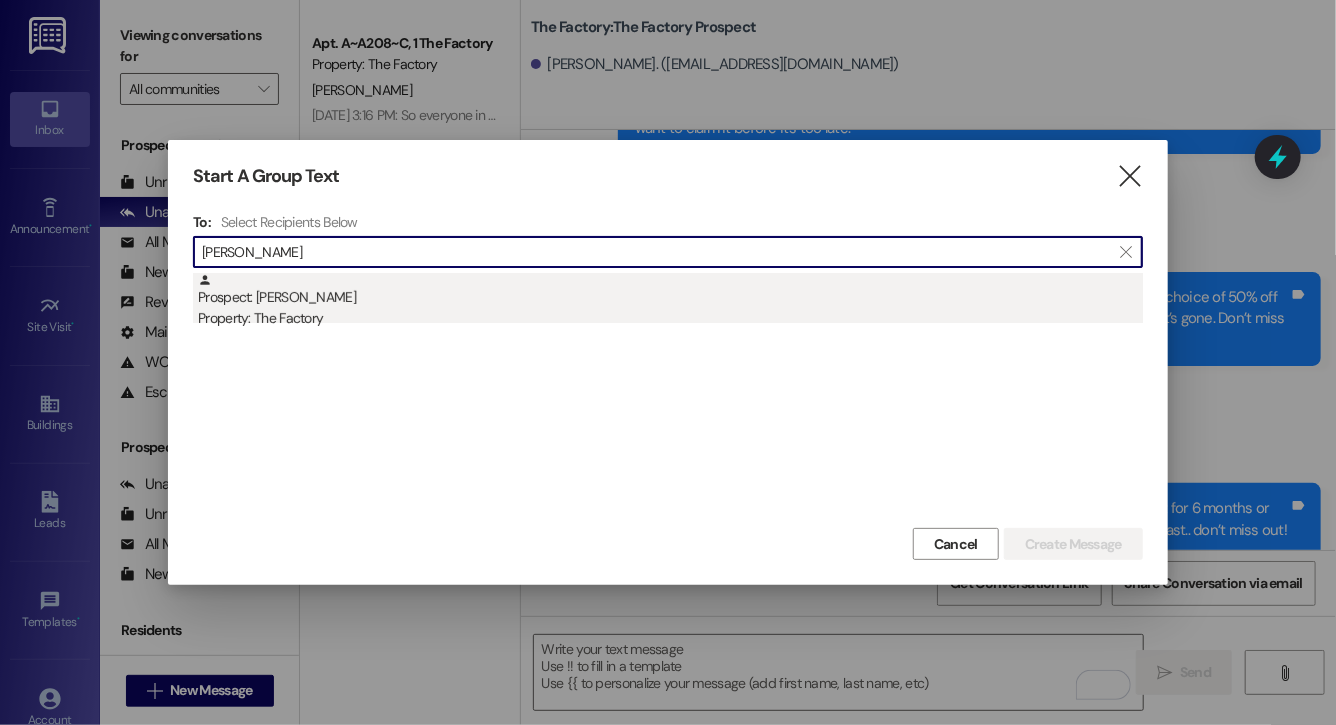 type on "madelyn gar" 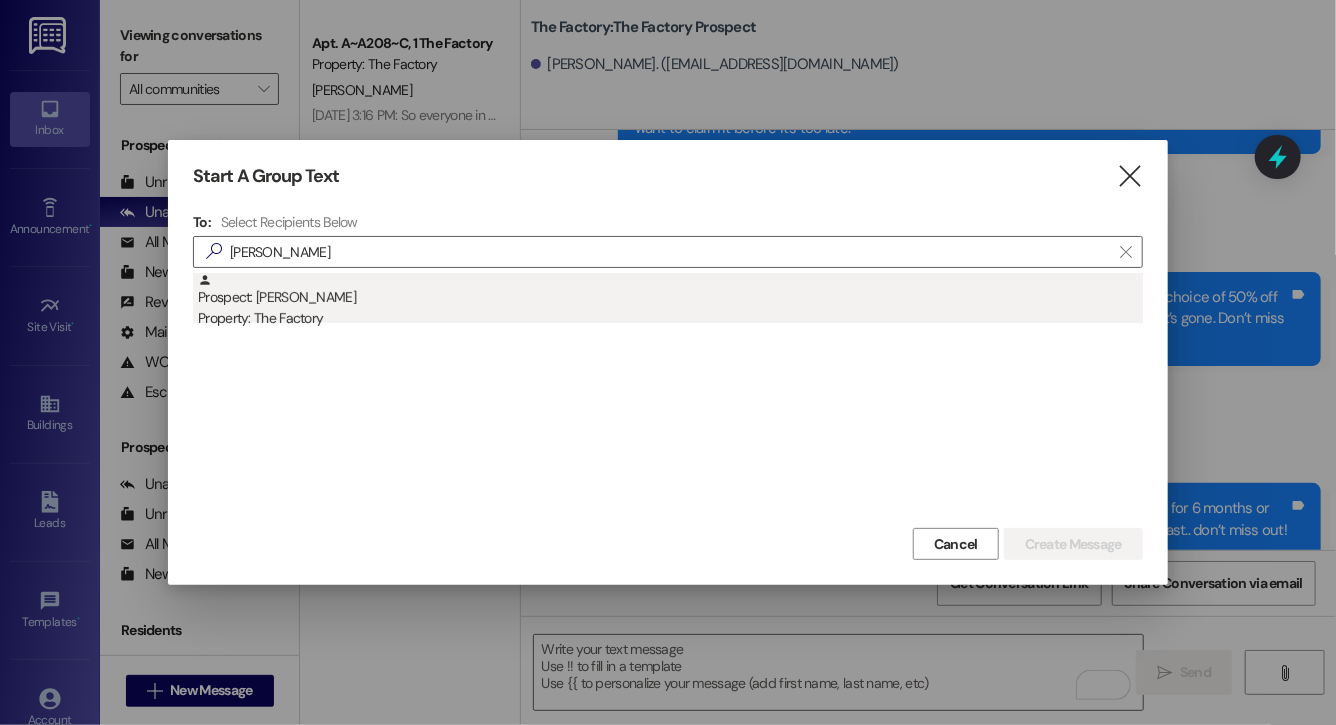 click on "Prospect: Madelyn Gardner Property: The Factory" at bounding box center (670, 301) 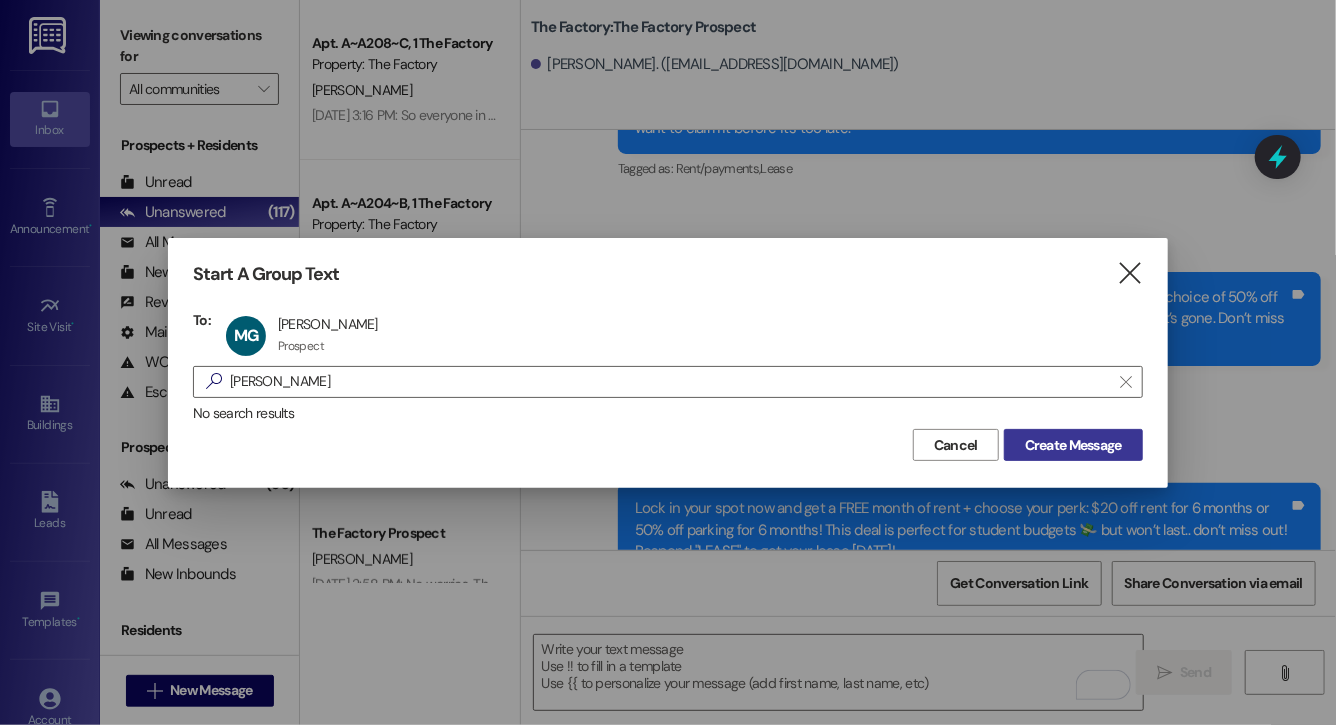 click on "Create Message" at bounding box center [1073, 445] 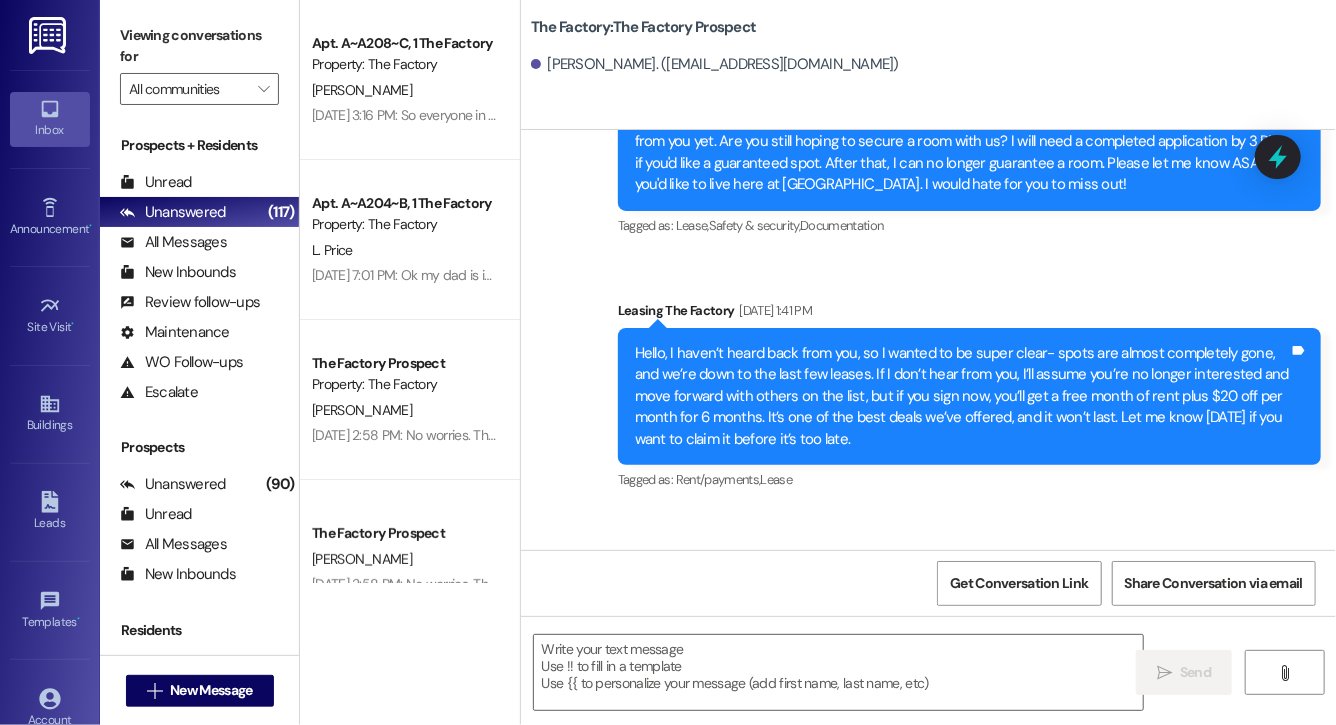 scroll, scrollTop: 3770, scrollLeft: 0, axis: vertical 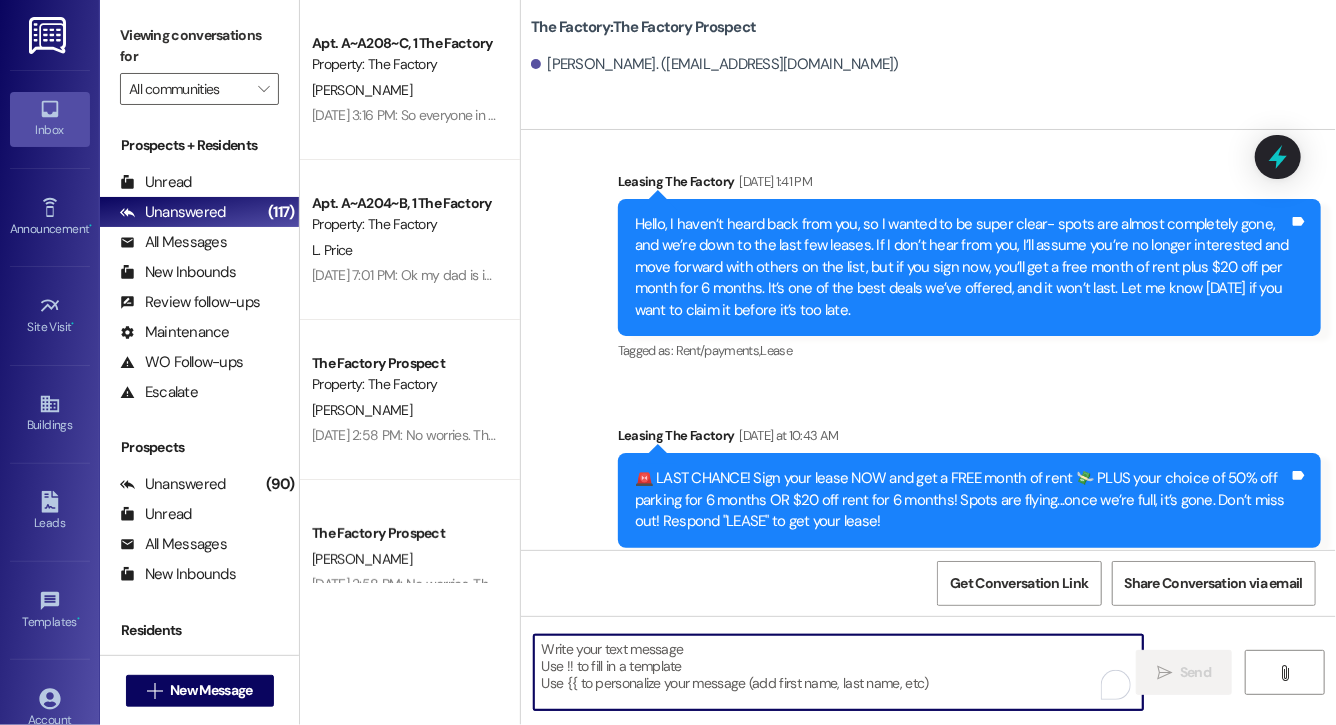 click at bounding box center (838, 672) 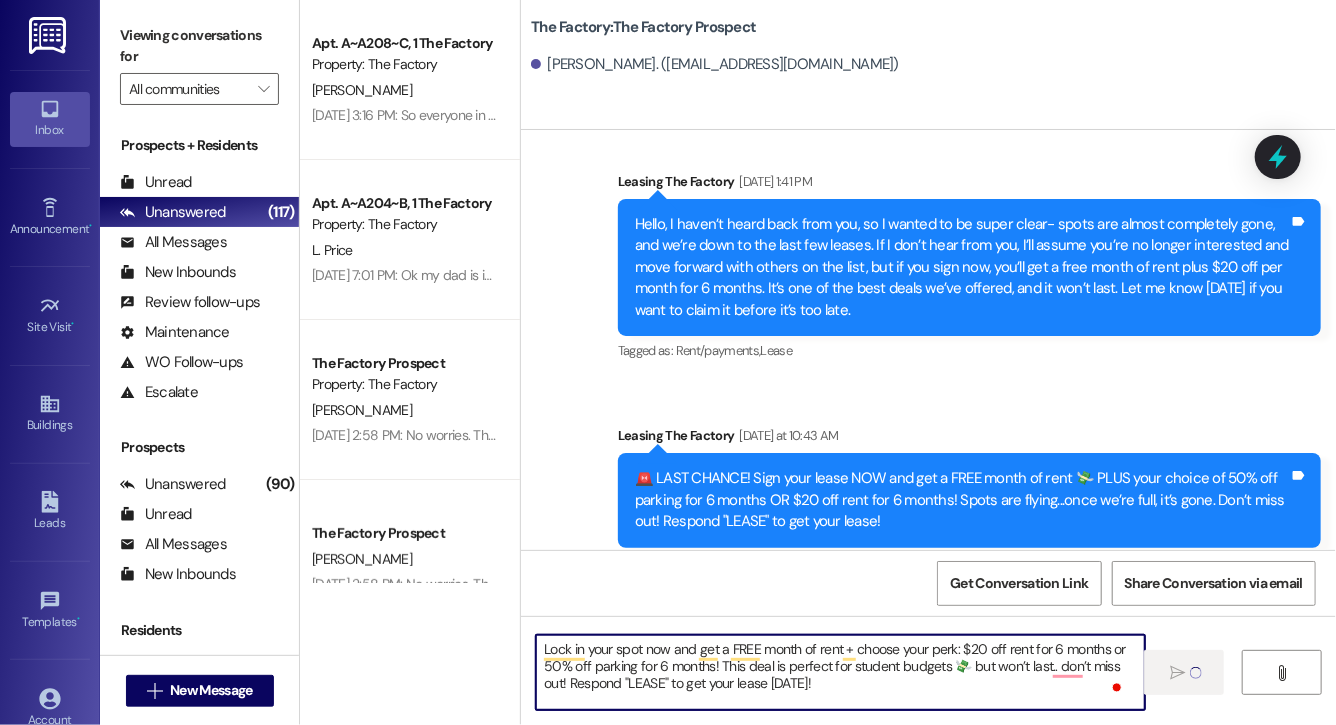 type 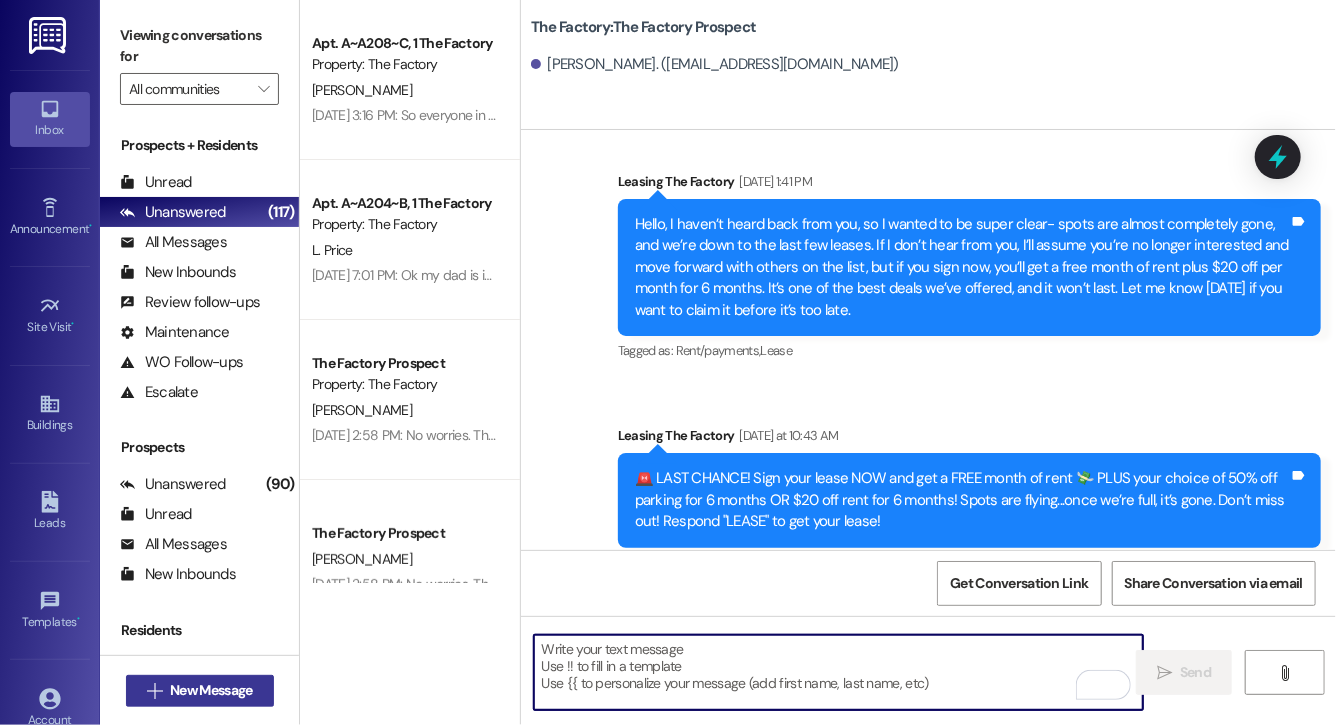 click on "New Message" at bounding box center [211, 690] 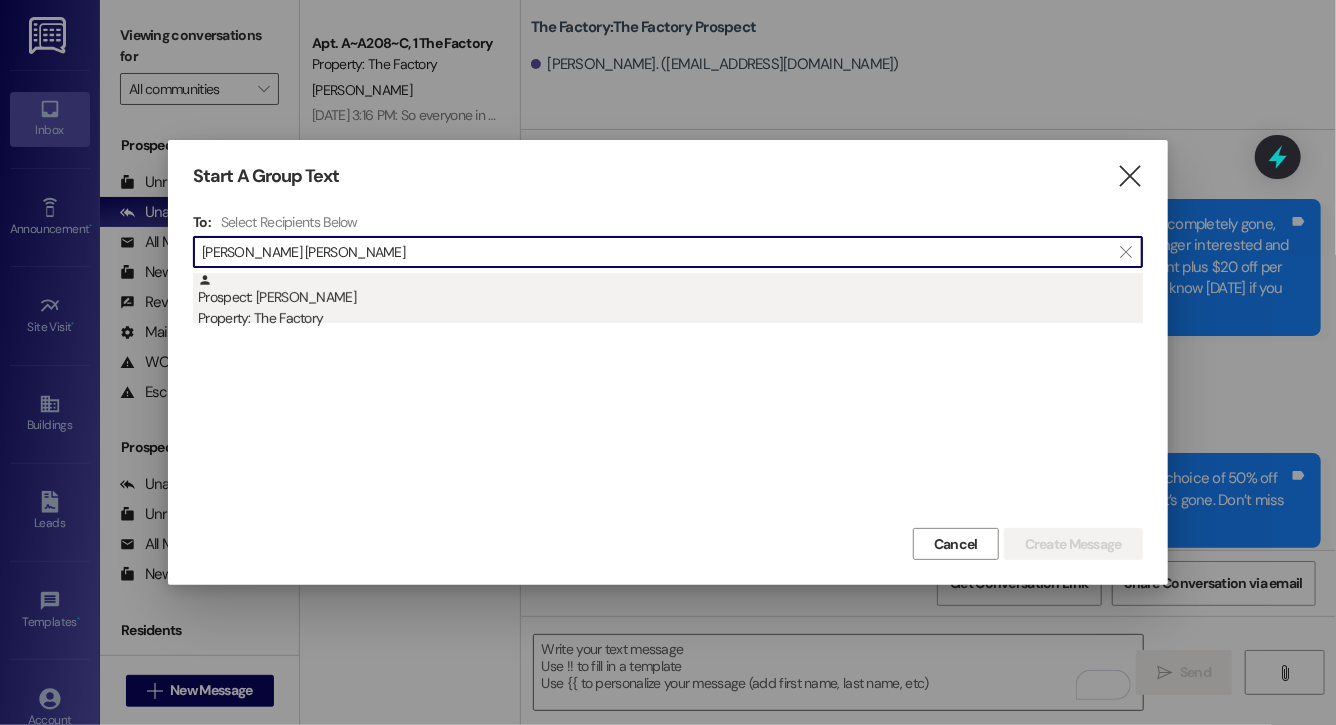 type on "sara rod" 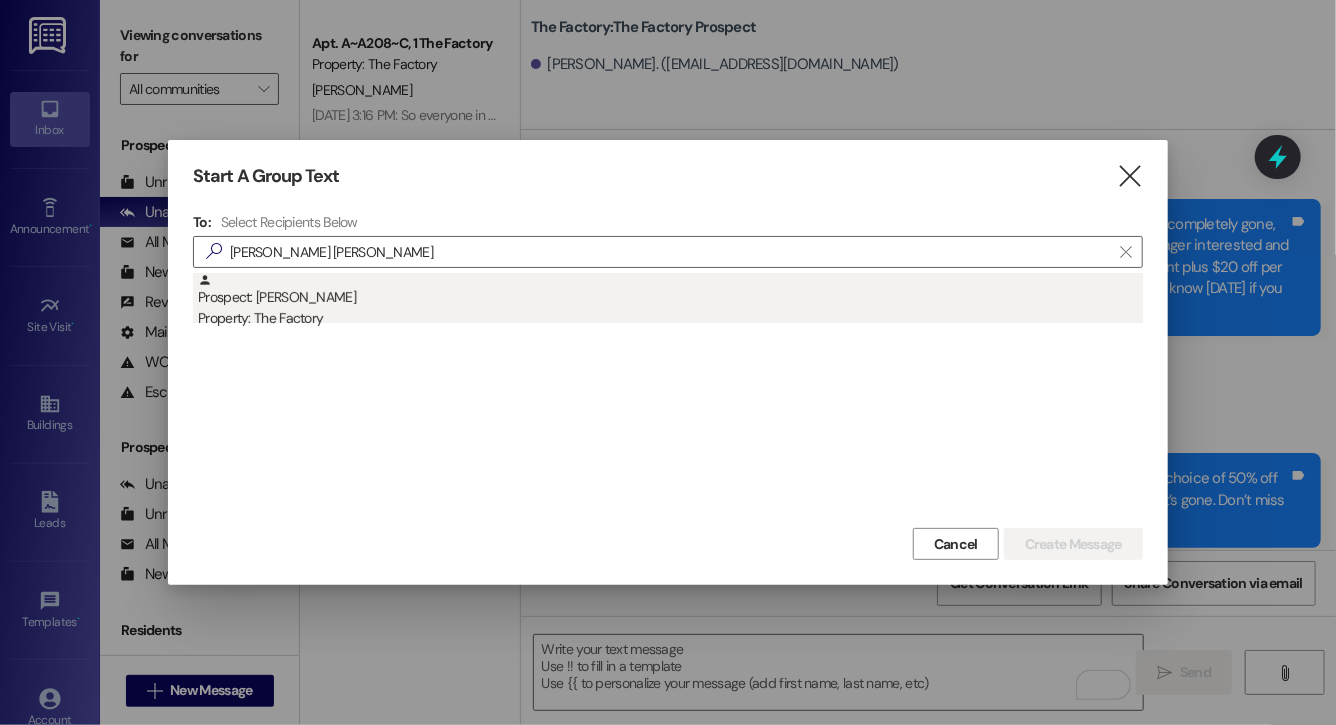 click on "Prospect: Sara Rodriguez Property: The Factory" at bounding box center [670, 301] 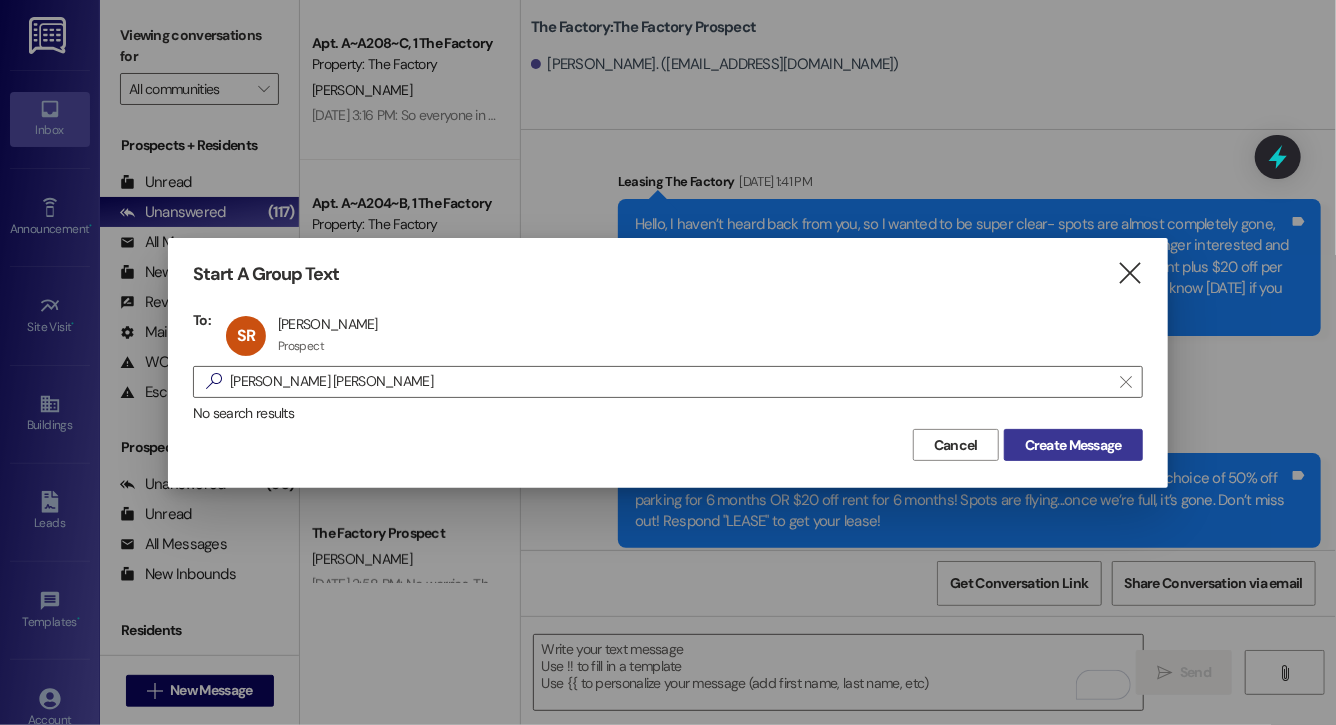 click on "Create Message" at bounding box center [1073, 445] 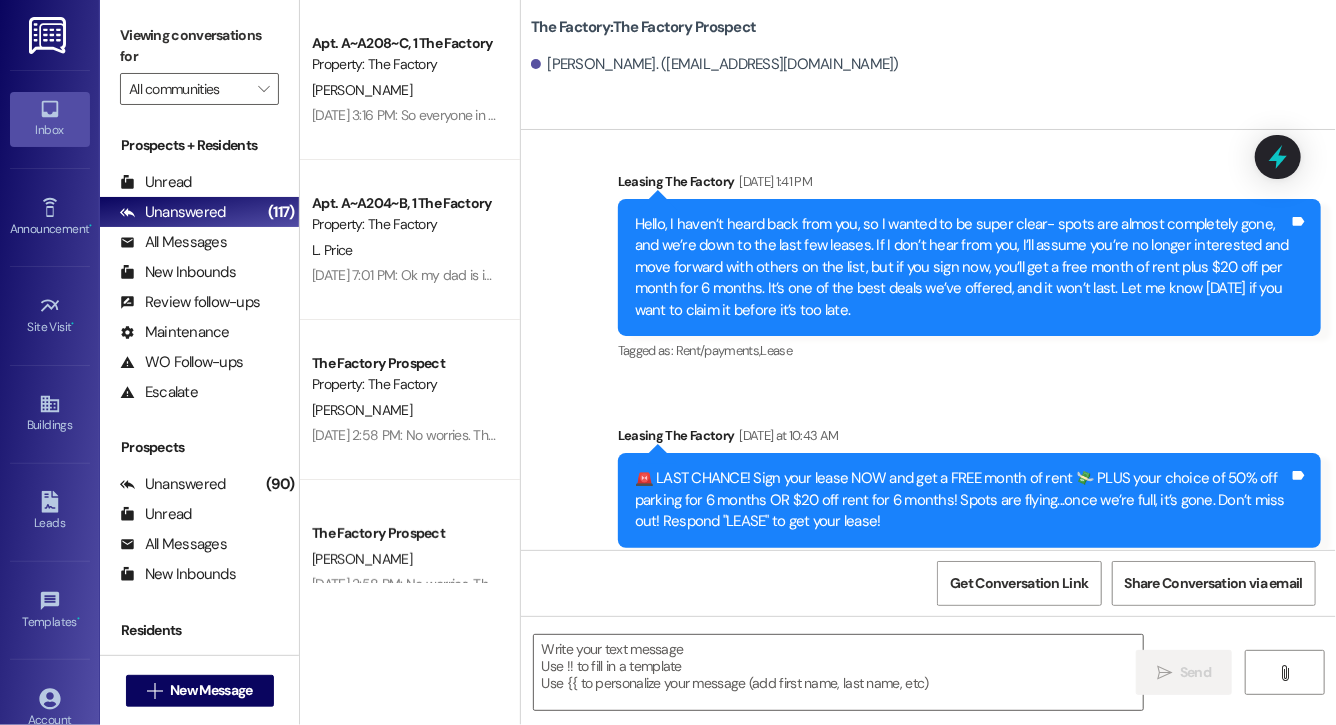 scroll, scrollTop: 3305, scrollLeft: 0, axis: vertical 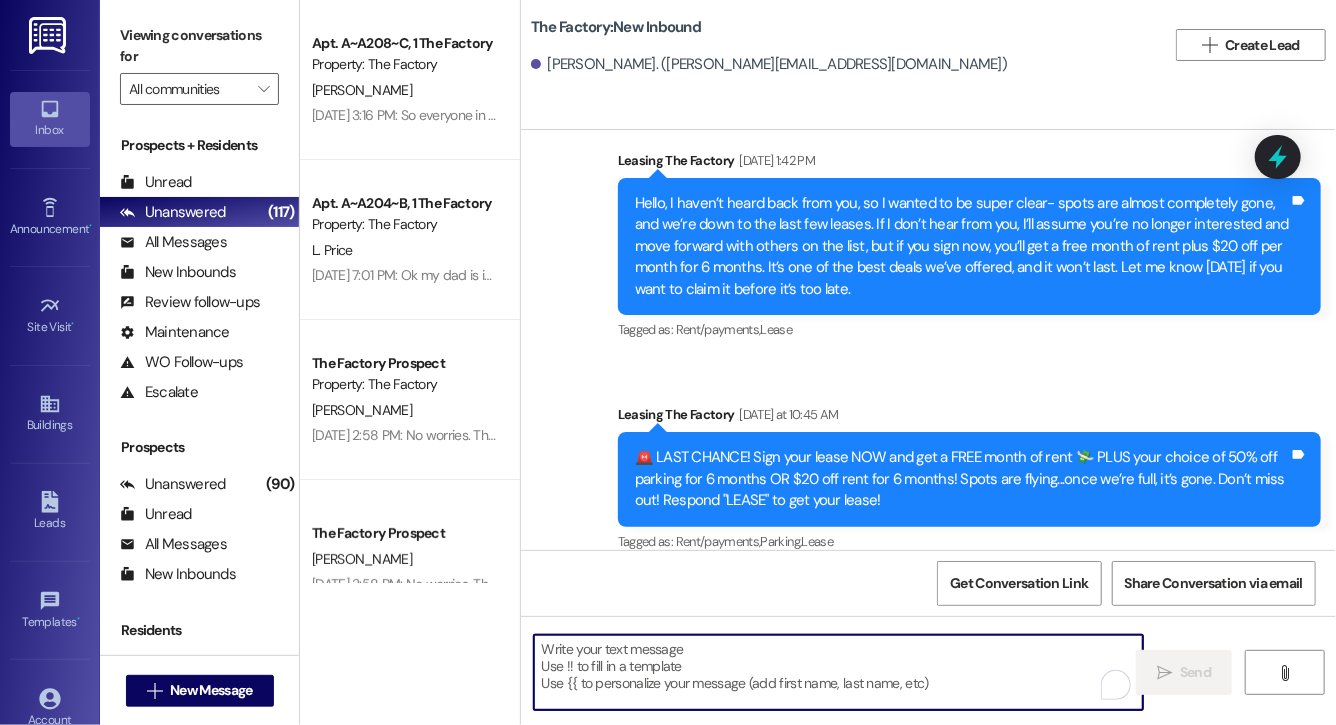 click at bounding box center [838, 672] 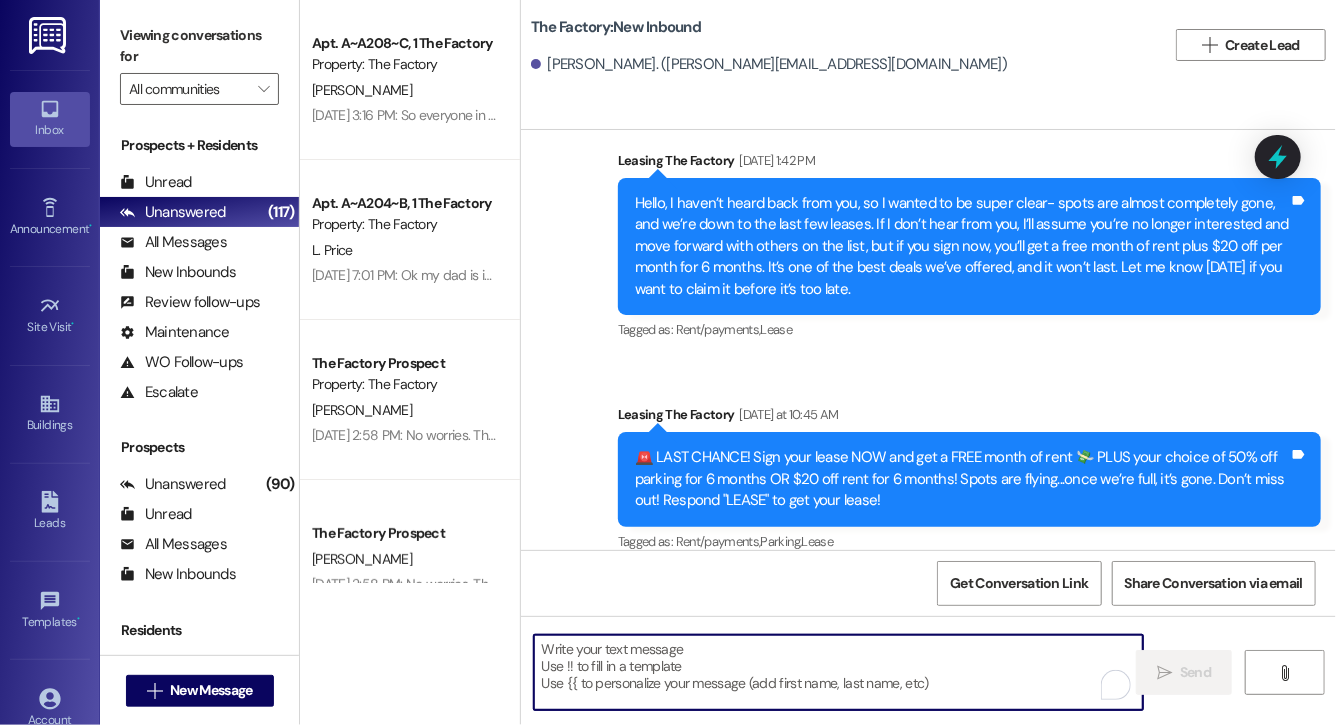 paste on "Lock in your spot now and get a FREE month of rent + choose your perk: $20 off rent for 6 months or 50% off parking for 6 months! This deal is perfect for student budgets 💸 but won’t last.. don’t miss out! Respond "LEASE" to get your lease [DATE]!" 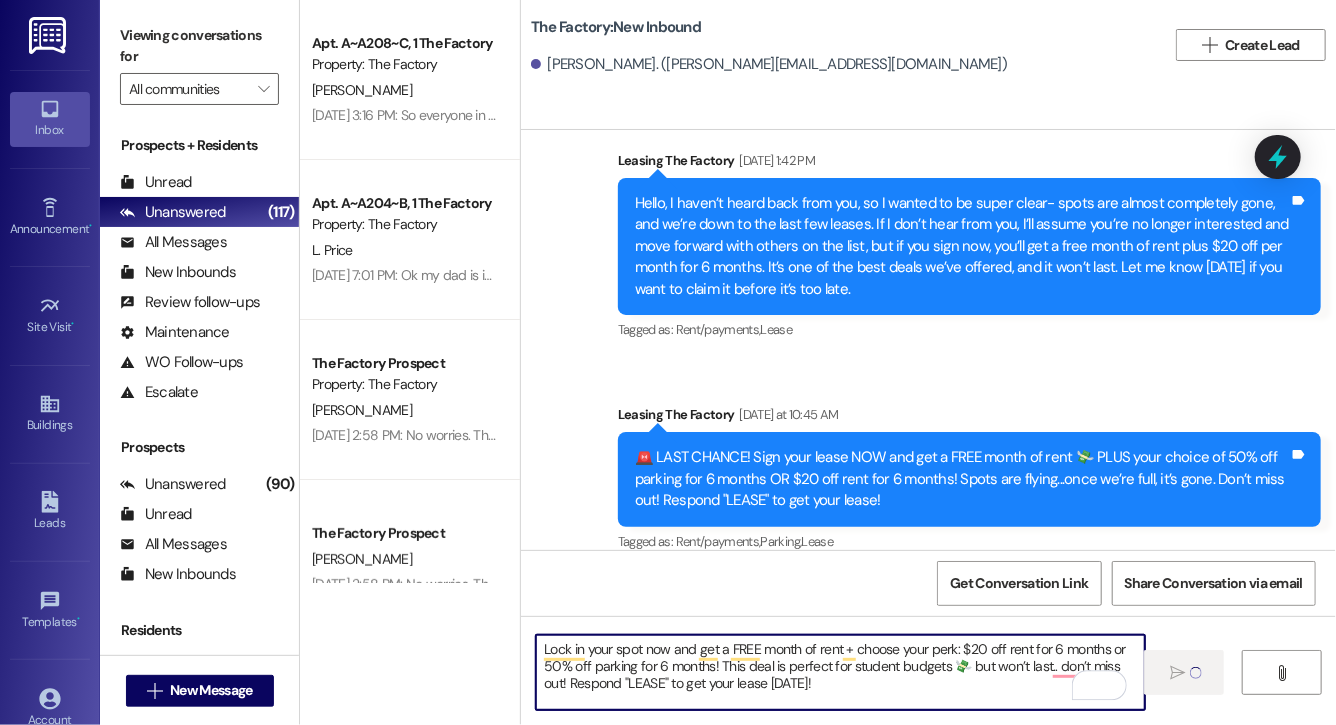 type 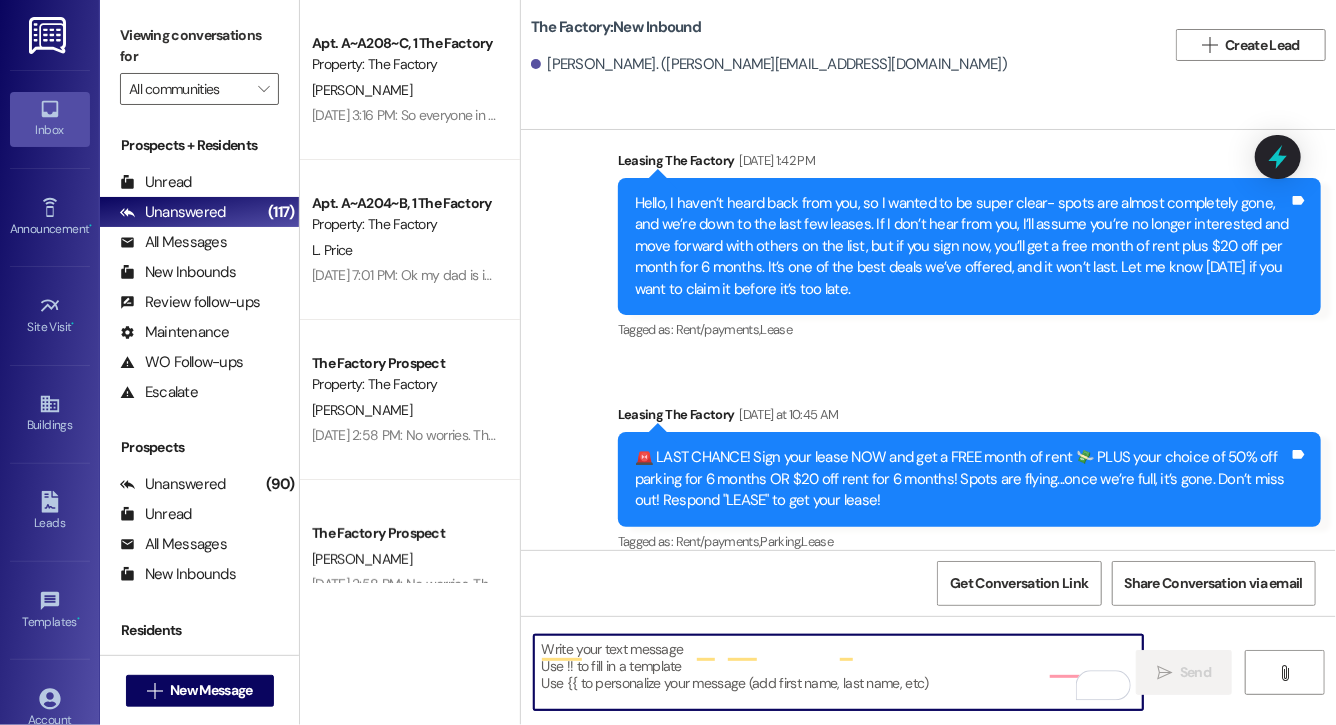 scroll, scrollTop: 3487, scrollLeft: 0, axis: vertical 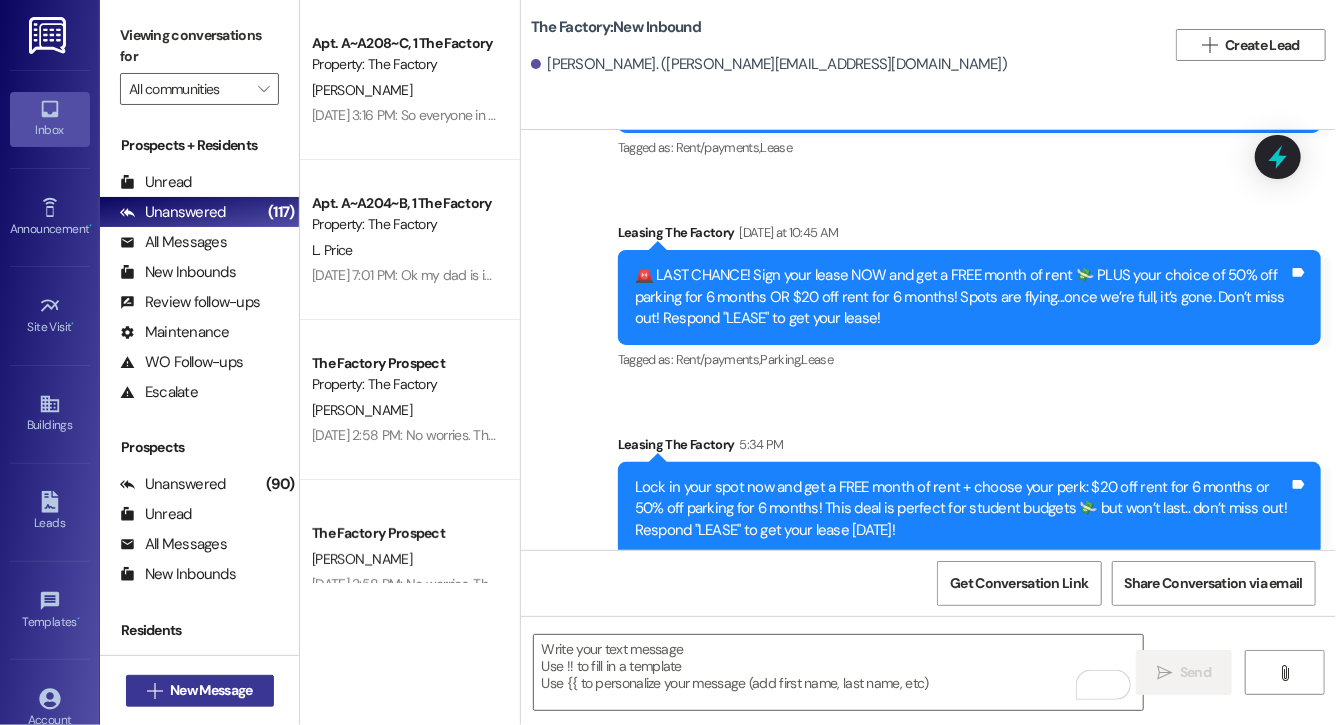 click on "New Message" at bounding box center [211, 690] 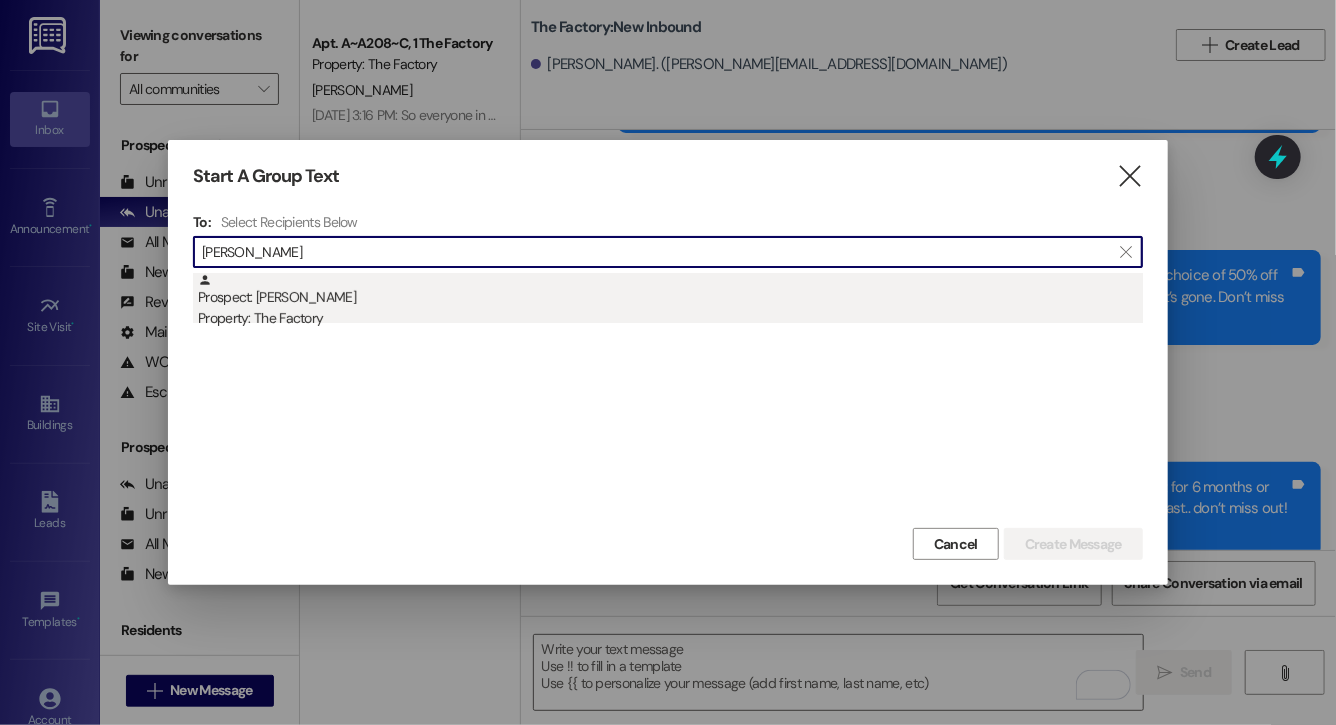 type on "natalia wind" 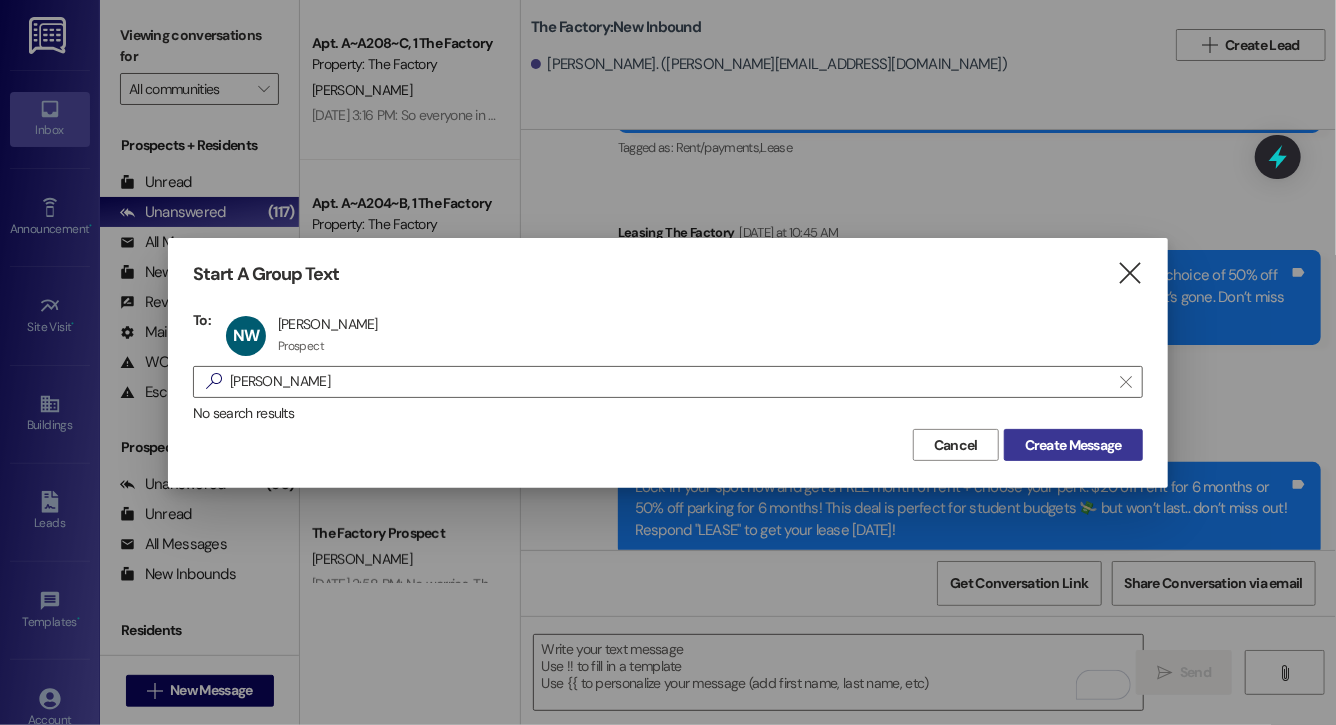 click on "Create Message" at bounding box center (1073, 445) 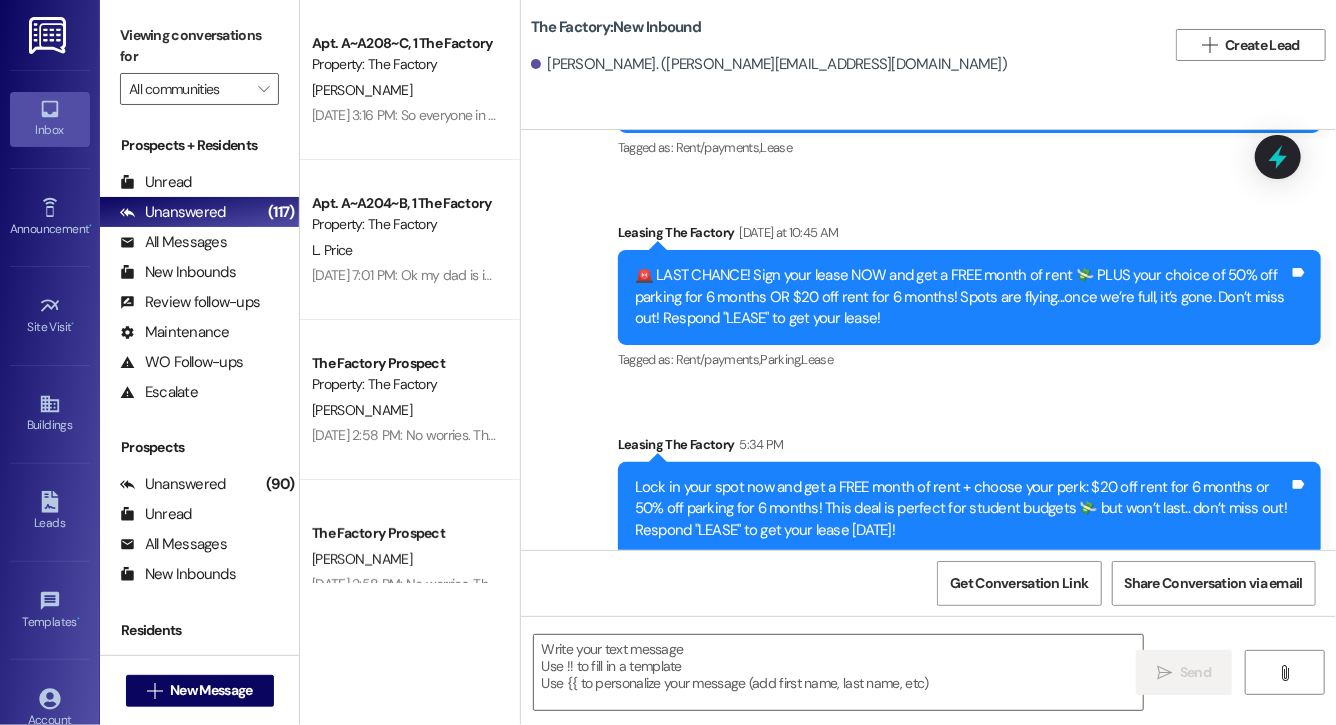 scroll, scrollTop: 7394, scrollLeft: 0, axis: vertical 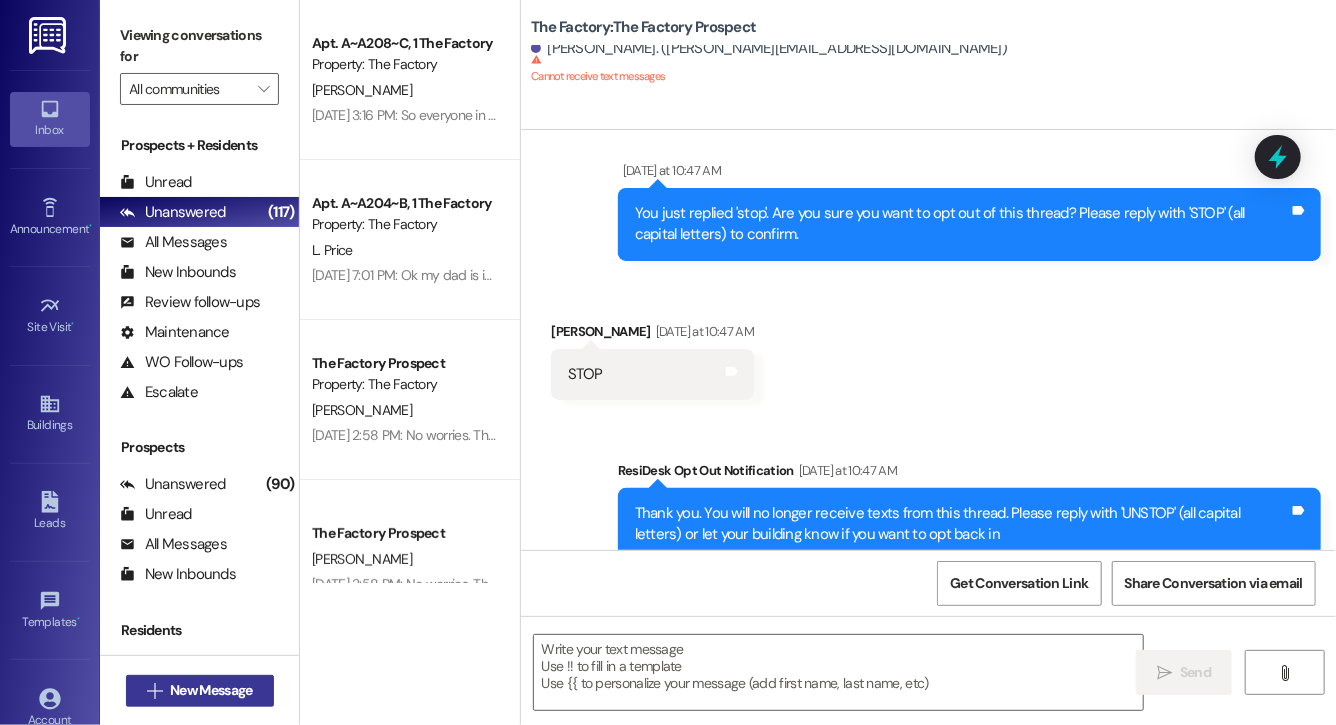 click on "New Message" at bounding box center [211, 690] 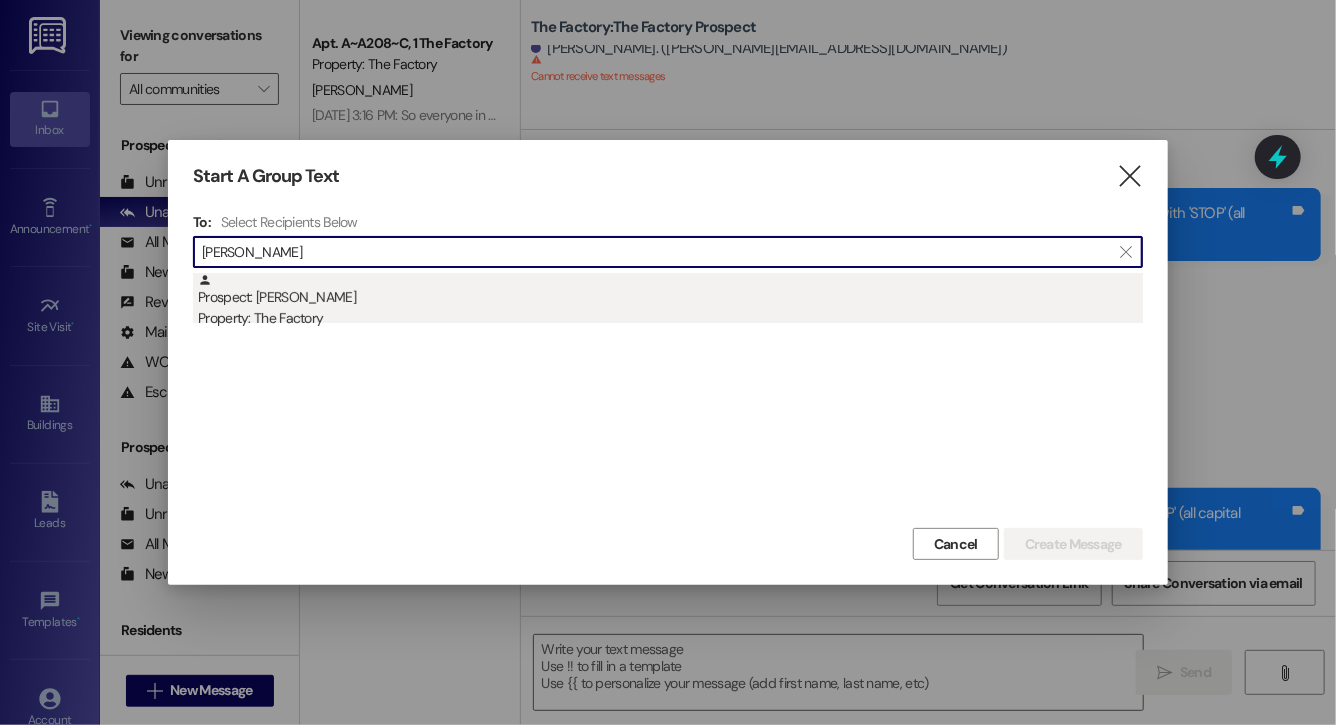 type on "weston woo" 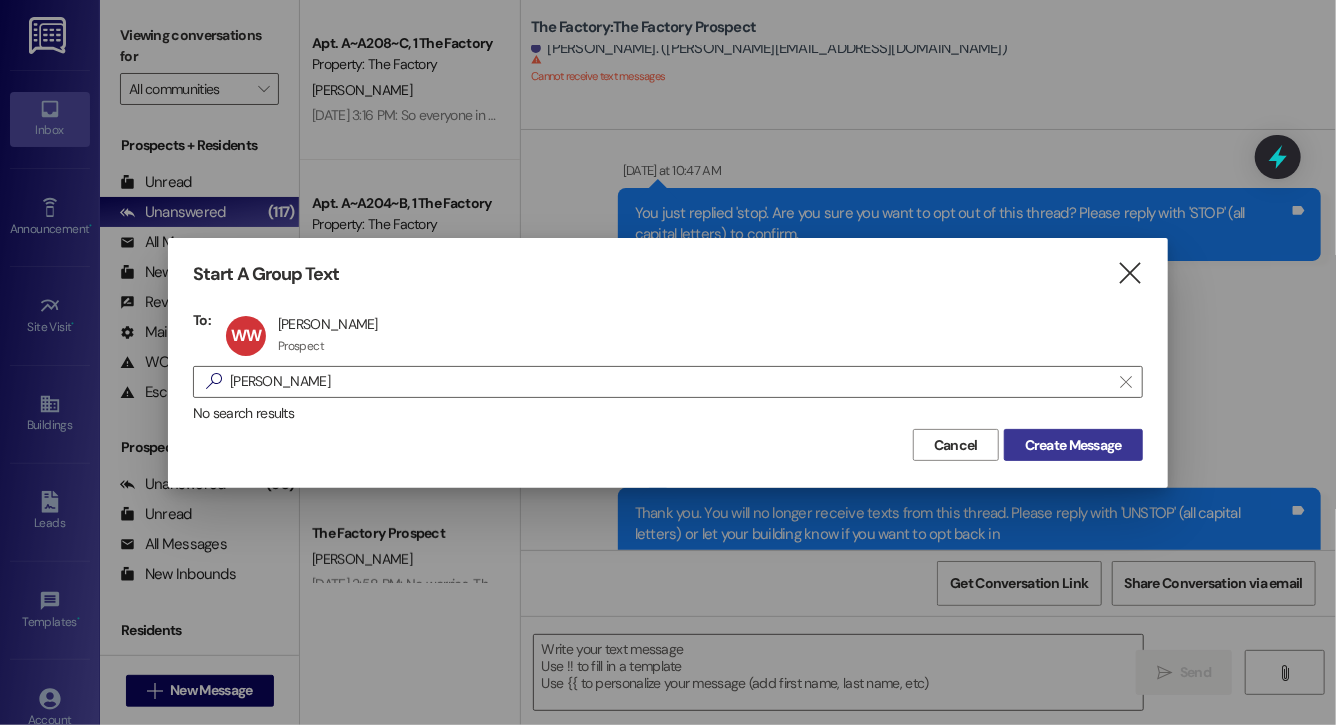 click on "Create Message" at bounding box center (1073, 445) 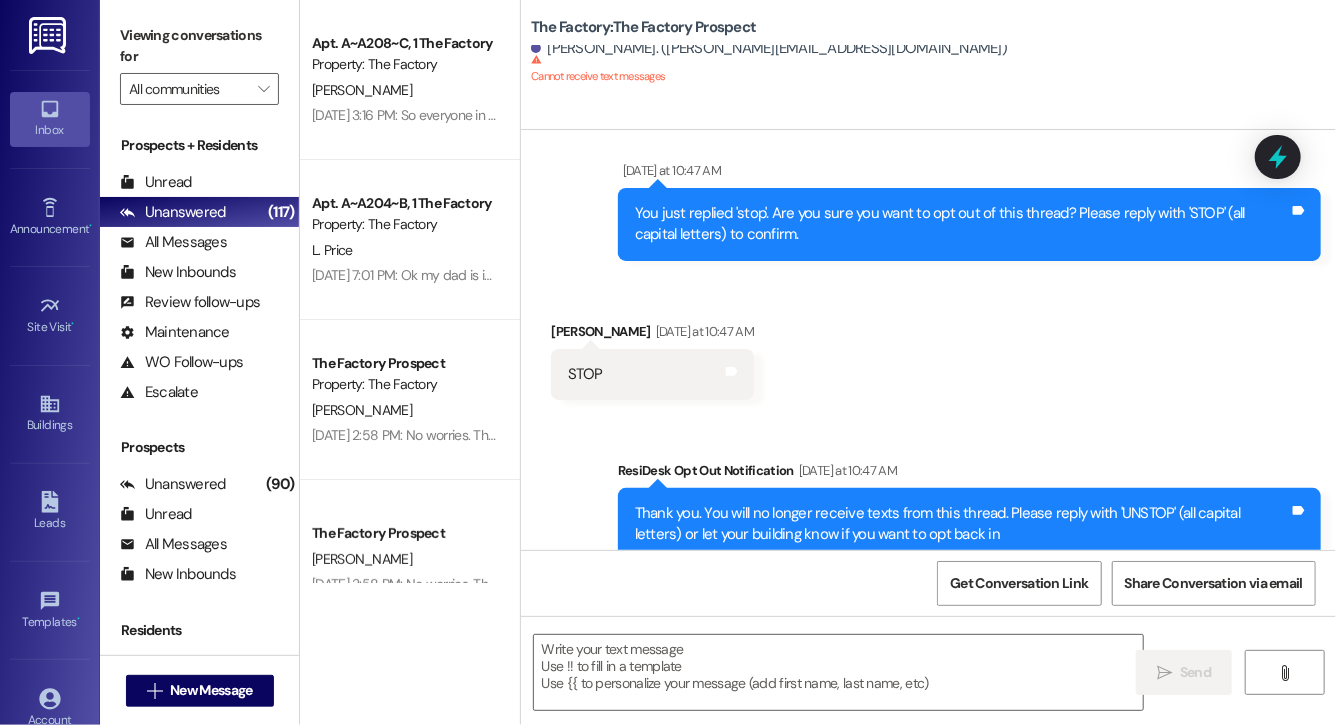 scroll, scrollTop: 2905, scrollLeft: 0, axis: vertical 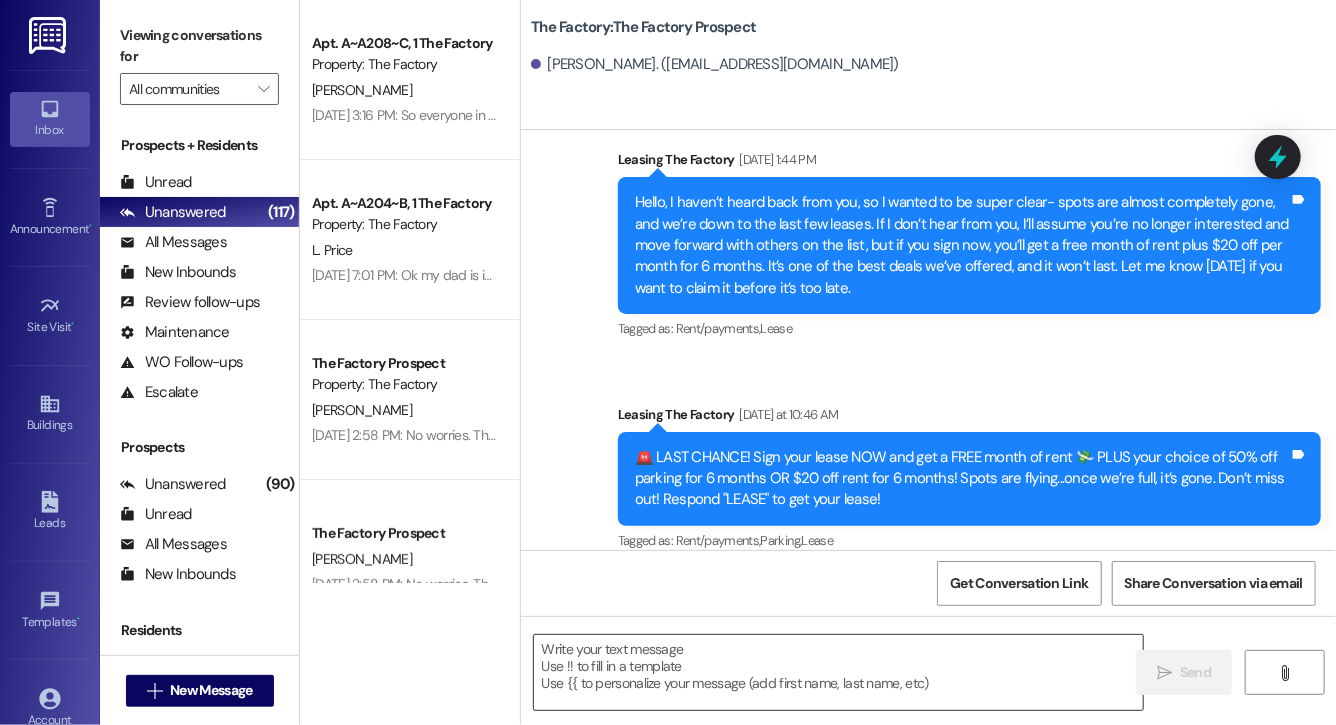 click at bounding box center [838, 672] 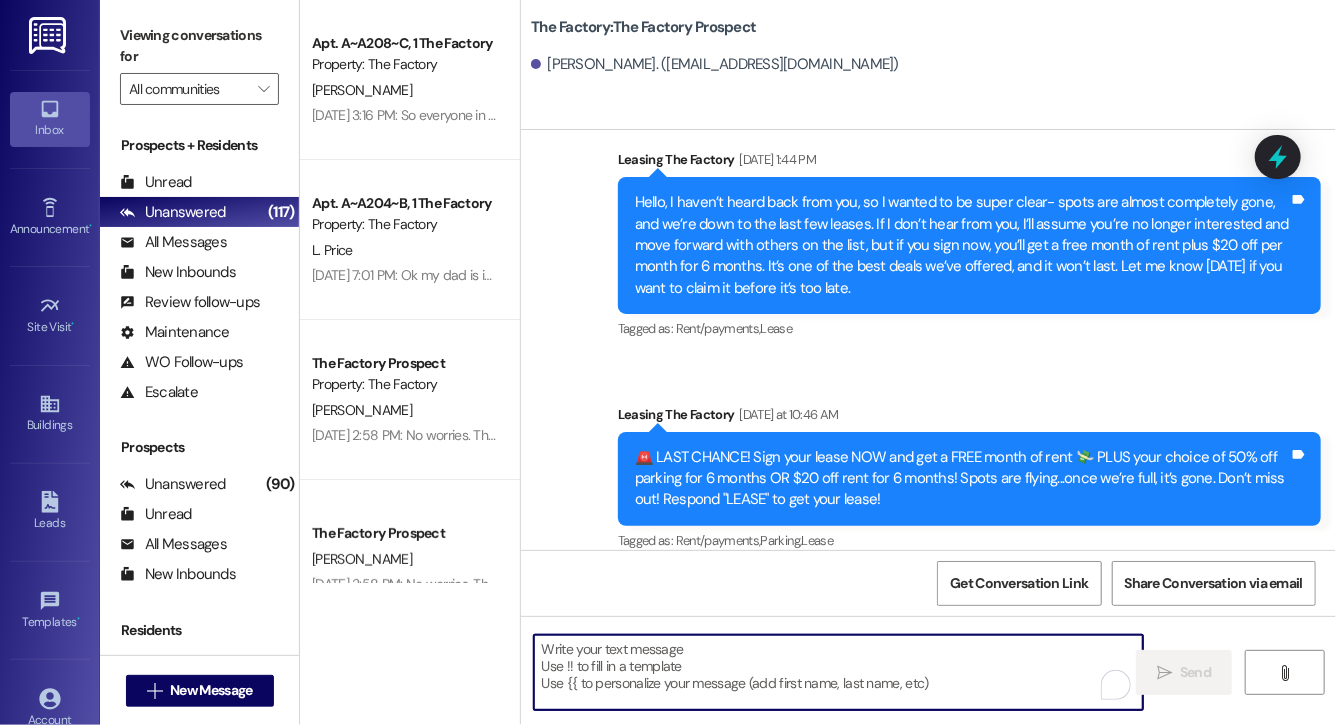 paste on "Lock in your spot now and get a FREE month of rent + choose your perk: $20 off rent for 6 months or 50% off parking for 6 months! This deal is perfect for student budgets 💸 but won’t last.. don’t miss out! Respond "LEASE" to get your lease [DATE]!" 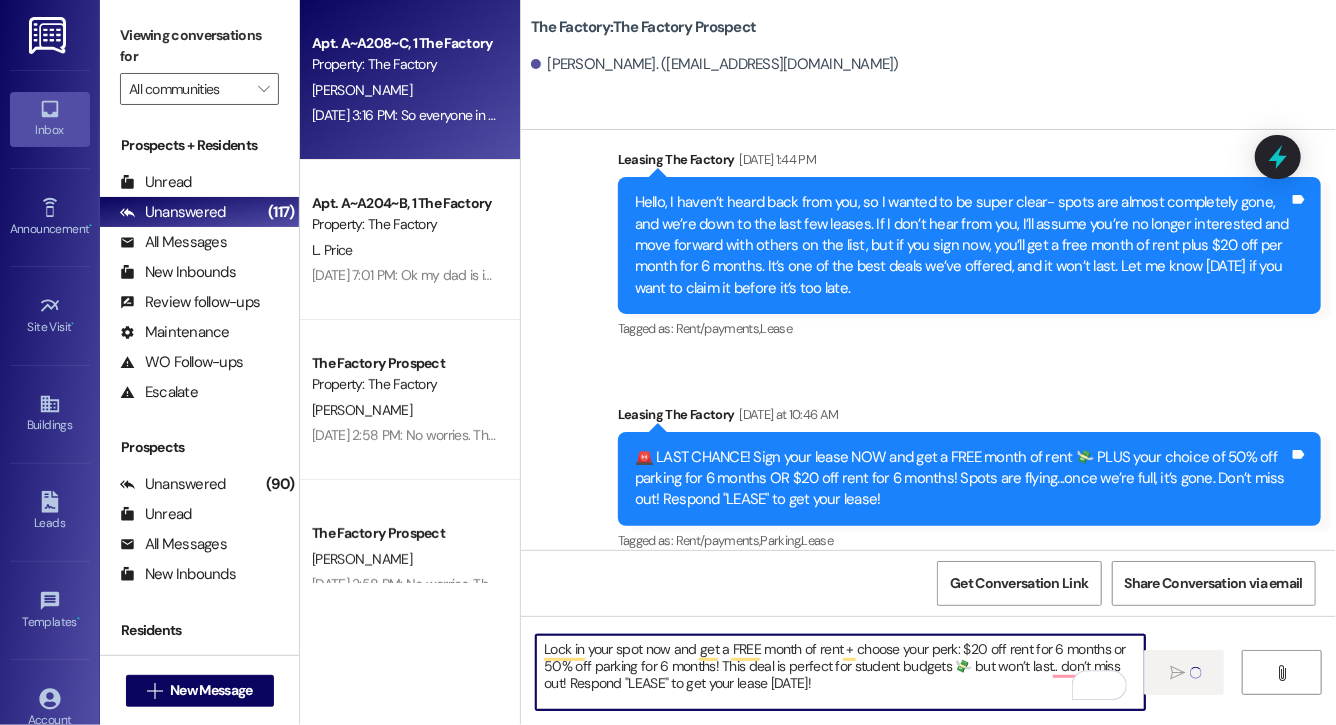 type 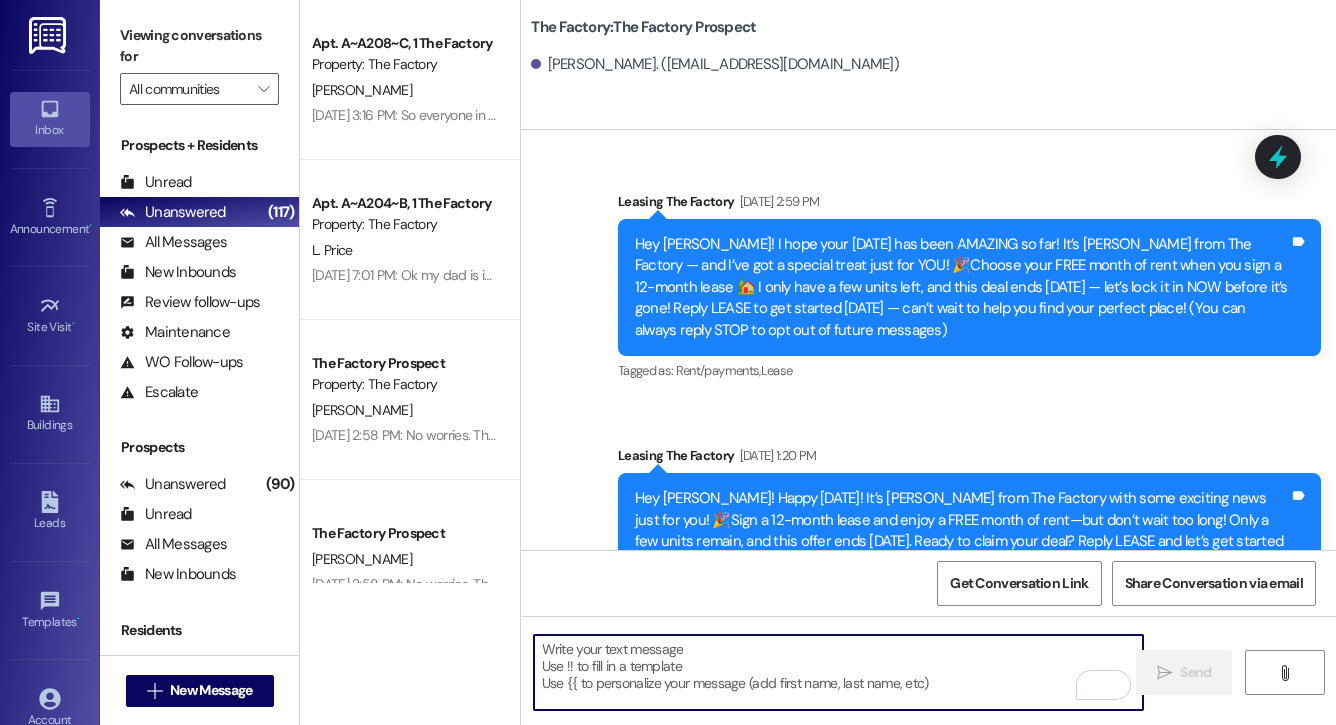 scroll, scrollTop: 0, scrollLeft: 0, axis: both 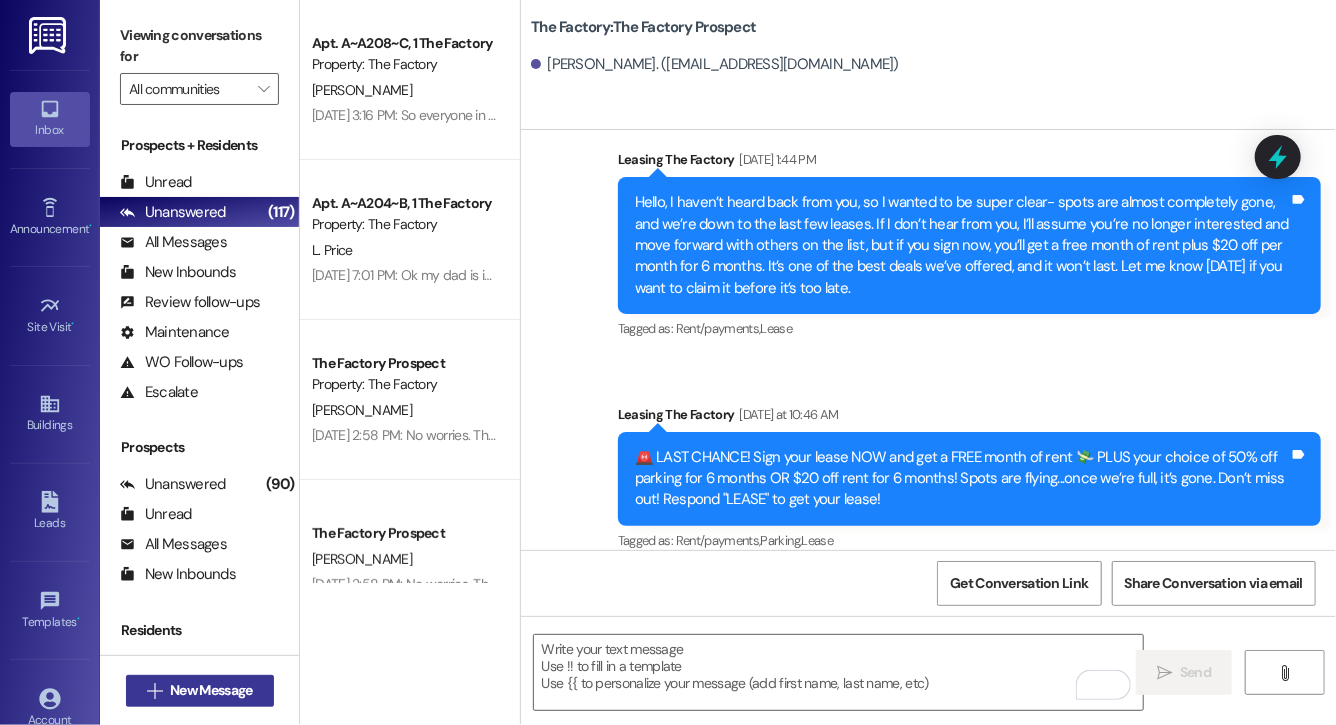click on "New Message" at bounding box center (211, 690) 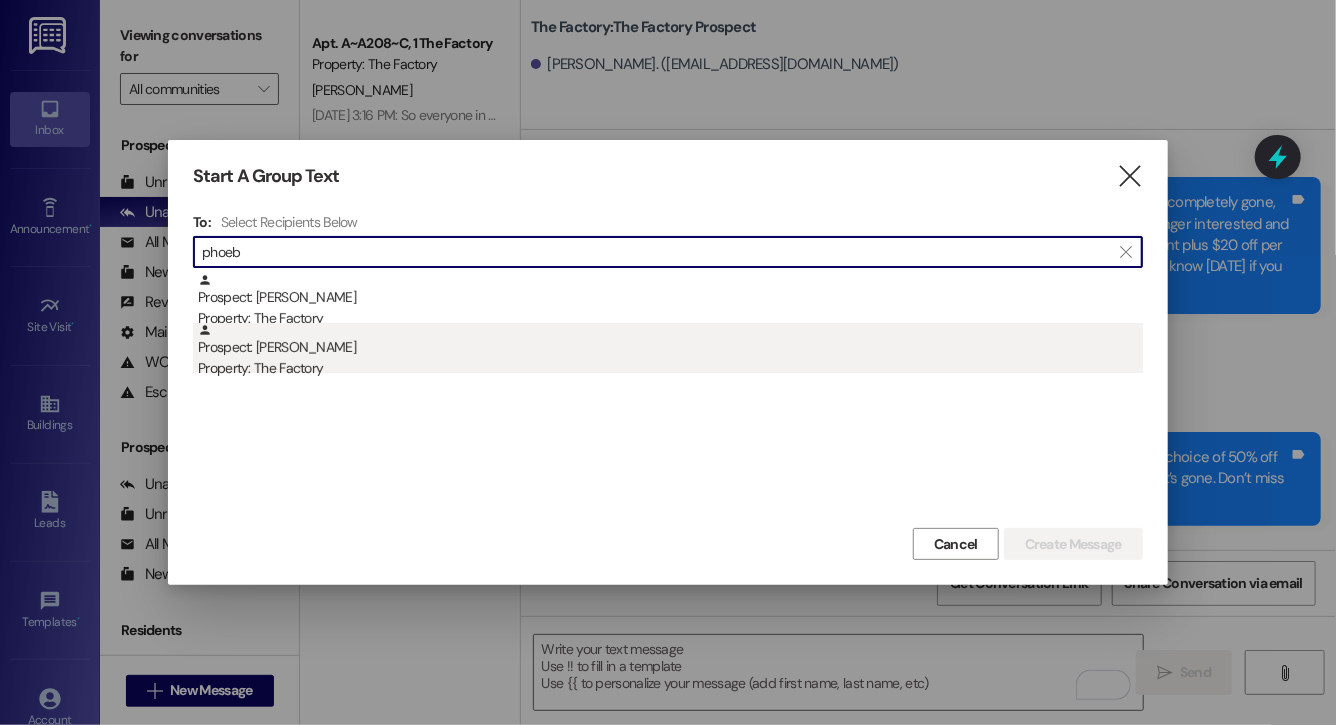 type on "phoeb" 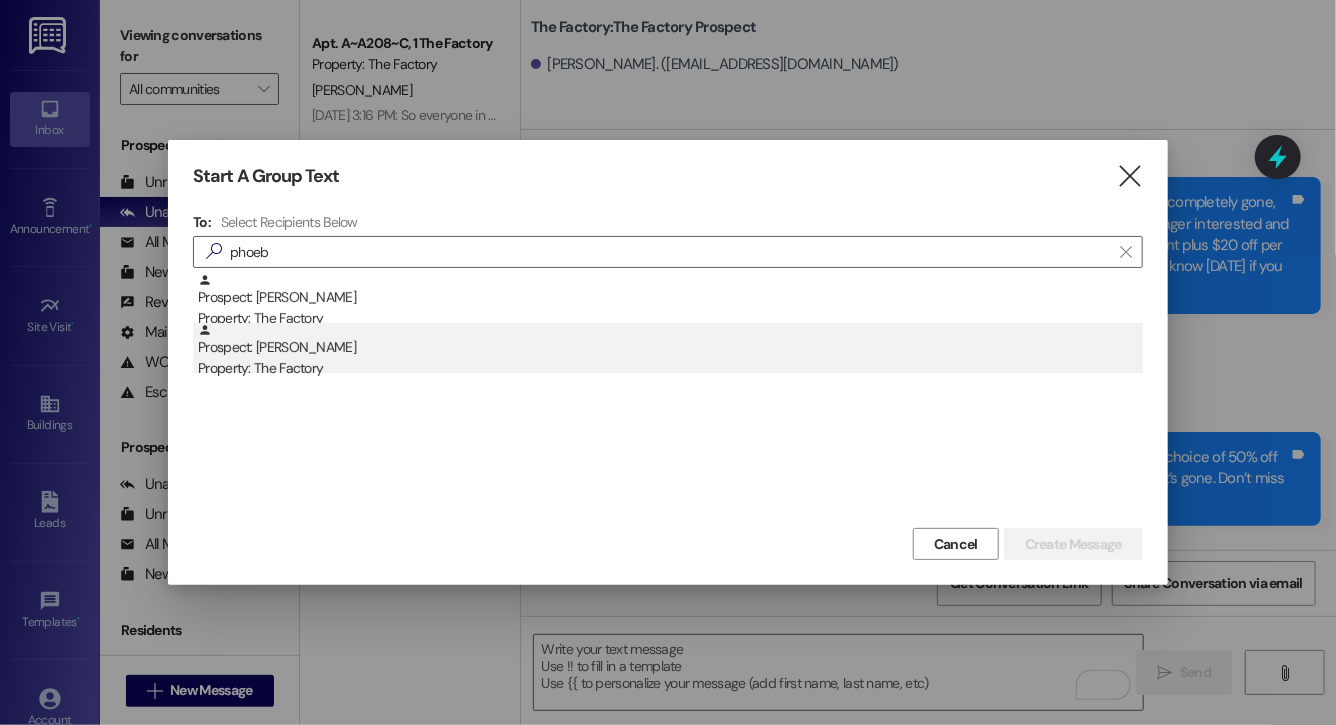 click on "Property: The Factory" at bounding box center (670, 368) 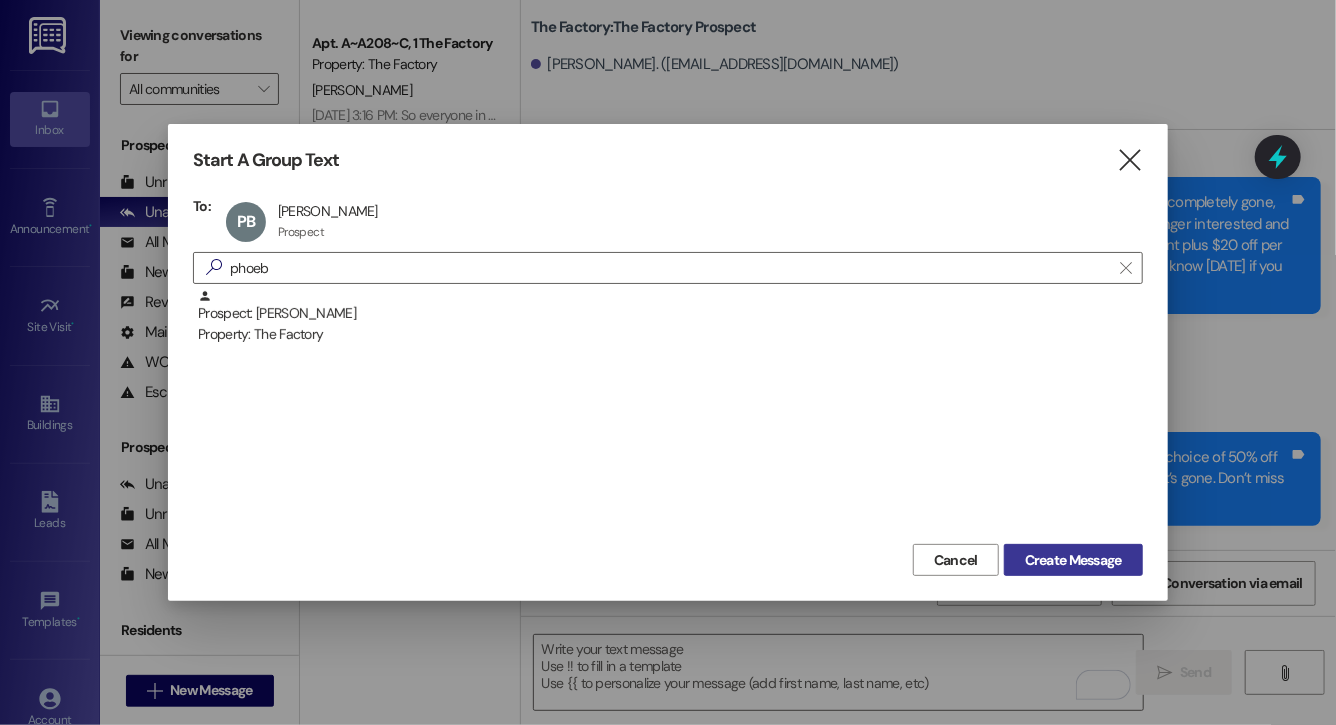click on "Create Message" at bounding box center [1073, 560] 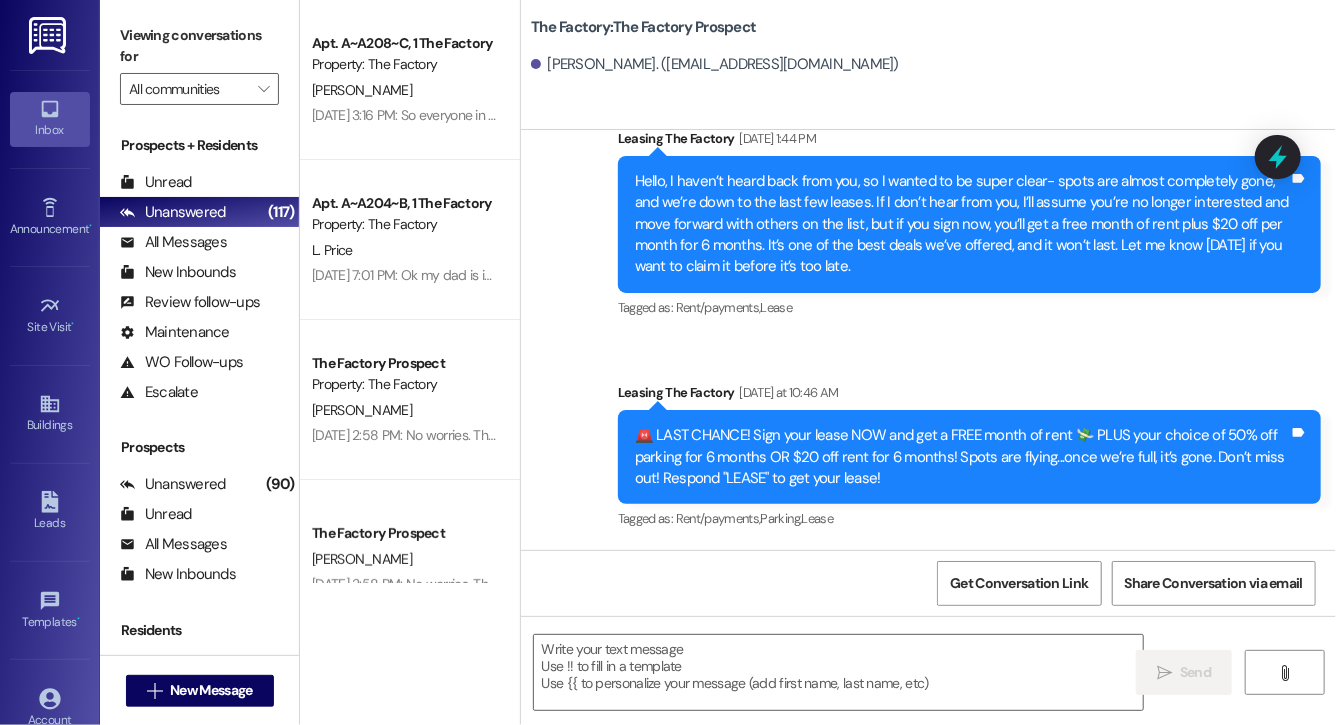 scroll, scrollTop: 2620, scrollLeft: 0, axis: vertical 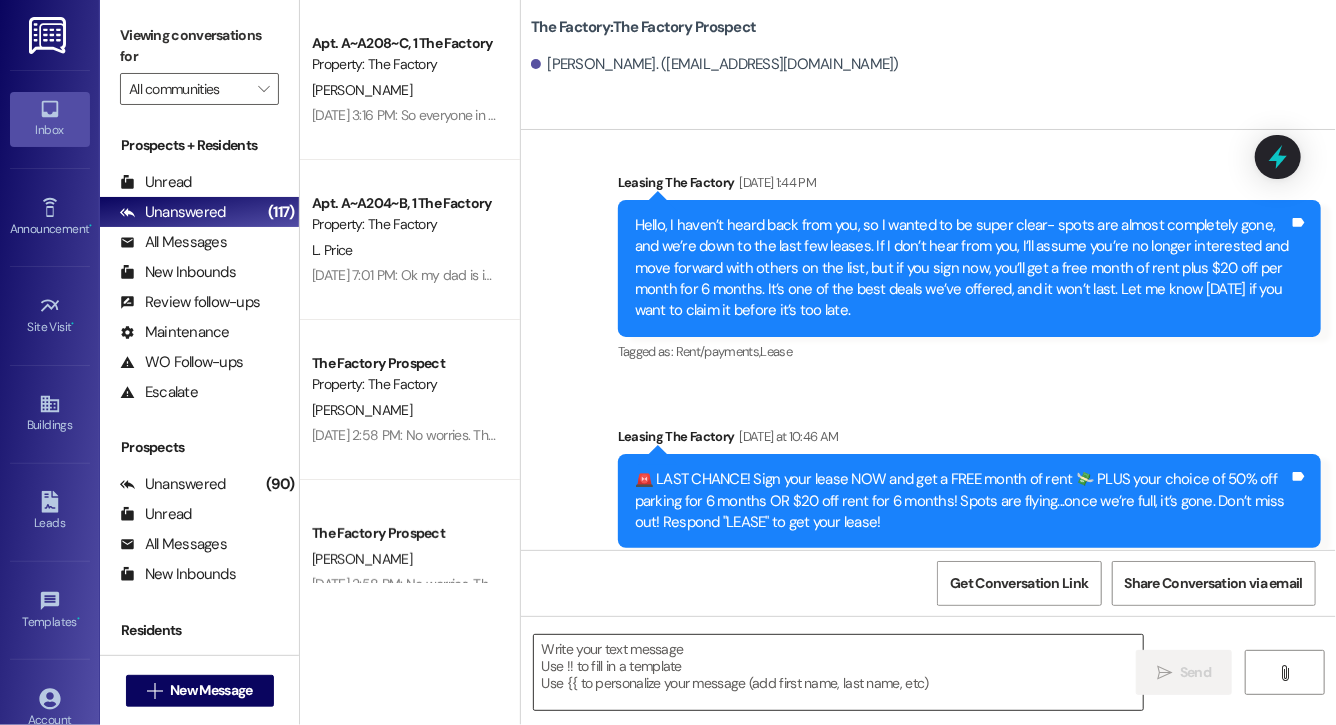 click at bounding box center [838, 672] 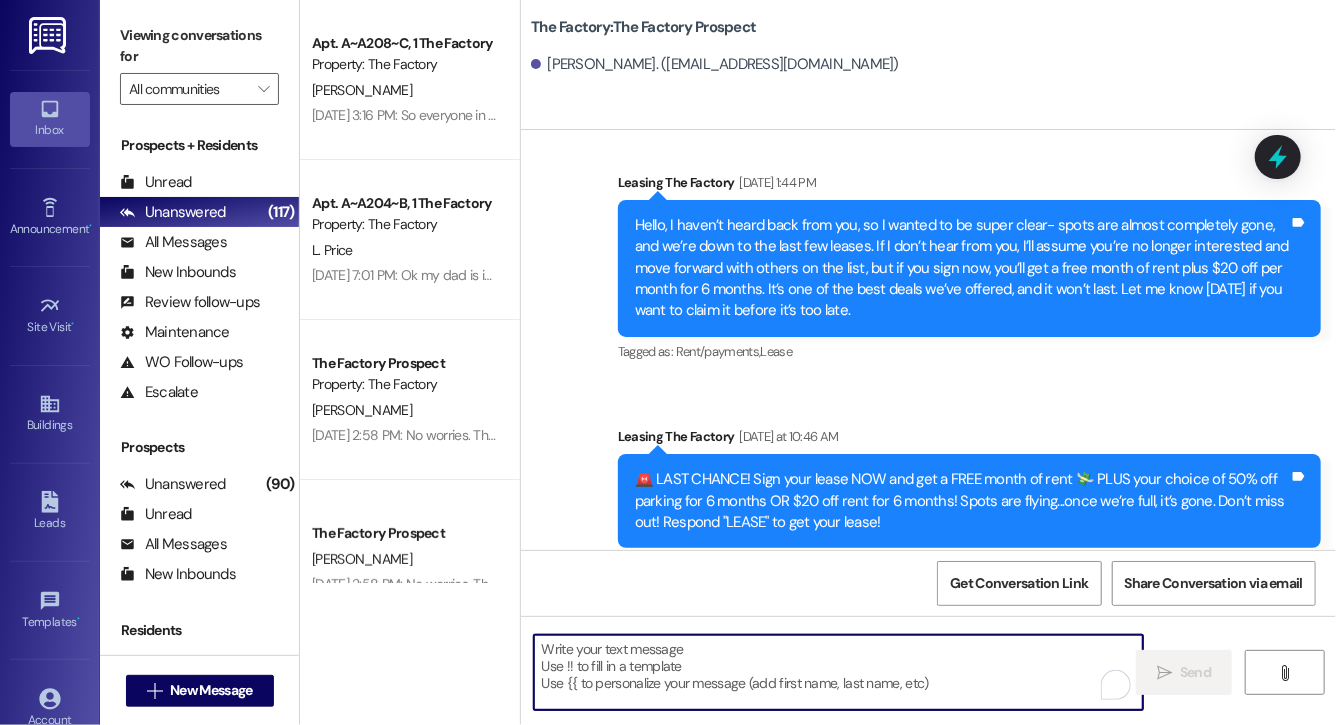 paste on "Lock in your spot now and get a FREE month of rent + choose your perk: $20 off rent for 6 months or 50% off parking for 6 months! This deal is perfect for student budgets 💸 but won’t last.. don’t miss out! Respond "LEASE" to get your lease [DATE]!" 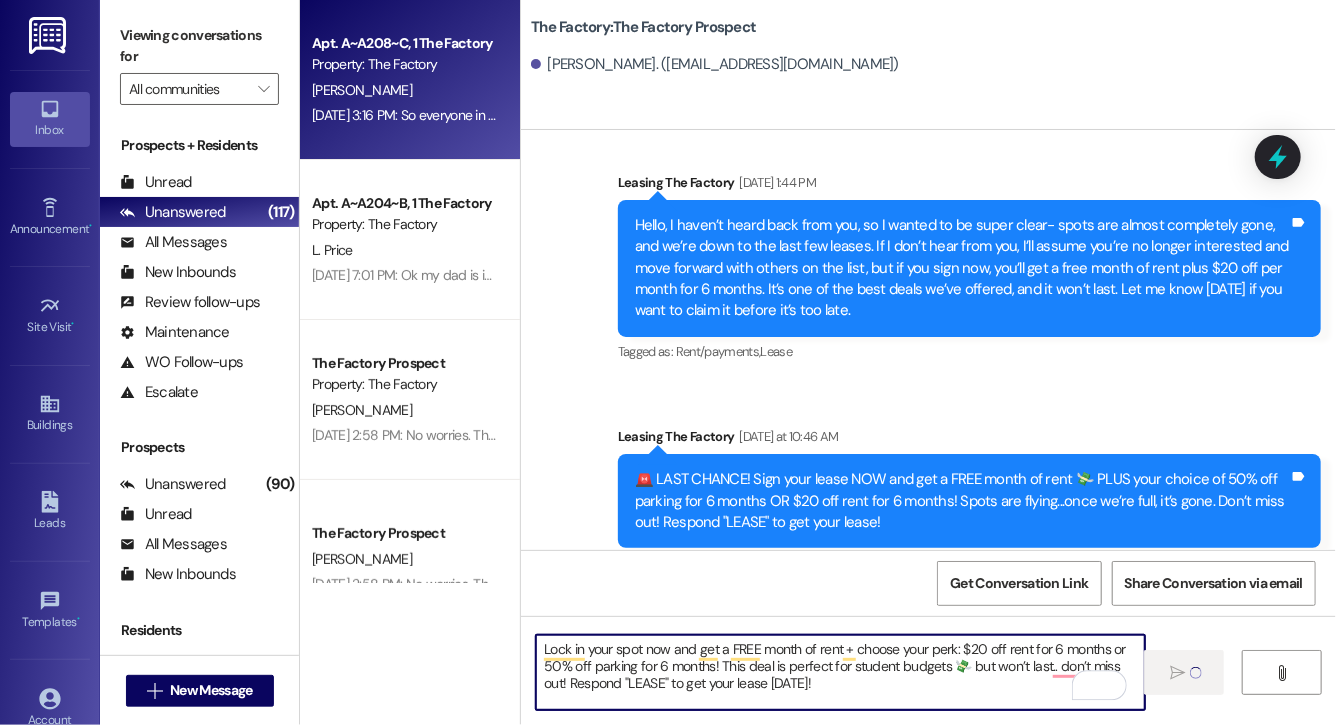 type 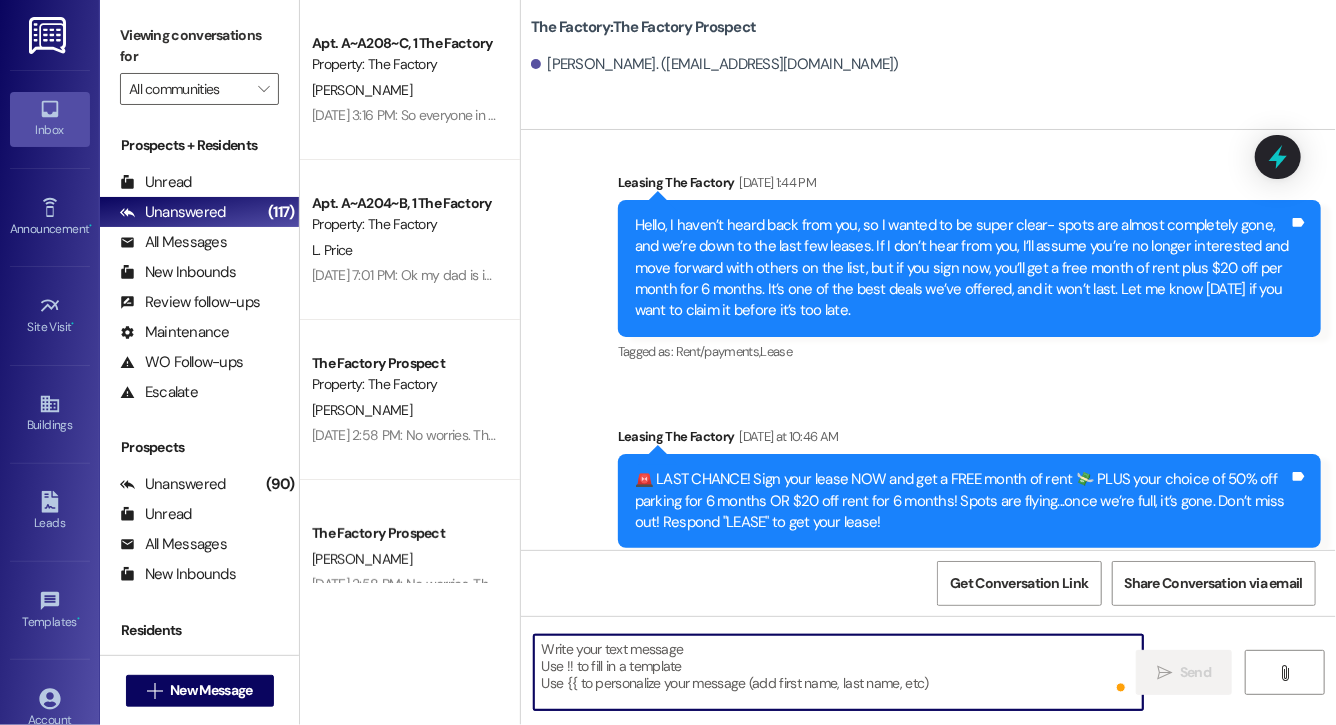 scroll, scrollTop: 2803, scrollLeft: 0, axis: vertical 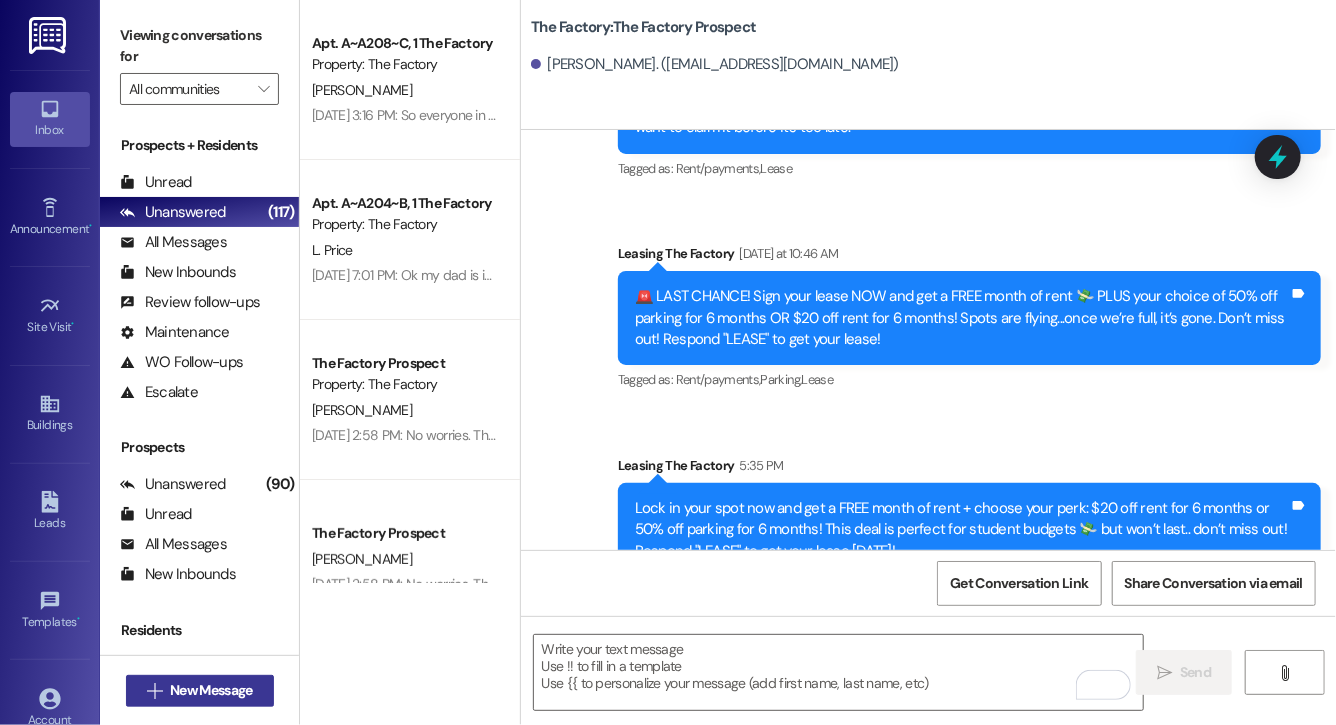 click on "New Message" at bounding box center (211, 690) 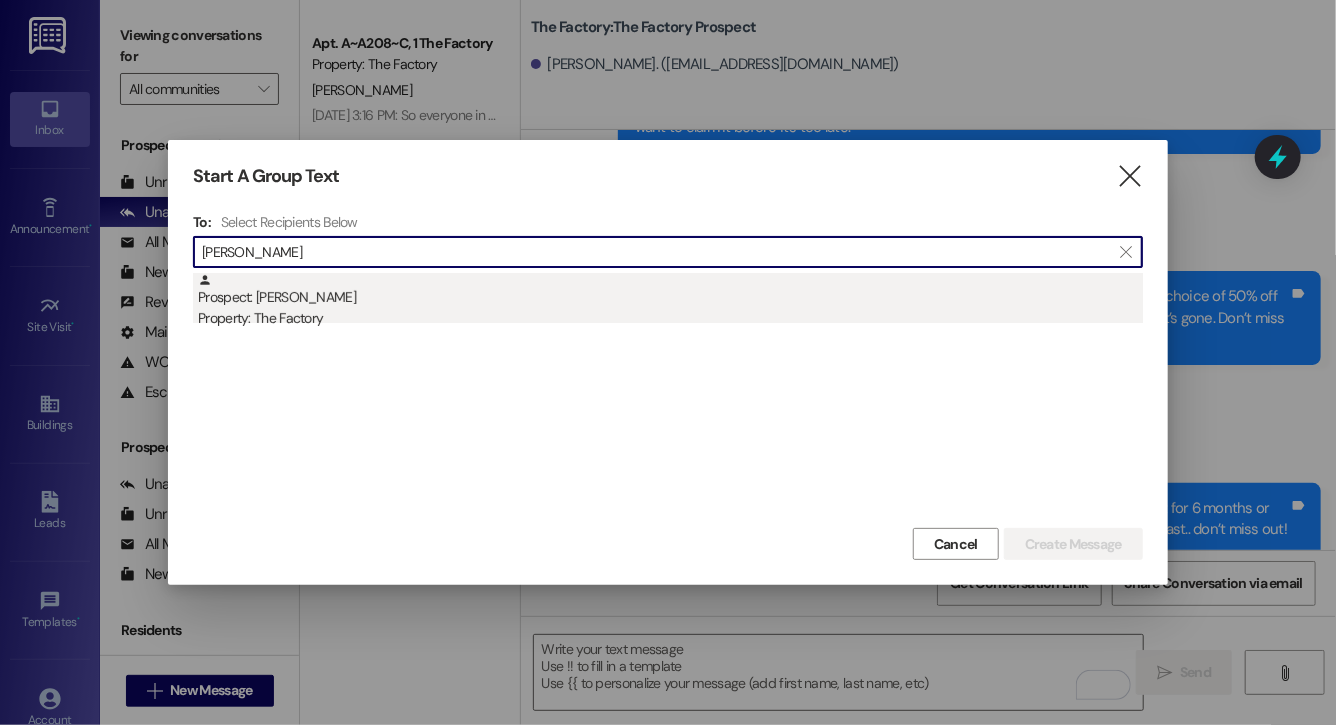type on "[PERSON_NAME]" 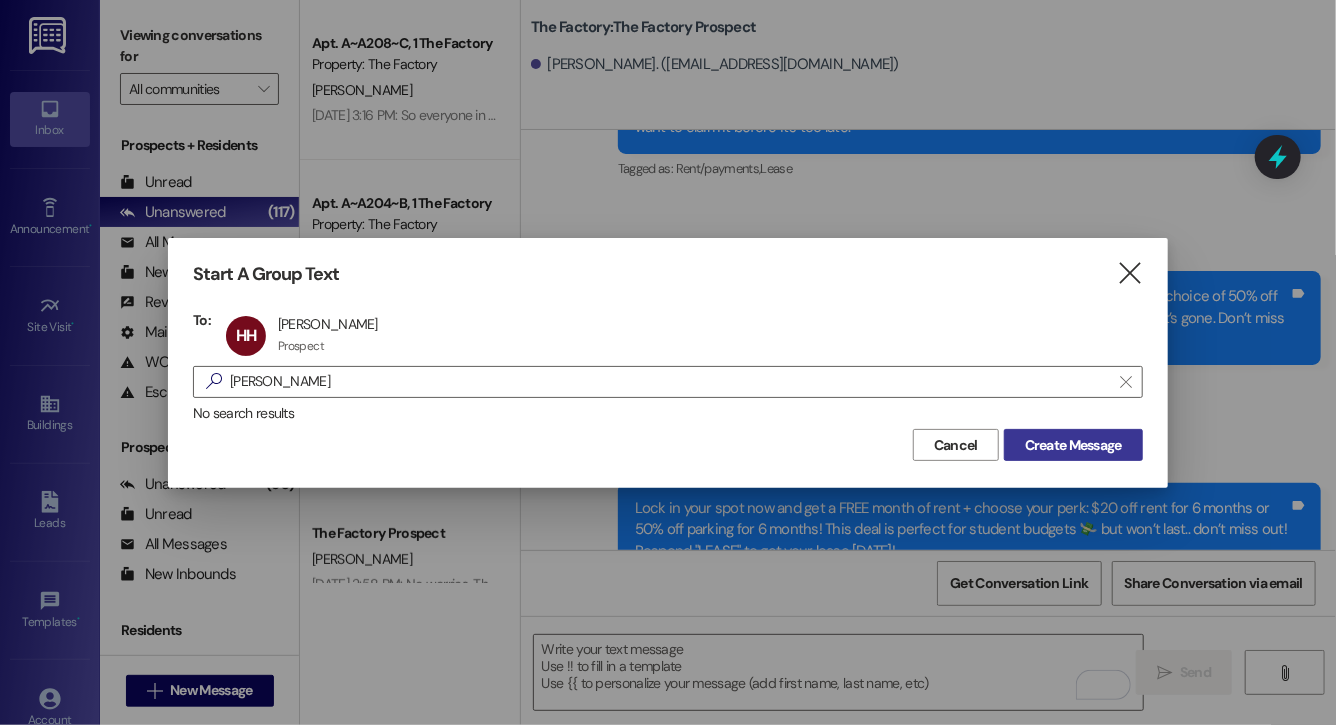 click on "Create Message" at bounding box center (1073, 445) 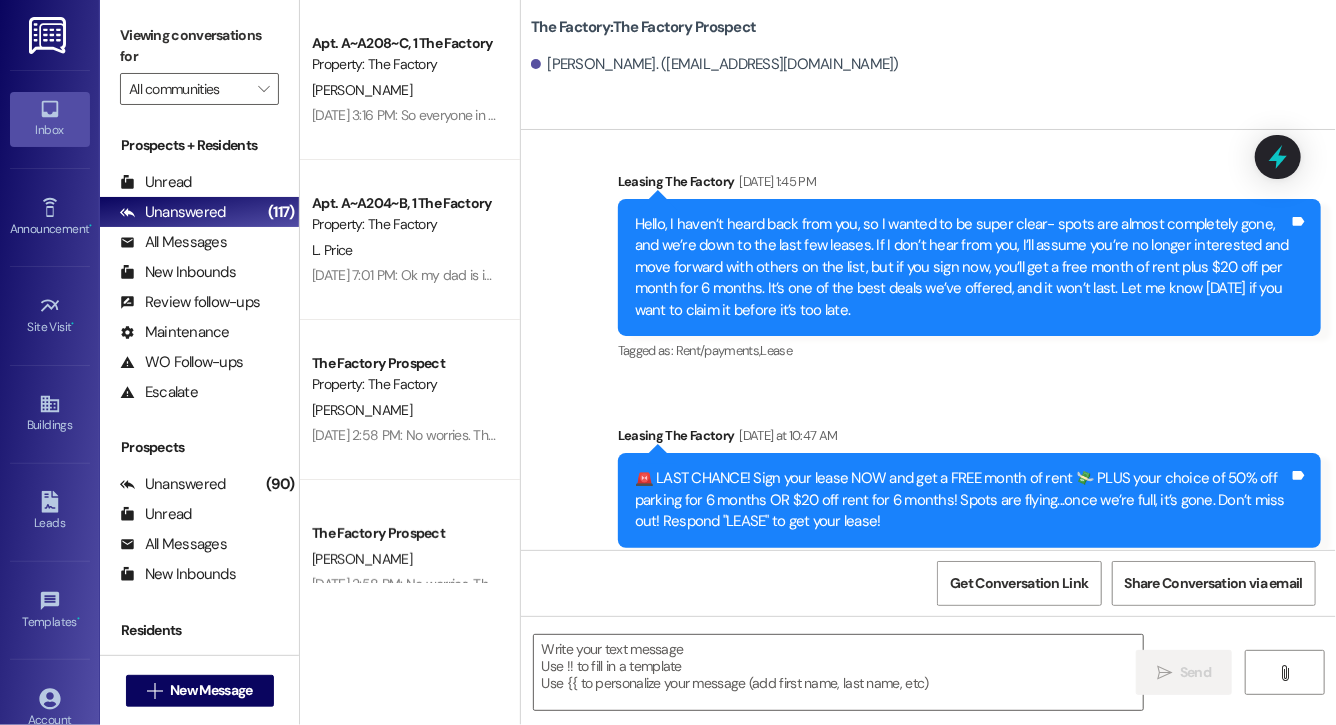 scroll, scrollTop: 2781, scrollLeft: 0, axis: vertical 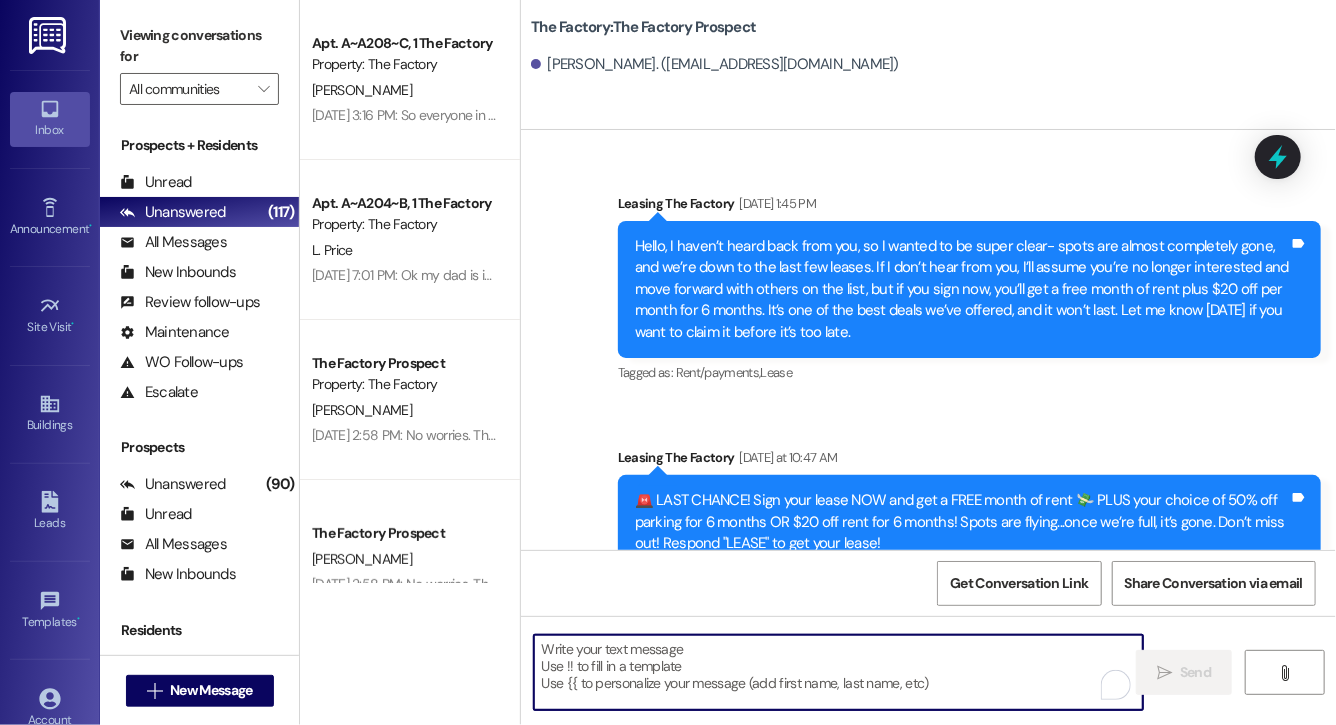 click at bounding box center [838, 672] 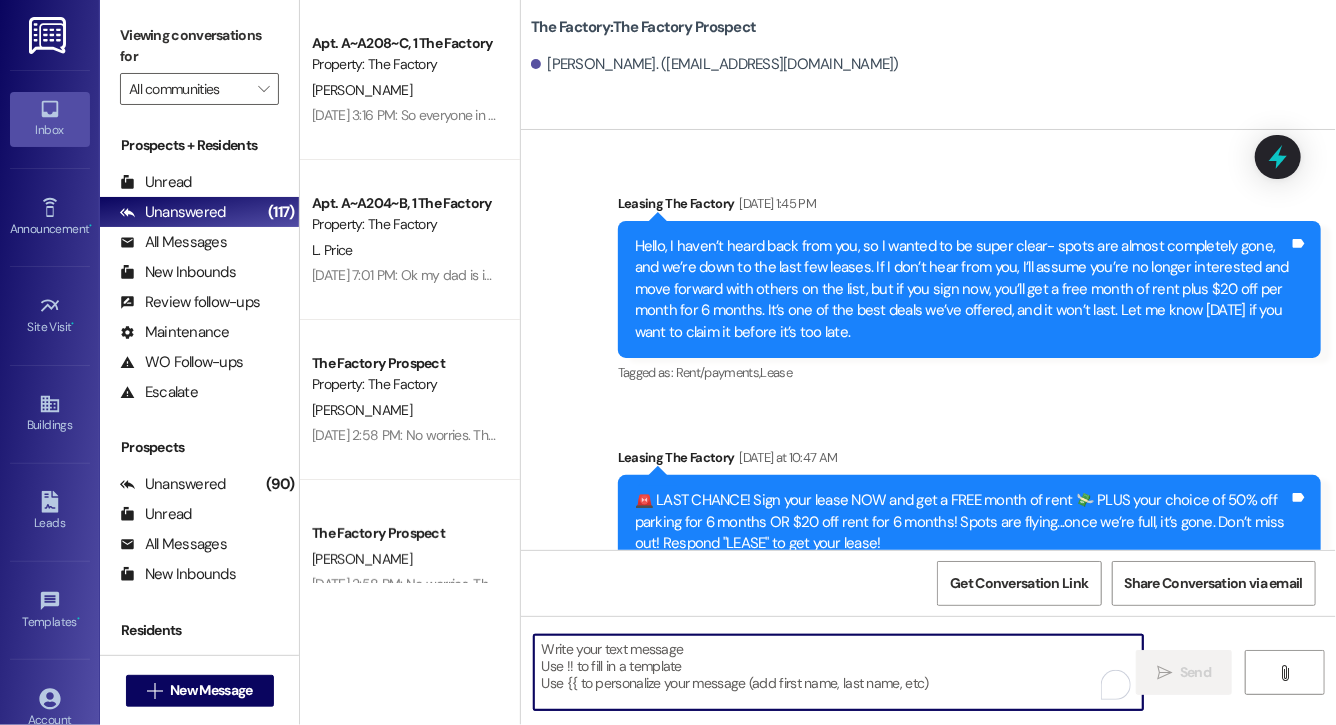 paste on "Lock in your spot now and get a FREE month of rent + choose your perk: $20 off rent for 6 months or 50% off parking for 6 months! This deal is perfect for student budgets 💸 but won’t last.. don’t miss out! Respond "LEASE" to get your lease [DATE]!" 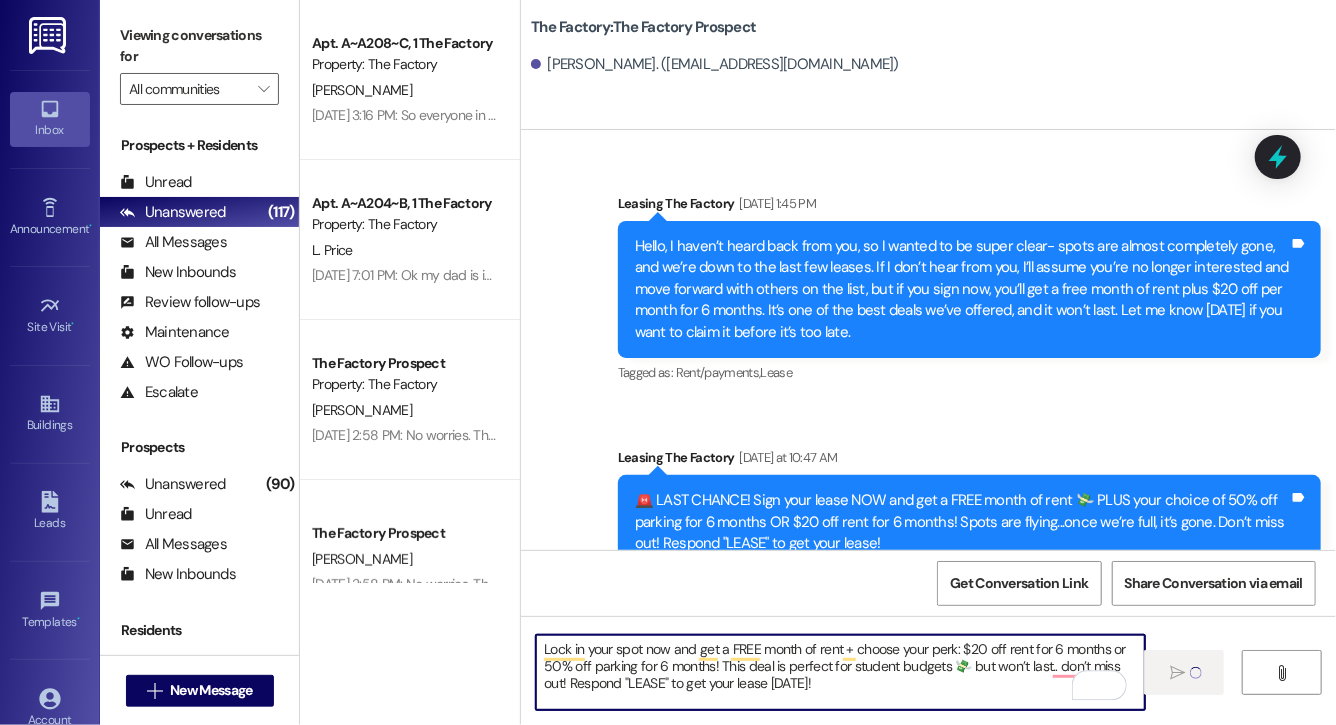 type 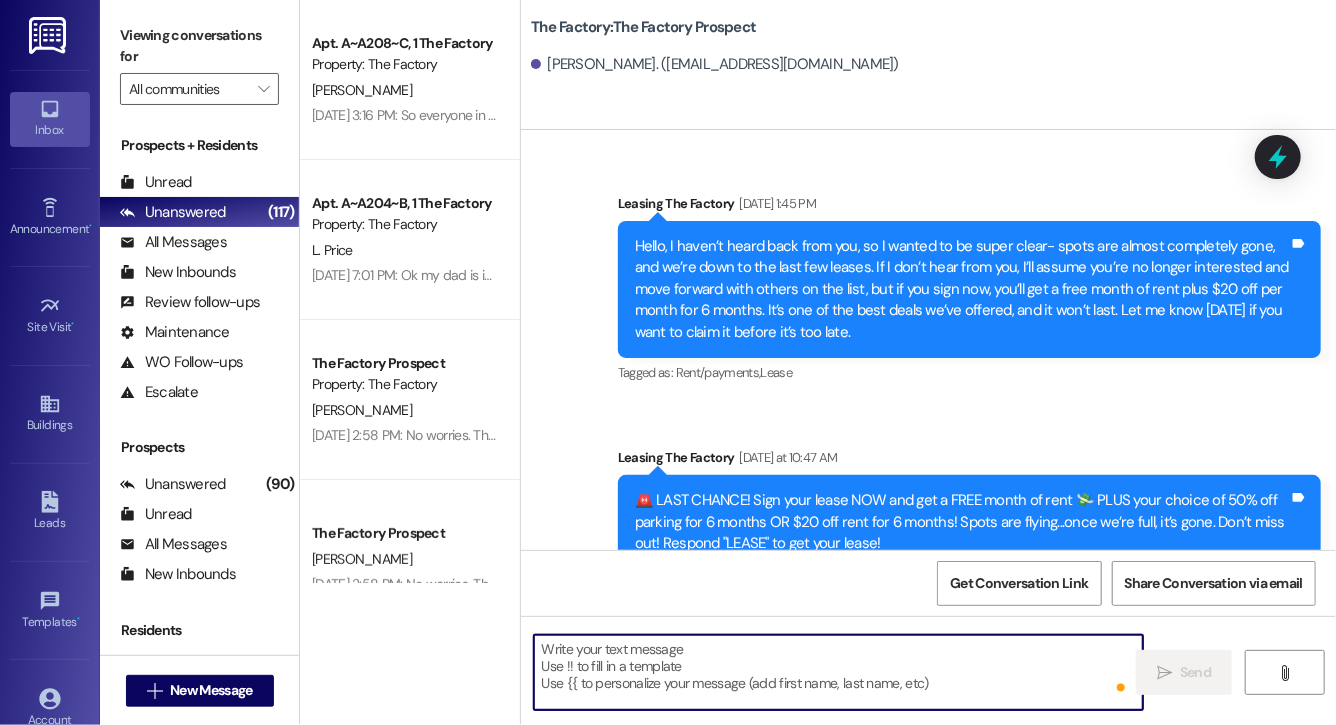 scroll, scrollTop: 2803, scrollLeft: 0, axis: vertical 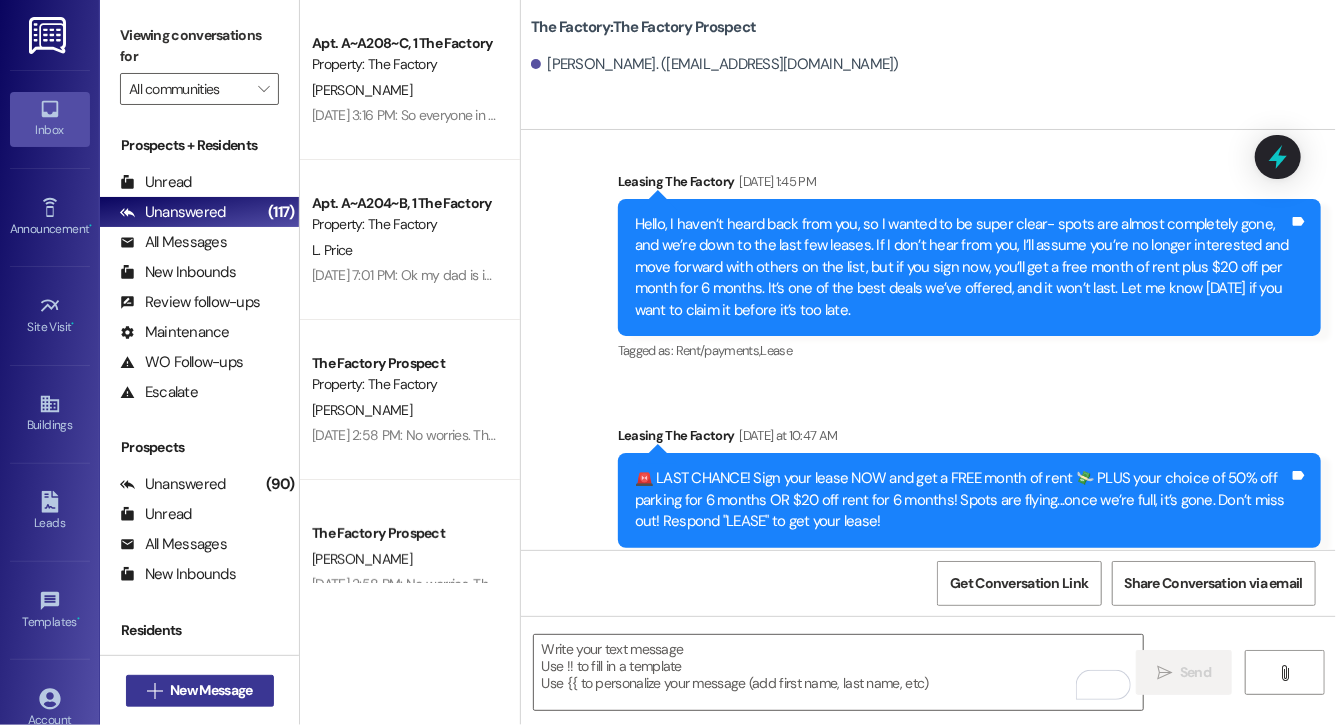 click on "New Message" at bounding box center [211, 690] 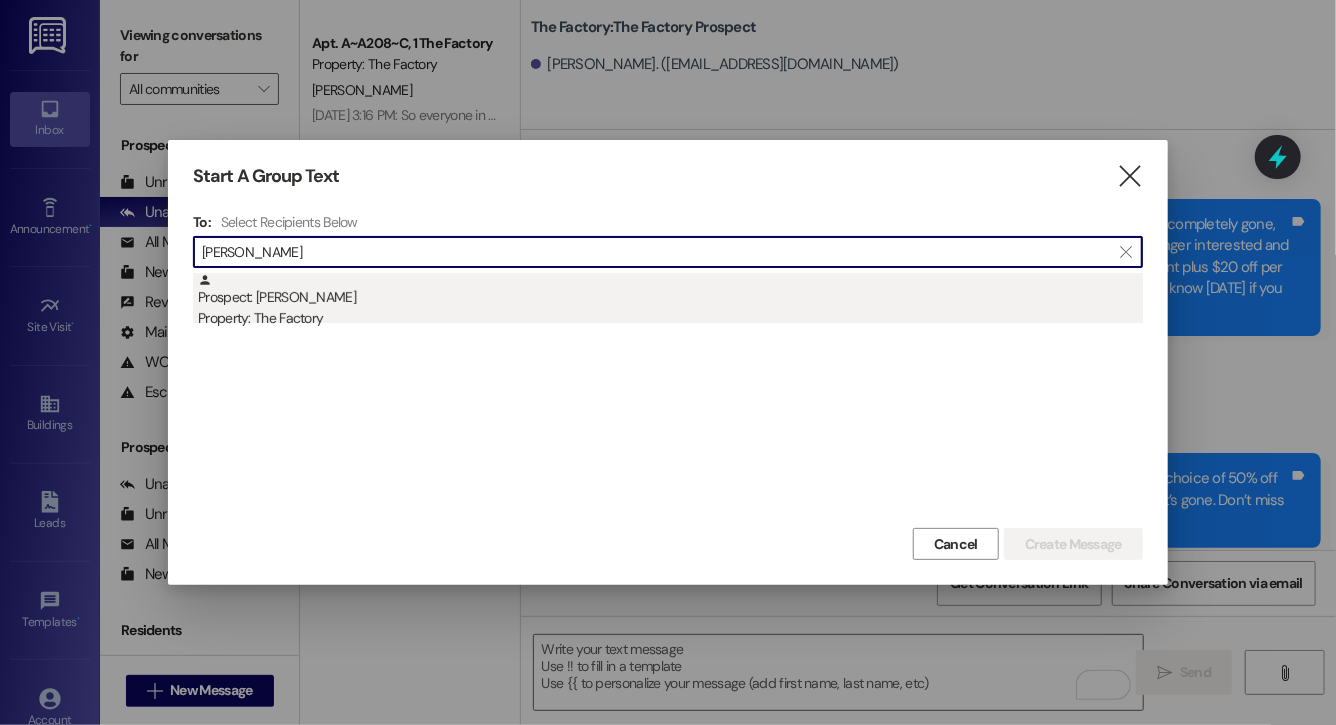 type on "[PERSON_NAME]" 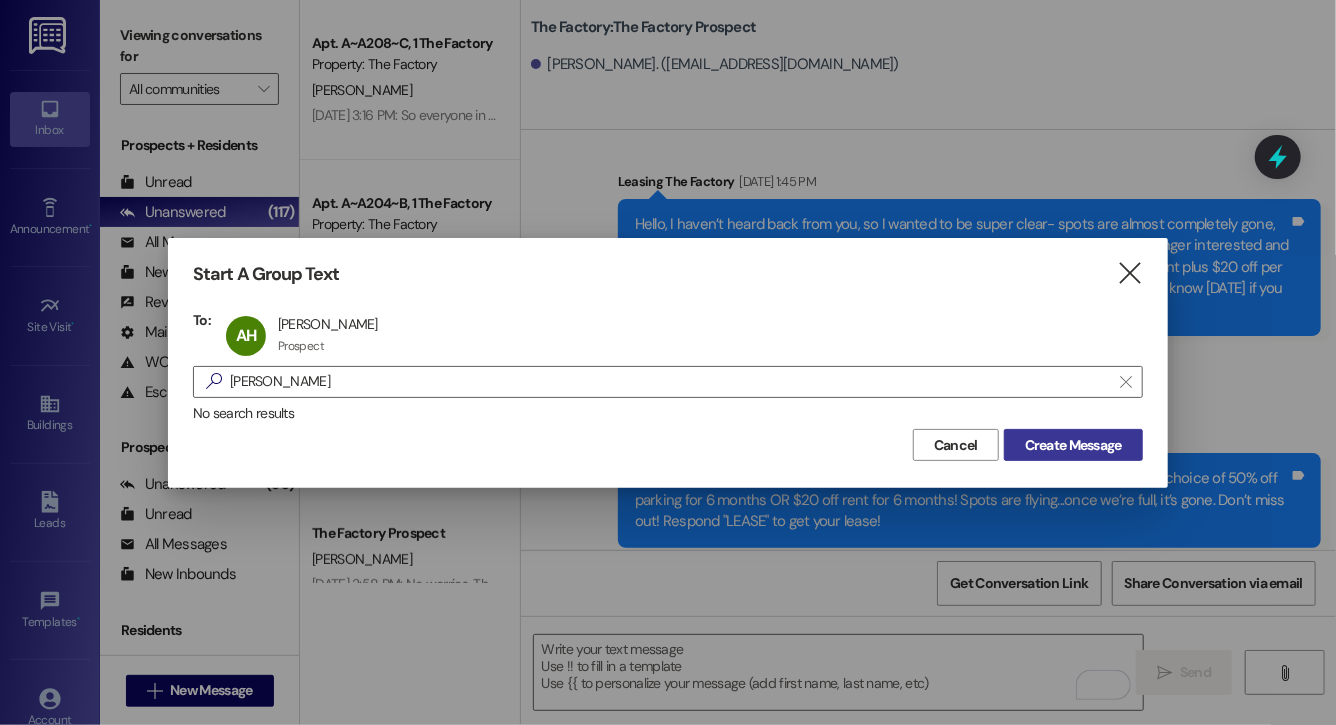 click on "Create Message" at bounding box center [1073, 445] 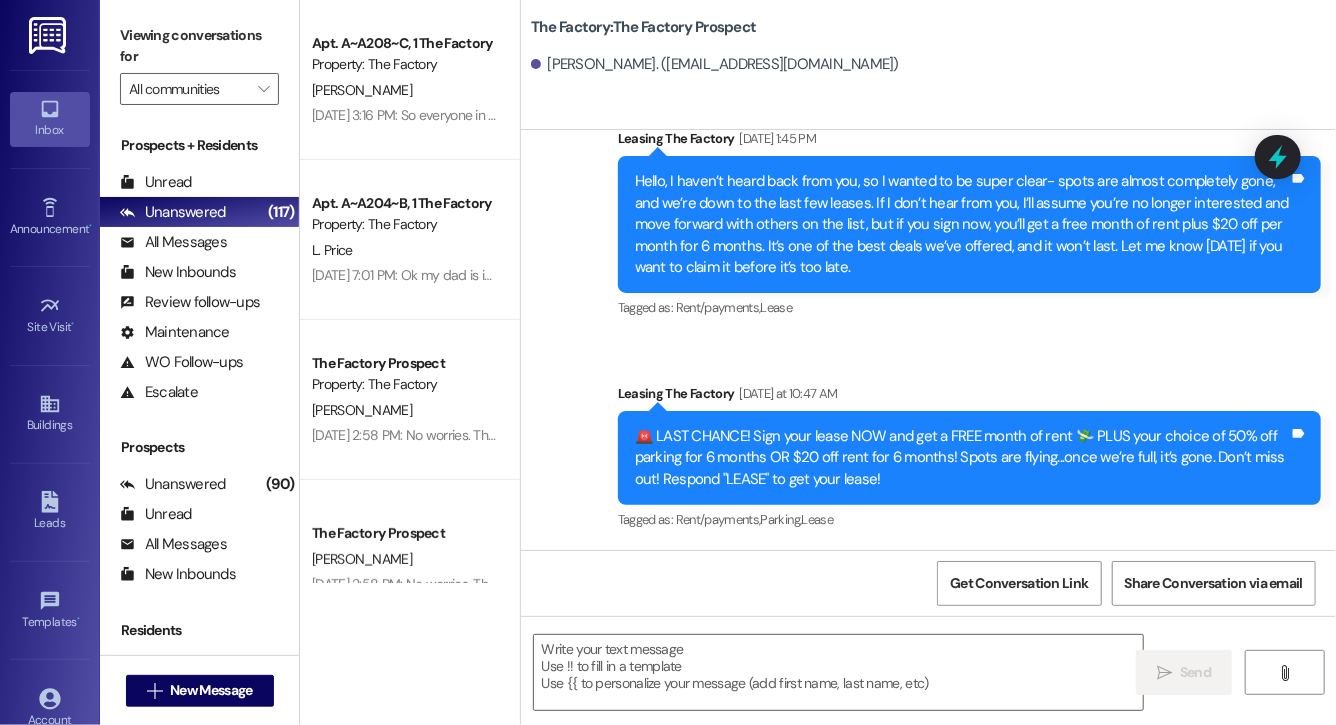 scroll, scrollTop: 2387, scrollLeft: 0, axis: vertical 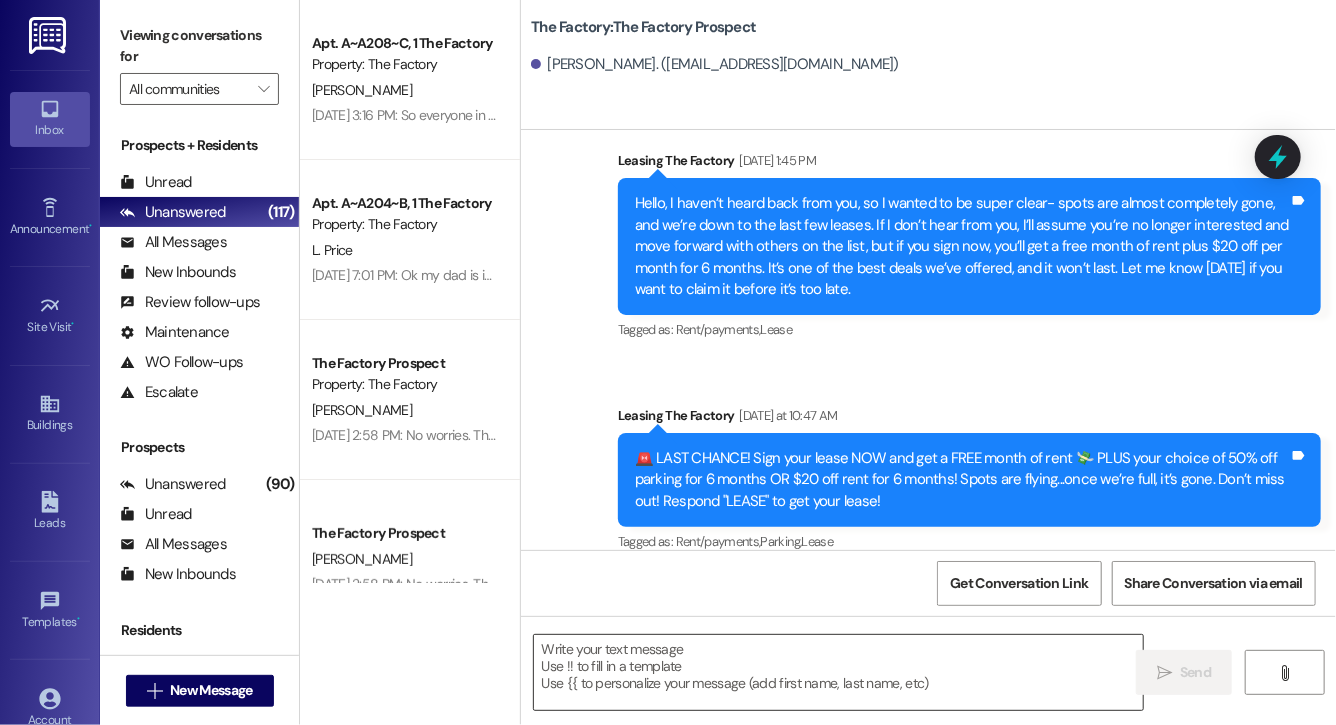 click at bounding box center (838, 672) 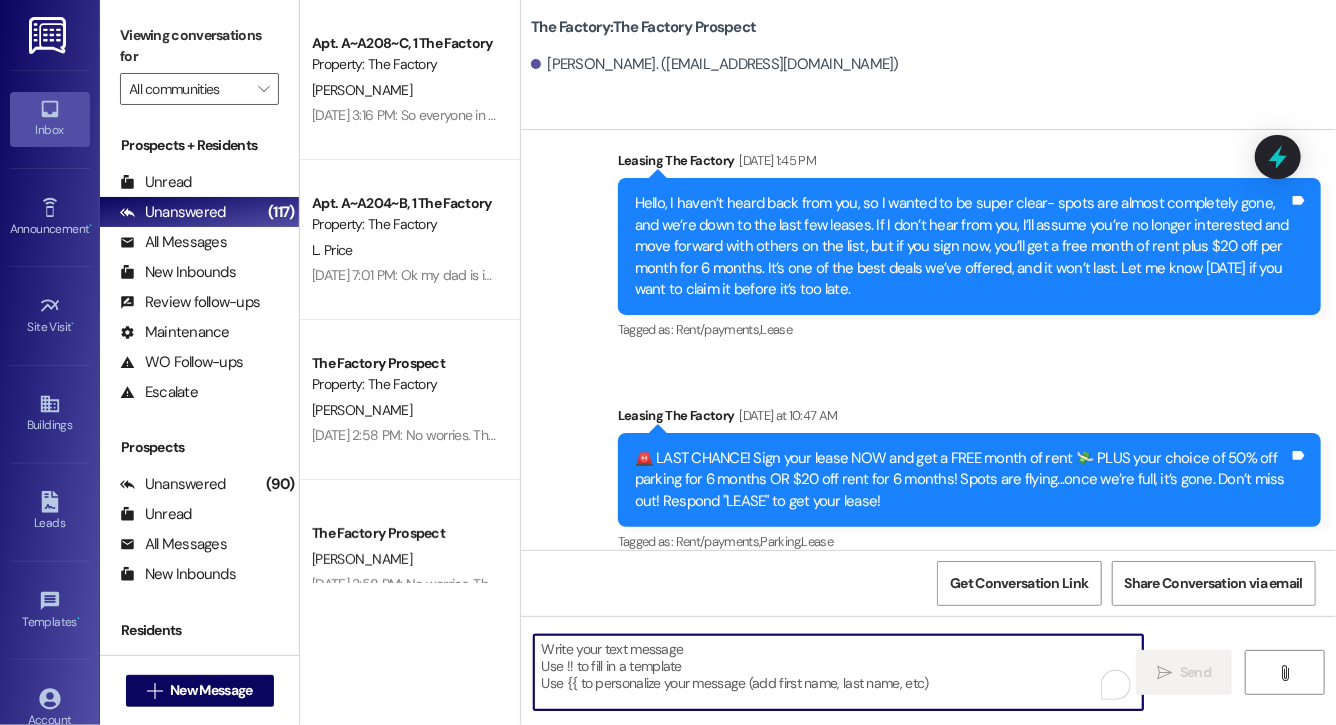 paste on "Lock in your spot now and get a FREE month of rent + choose your perk: $20 off rent for 6 months or 50% off parking for 6 months! This deal is perfect for student budgets 💸 but won’t last.. don’t miss out! Respond "LEASE" to get your lease [DATE]!" 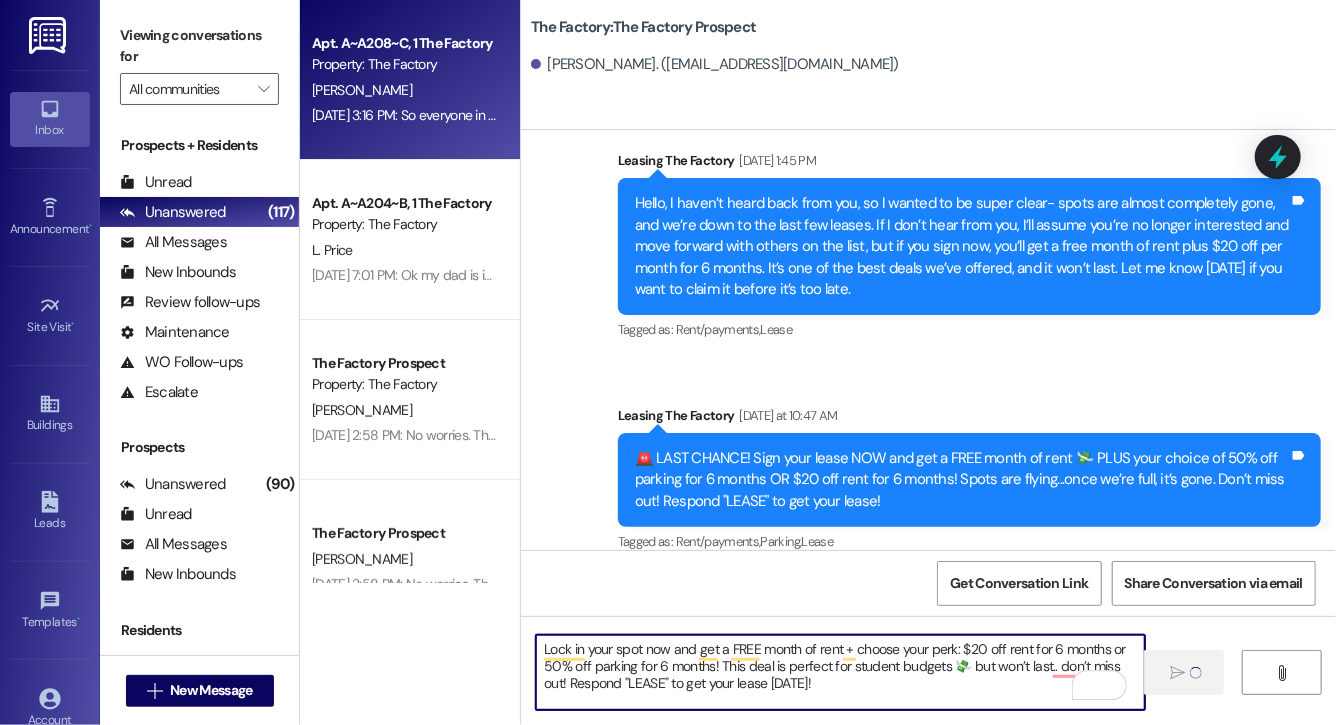 type 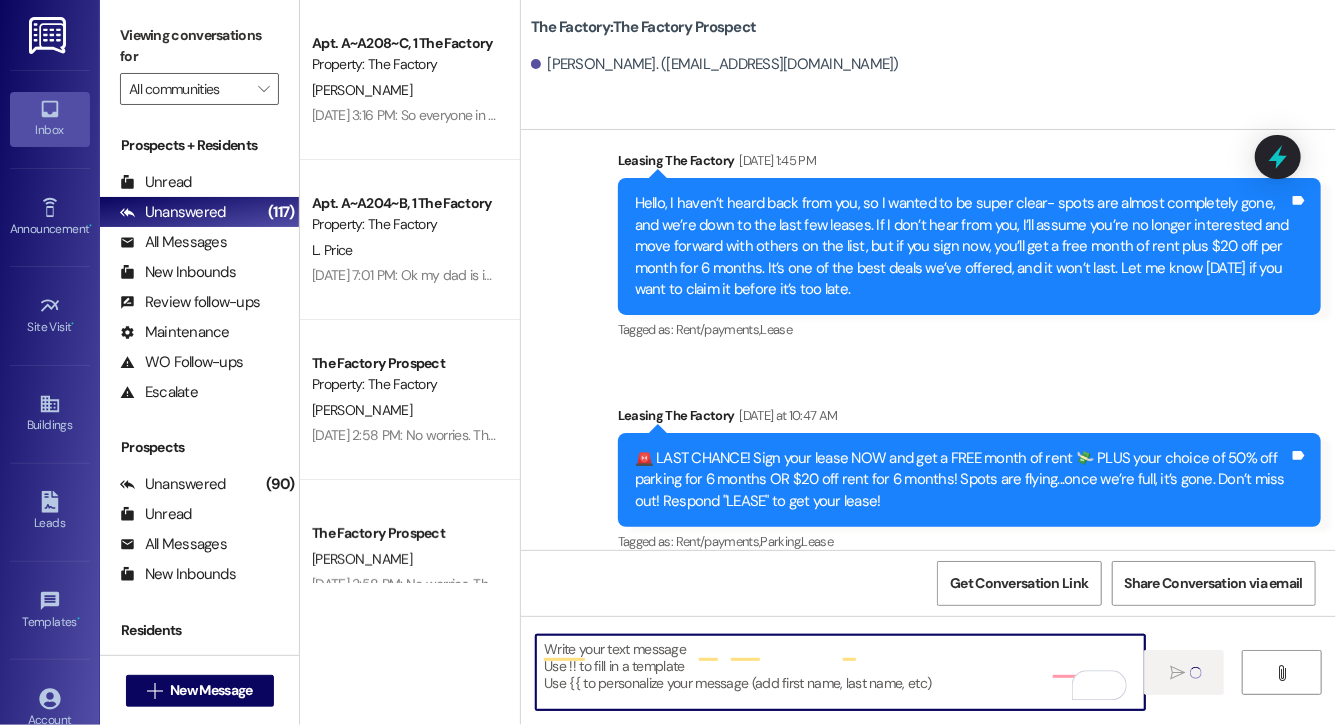 scroll, scrollTop: 2570, scrollLeft: 0, axis: vertical 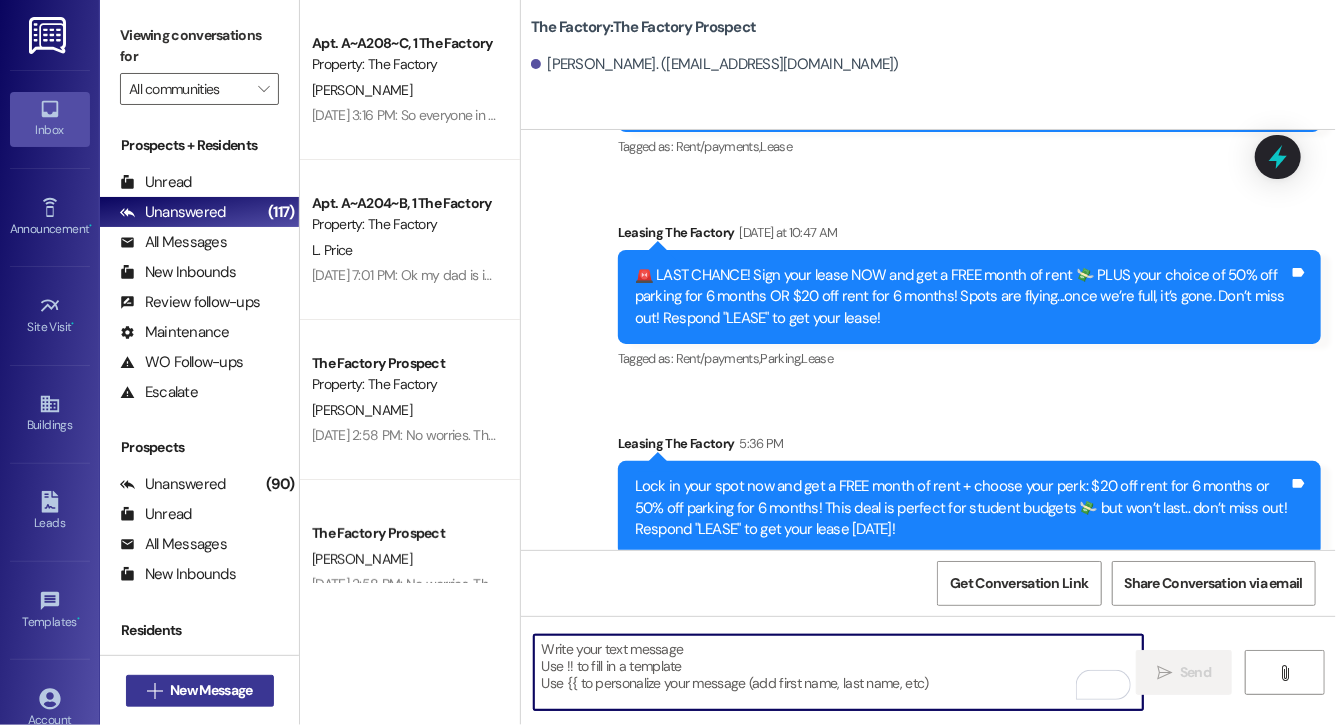 click on "New Message" at bounding box center (211, 690) 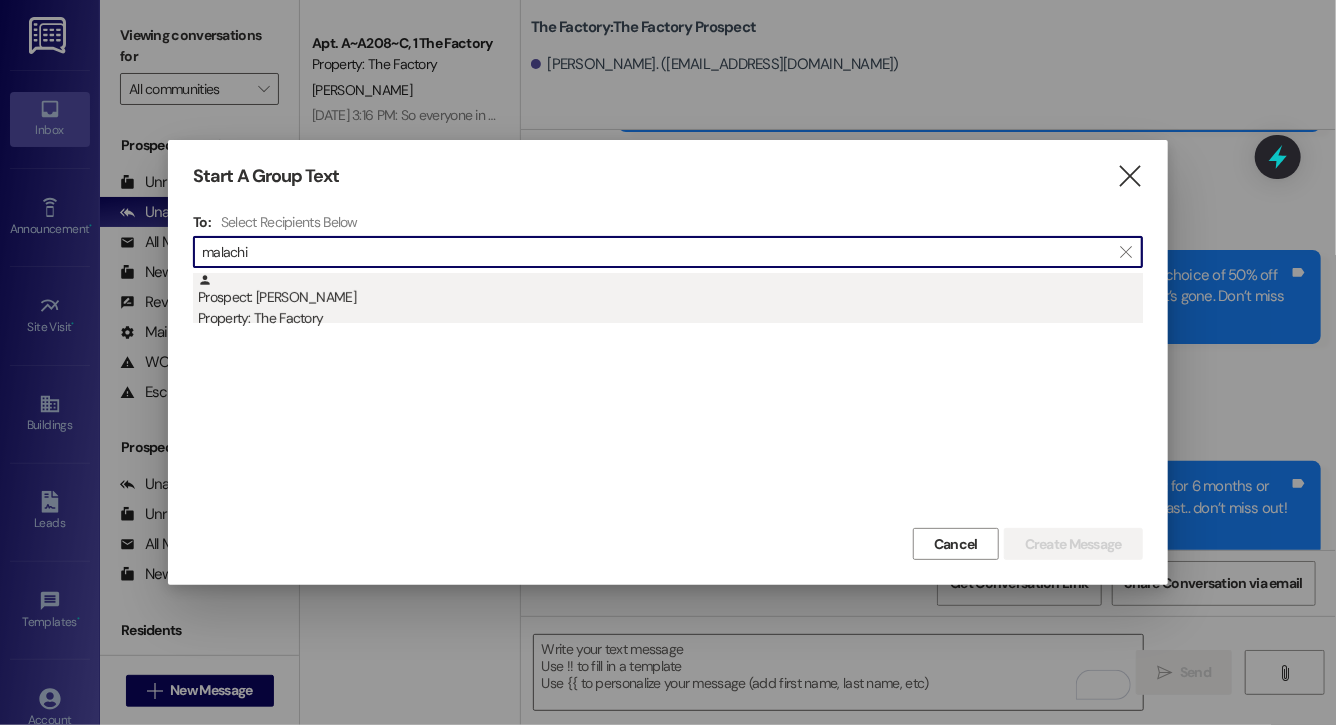 type on "malachi" 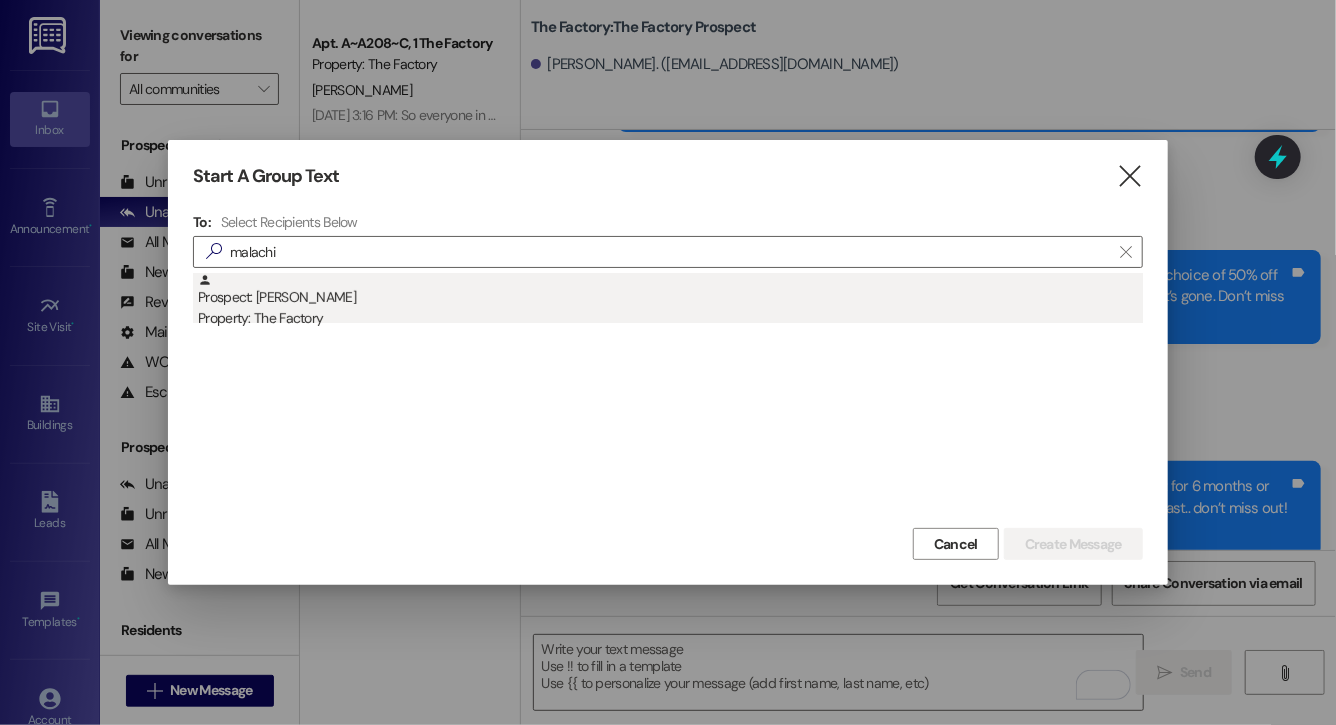 click on "Property: The Factory" at bounding box center (670, 318) 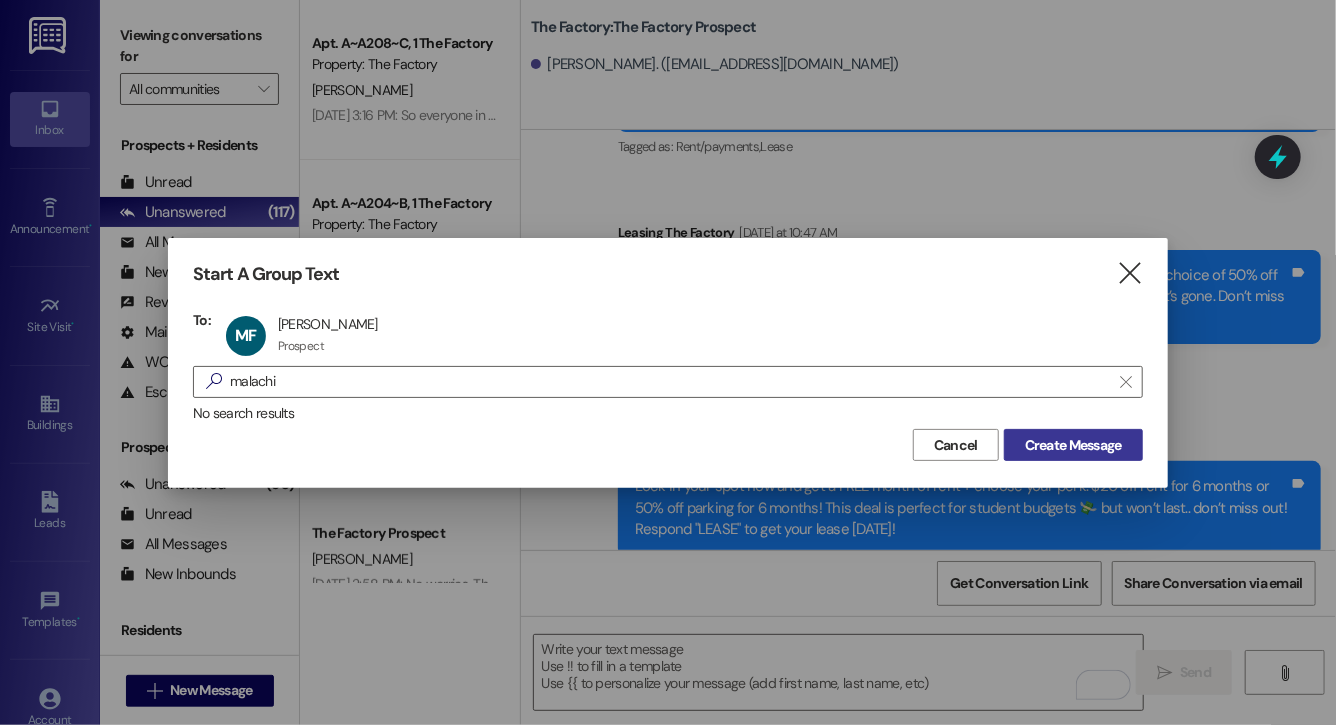 click on "Create Message" at bounding box center [1073, 445] 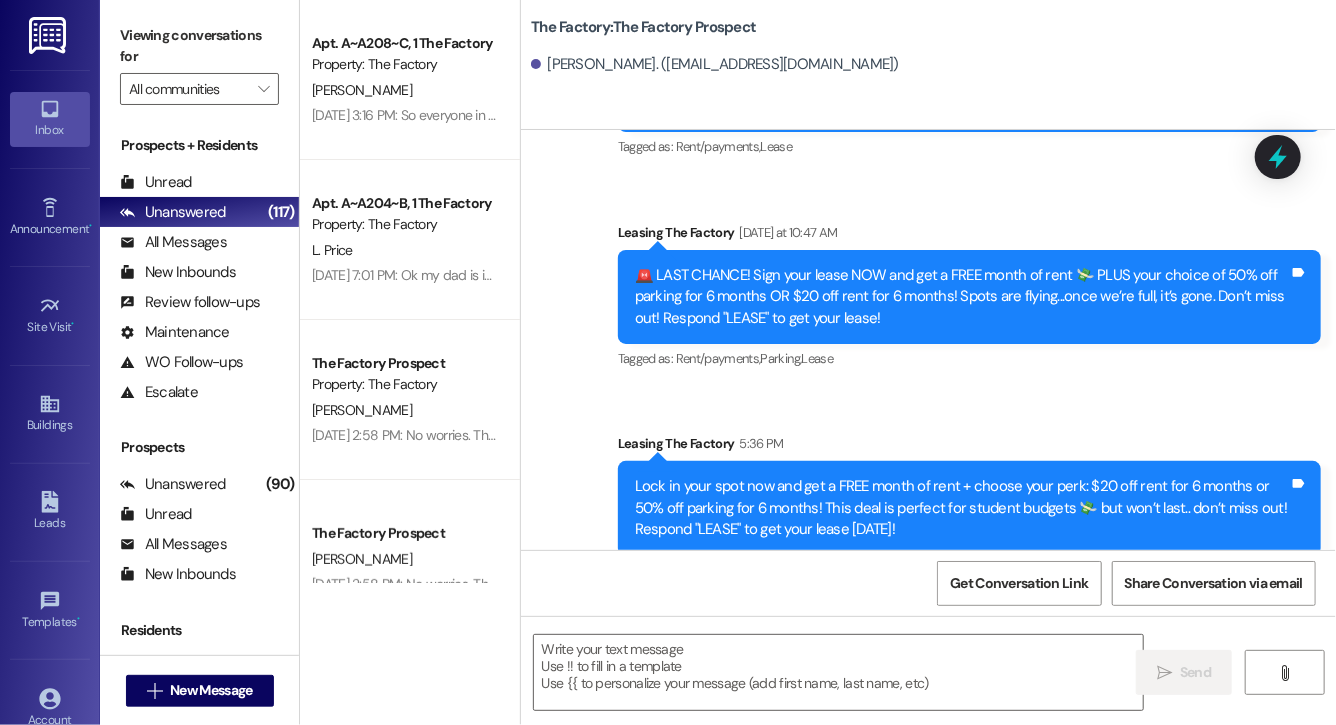 scroll, scrollTop: 2395, scrollLeft: 0, axis: vertical 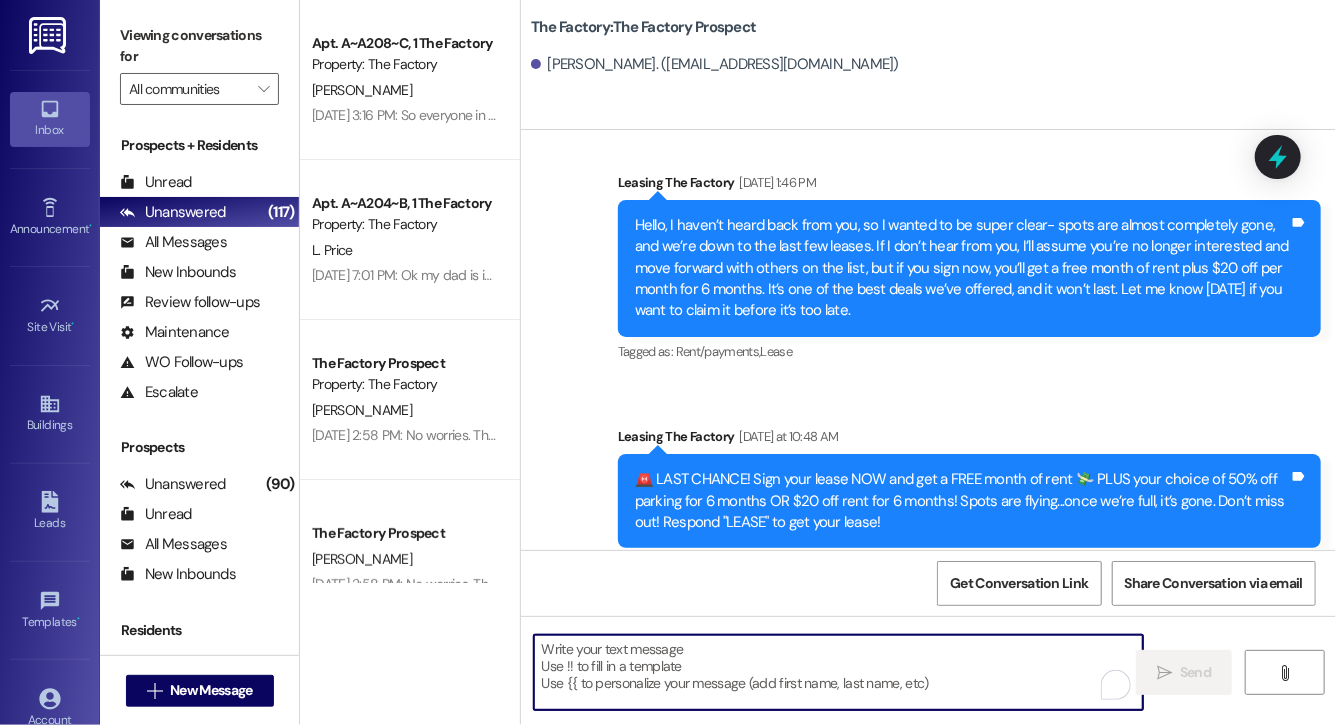 click at bounding box center [838, 672] 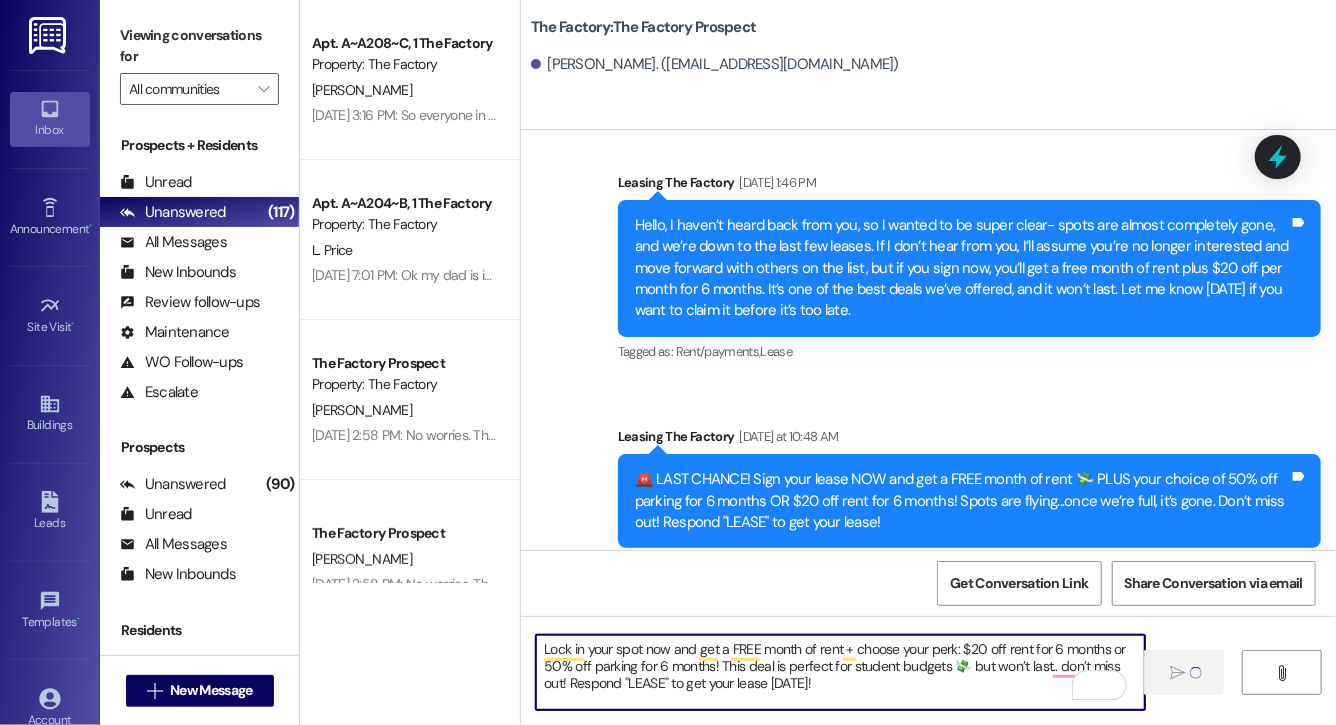 type 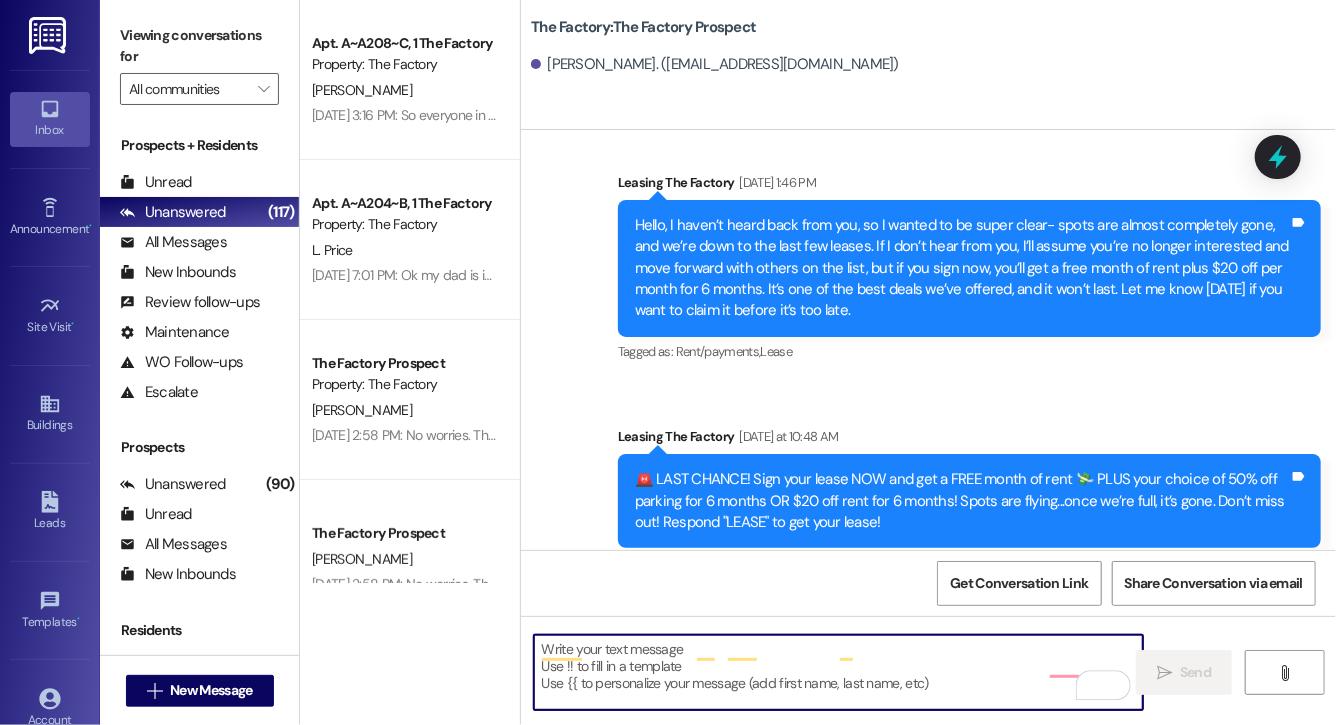 scroll, scrollTop: 2570, scrollLeft: 0, axis: vertical 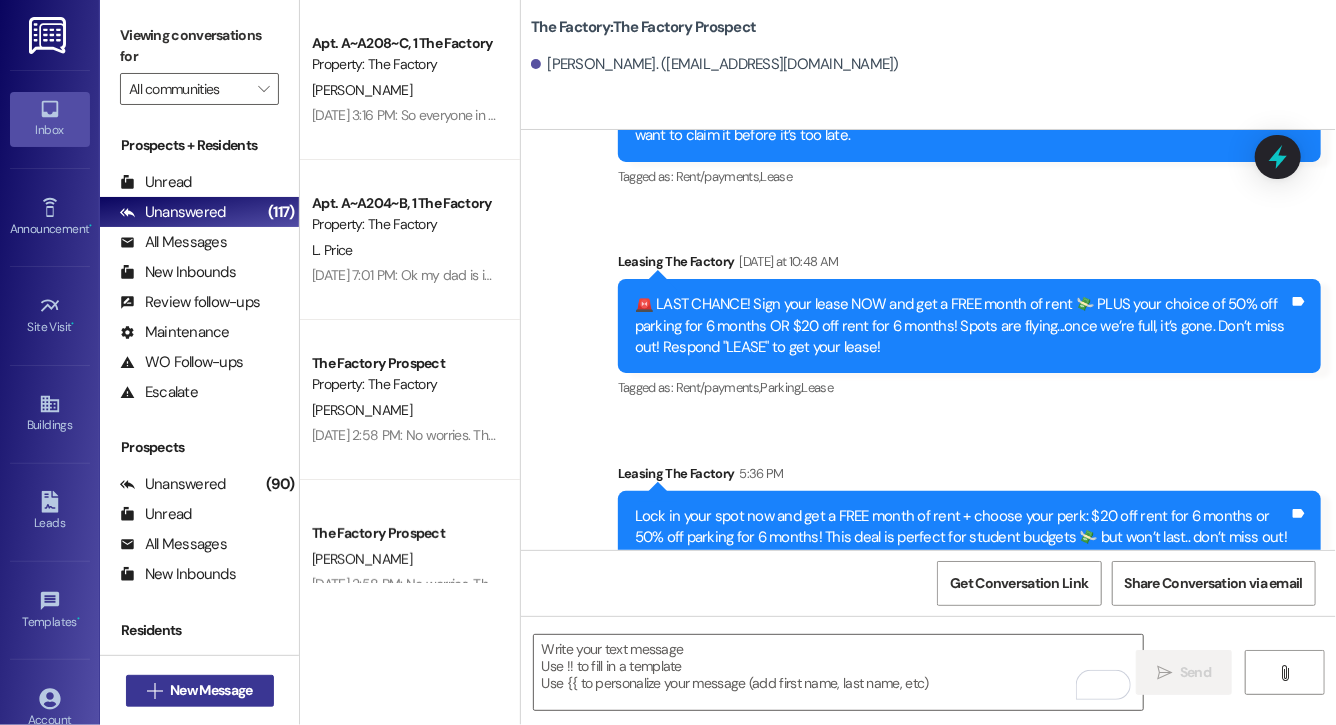 click on "New Message" at bounding box center (211, 690) 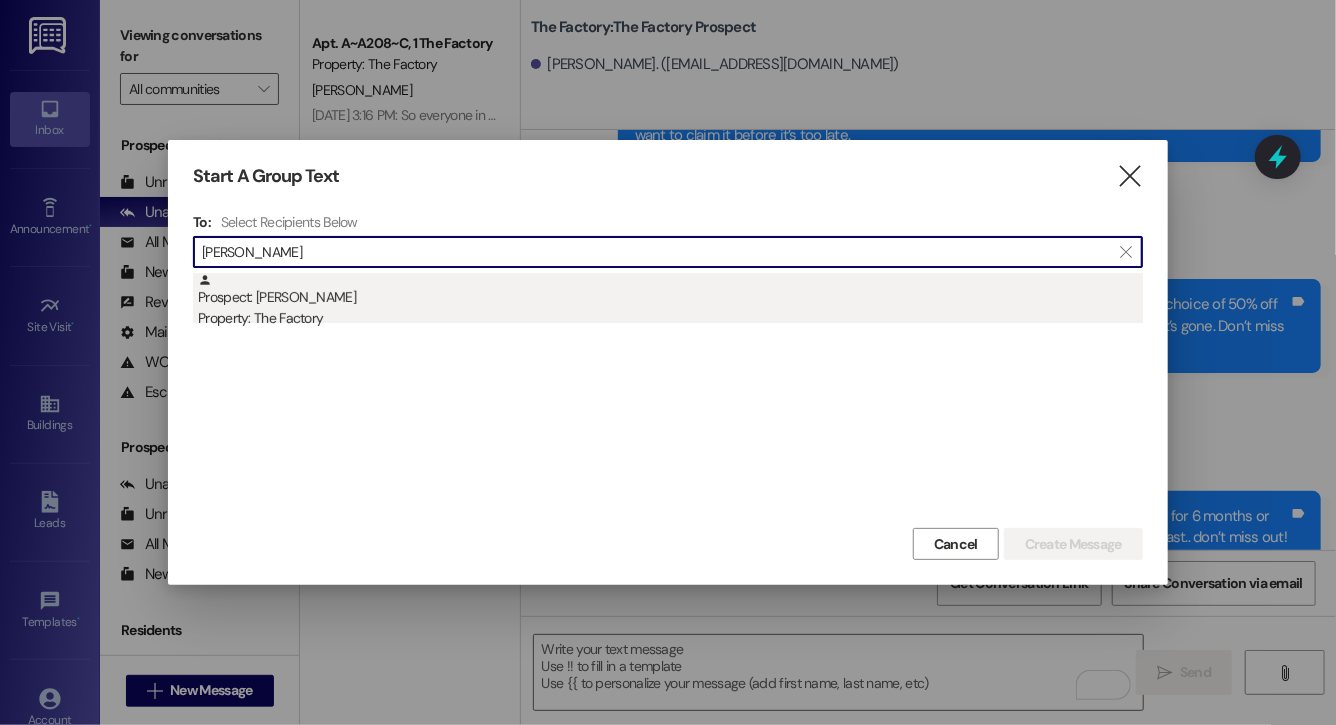 type on "[PERSON_NAME]" 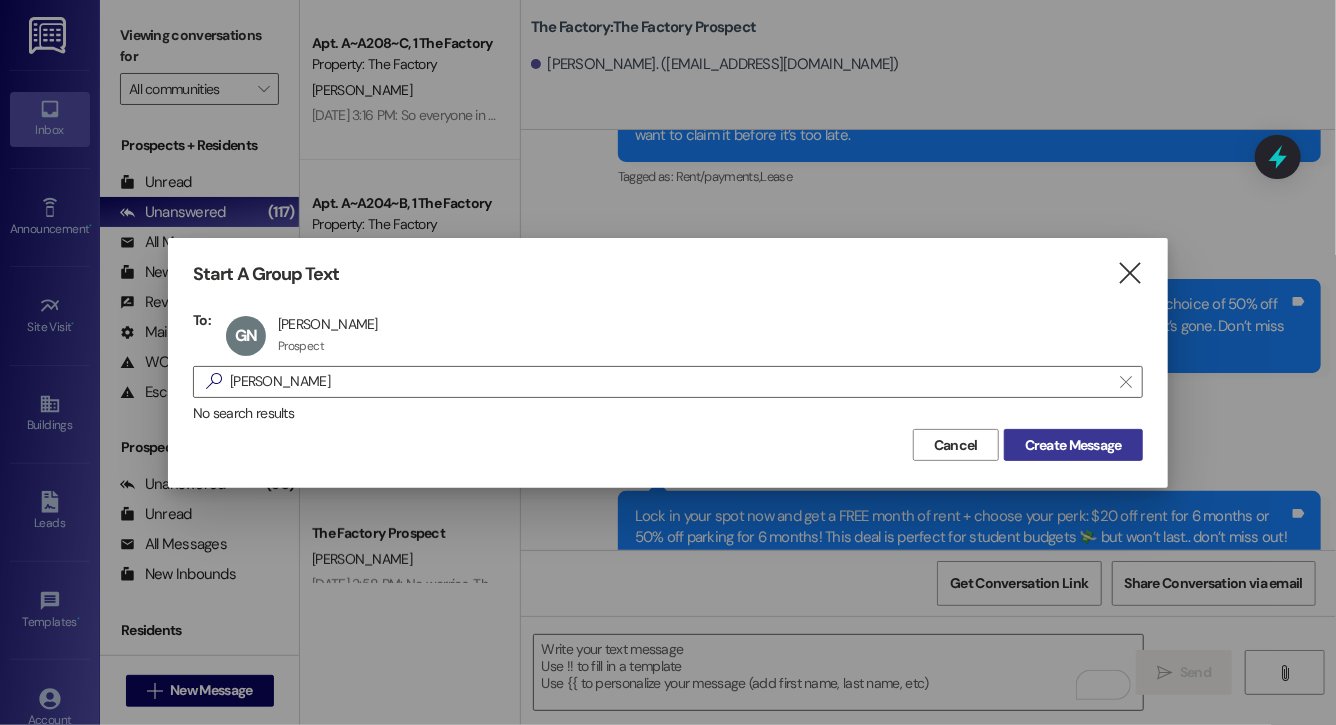 click on "Create Message" at bounding box center [1073, 445] 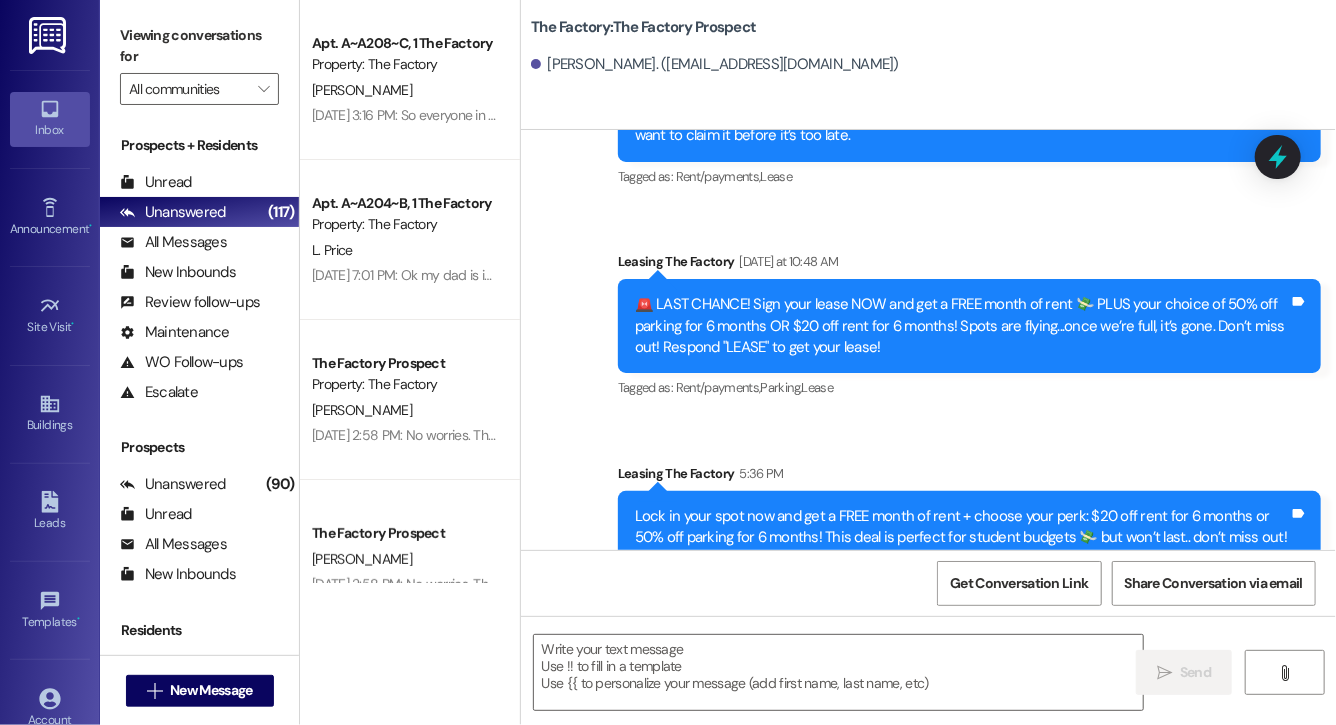 scroll, scrollTop: 2082, scrollLeft: 0, axis: vertical 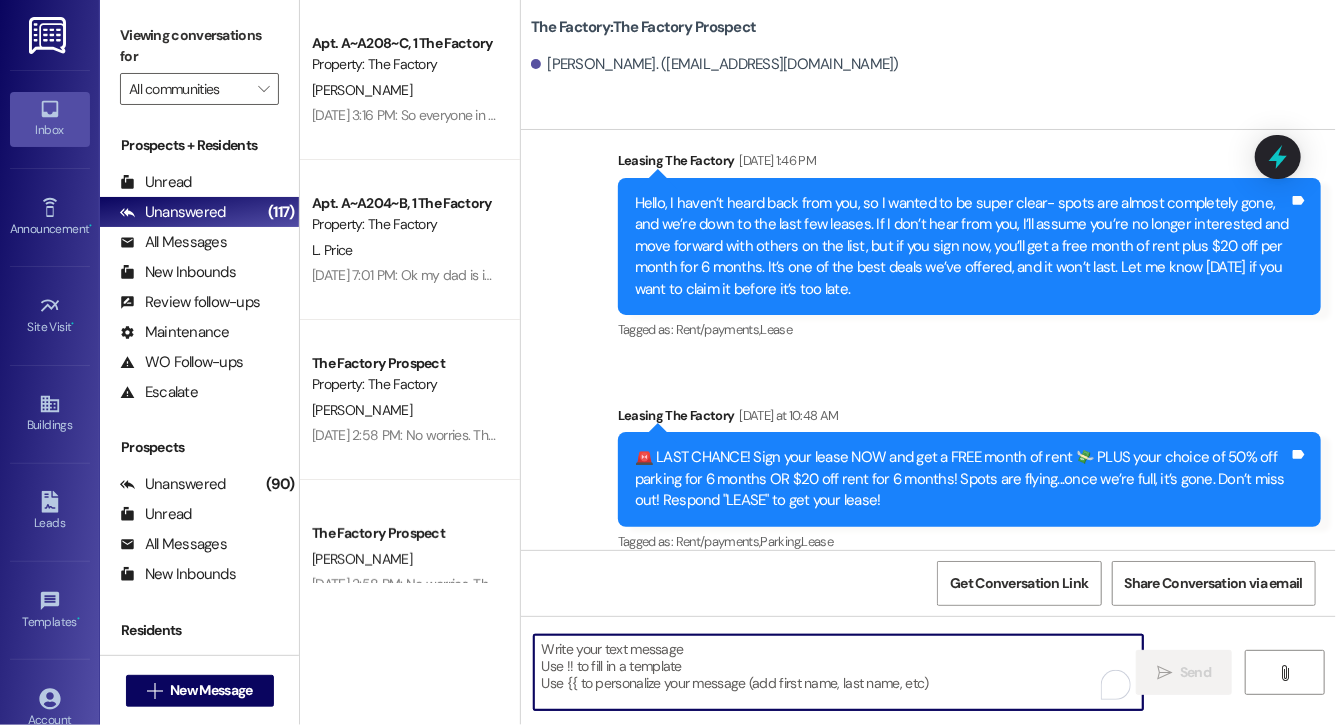 click at bounding box center [838, 672] 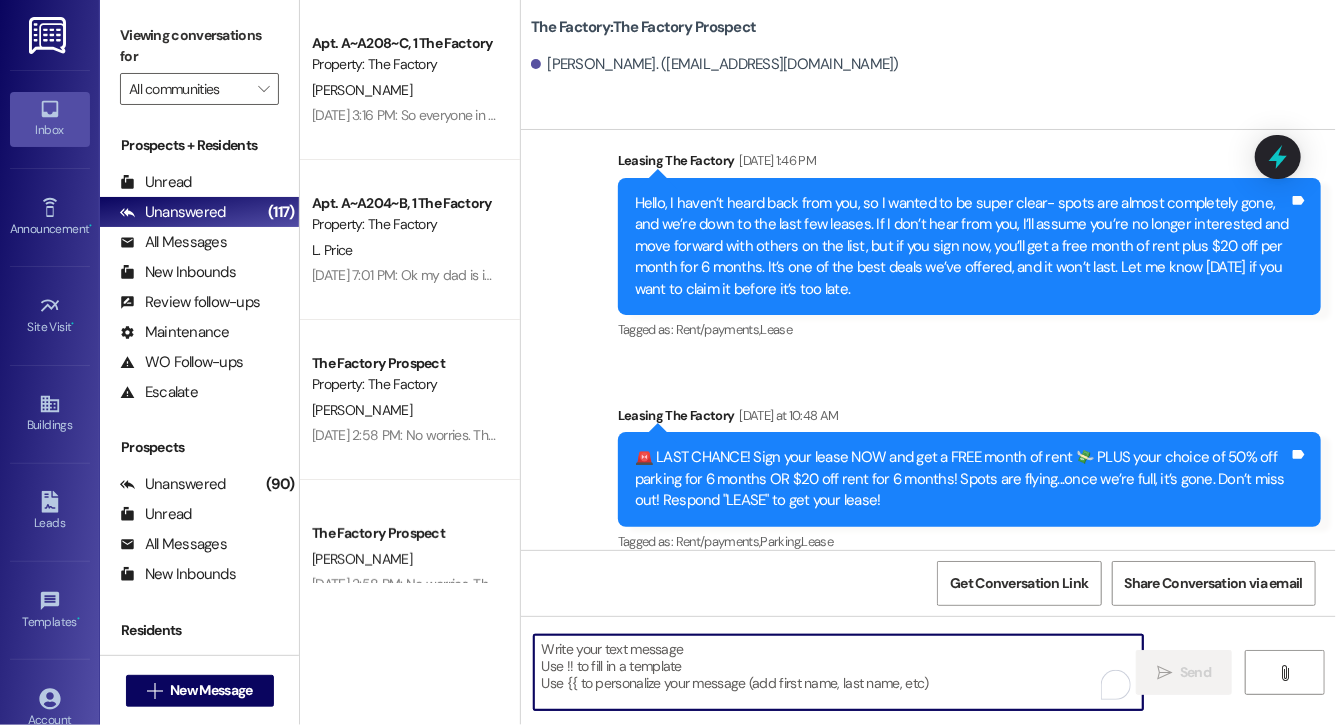 paste on "Lock in your spot now and get a FREE month of rent + choose your perk: $20 off rent for 6 months or 50% off parking for 6 months! This deal is perfect for student budgets 💸 but won’t last.. don’t miss out! Respond "LEASE" to get your lease [DATE]!" 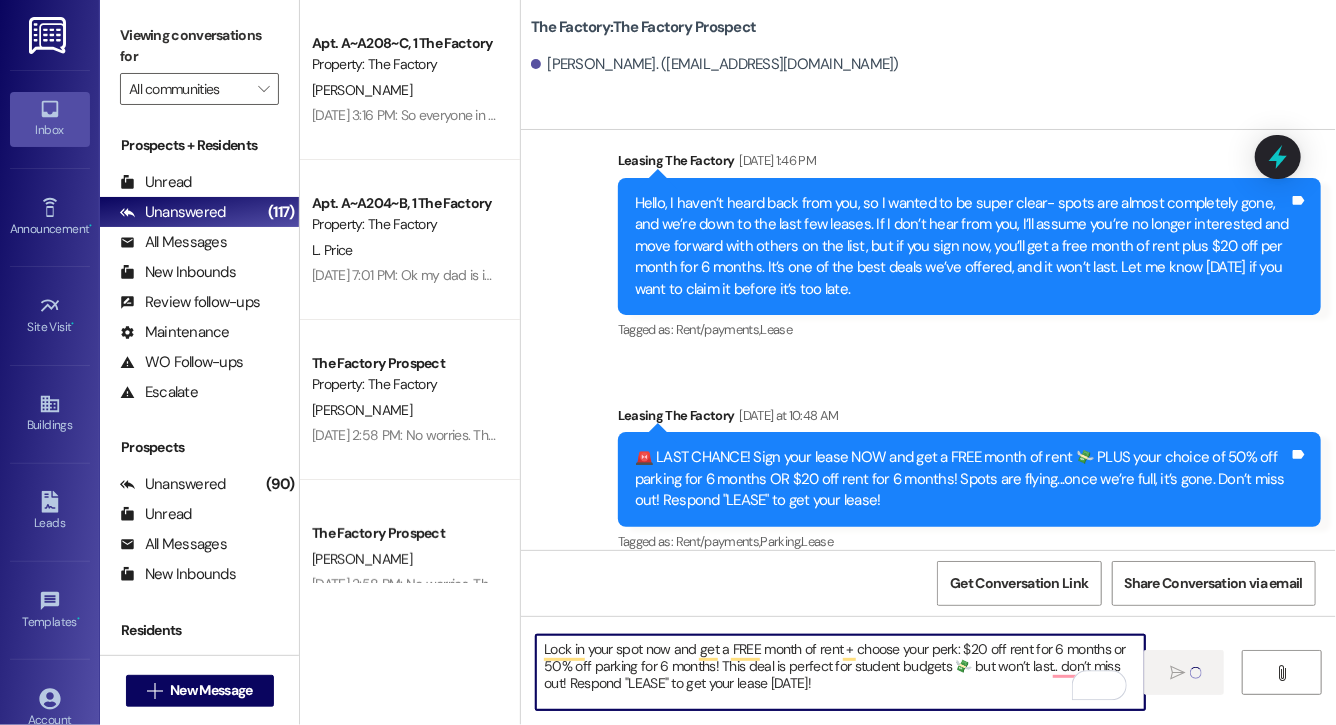 type 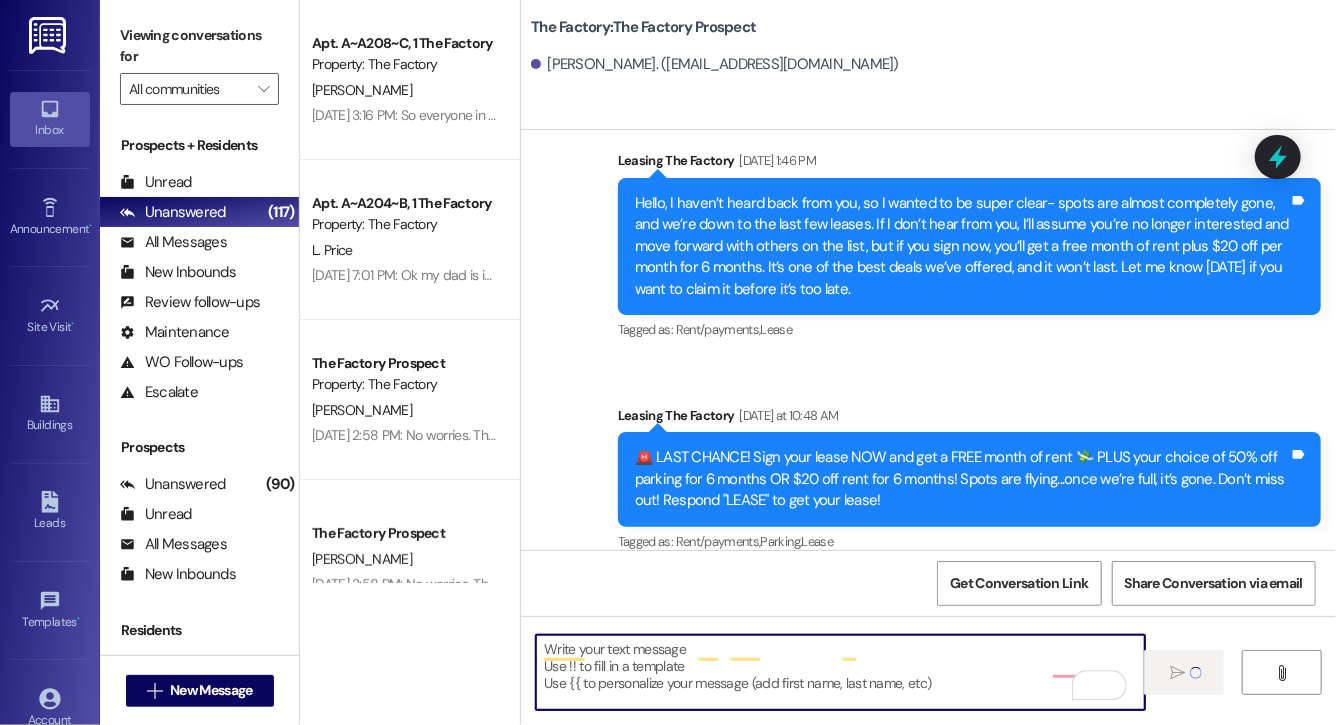 scroll, scrollTop: 2265, scrollLeft: 0, axis: vertical 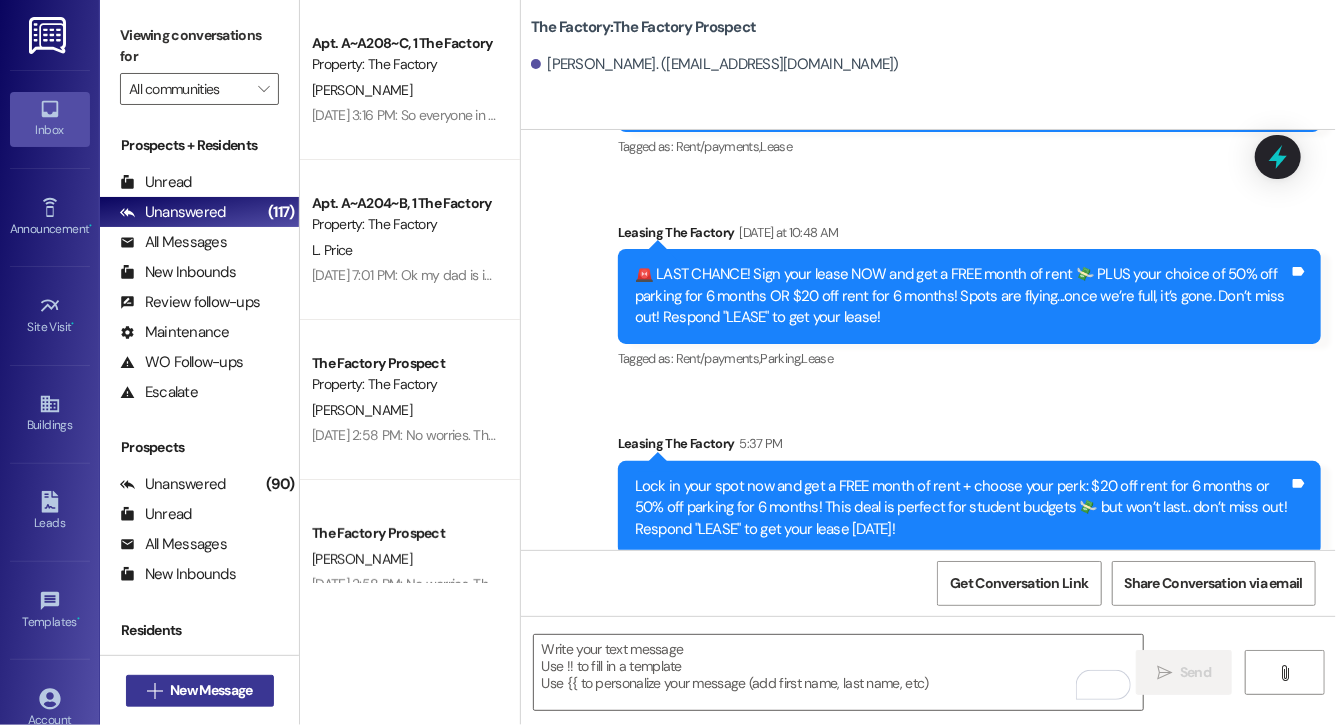 click on "New Message" at bounding box center [211, 690] 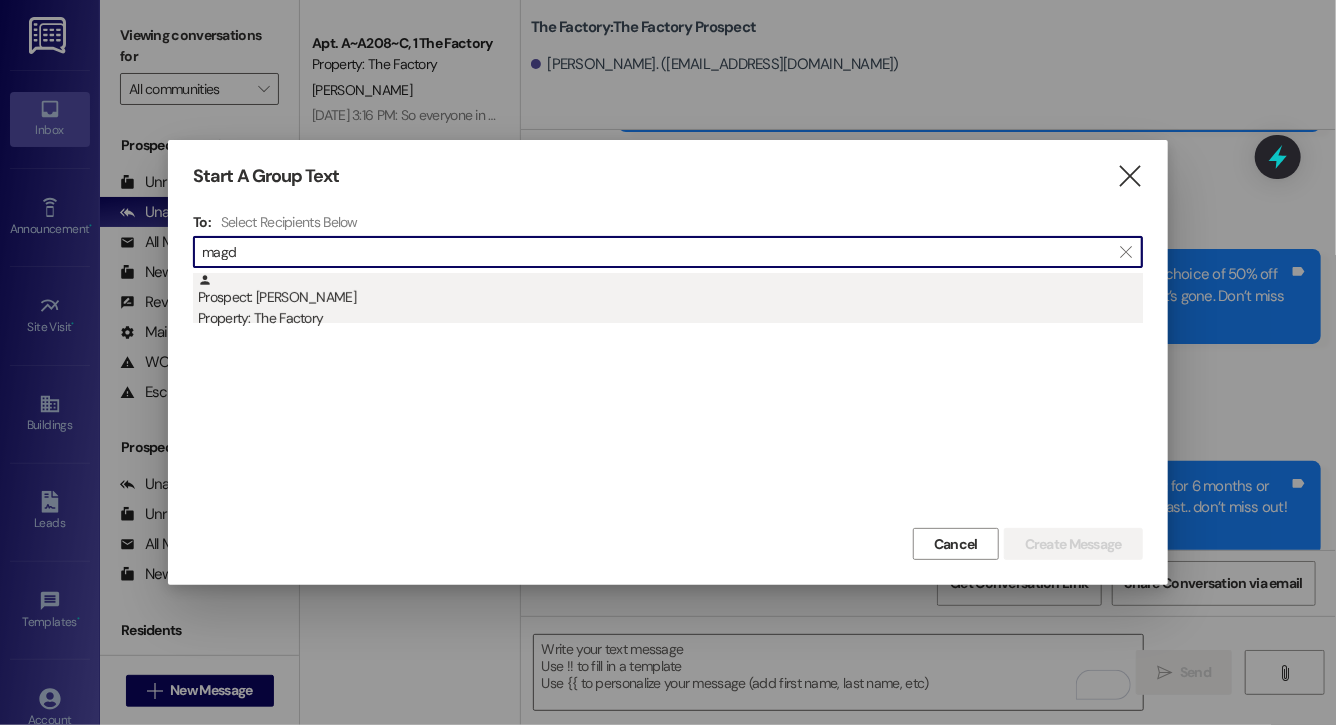 type on "magd" 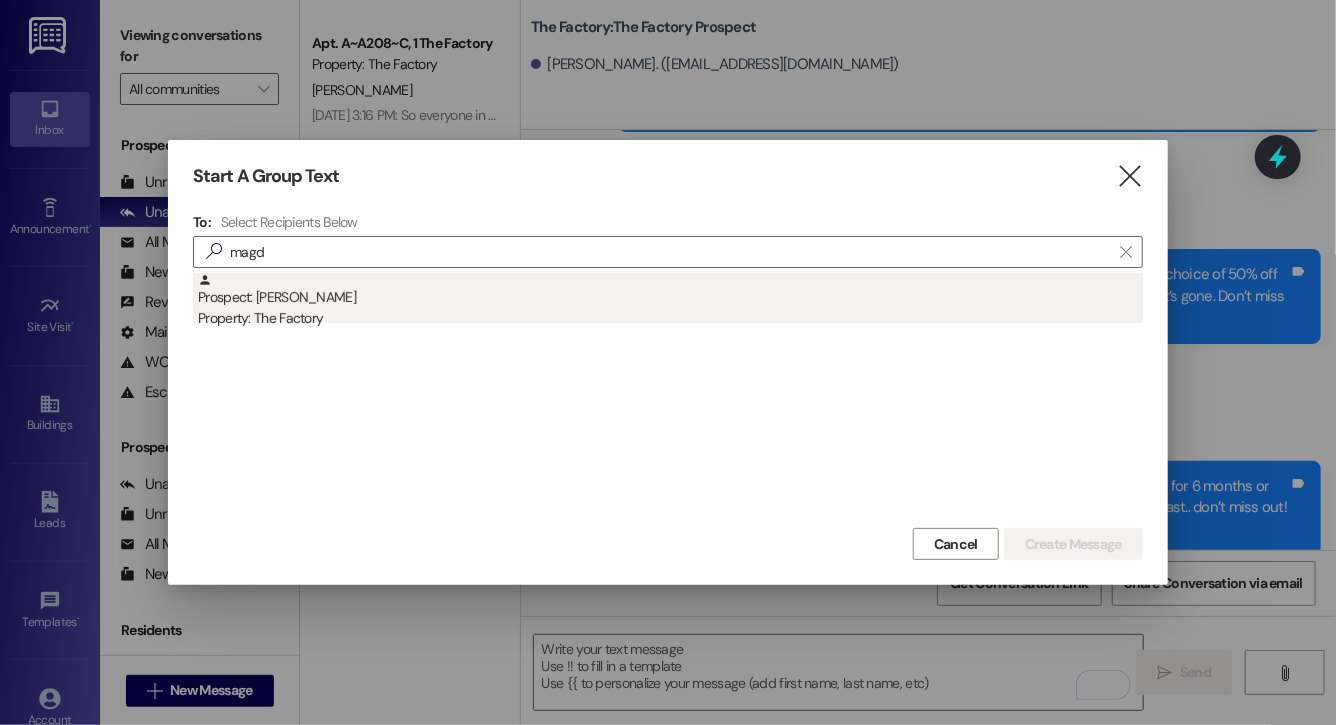 click on "Property: The Factory" at bounding box center (670, 318) 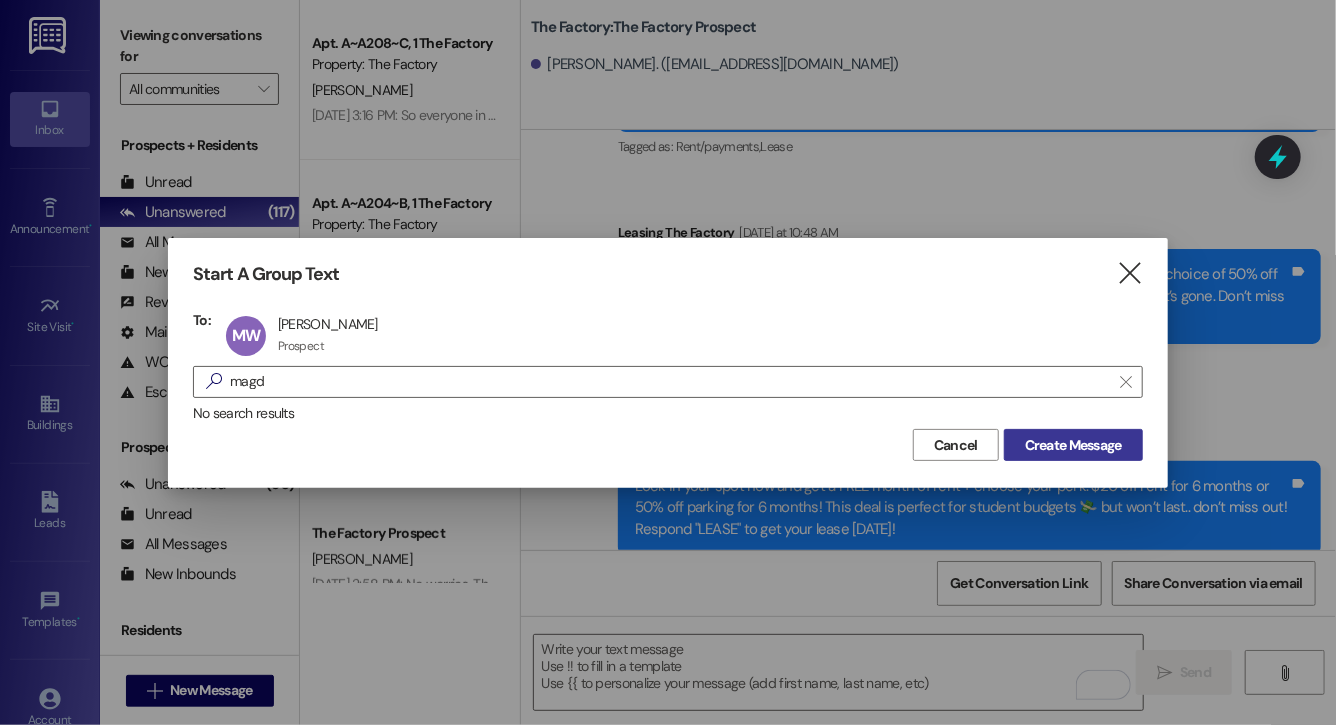 click on "Create Message" at bounding box center [1073, 445] 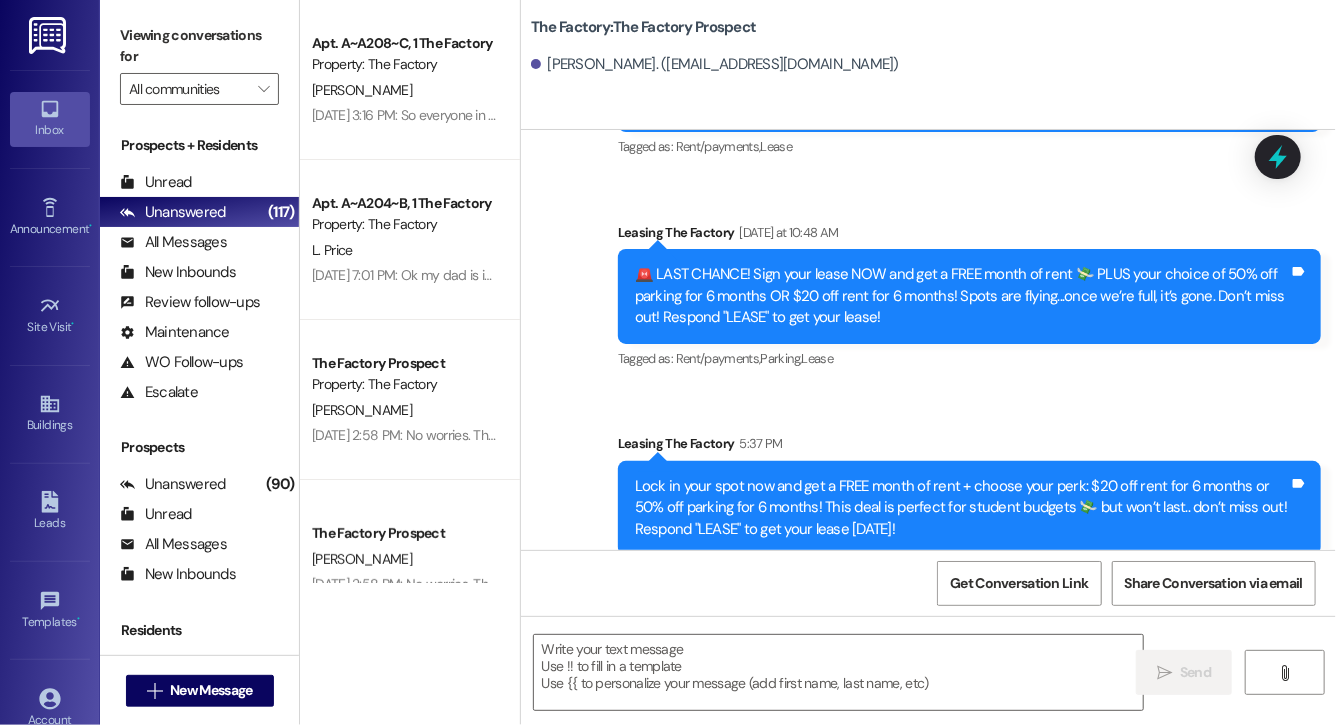 scroll, scrollTop: 1136, scrollLeft: 0, axis: vertical 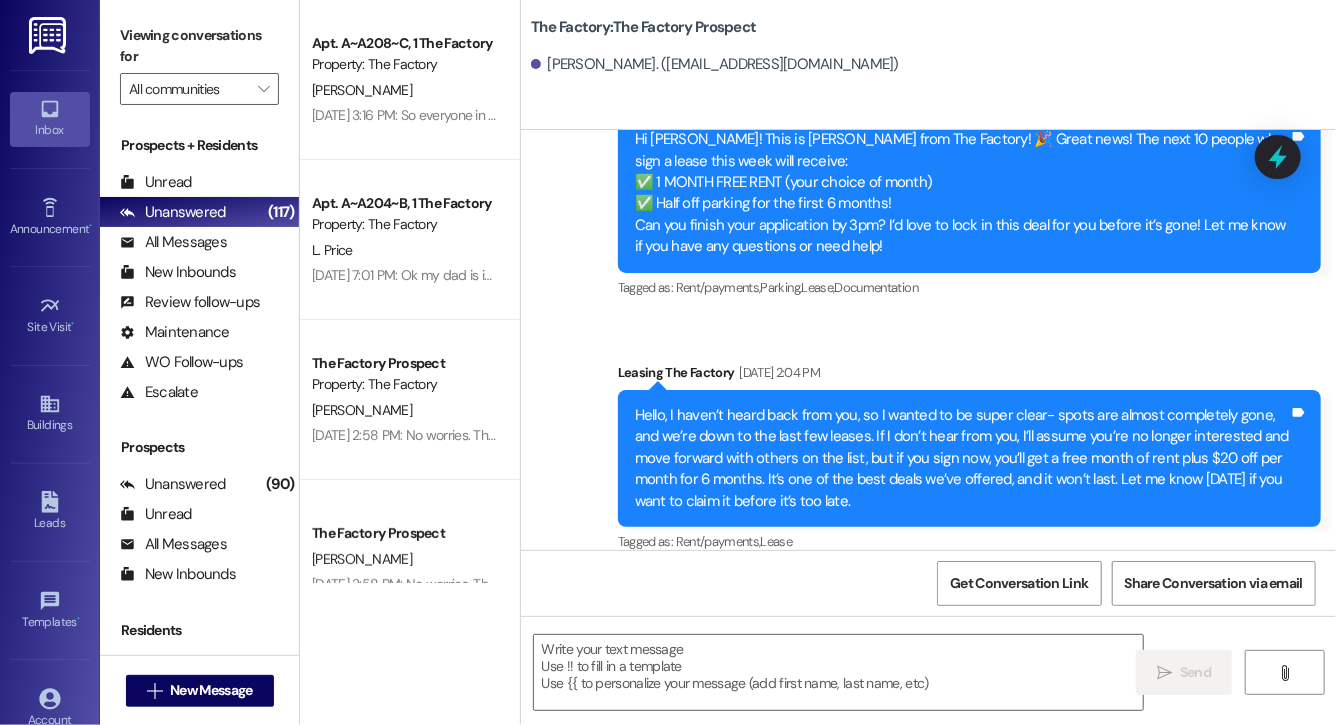 click on " Send " at bounding box center [928, 691] 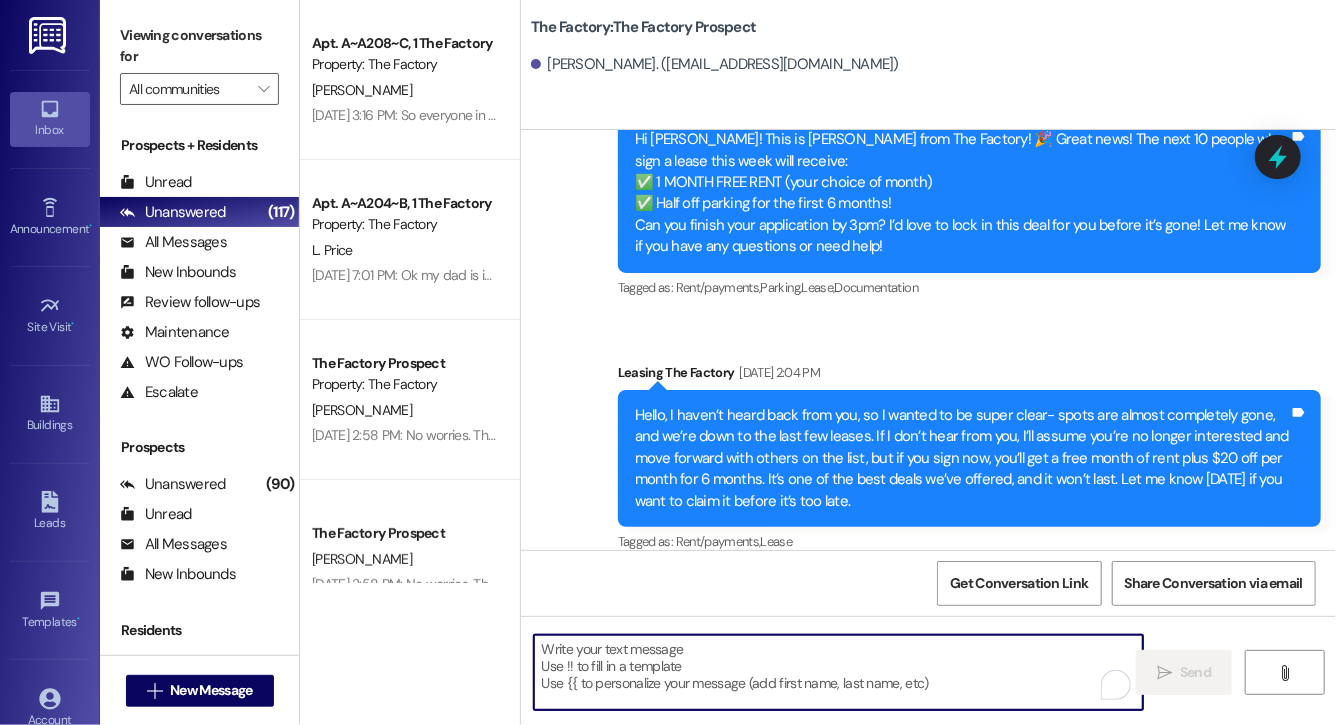 click at bounding box center [838, 672] 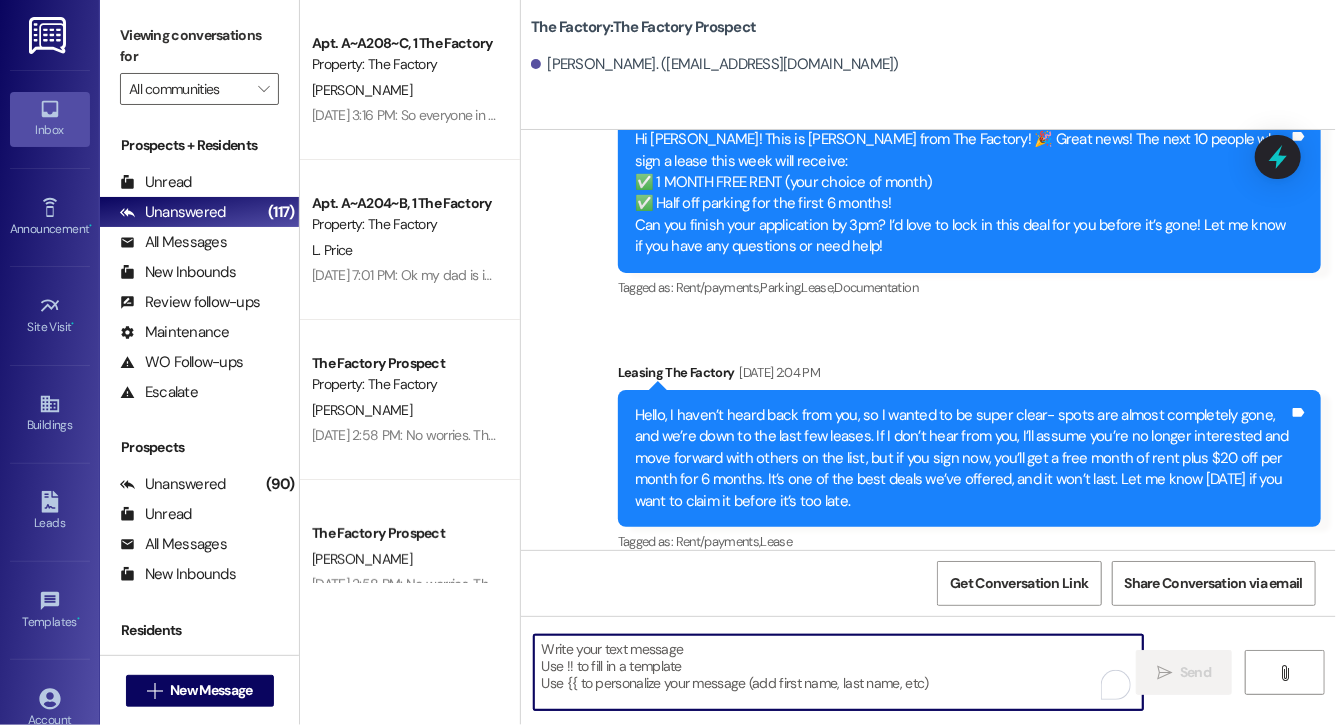 paste on "Lock in your spot now and get a FREE month of rent + choose your perk: $20 off rent for 6 months or 50% off parking for 6 months! This deal is perfect for student budgets 💸 but won’t last.. don’t miss out! Respond "LEASE" to get your lease [DATE]!" 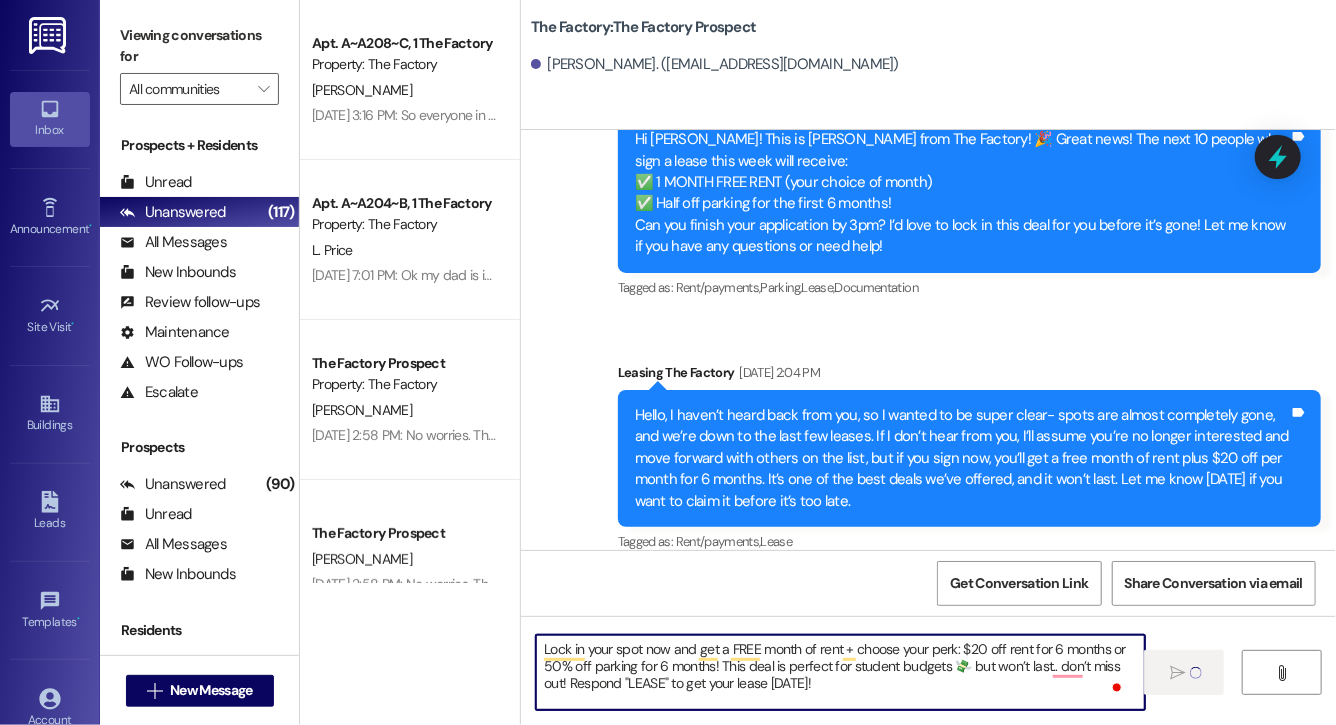 type on "Lock in your spot now and get a FREE month of rent + choose your perk: $20 off rent for 6 months or 50% off parking for 6 months! This deal is perfect for student budgets 💸 but won’t last.. don’t miss out! Respond "LEASE" to get your lease [DATE]!" 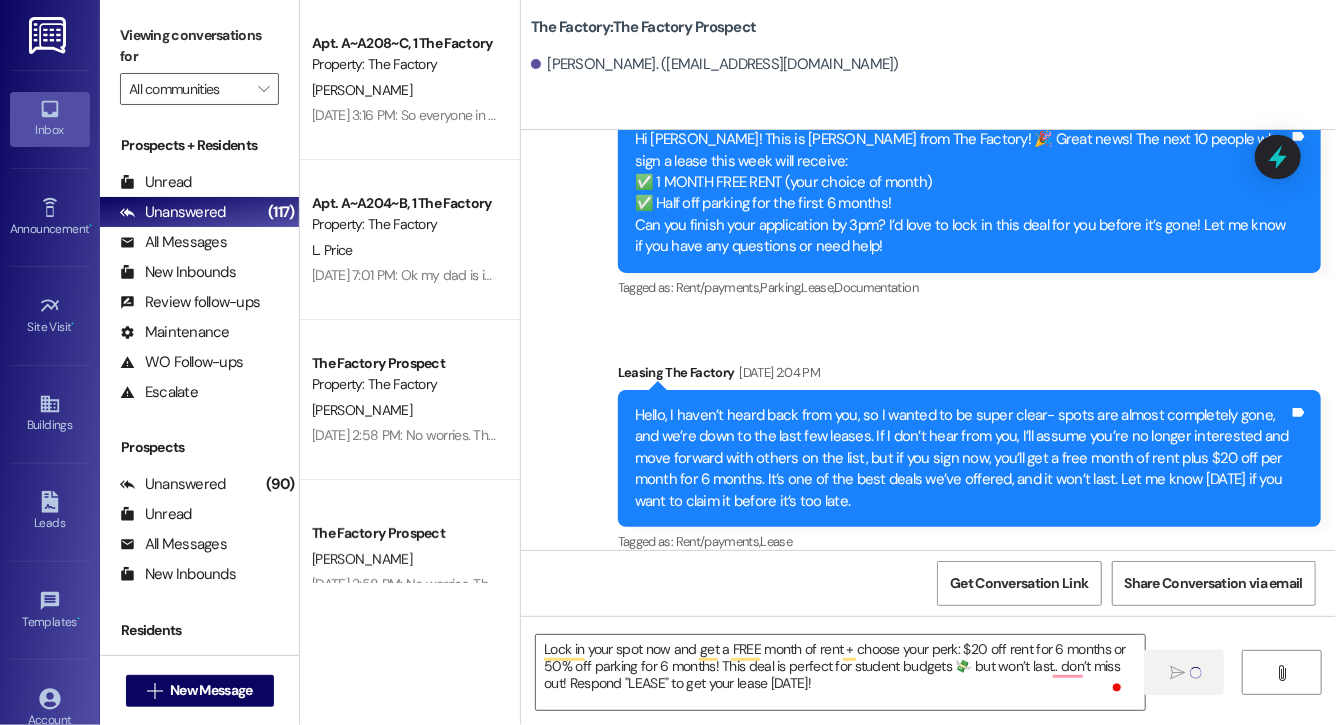 type 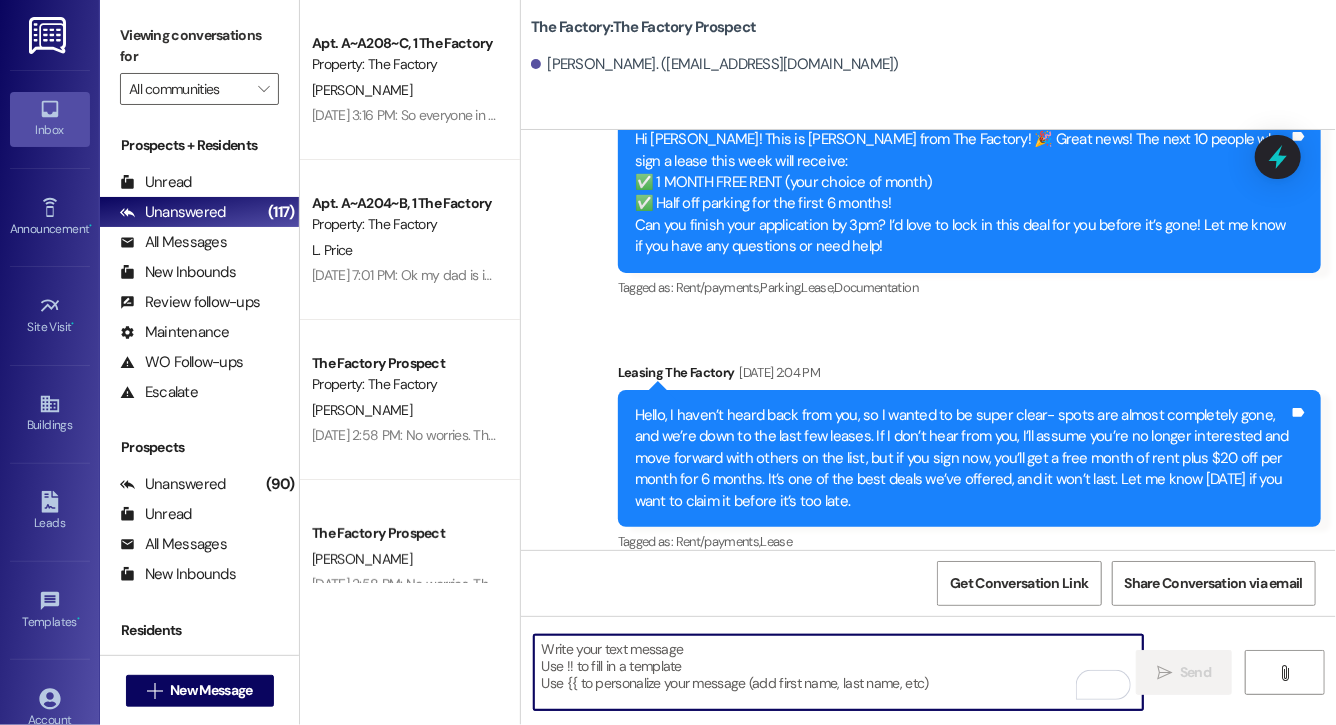 scroll, scrollTop: 1319, scrollLeft: 0, axis: vertical 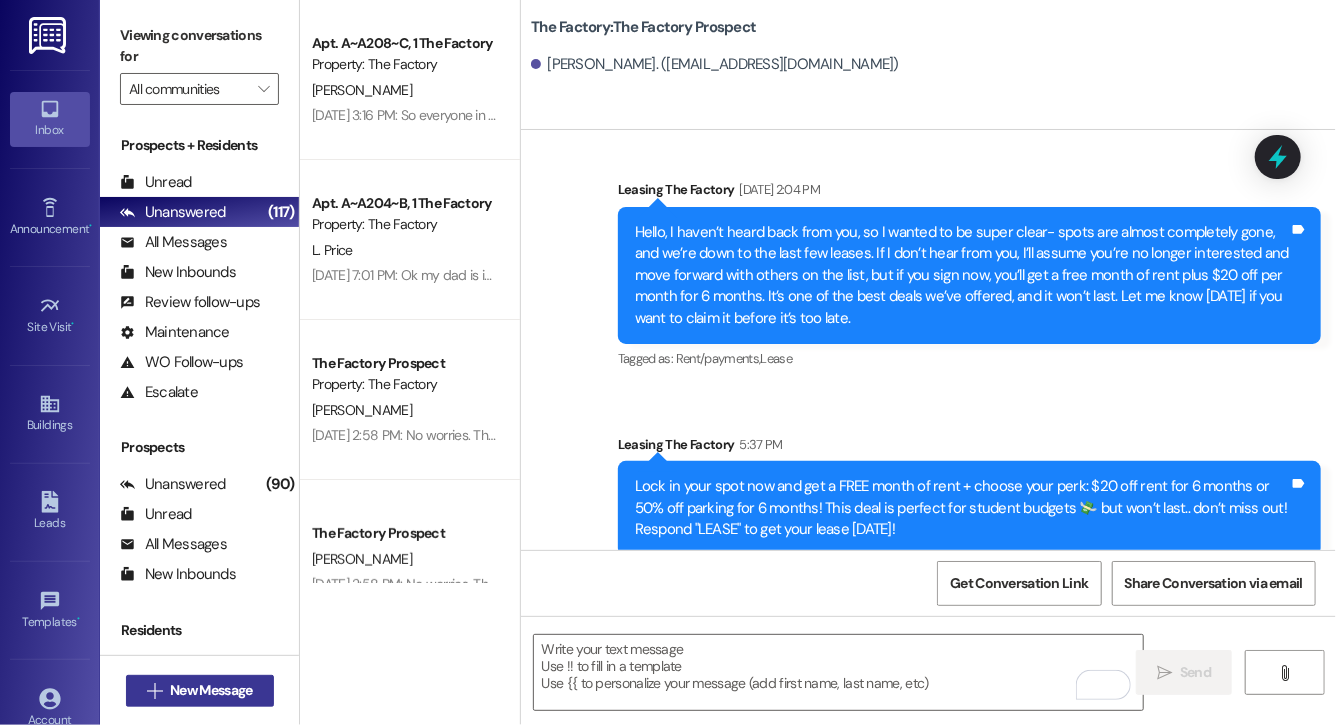 click on "New Message" at bounding box center [211, 690] 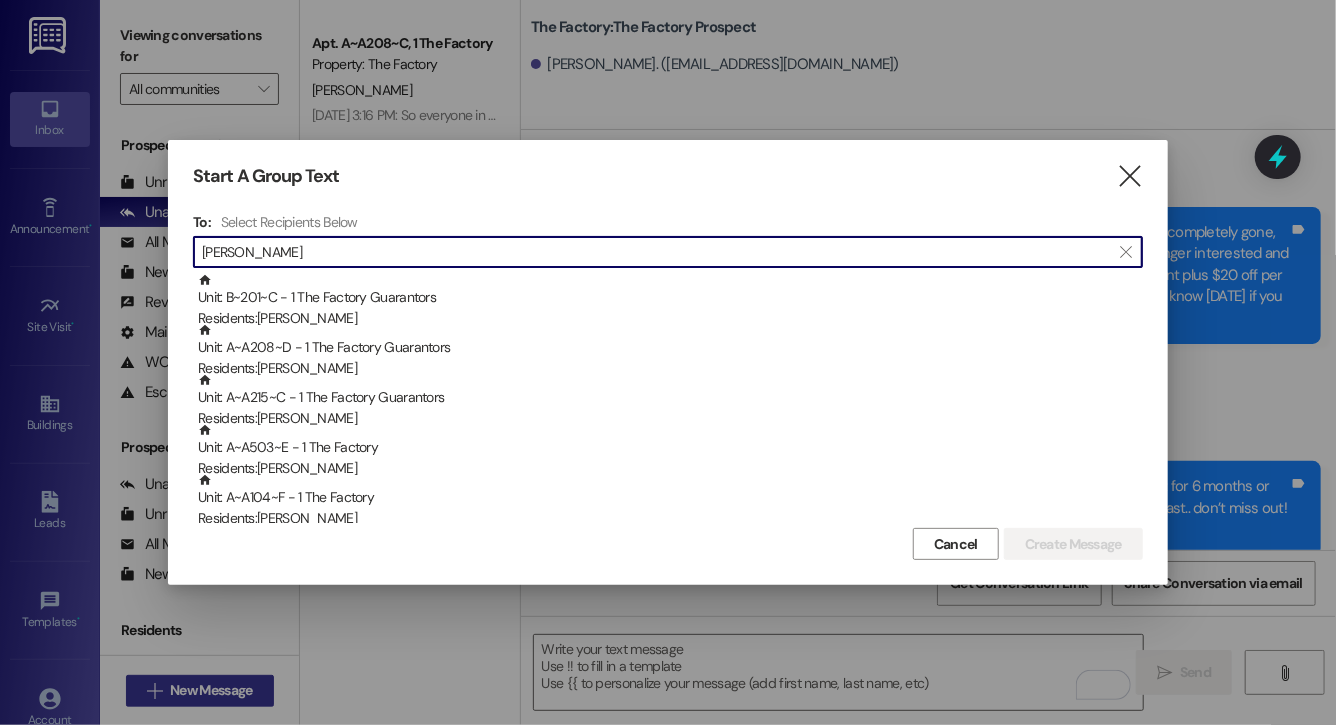 type on "[PERSON_NAME]" 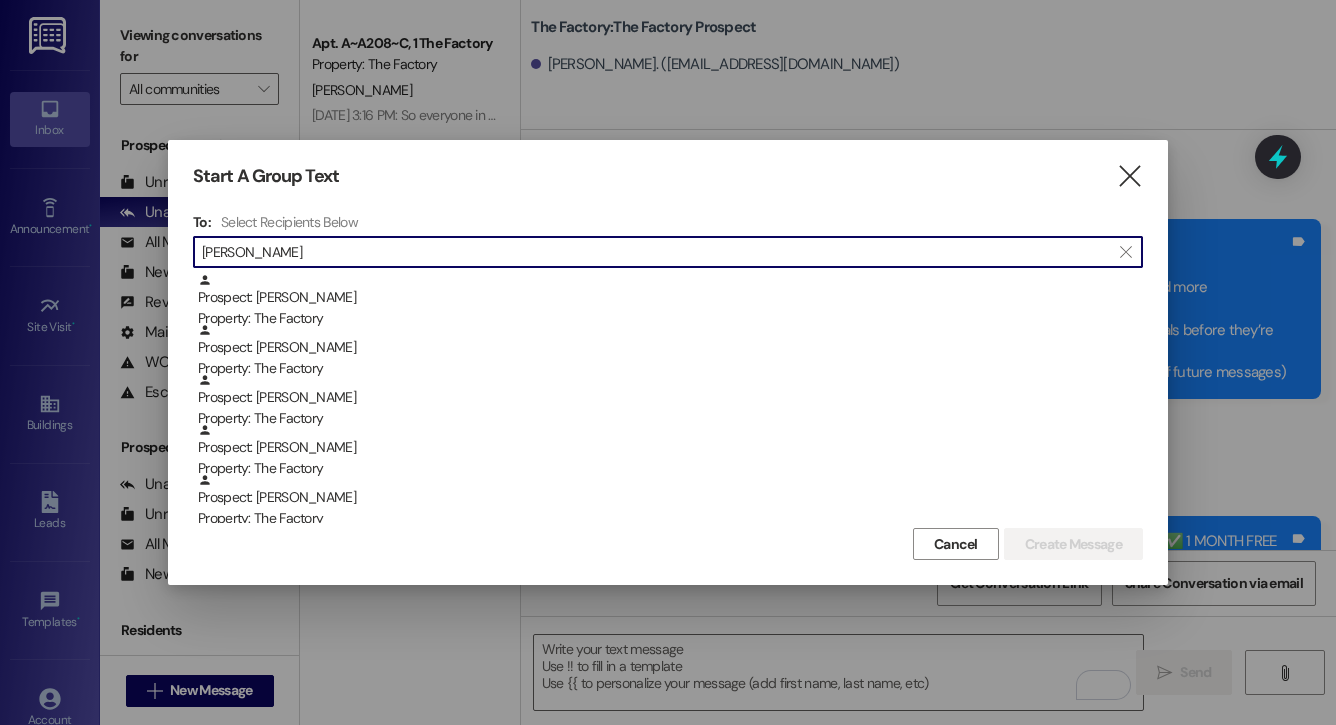 scroll, scrollTop: 0, scrollLeft: 0, axis: both 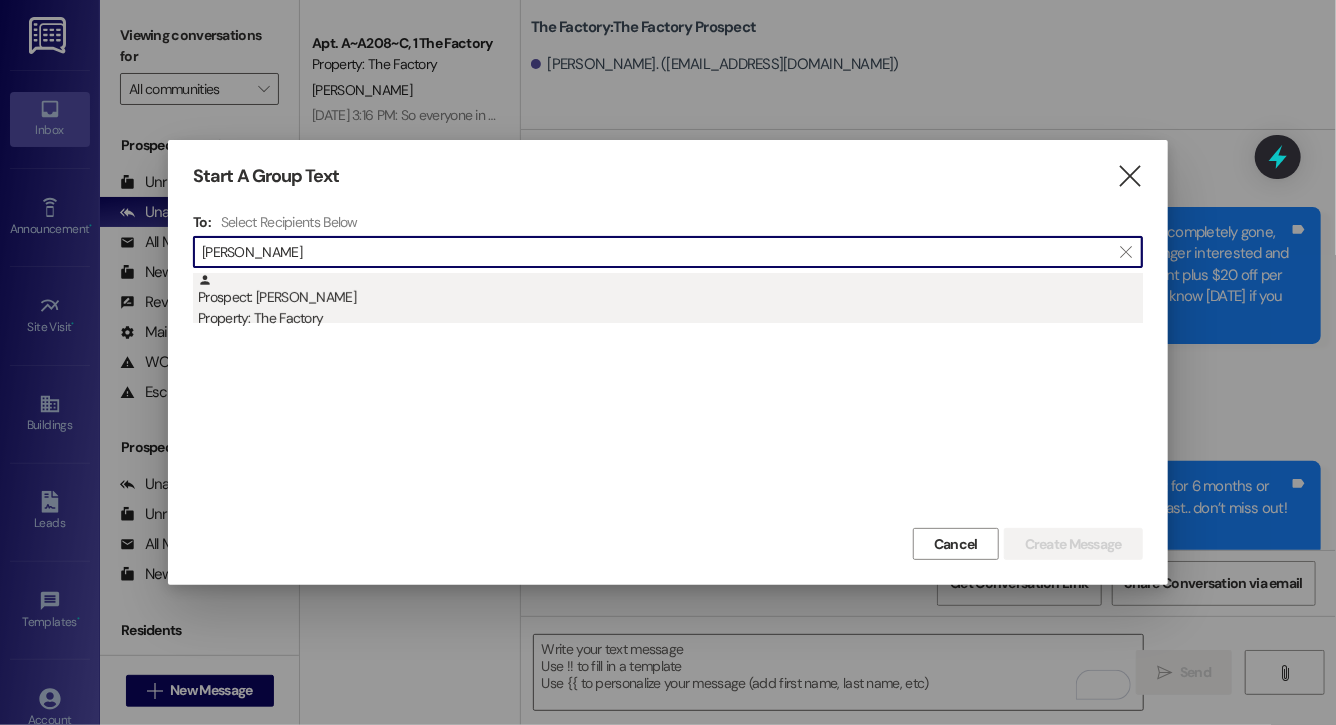 type on "[PERSON_NAME]" 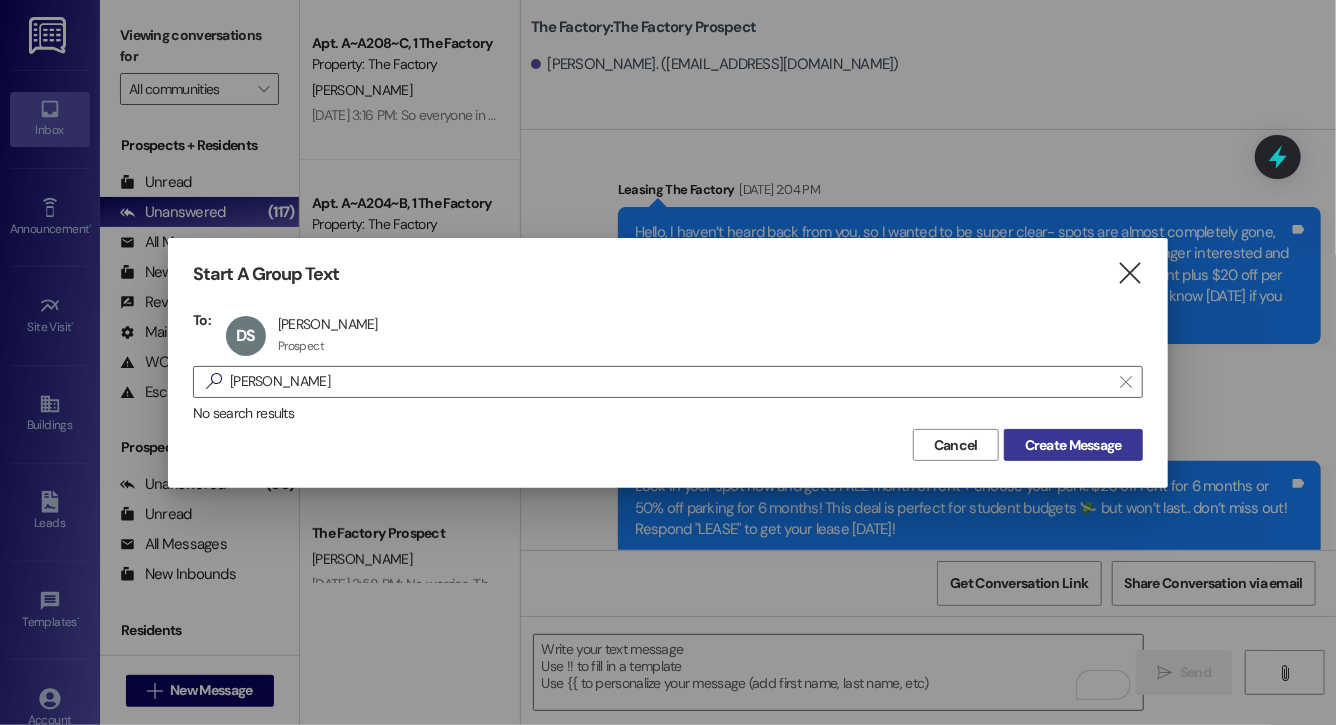 click on "Create Message" at bounding box center [1073, 445] 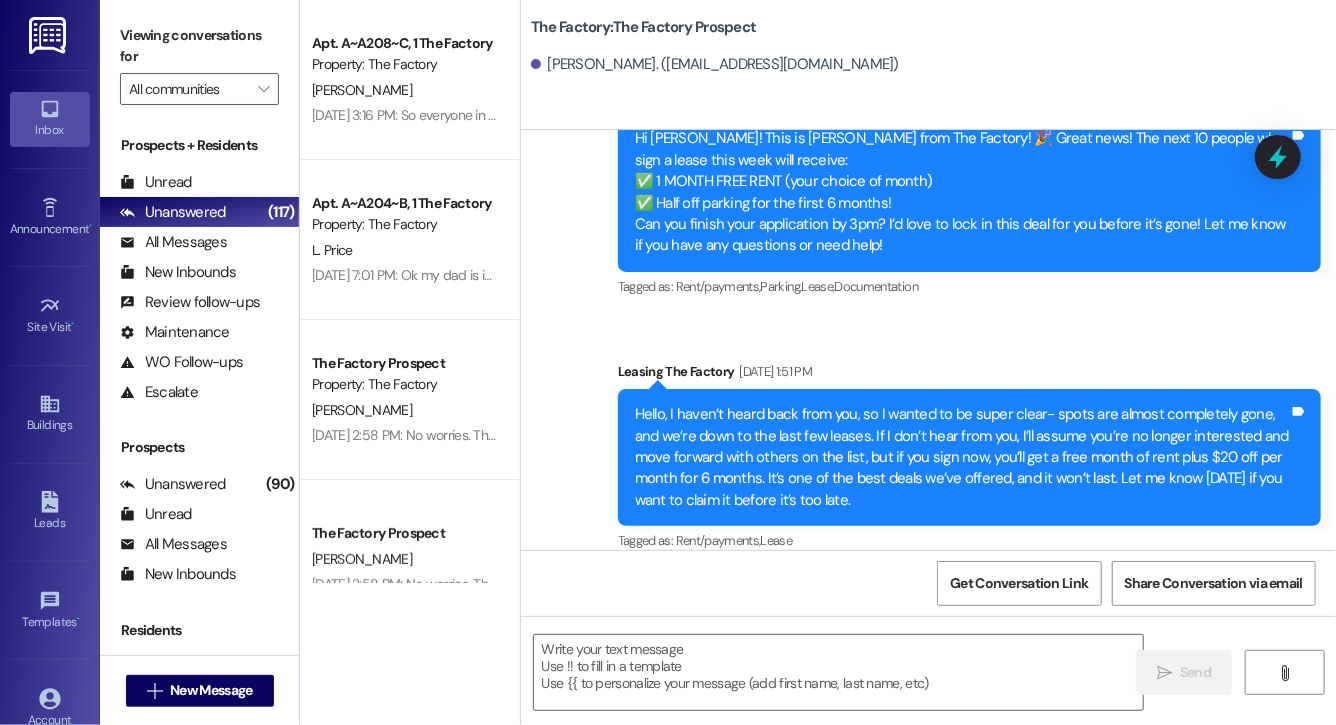 scroll, scrollTop: 1530, scrollLeft: 0, axis: vertical 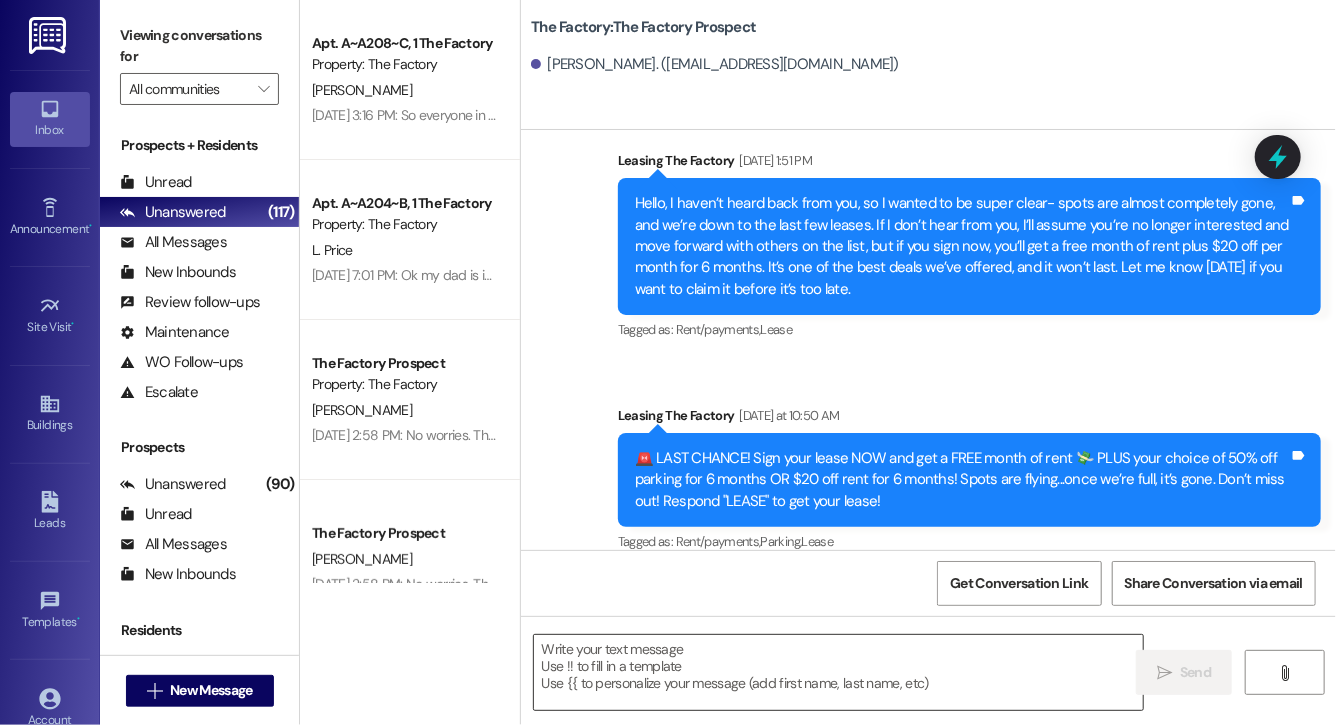 click at bounding box center [838, 672] 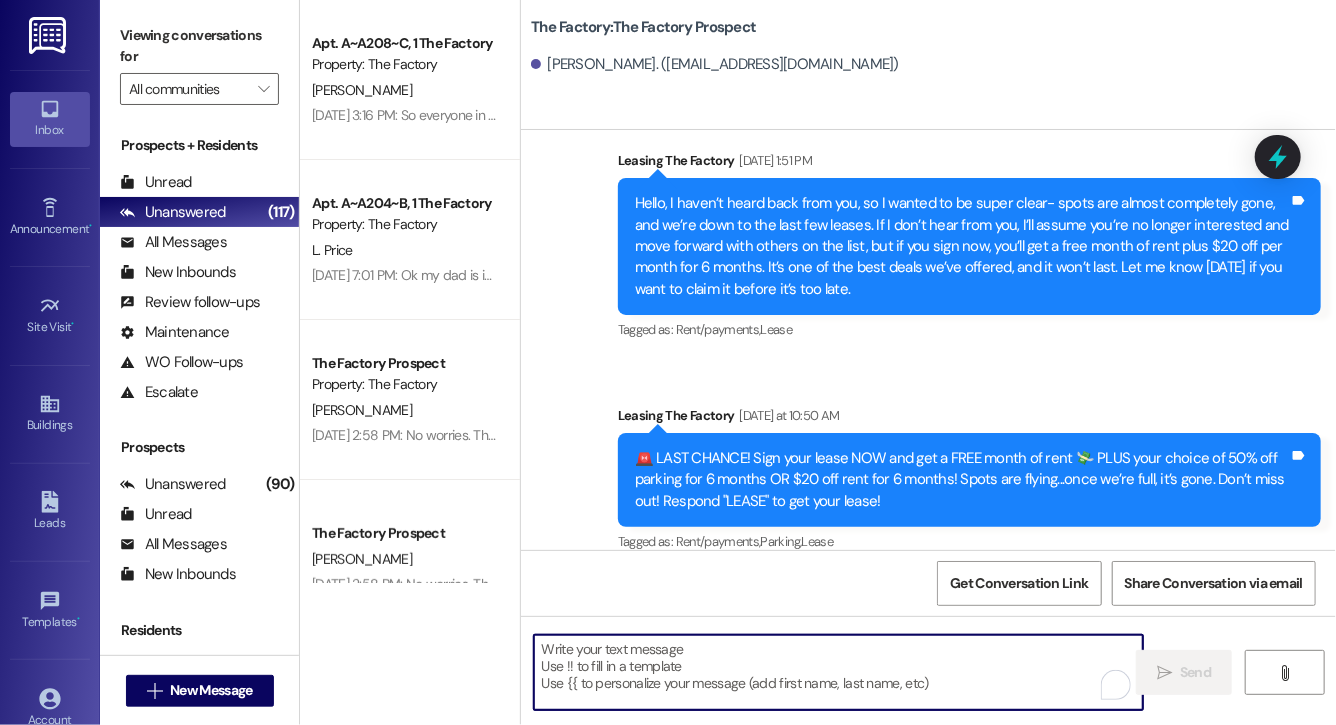 paste on "Lock in your spot now and get a FREE month of rent + choose your perk: $20 off rent for 6 months or 50% off parking for 6 months! This deal is perfect for student budgets 💸 but won’t last.. don’t miss out! Respond "LEASE" to get your lease [DATE]!" 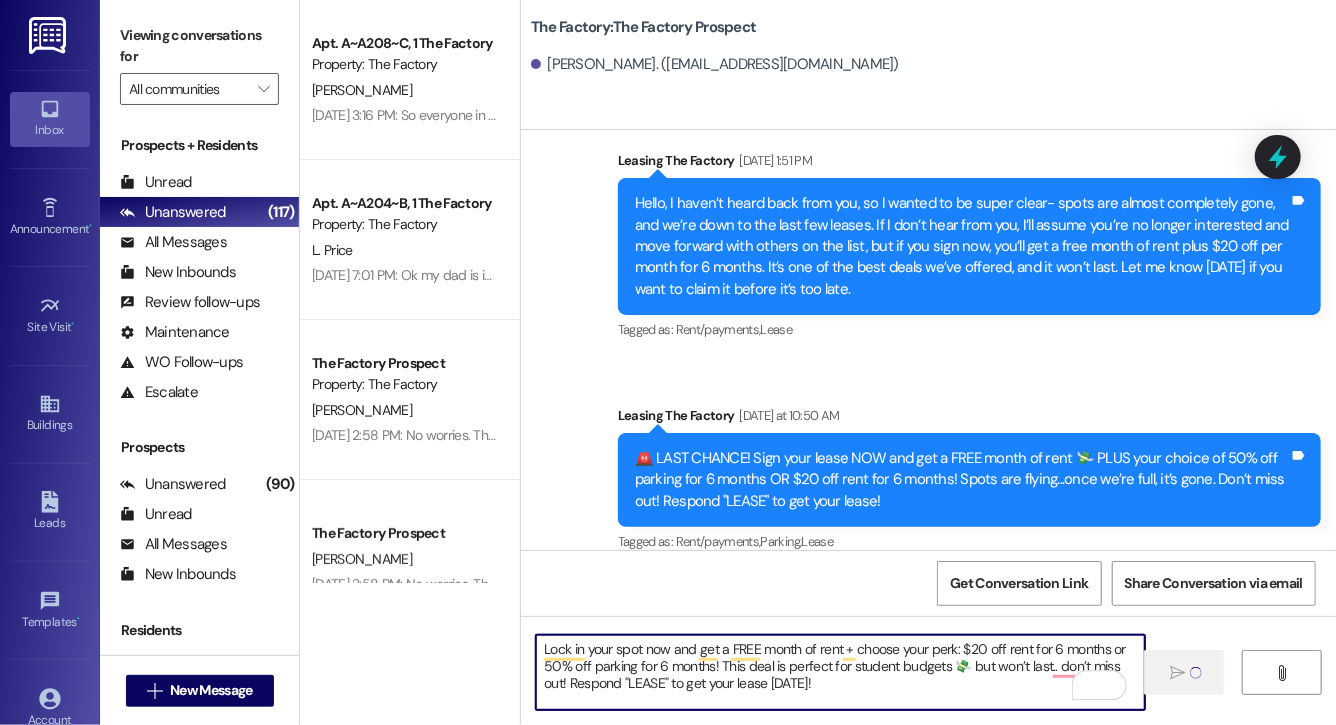 type 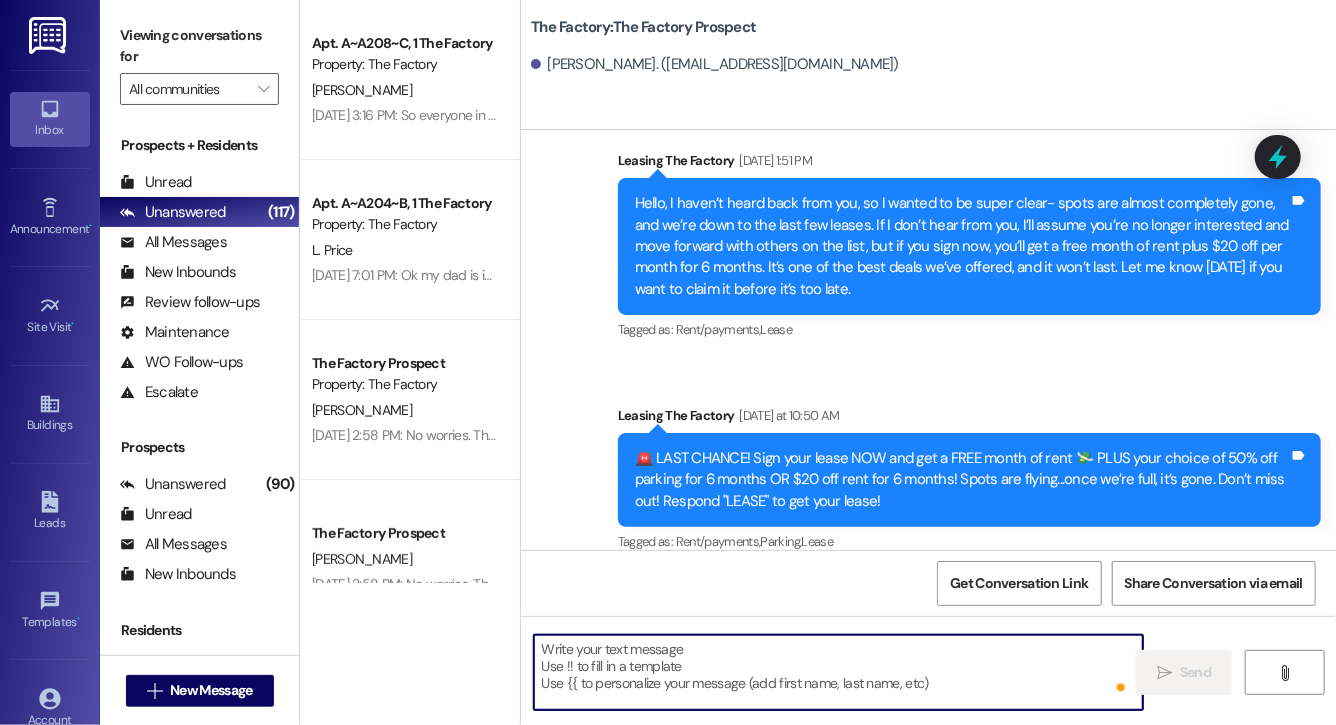 scroll, scrollTop: 1712, scrollLeft: 0, axis: vertical 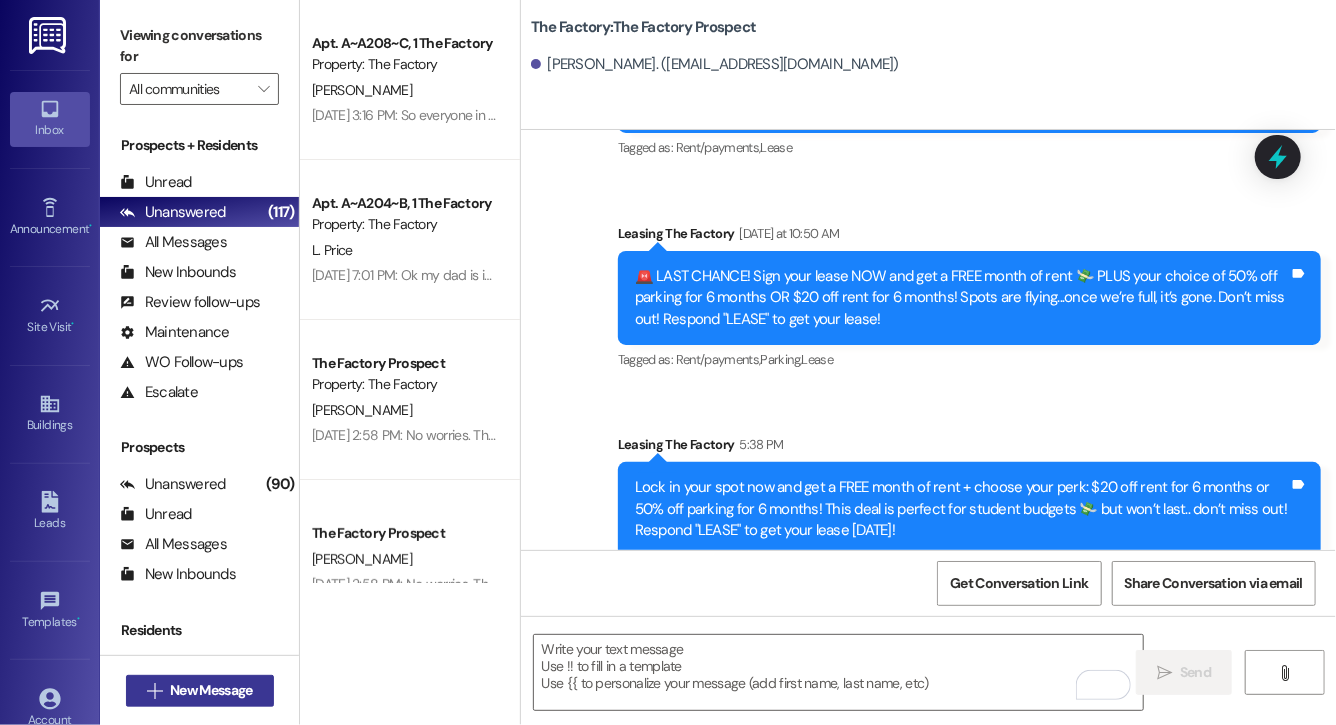 click on " New Message" at bounding box center (200, 691) 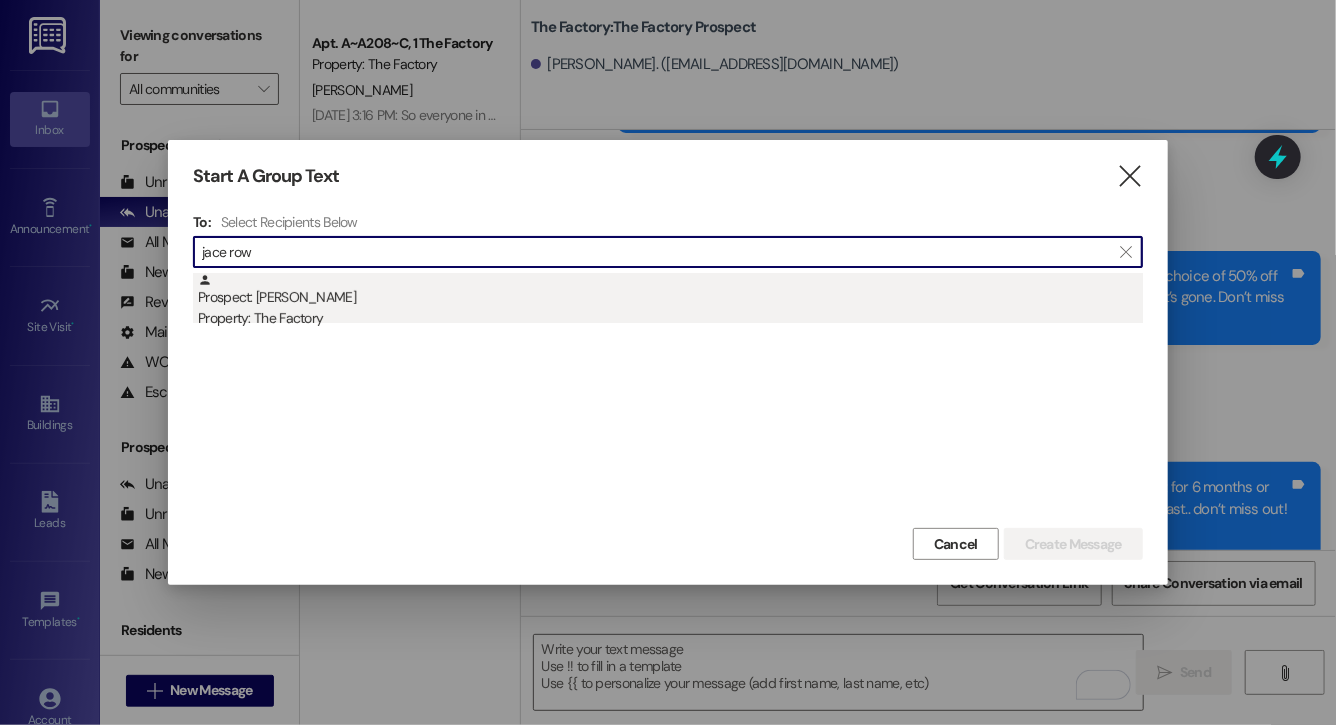 type on "jace row" 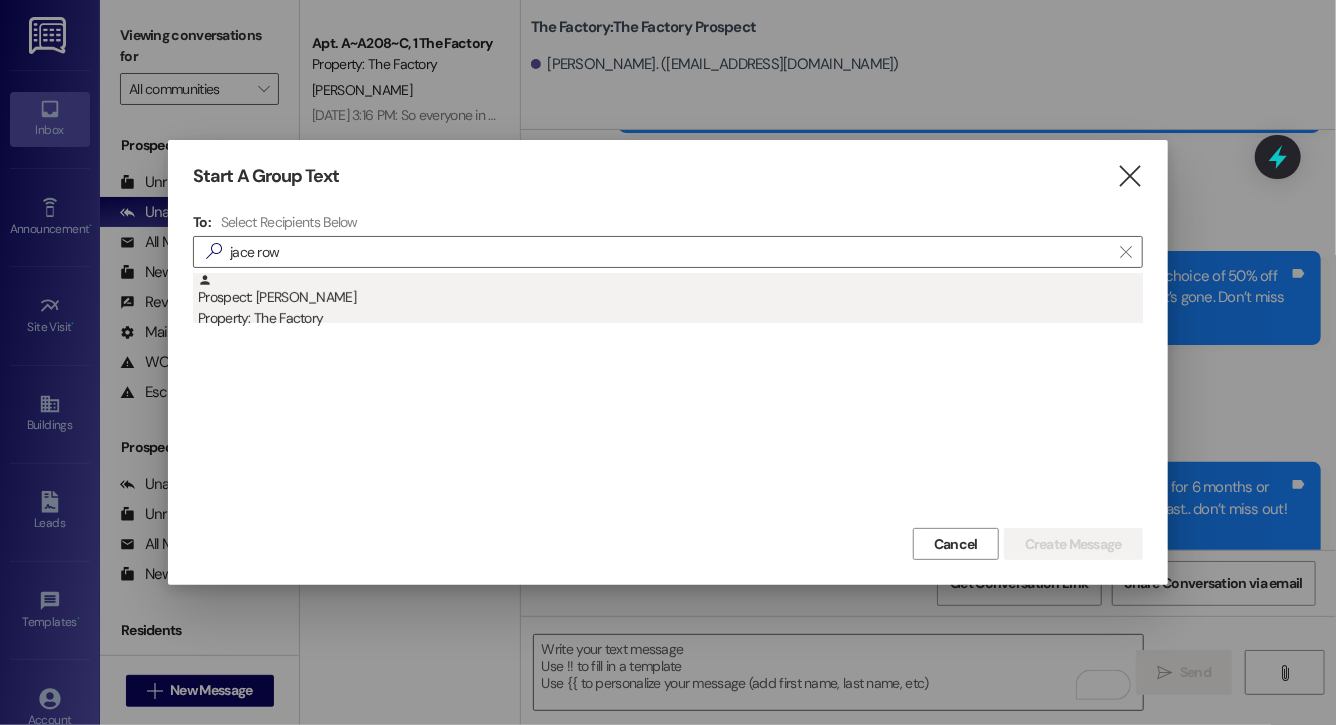 click on "Prospect: [PERSON_NAME] Property: The Factory" at bounding box center [670, 301] 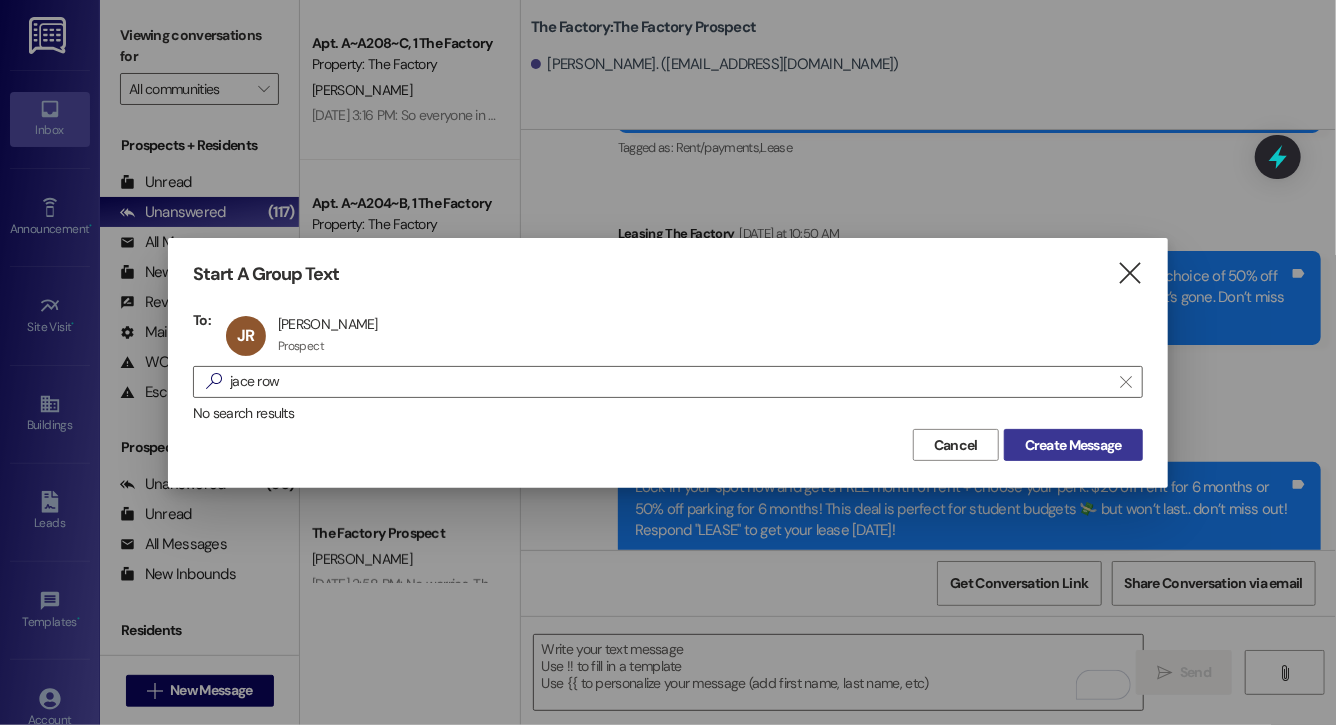 click on "Create Message" at bounding box center [1073, 445] 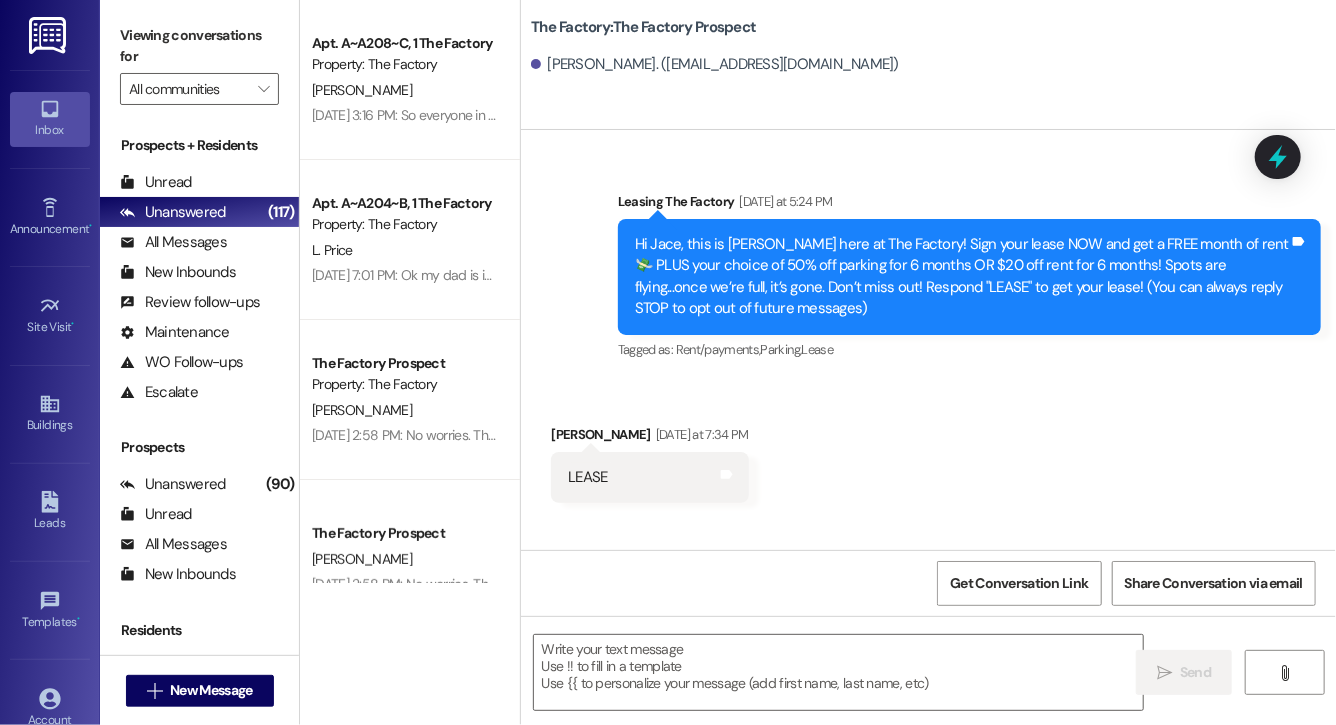 scroll, scrollTop: 159, scrollLeft: 0, axis: vertical 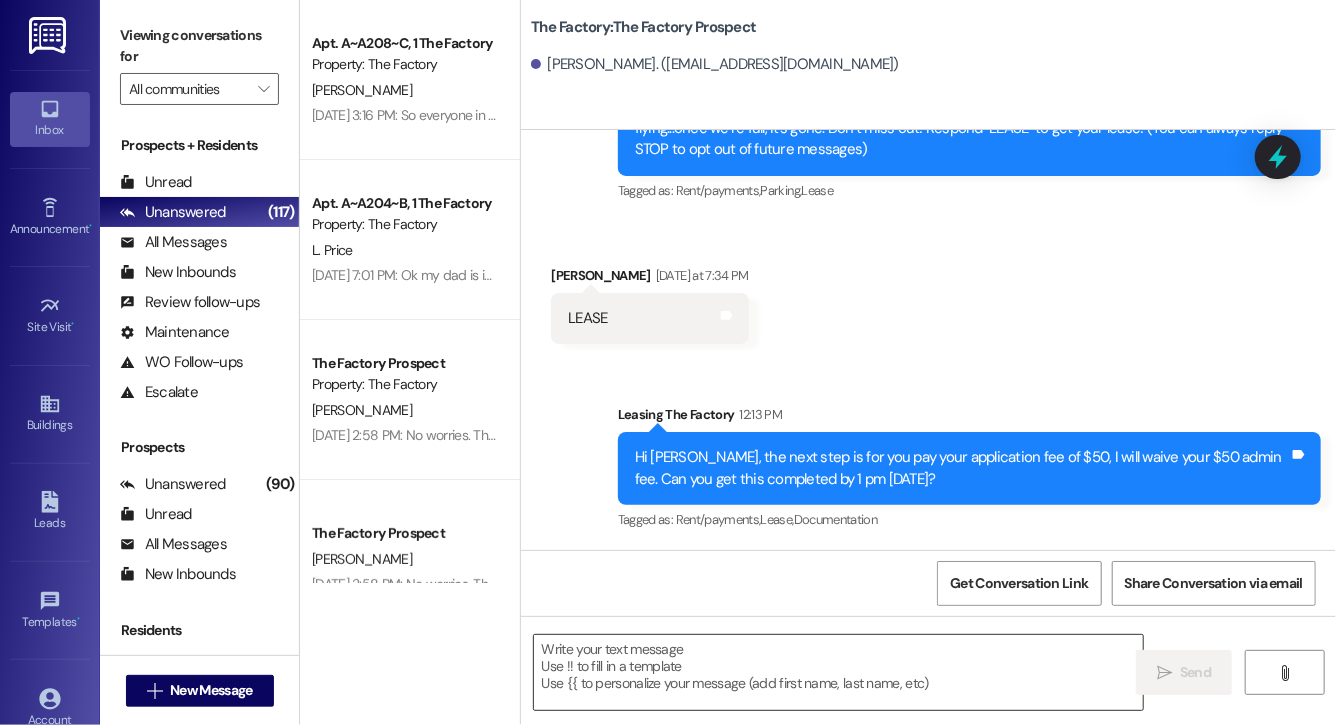 click at bounding box center [838, 672] 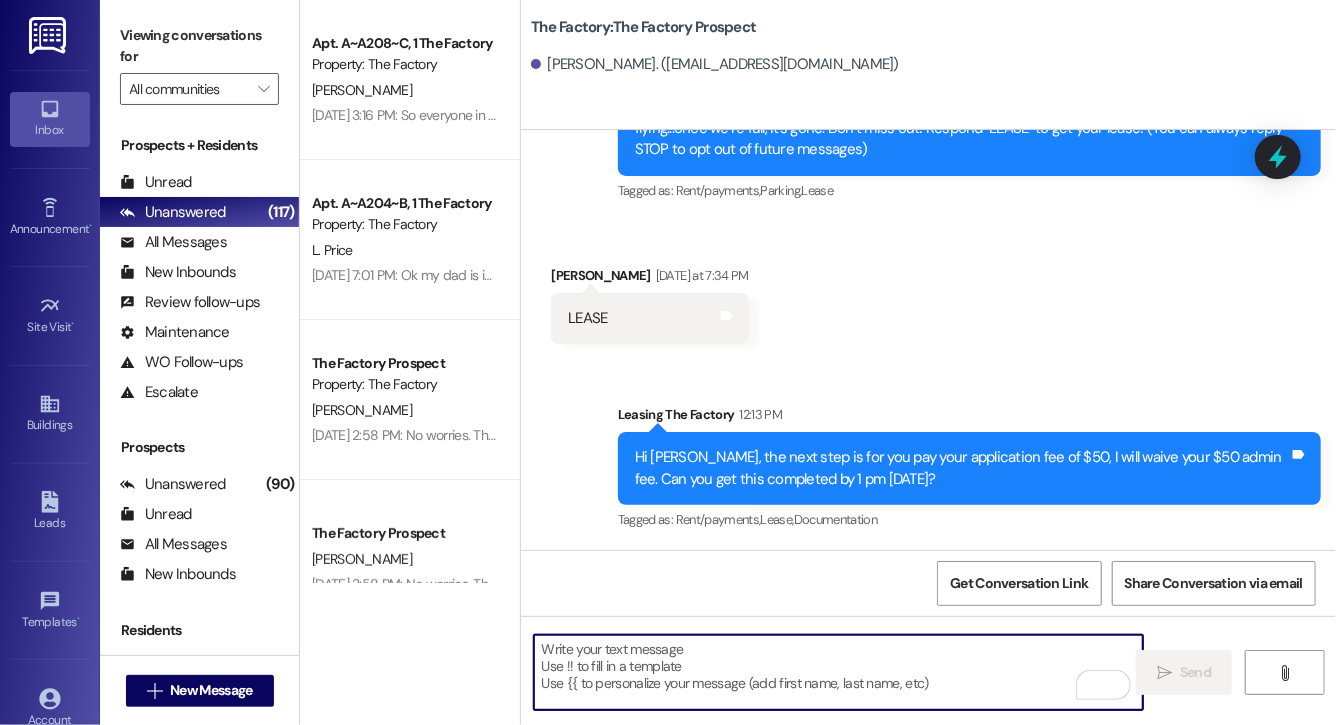 paste on "Lock in your spot now and get a FREE month of rent + choose your perk: $20 off rent for 6 months or 50% off parking for 6 months! This deal is perfect for student budgets 💸 but won’t last.. don’t miss out! Respond "LEASE" to get your lease [DATE]!" 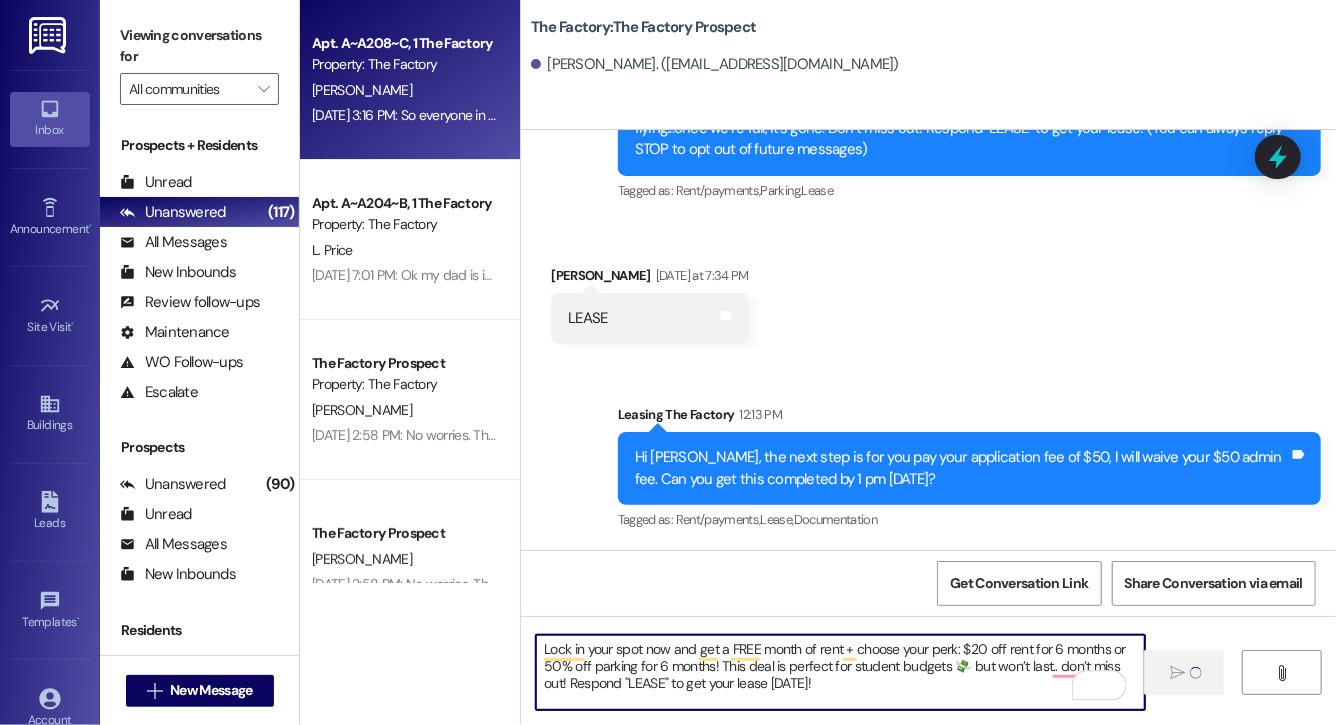 type 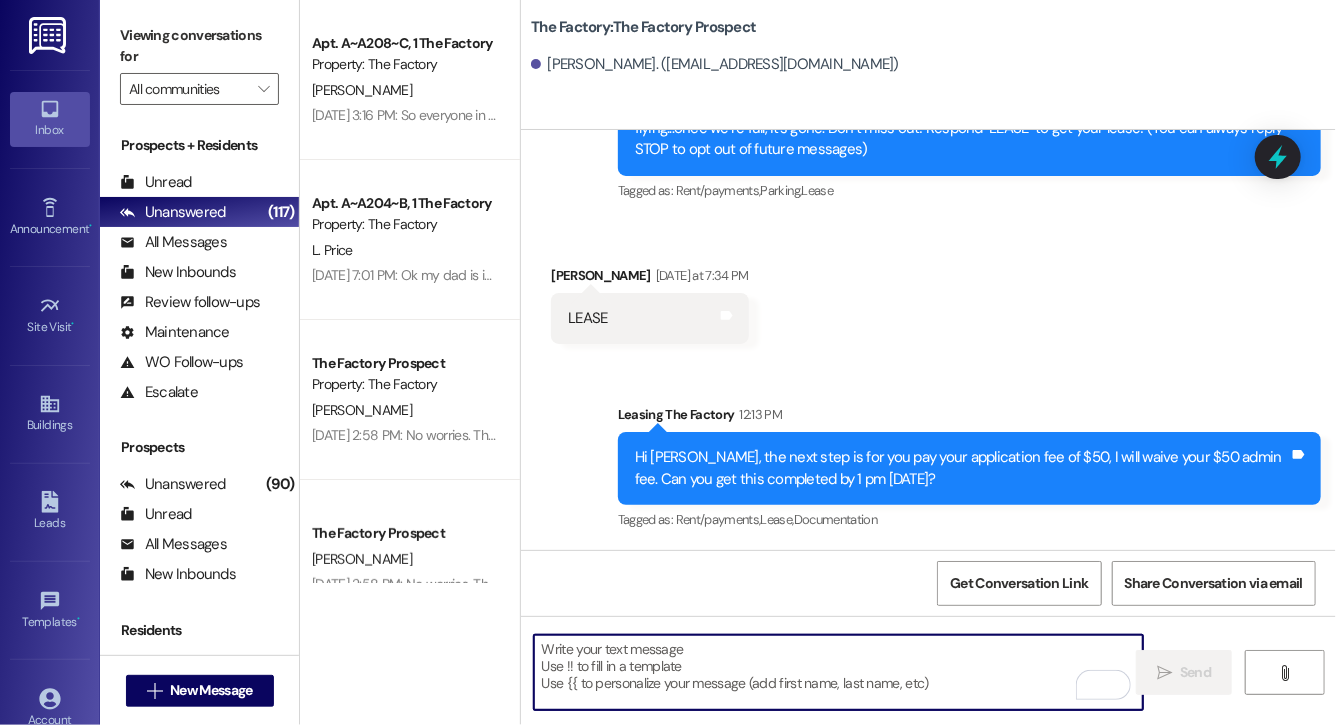 scroll, scrollTop: 0, scrollLeft: 0, axis: both 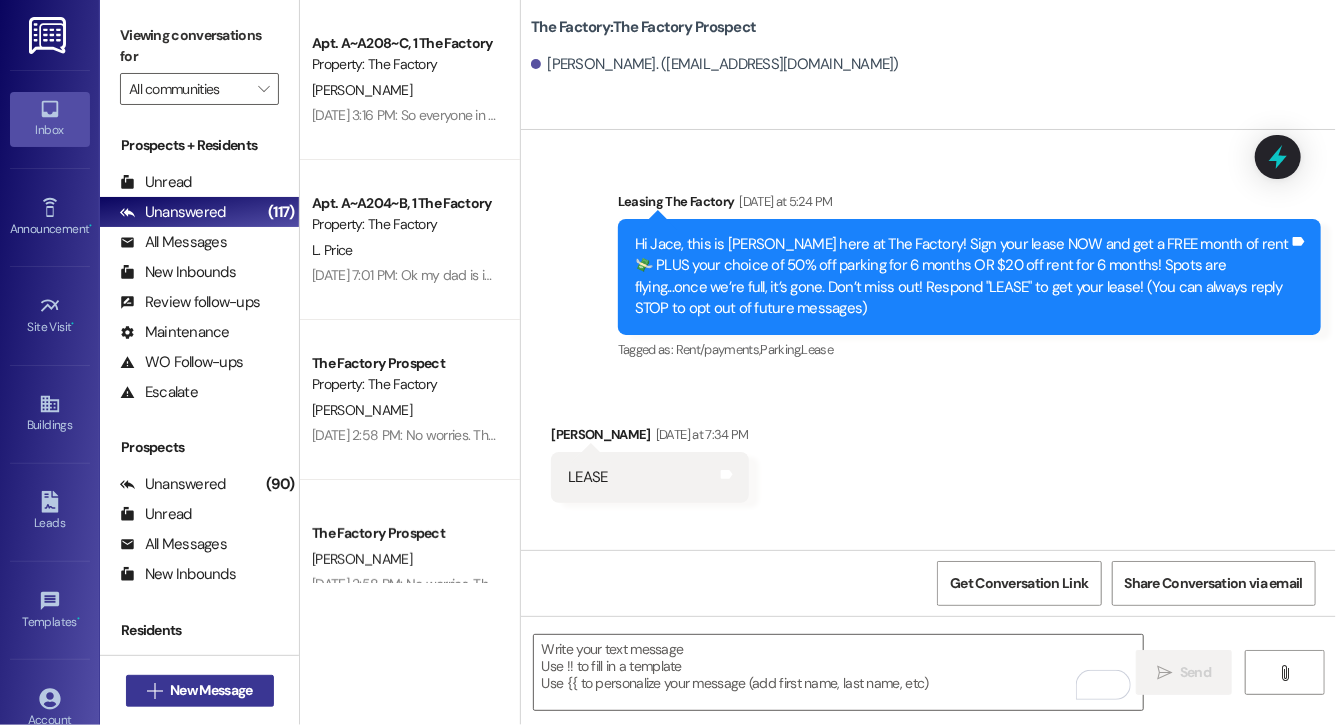 click on "New Message" at bounding box center [211, 690] 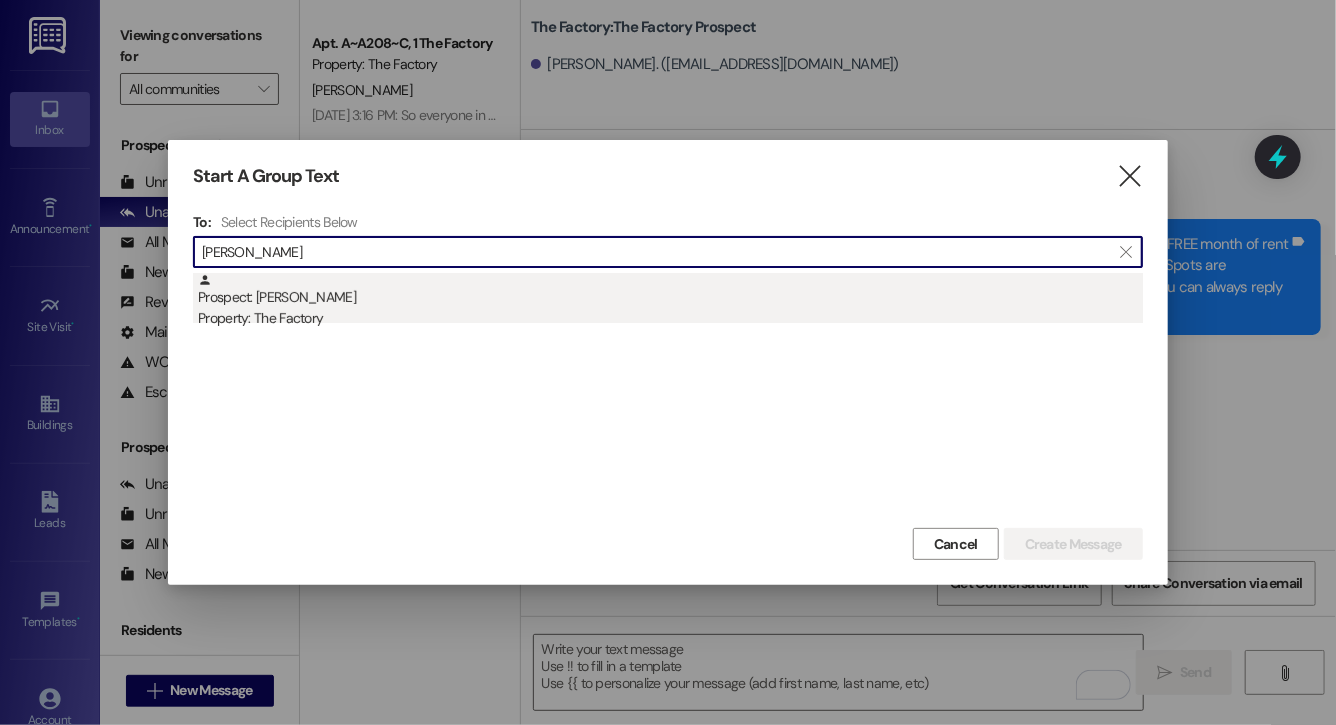 type on "[PERSON_NAME]" 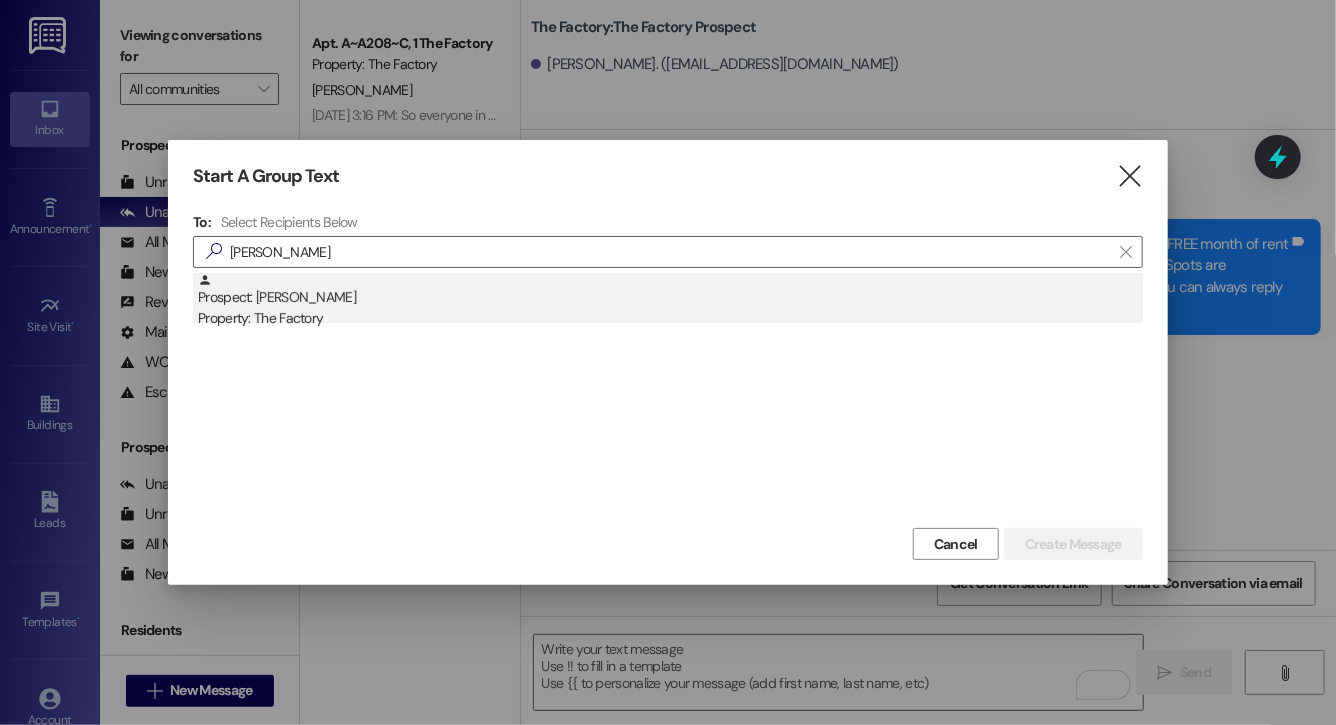 click on "Property: The Factory" at bounding box center (670, 318) 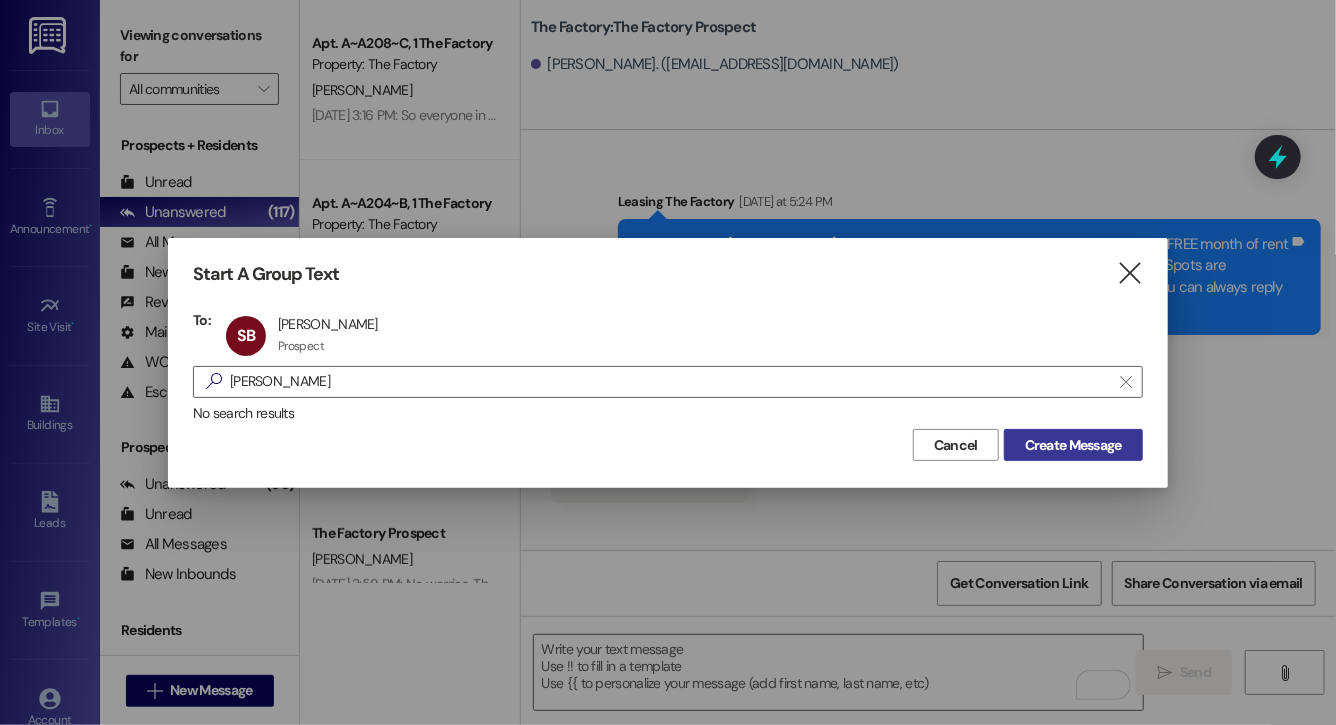 click on "Create Message" at bounding box center [1073, 445] 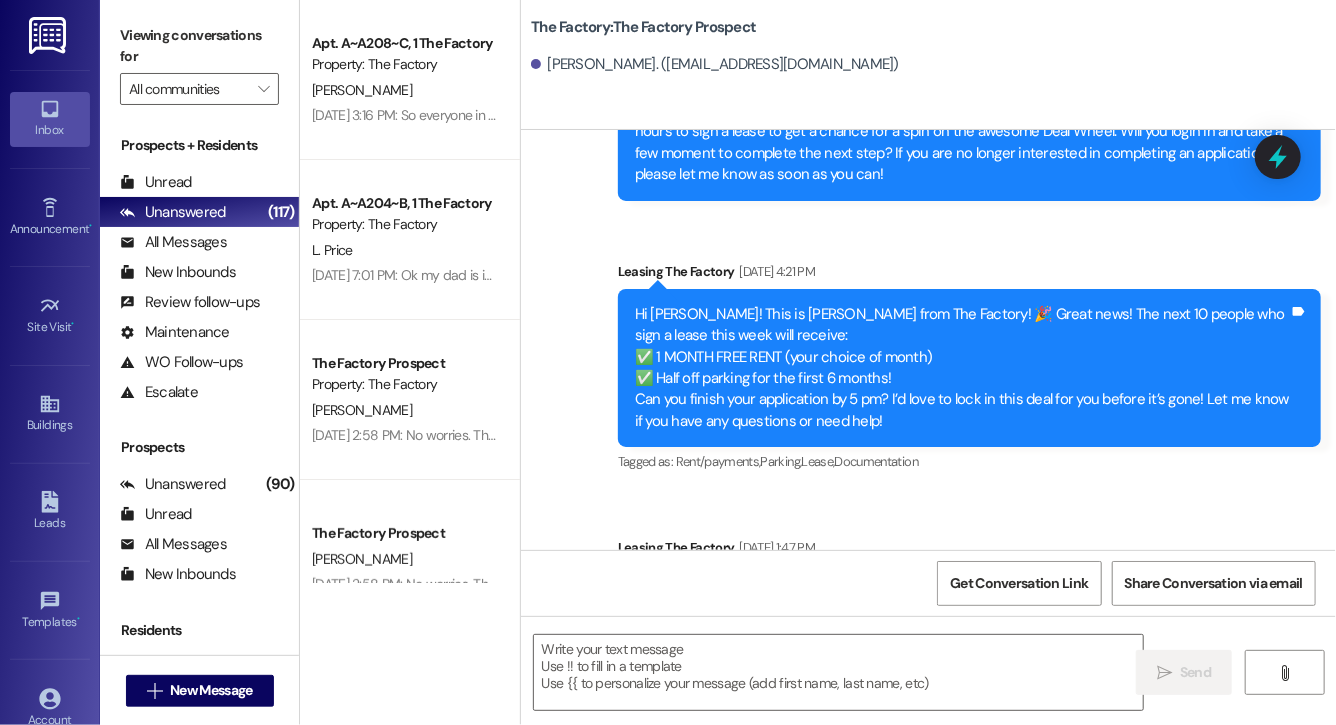 scroll, scrollTop: 2061, scrollLeft: 0, axis: vertical 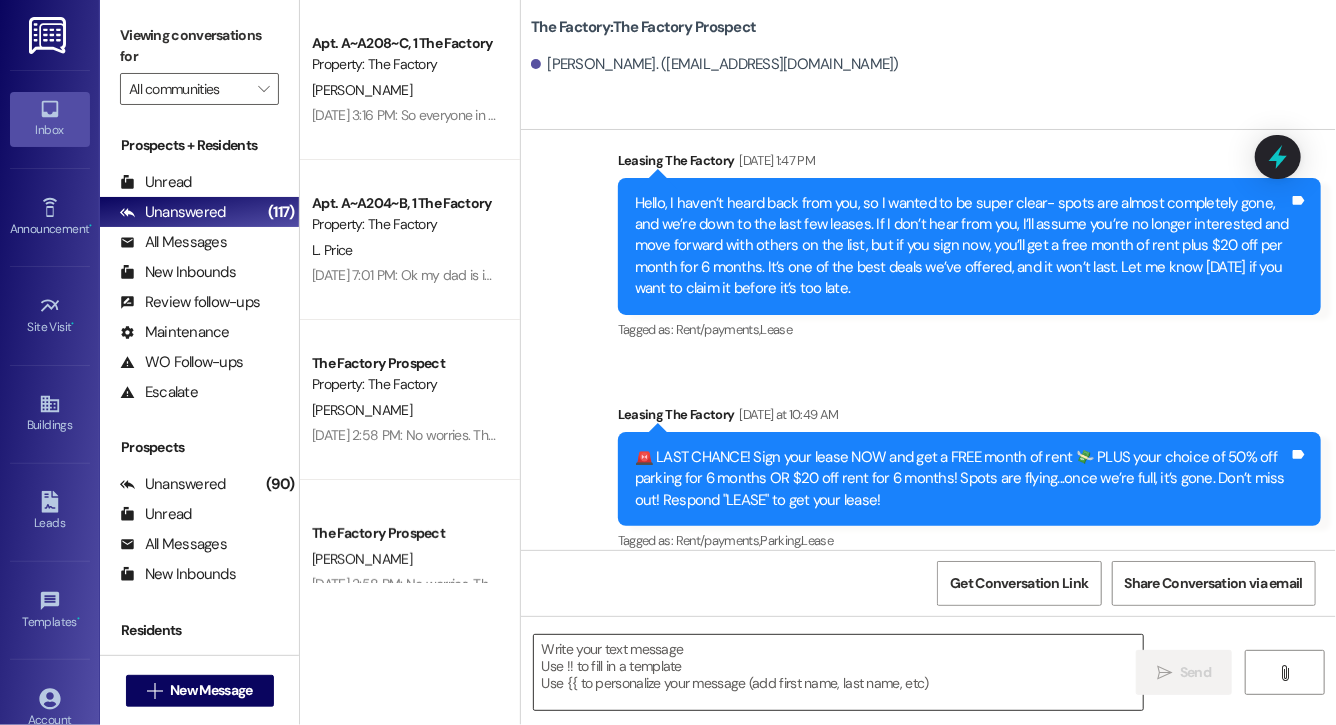 click at bounding box center [838, 672] 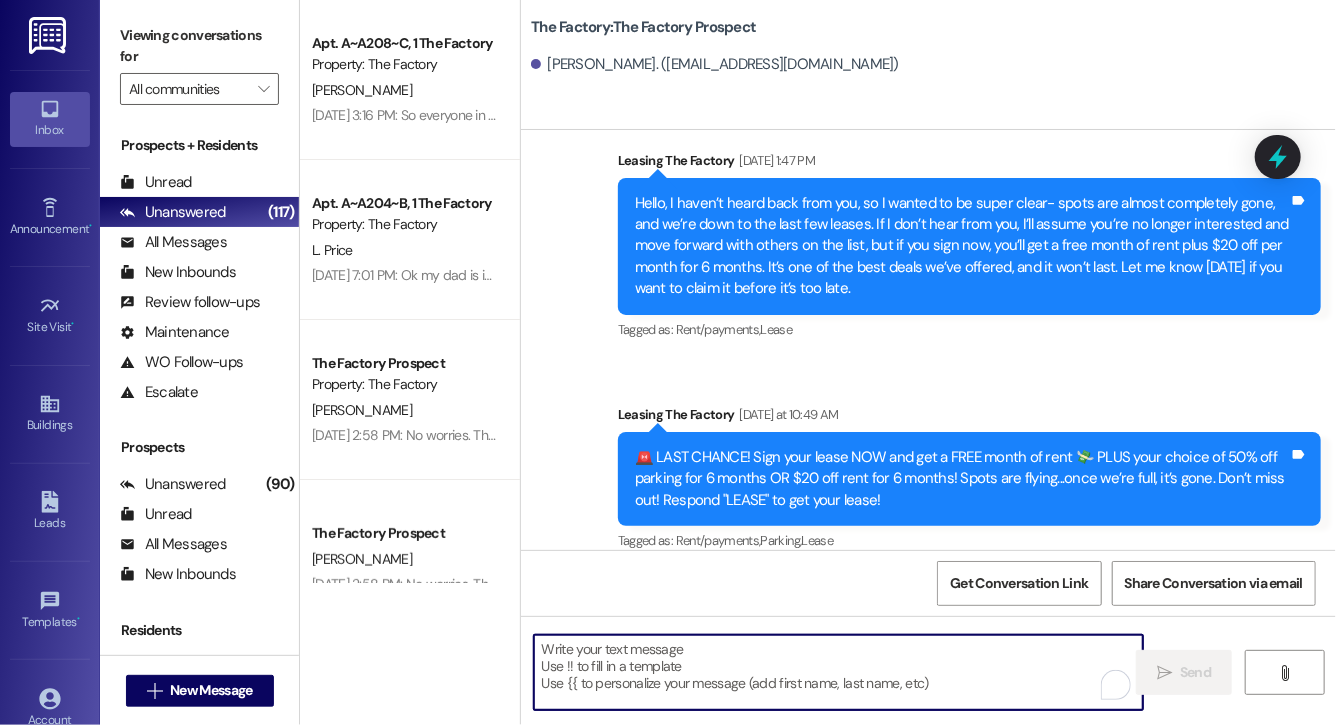 paste on "Lock in your spot now and get a FREE month of rent + choose your perk: $20 off rent for 6 months or 50% off parking for 6 months! This deal is perfect for student budgets 💸 but won’t last.. don’t miss out! Respond "LEASE" to get your lease [DATE]!" 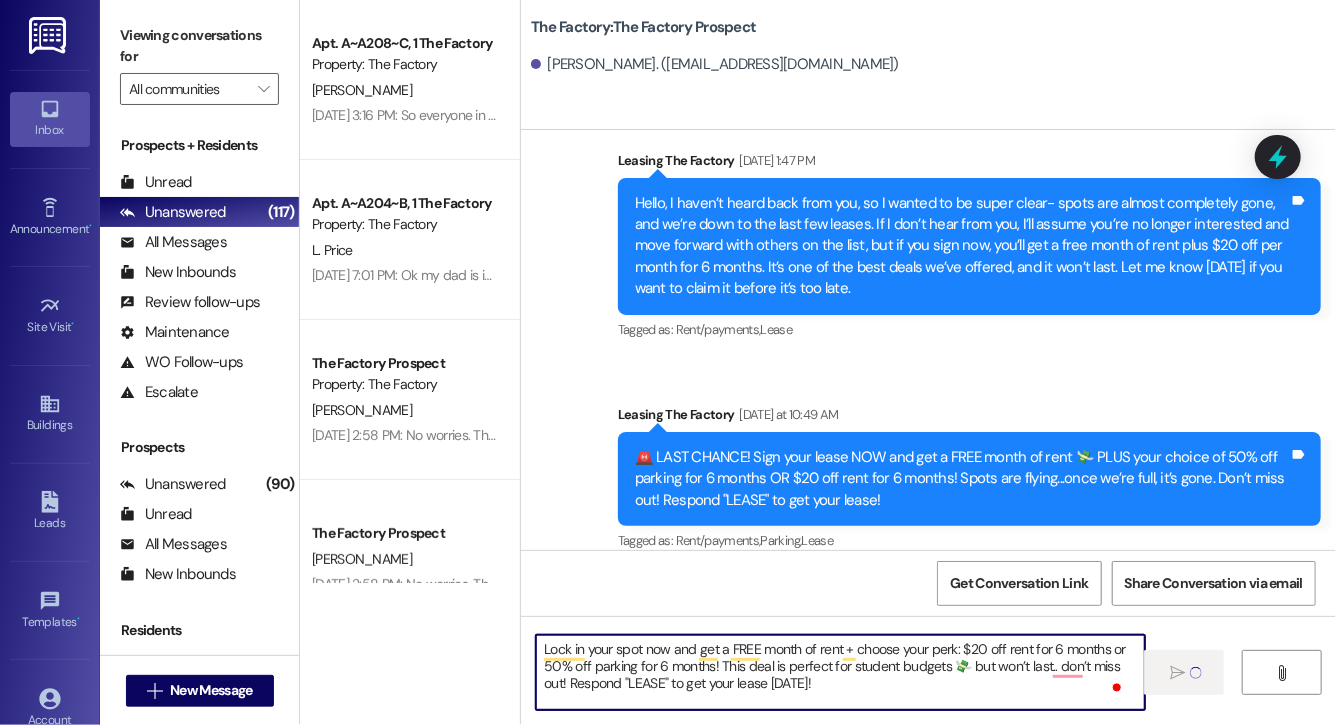 type 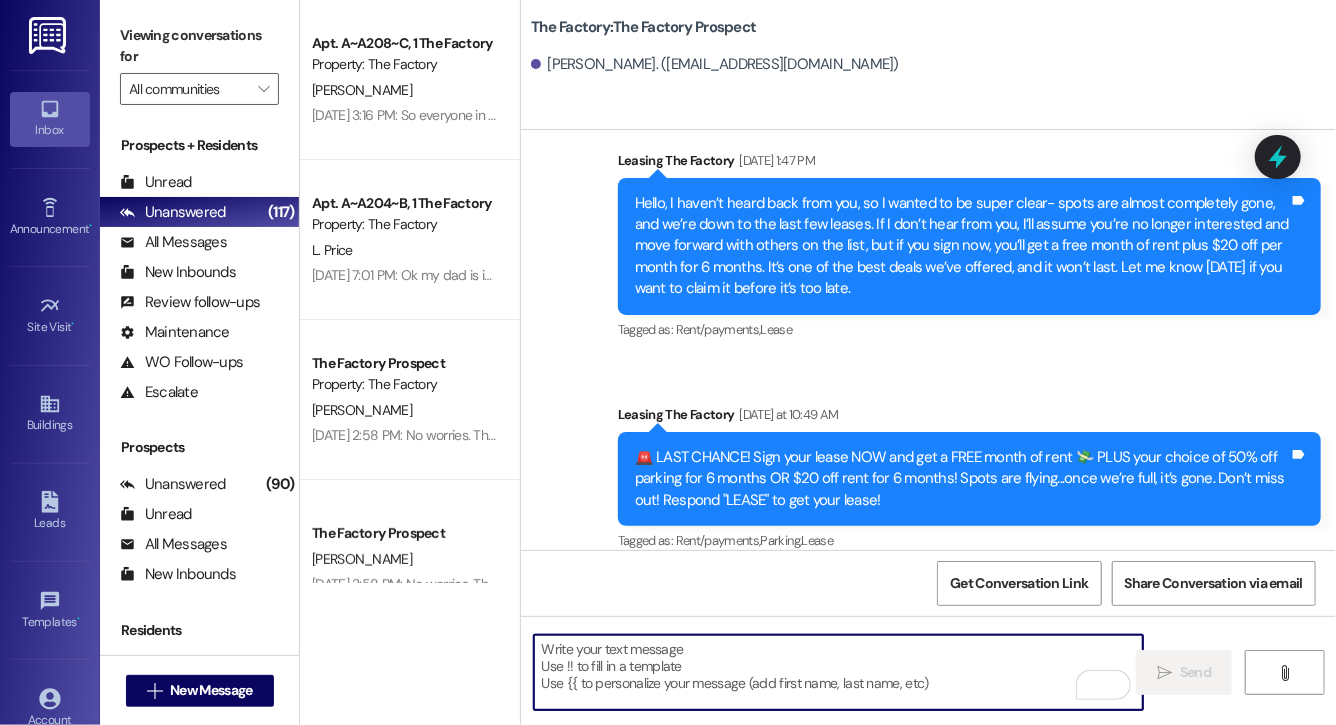 scroll, scrollTop: 2243, scrollLeft: 0, axis: vertical 